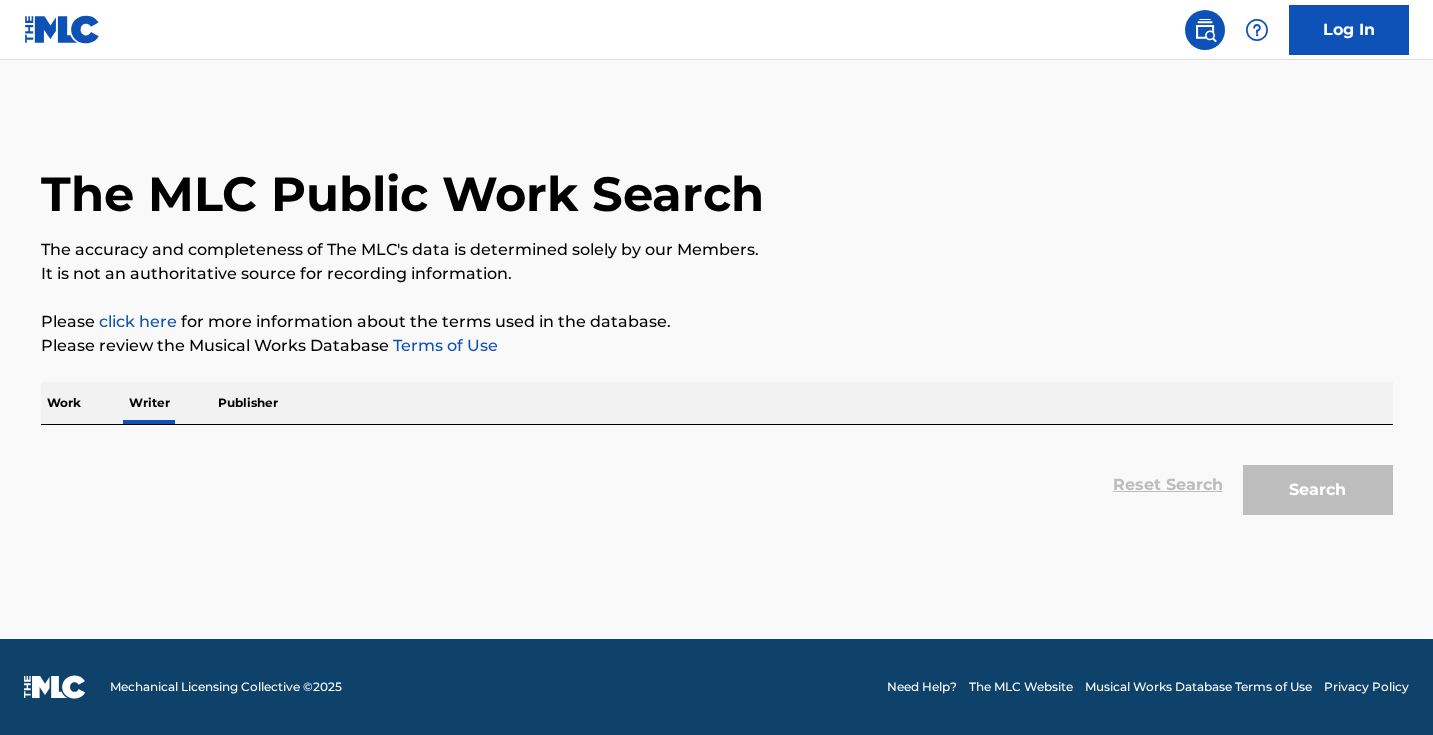 scroll, scrollTop: 0, scrollLeft: 0, axis: both 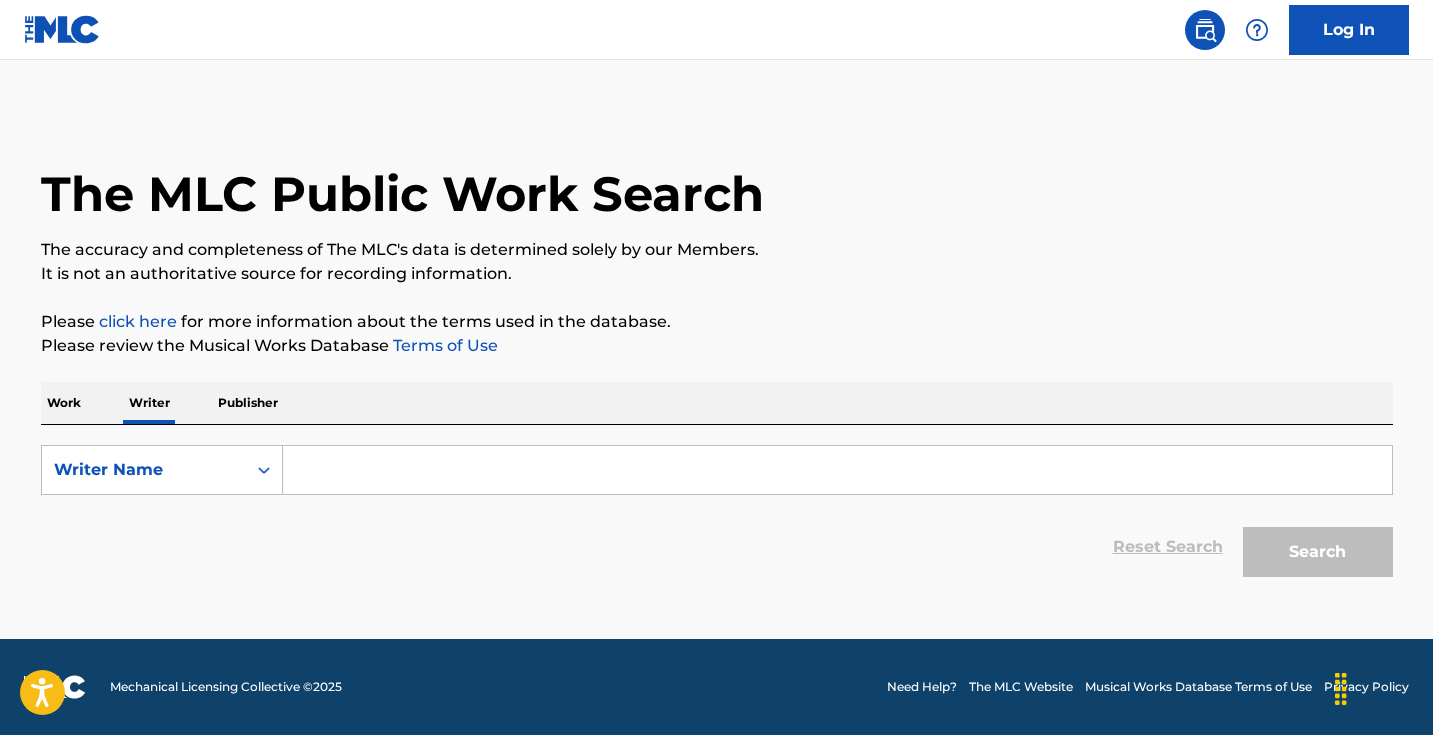 click at bounding box center (837, 470) 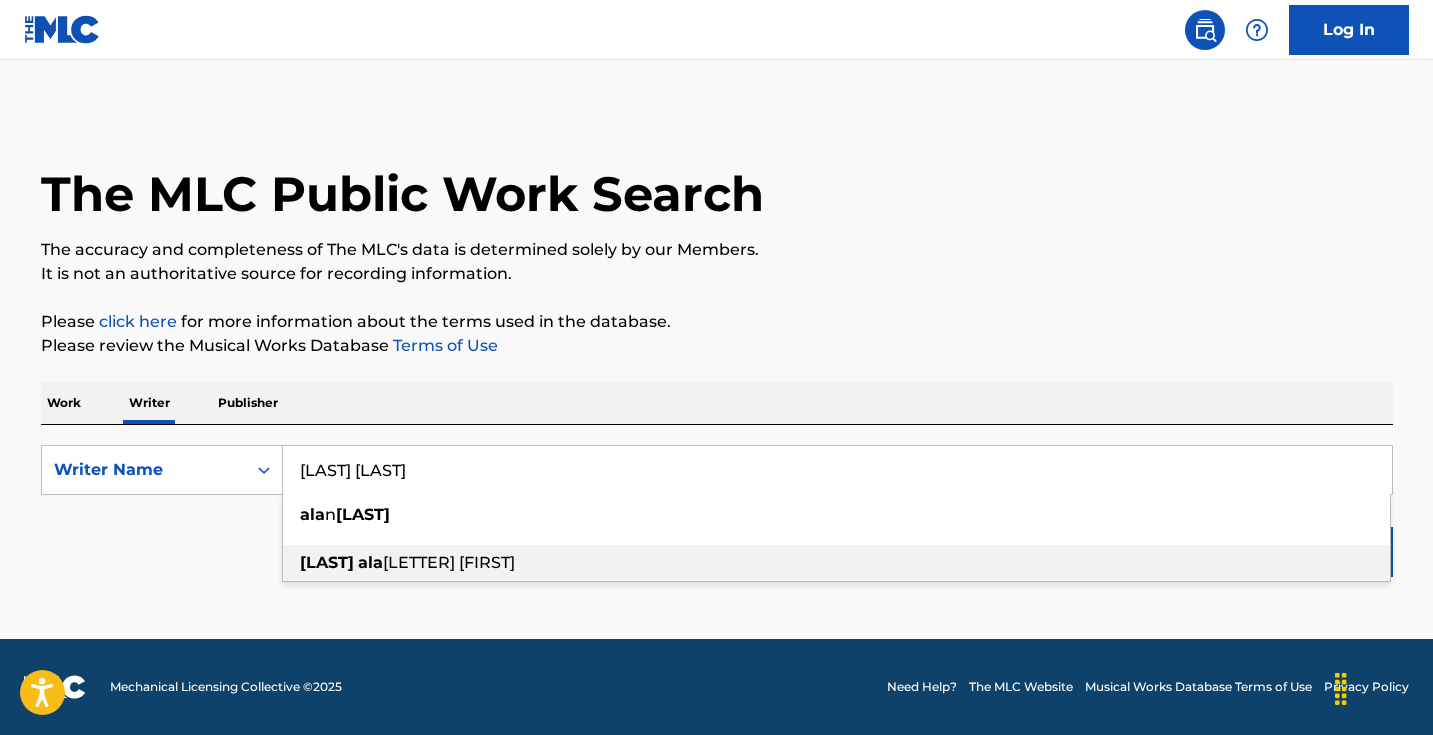 click on "ala" at bounding box center [370, 562] 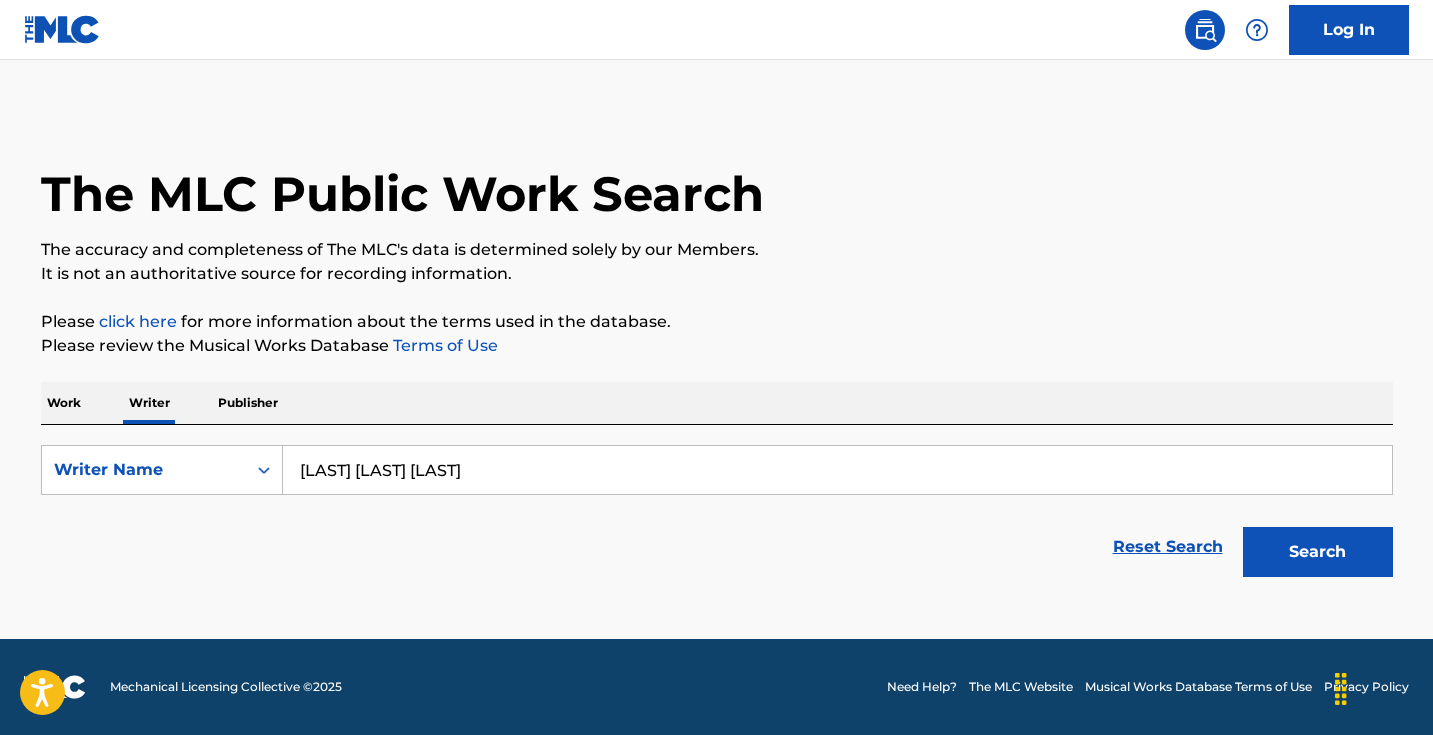 click on "Search" at bounding box center [1318, 552] 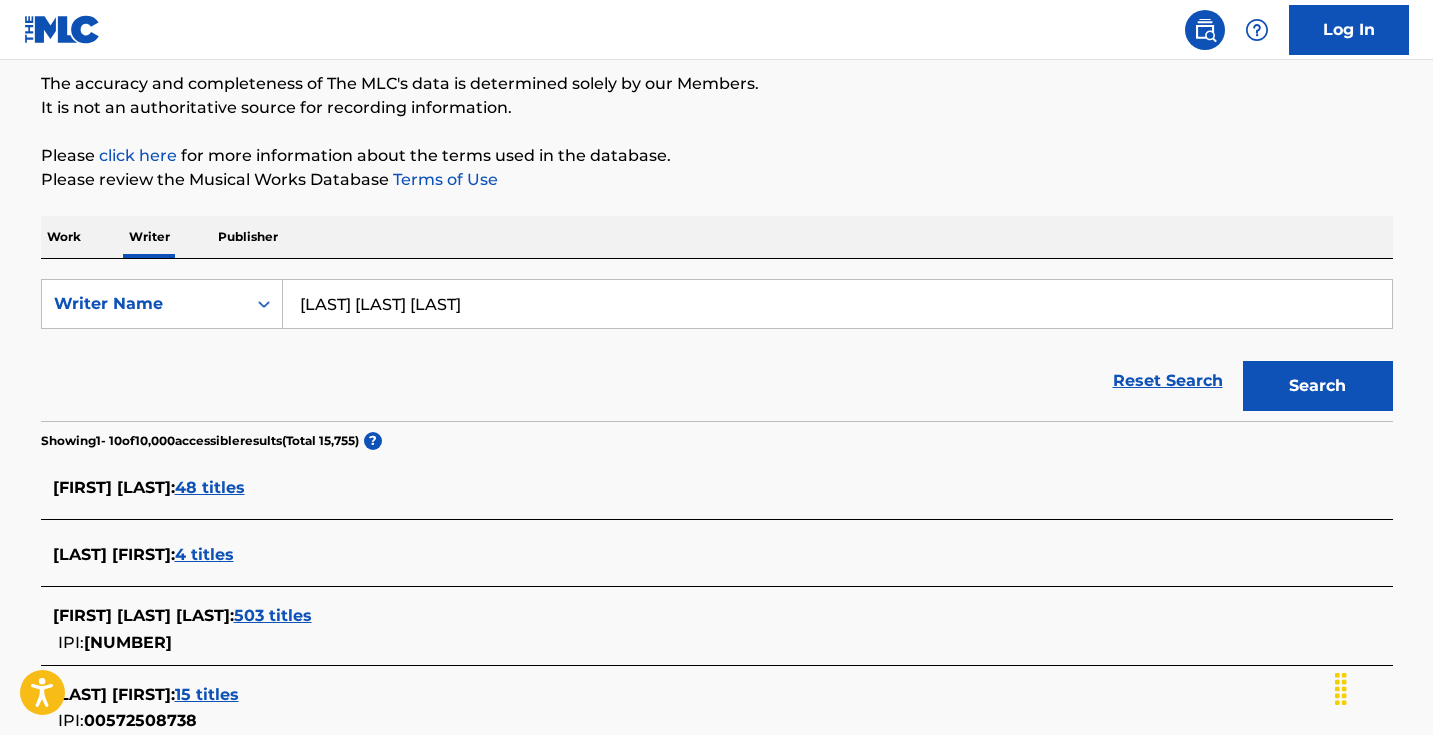scroll, scrollTop: 203, scrollLeft: 0, axis: vertical 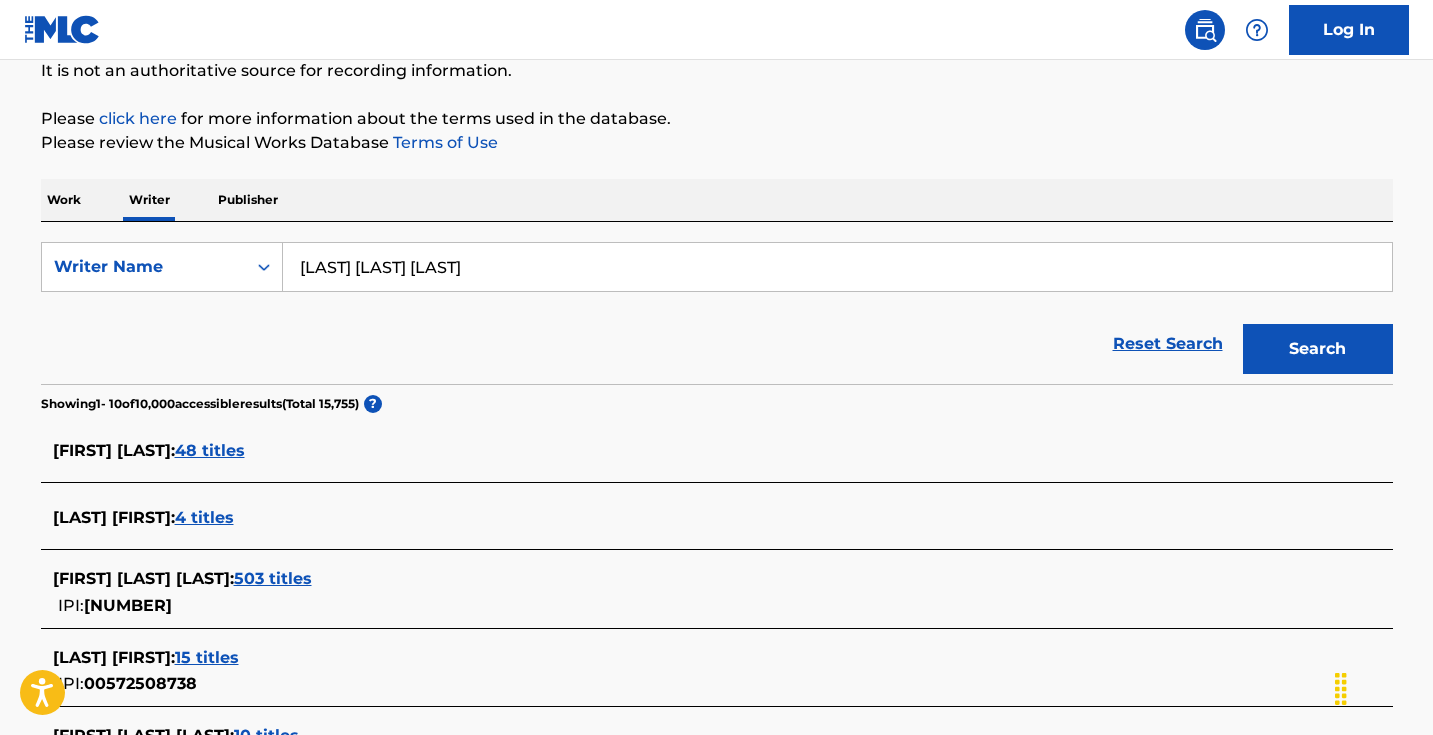 click on "48 titles" at bounding box center (210, 450) 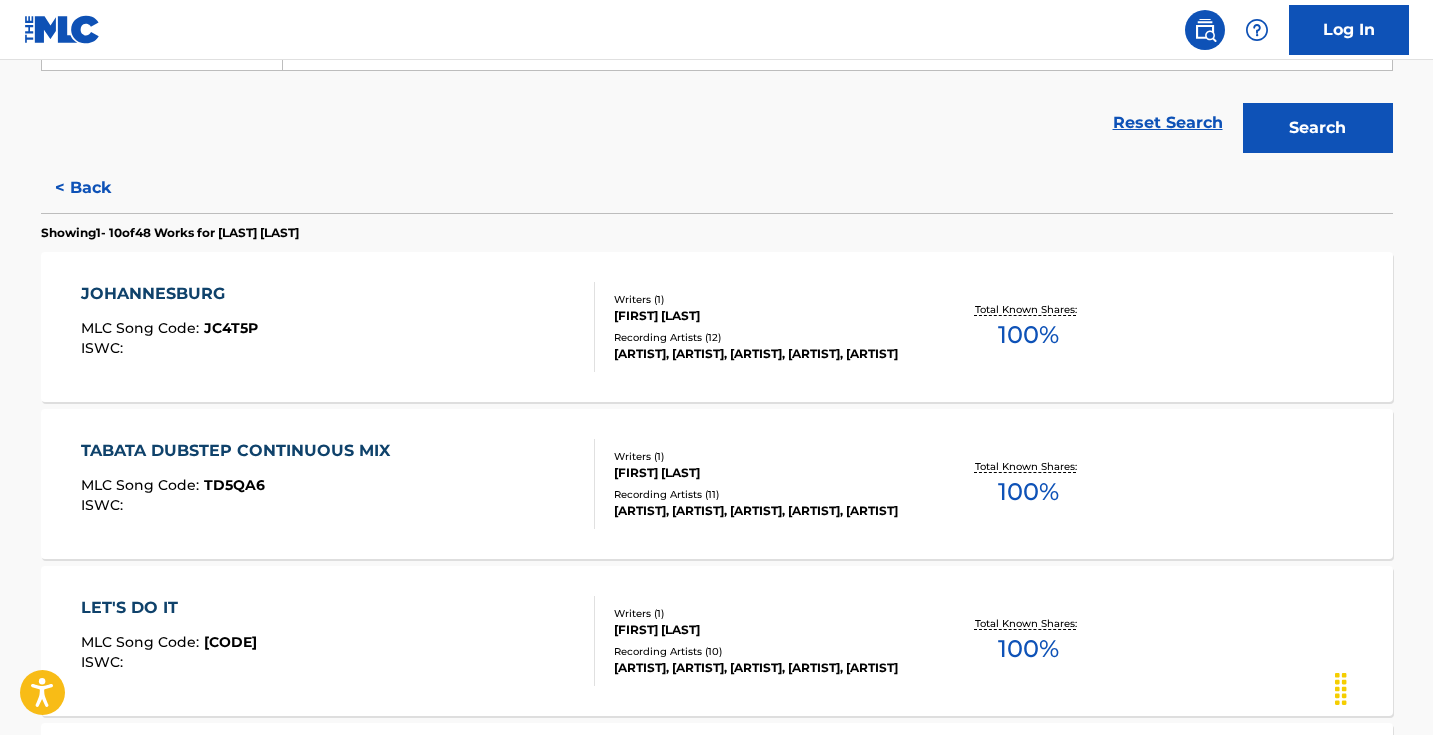 scroll, scrollTop: 280, scrollLeft: 0, axis: vertical 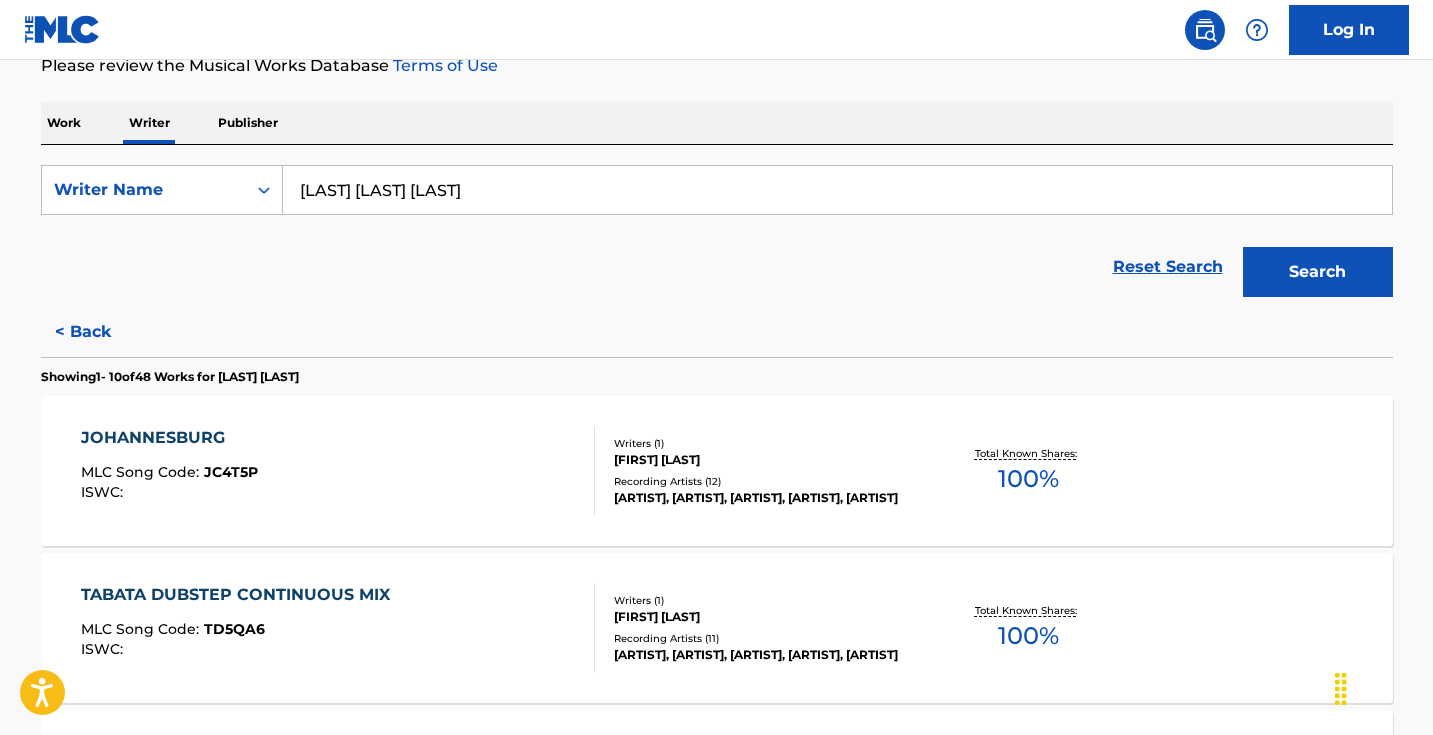 click on "< Back" at bounding box center (101, 332) 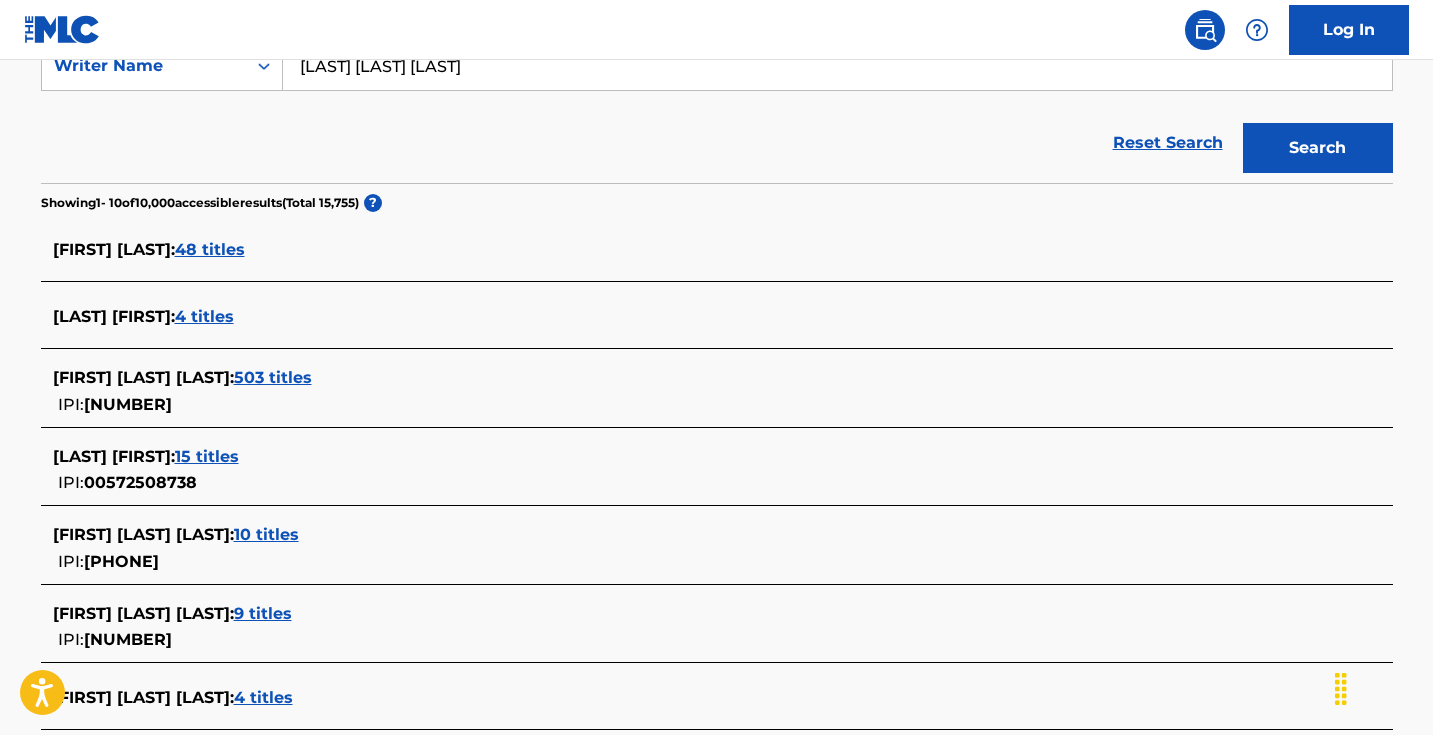 scroll, scrollTop: 425, scrollLeft: 0, axis: vertical 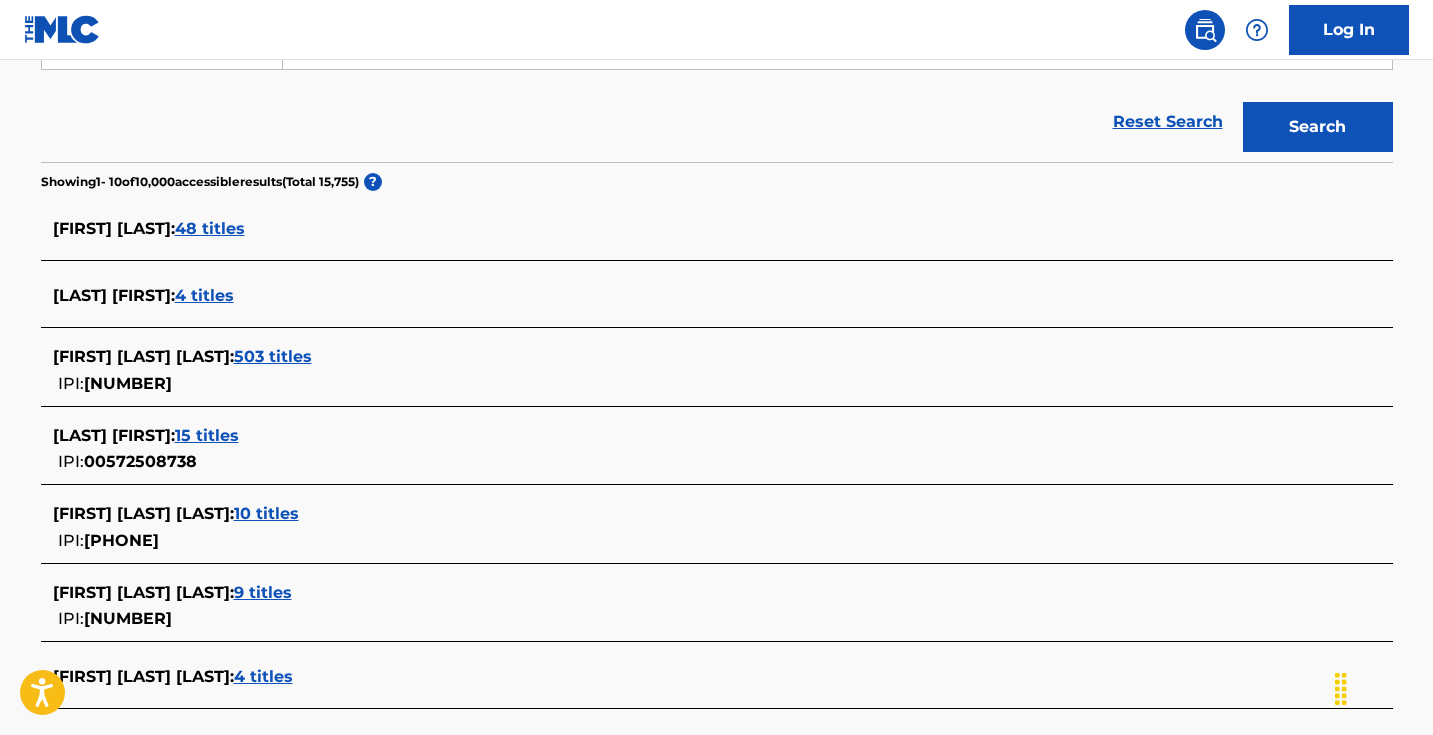 click on "4 titles" at bounding box center [204, 295] 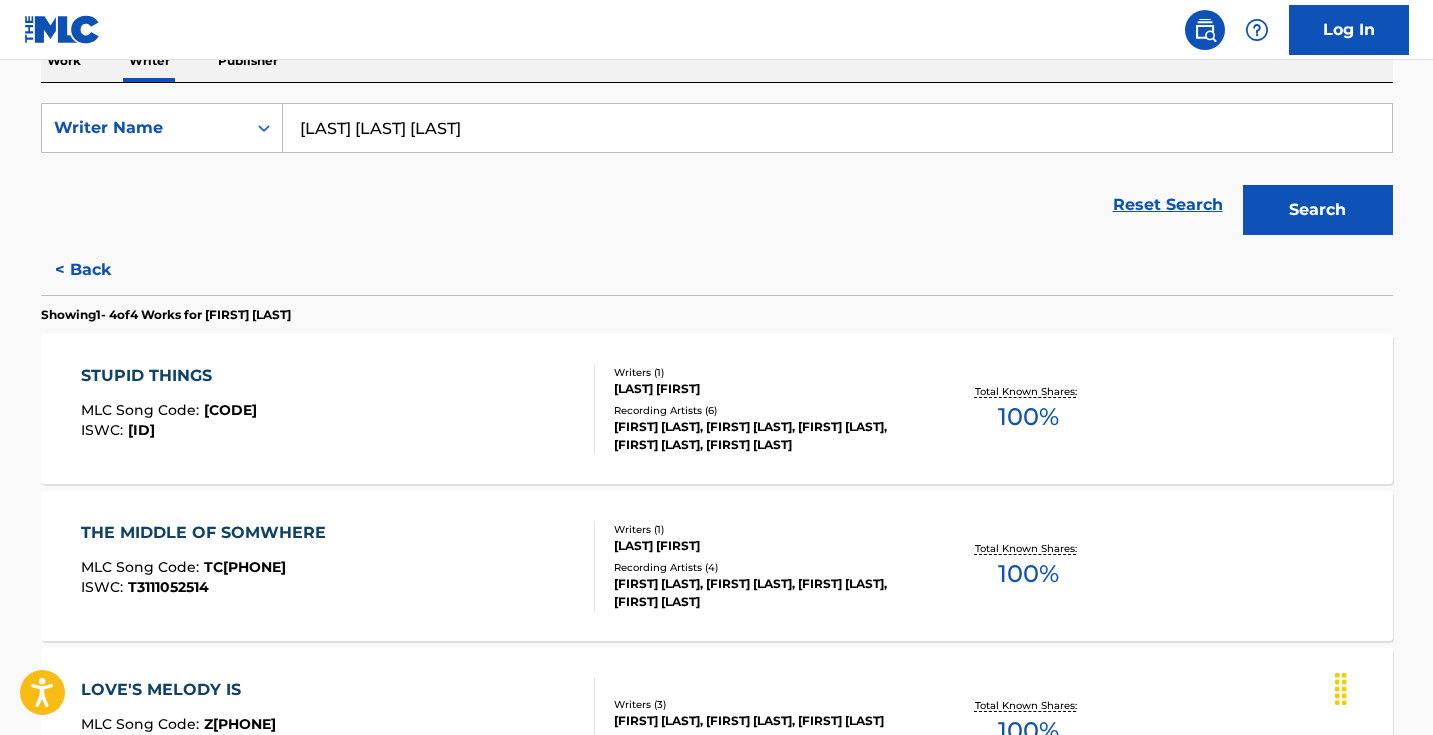 scroll, scrollTop: 313, scrollLeft: 0, axis: vertical 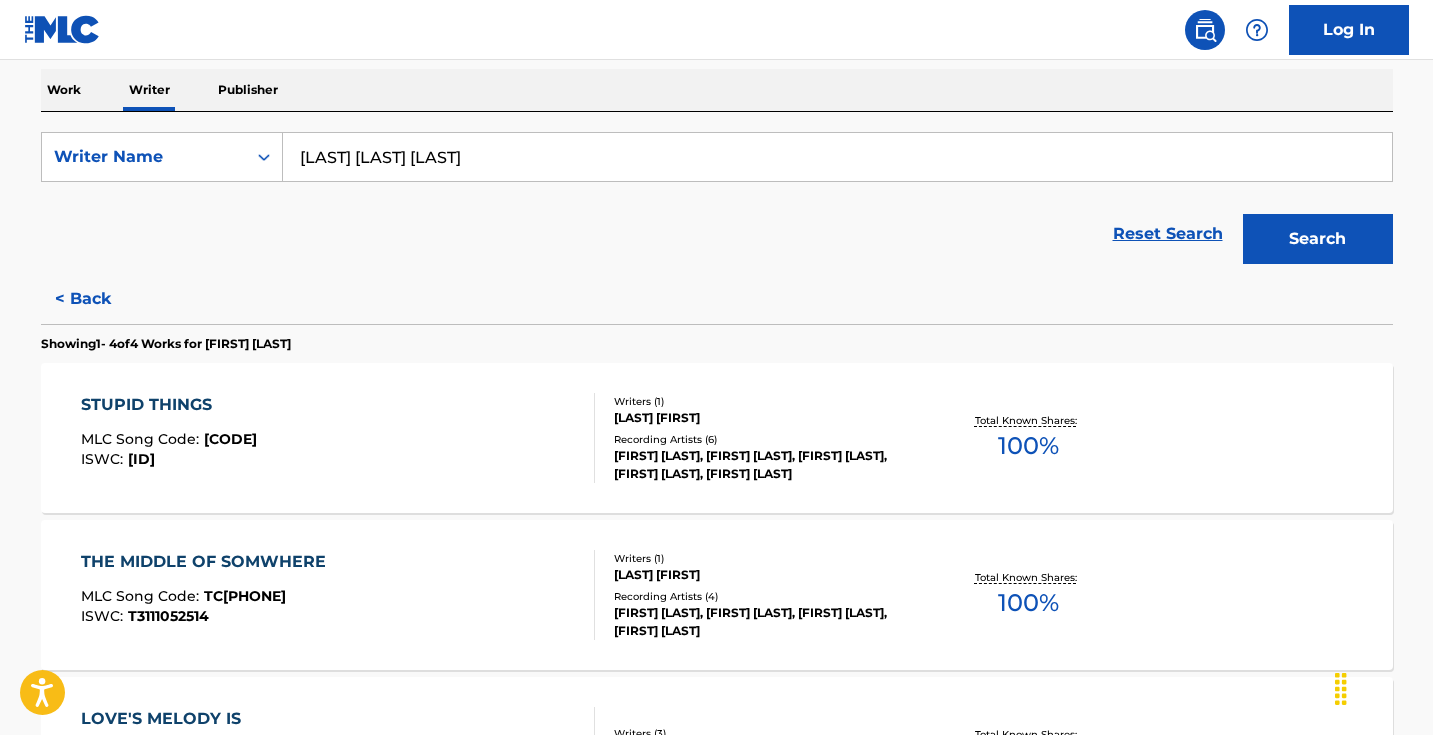 click on "< Back" at bounding box center [101, 299] 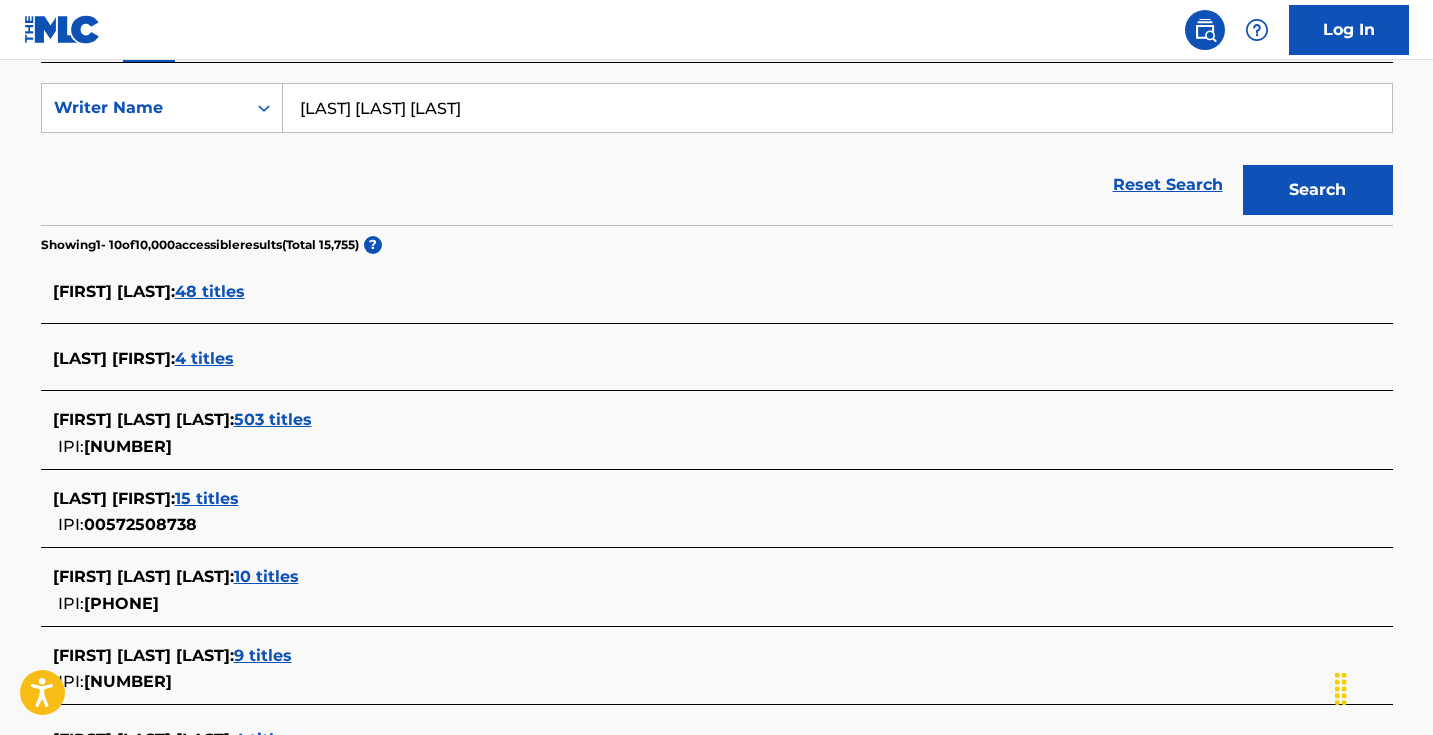 scroll, scrollTop: 416, scrollLeft: 0, axis: vertical 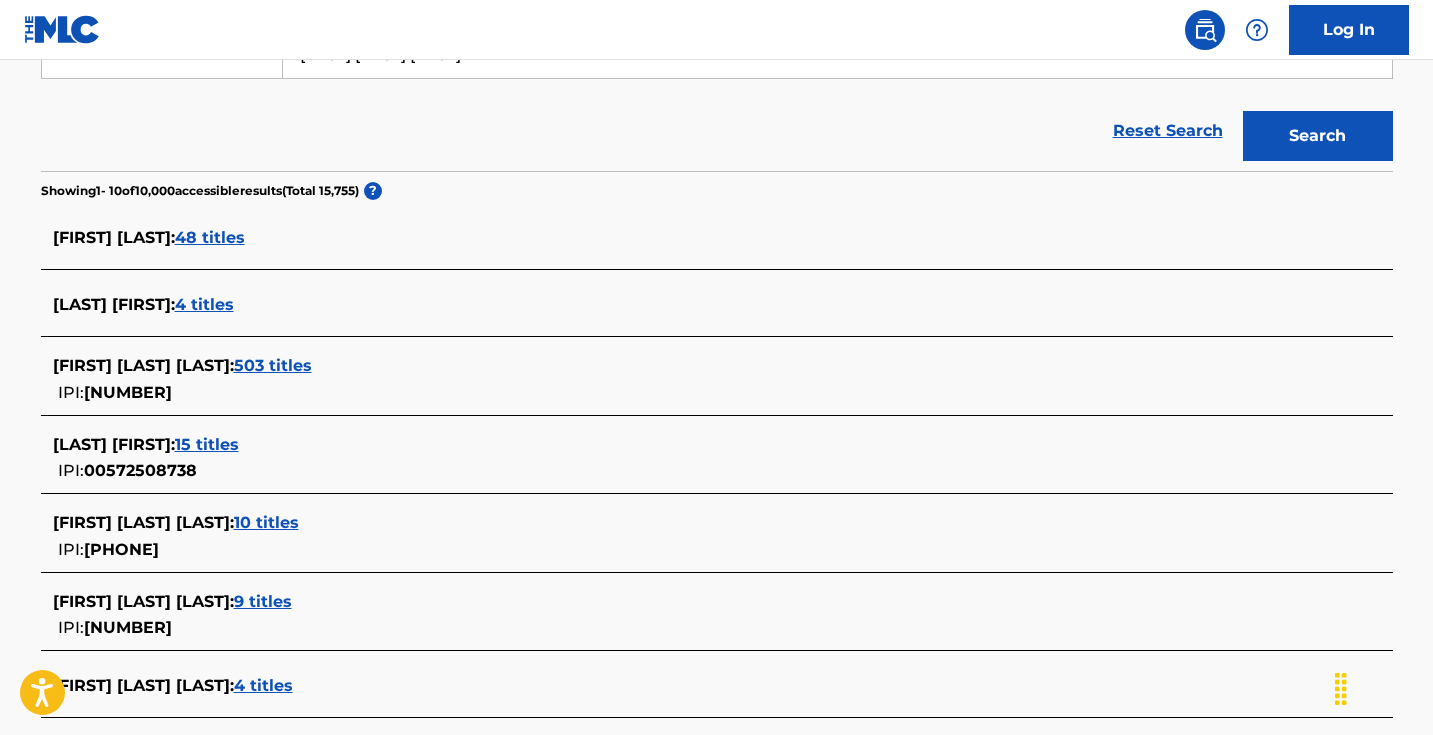 click on "15 titles" at bounding box center [207, 444] 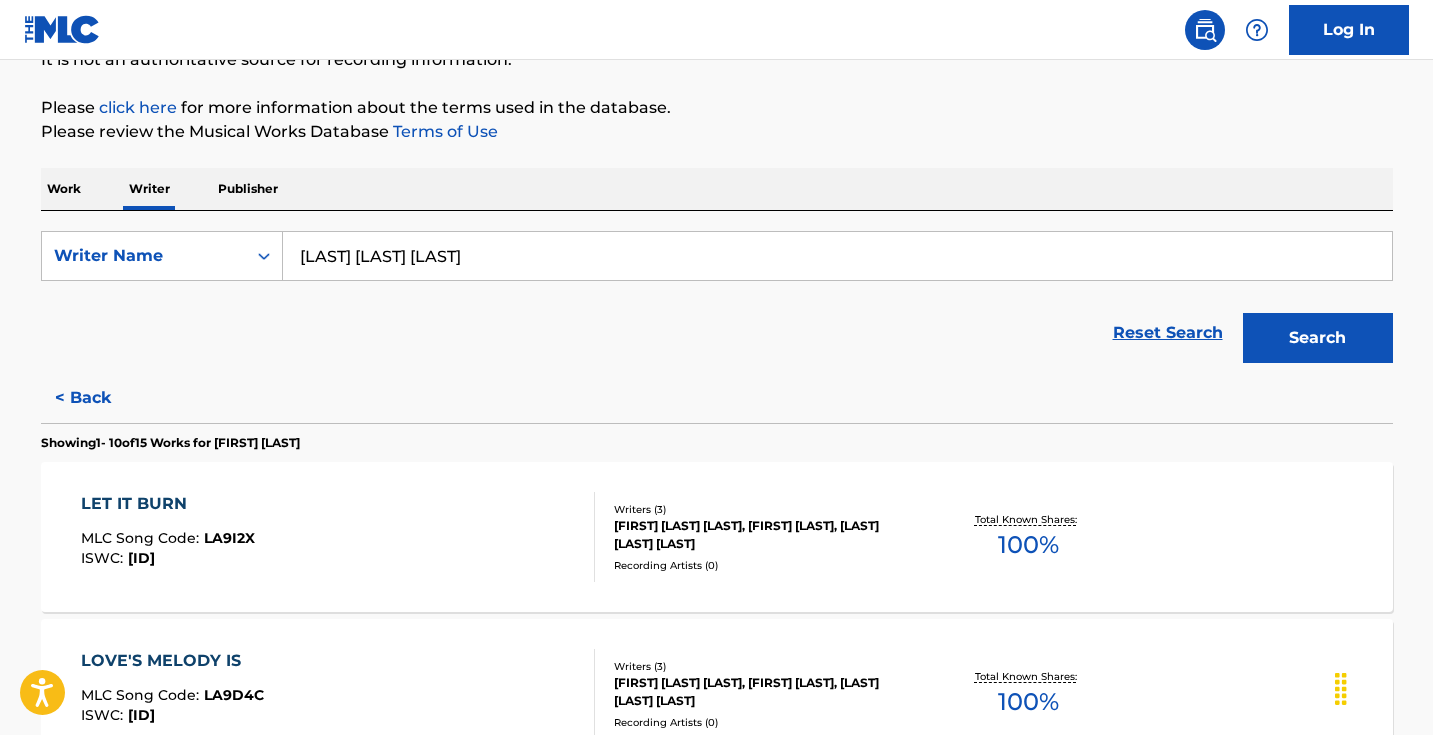 scroll, scrollTop: 178, scrollLeft: 0, axis: vertical 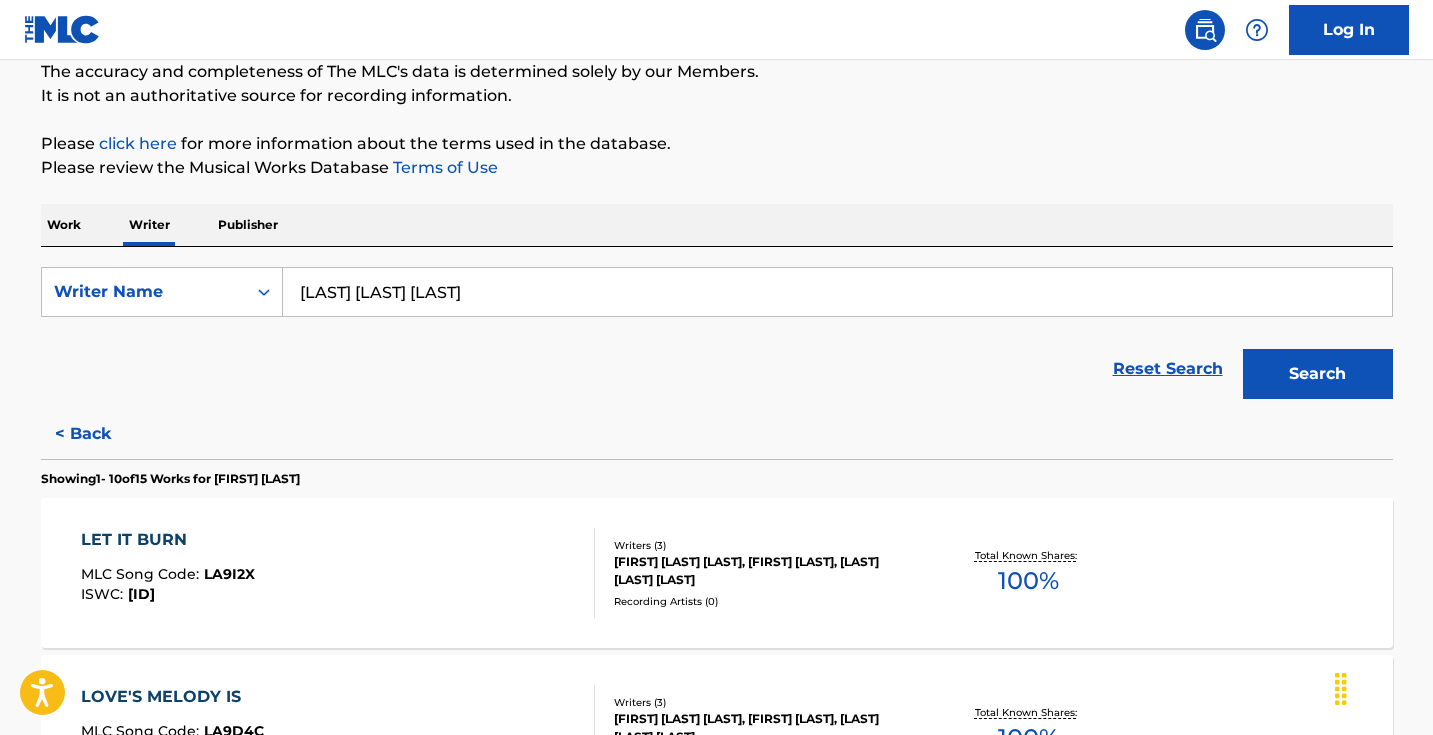 click on "< Back" at bounding box center [101, 434] 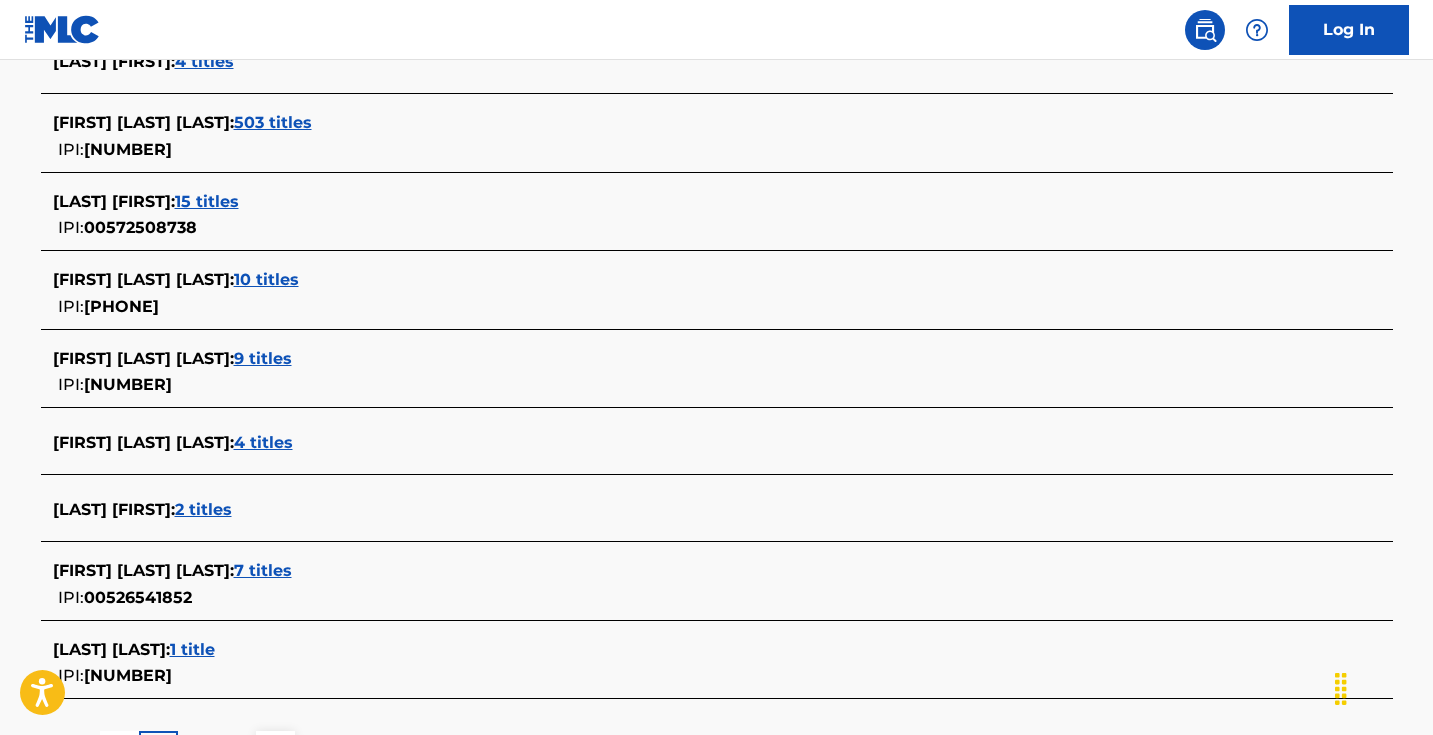 scroll, scrollTop: 661, scrollLeft: 0, axis: vertical 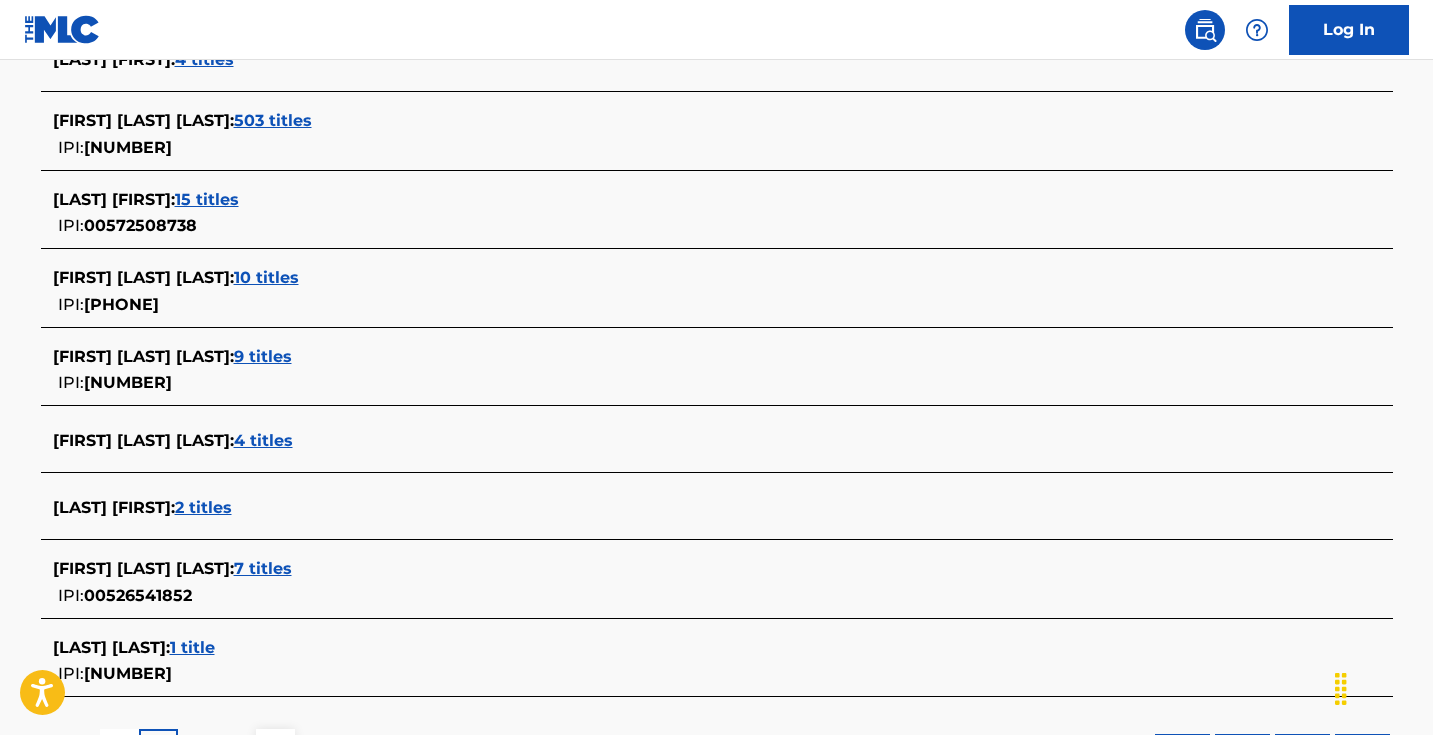 click on "9 titles" at bounding box center (263, 356) 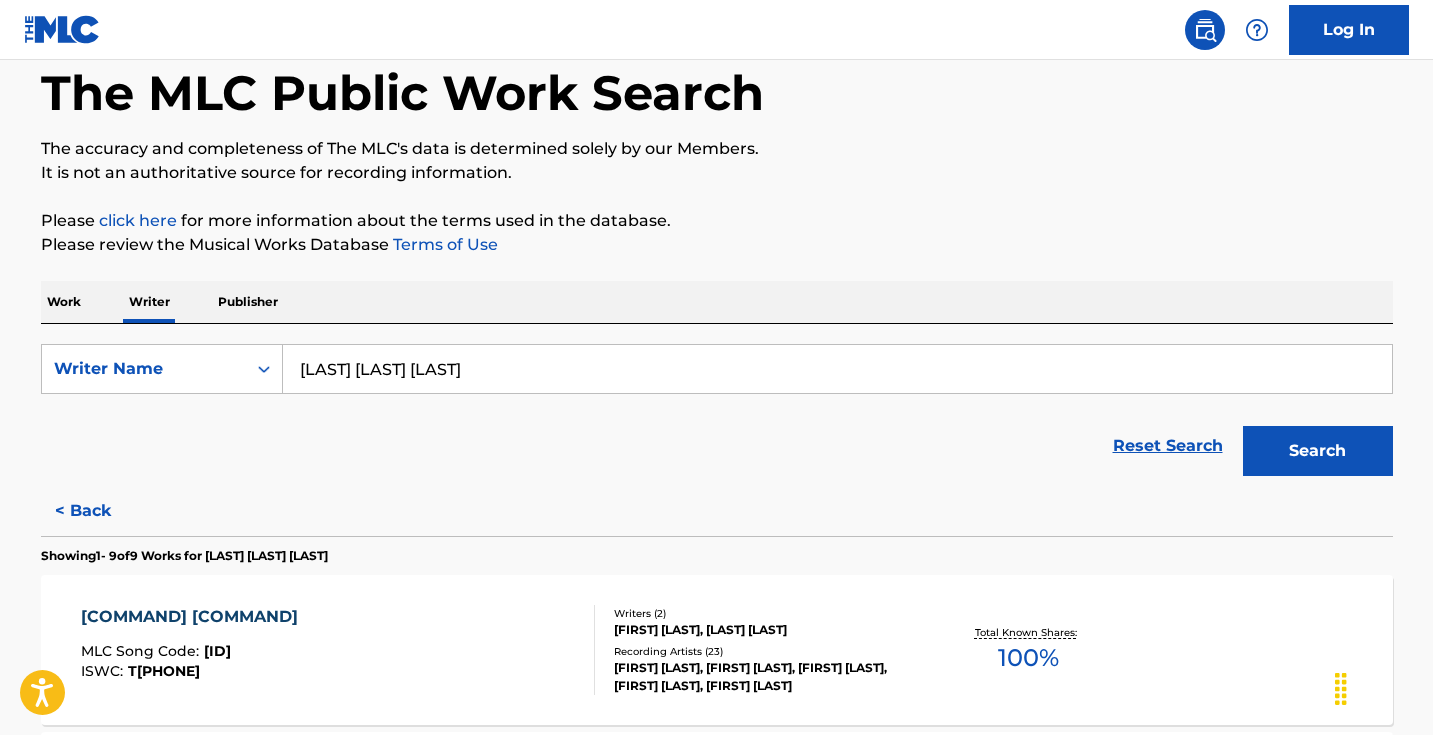 scroll, scrollTop: 17, scrollLeft: 0, axis: vertical 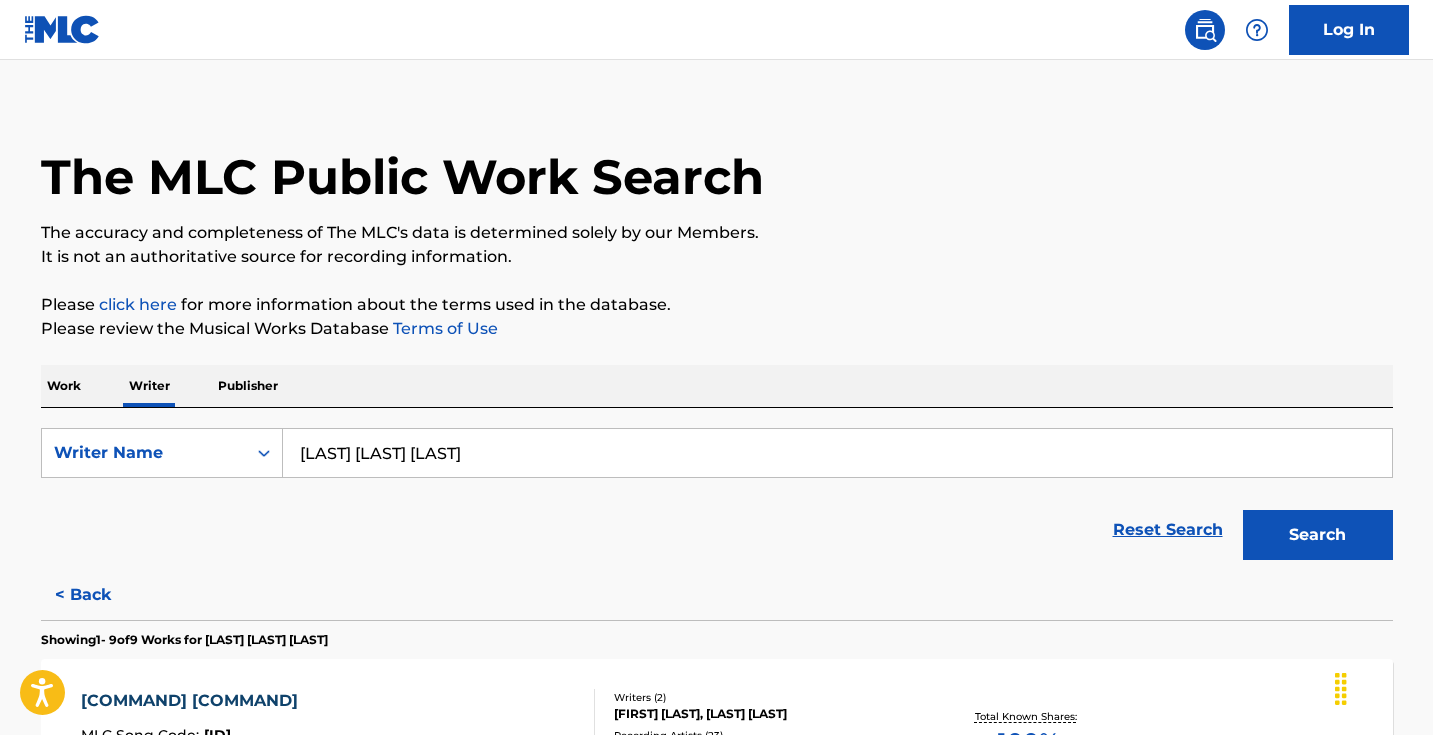 click on "Work" at bounding box center [64, 386] 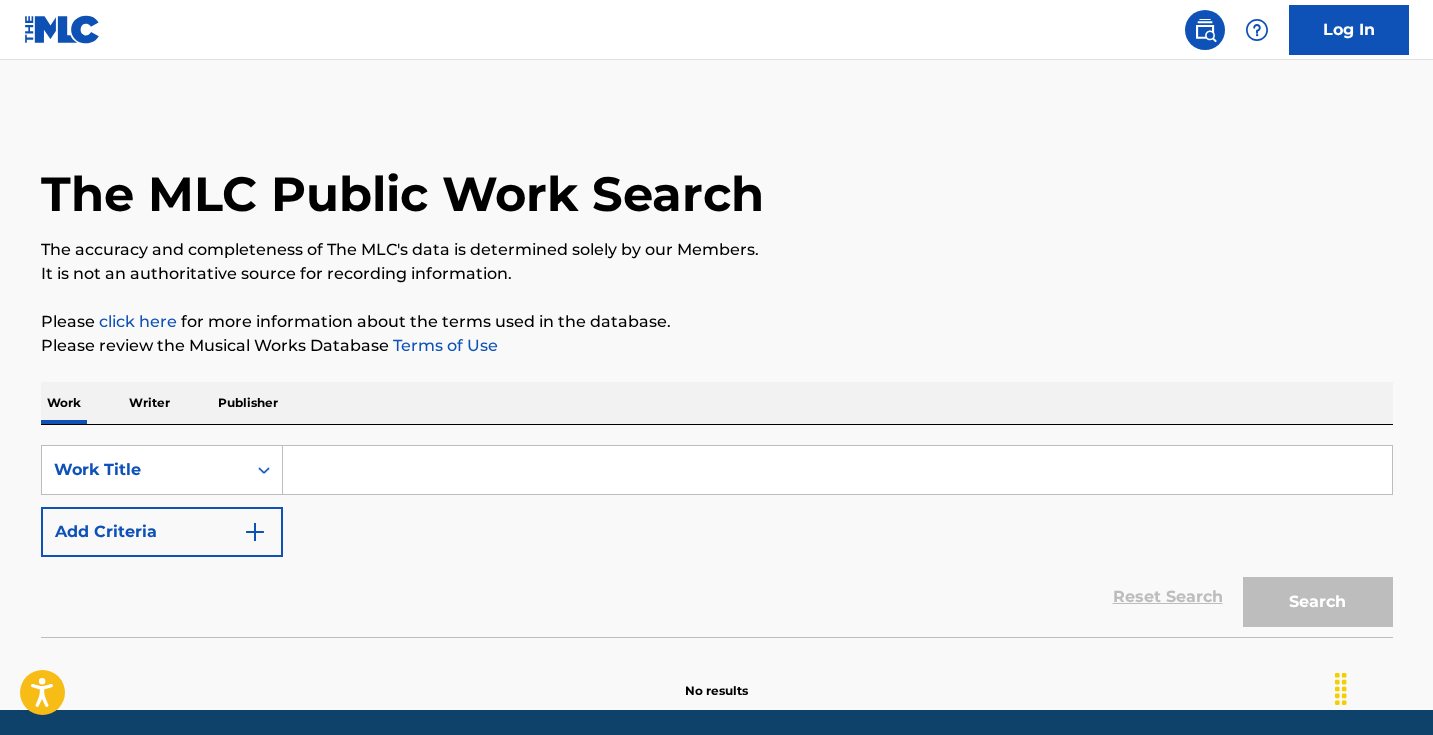 click at bounding box center [837, 470] 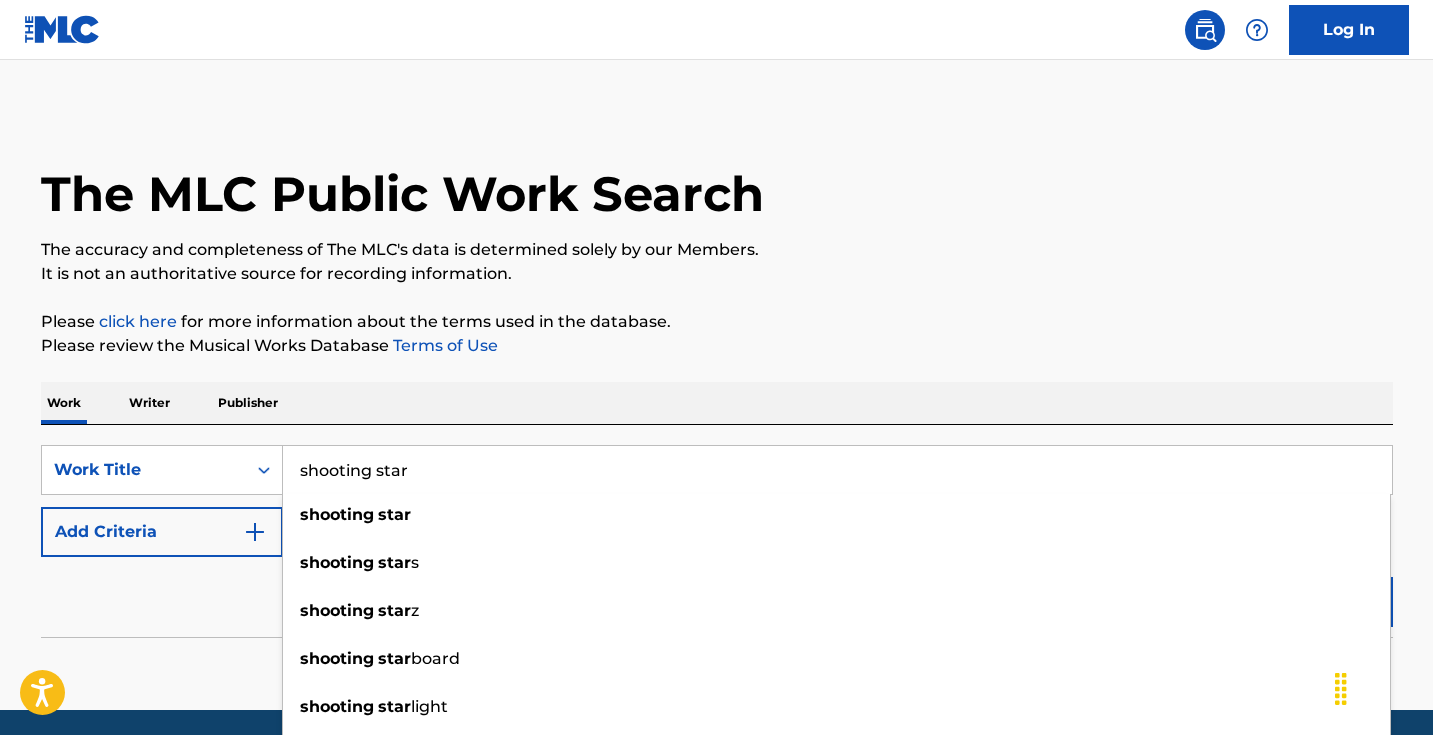 type on "shooting star" 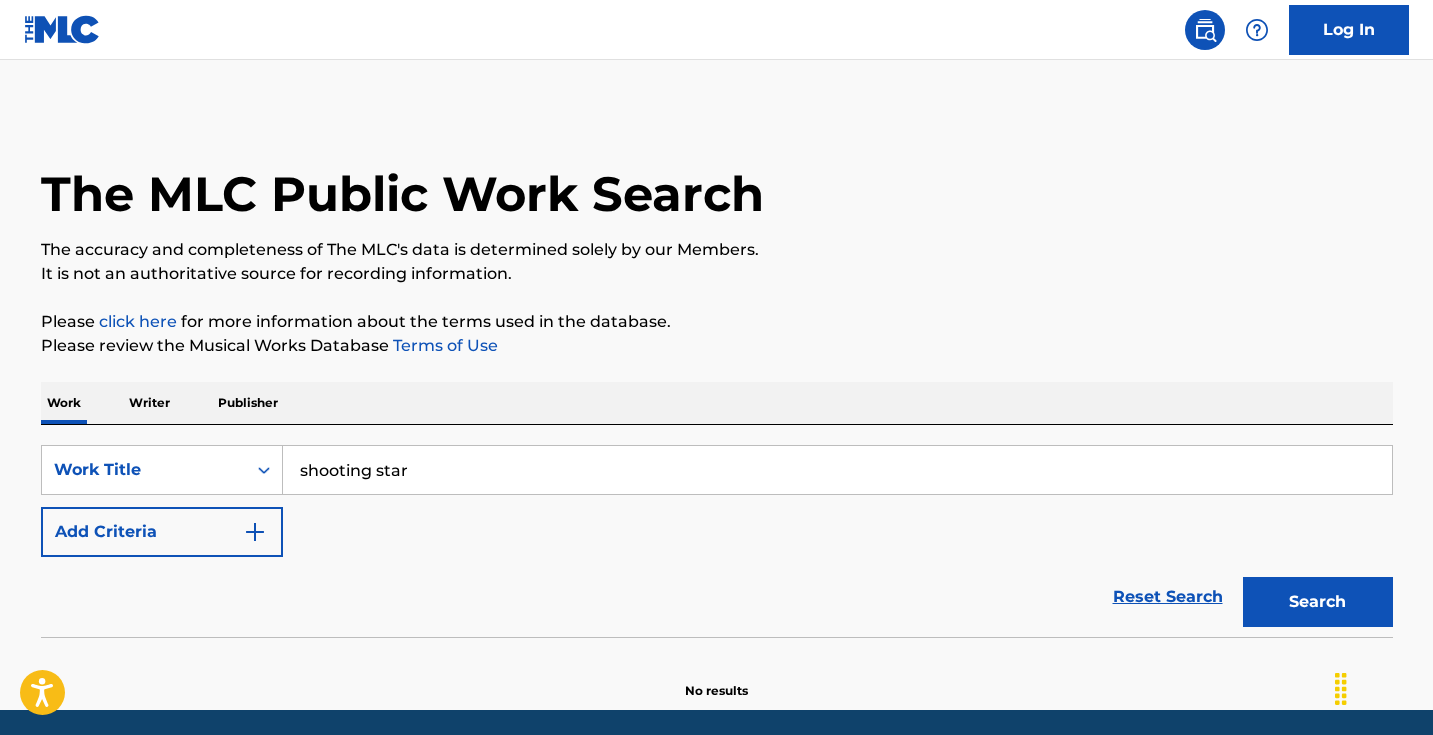 click on "Add Criteria" at bounding box center (162, 532) 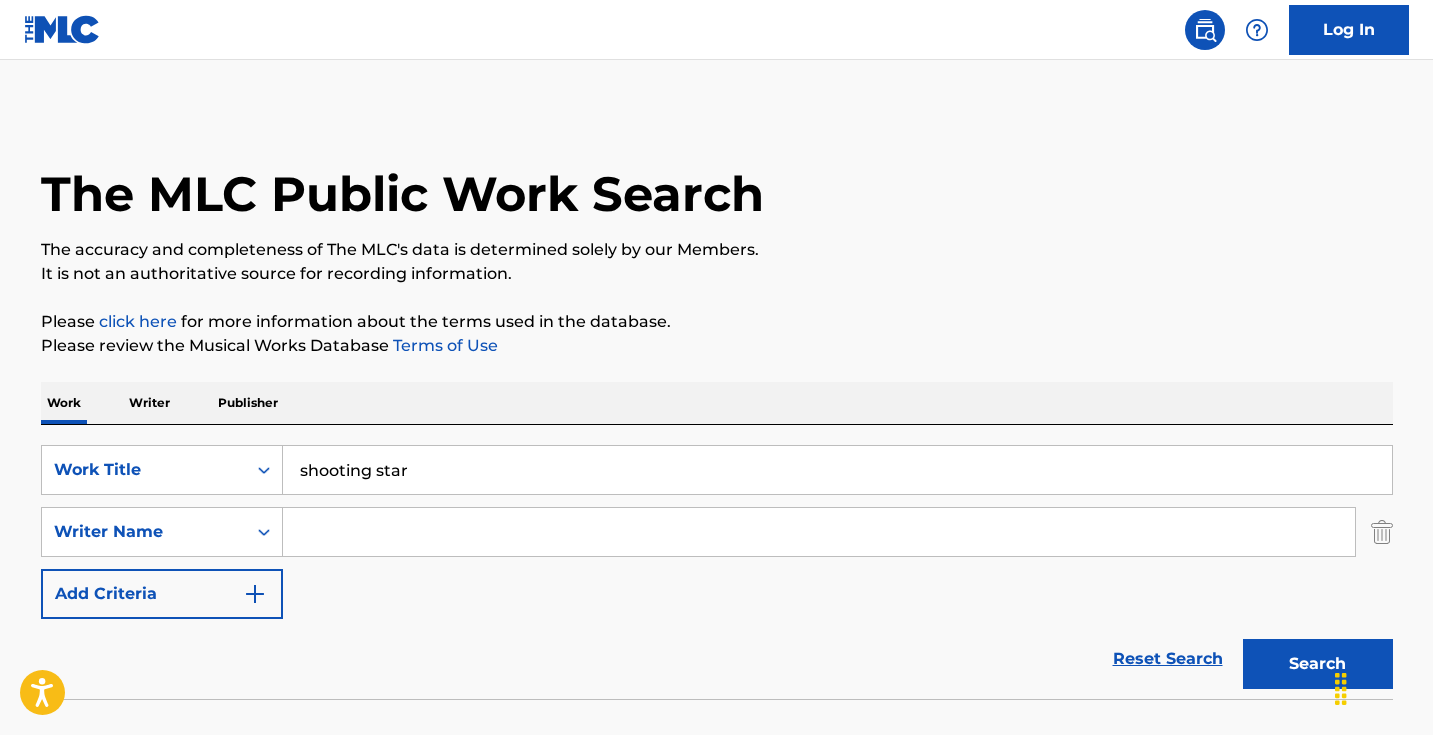 click at bounding box center (819, 532) 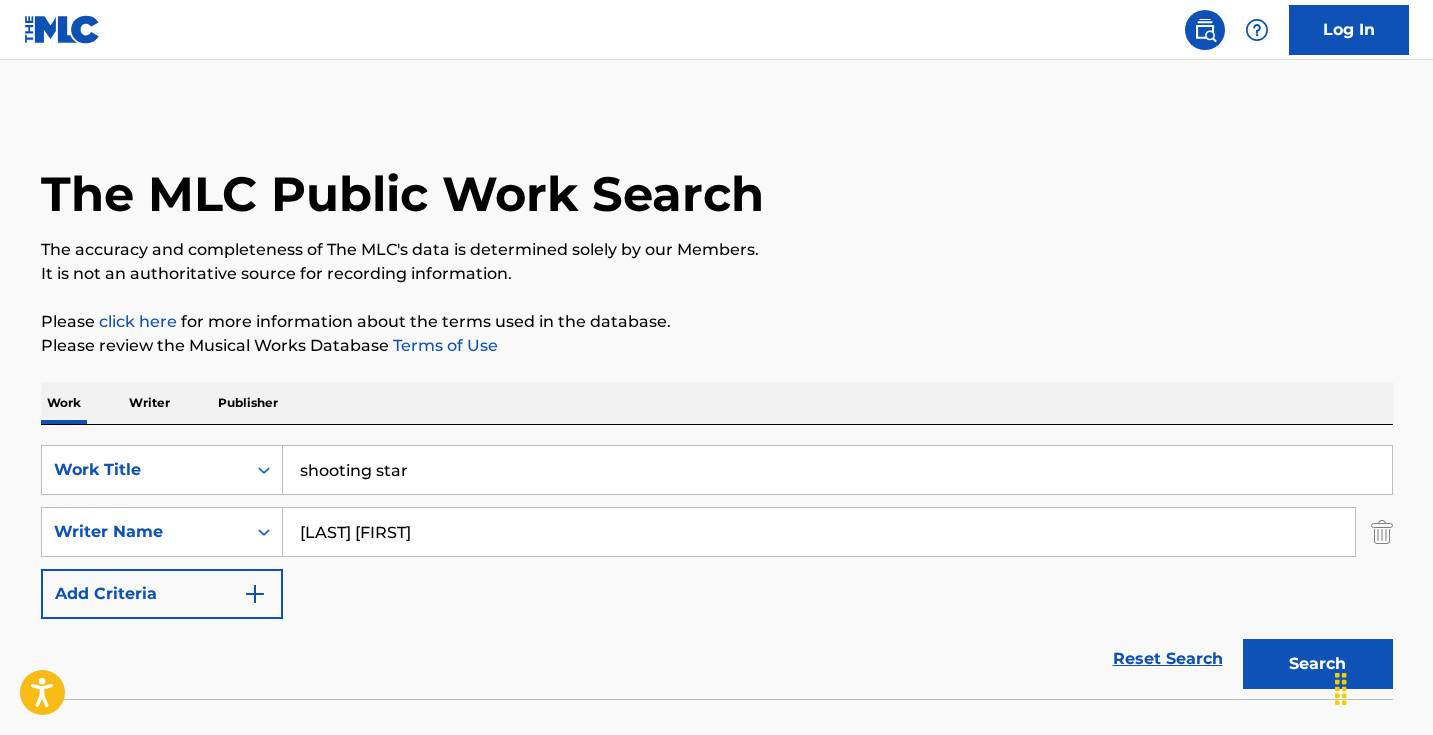 drag, startPoint x: 397, startPoint y: 549, endPoint x: 758, endPoint y: 615, distance: 366.98364 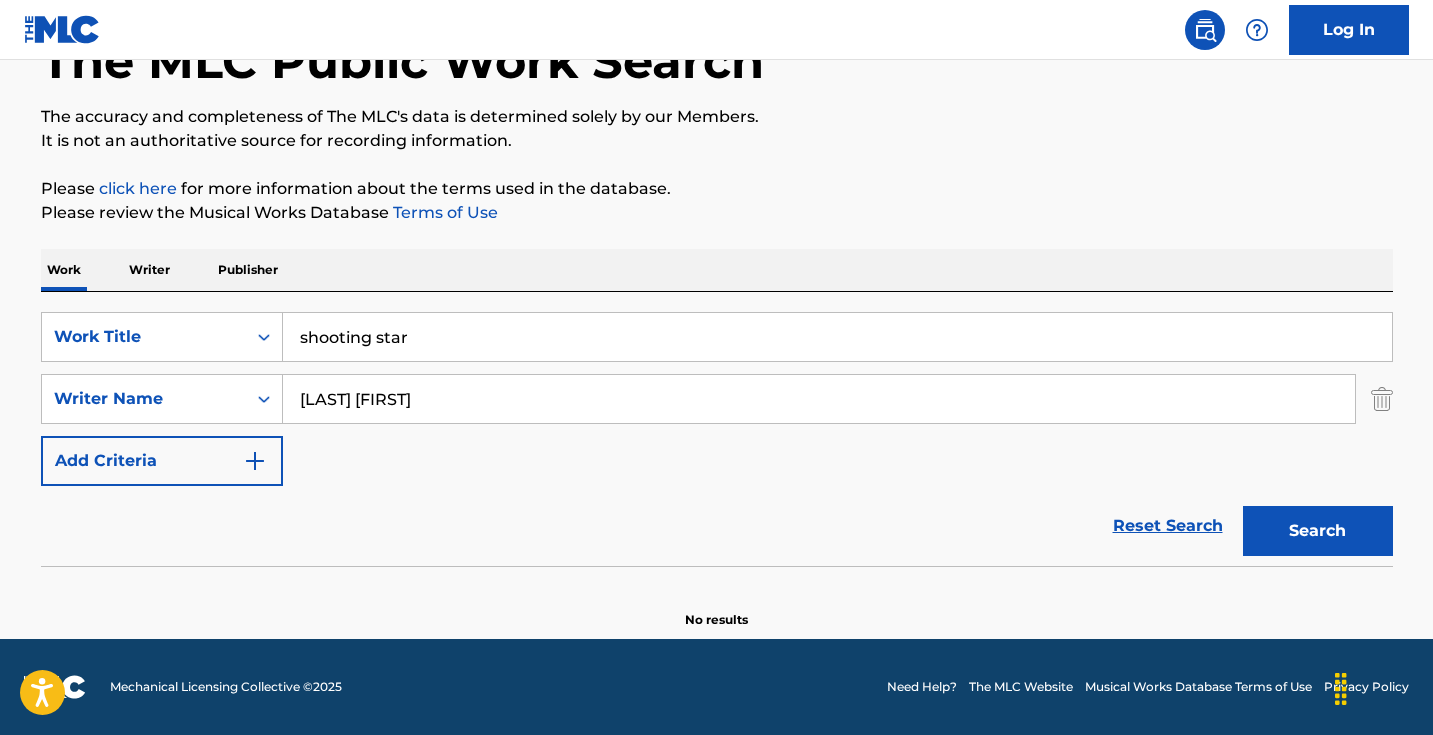 scroll, scrollTop: 133, scrollLeft: 0, axis: vertical 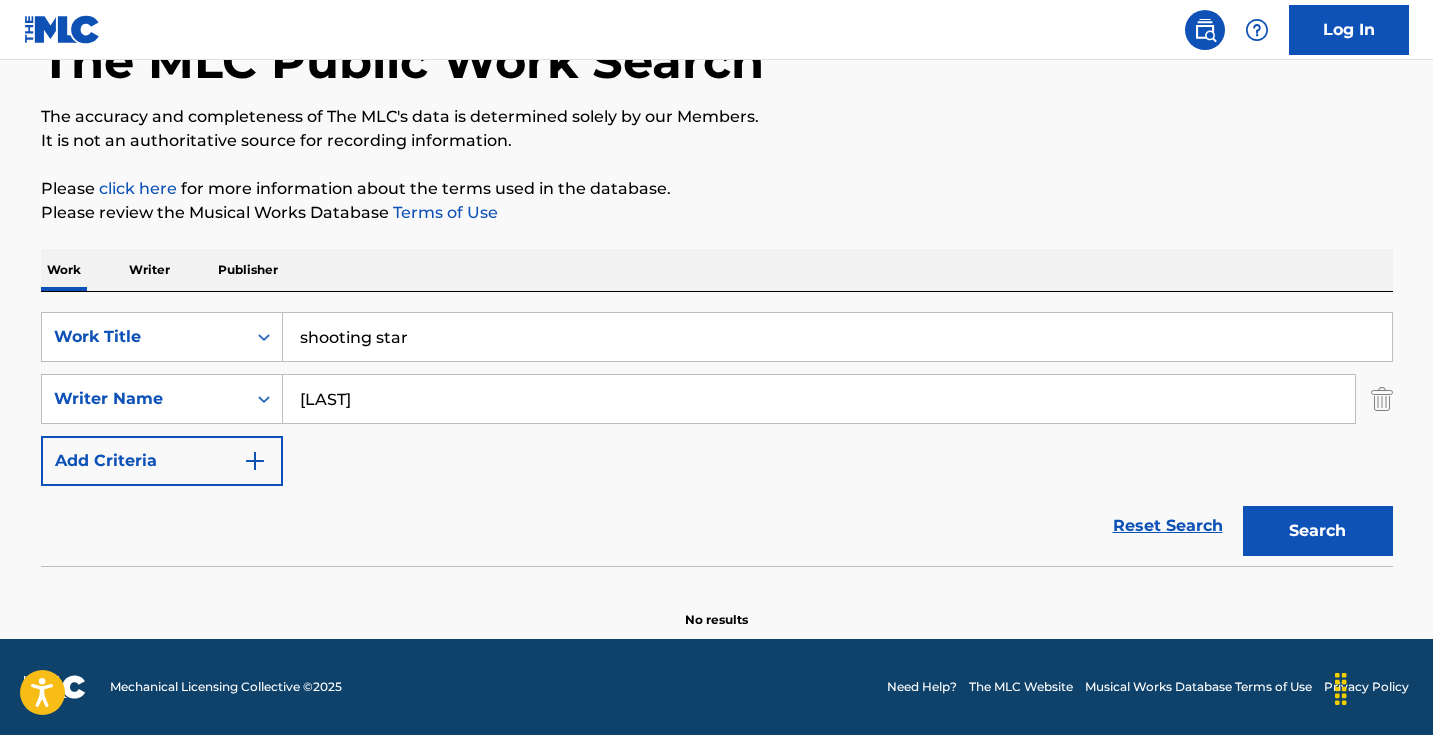 click on "Search" at bounding box center [1318, 531] 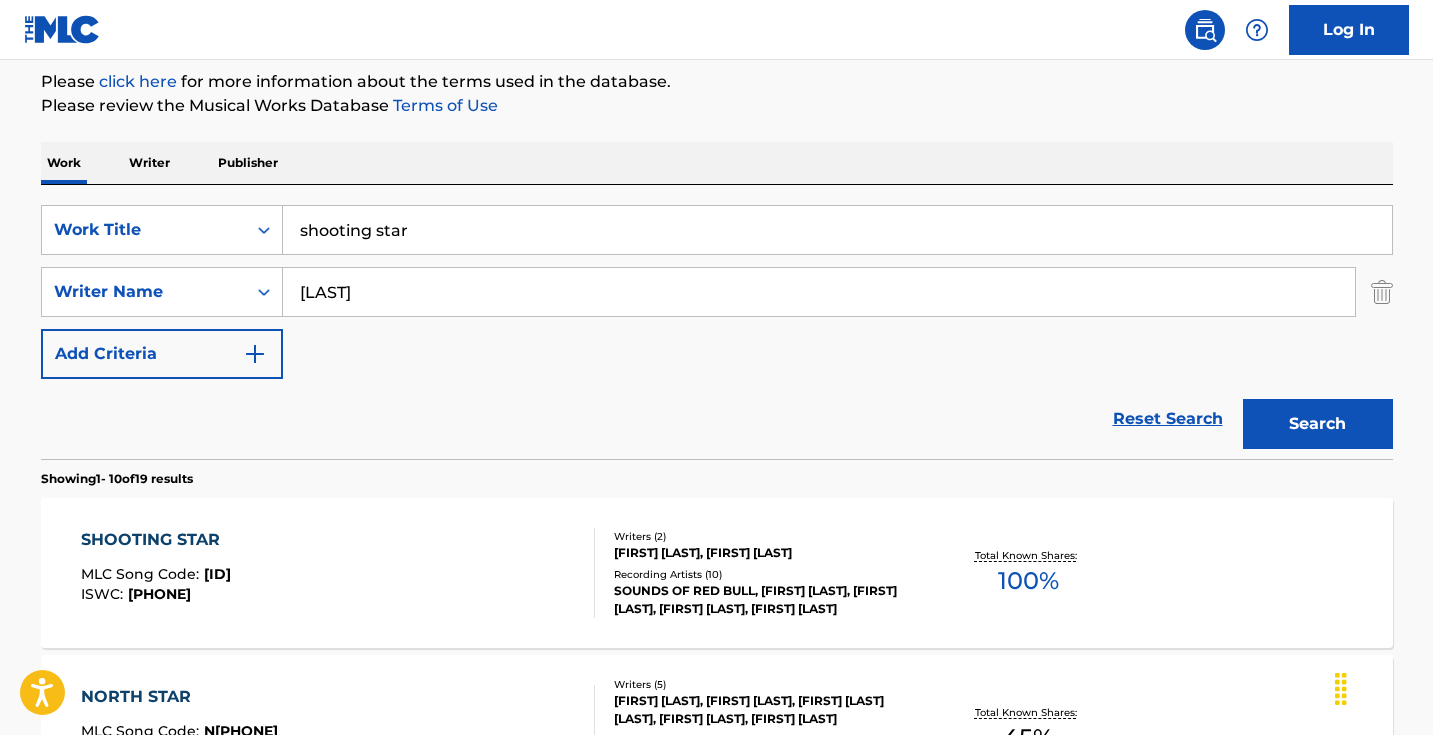 scroll, scrollTop: 246, scrollLeft: 0, axis: vertical 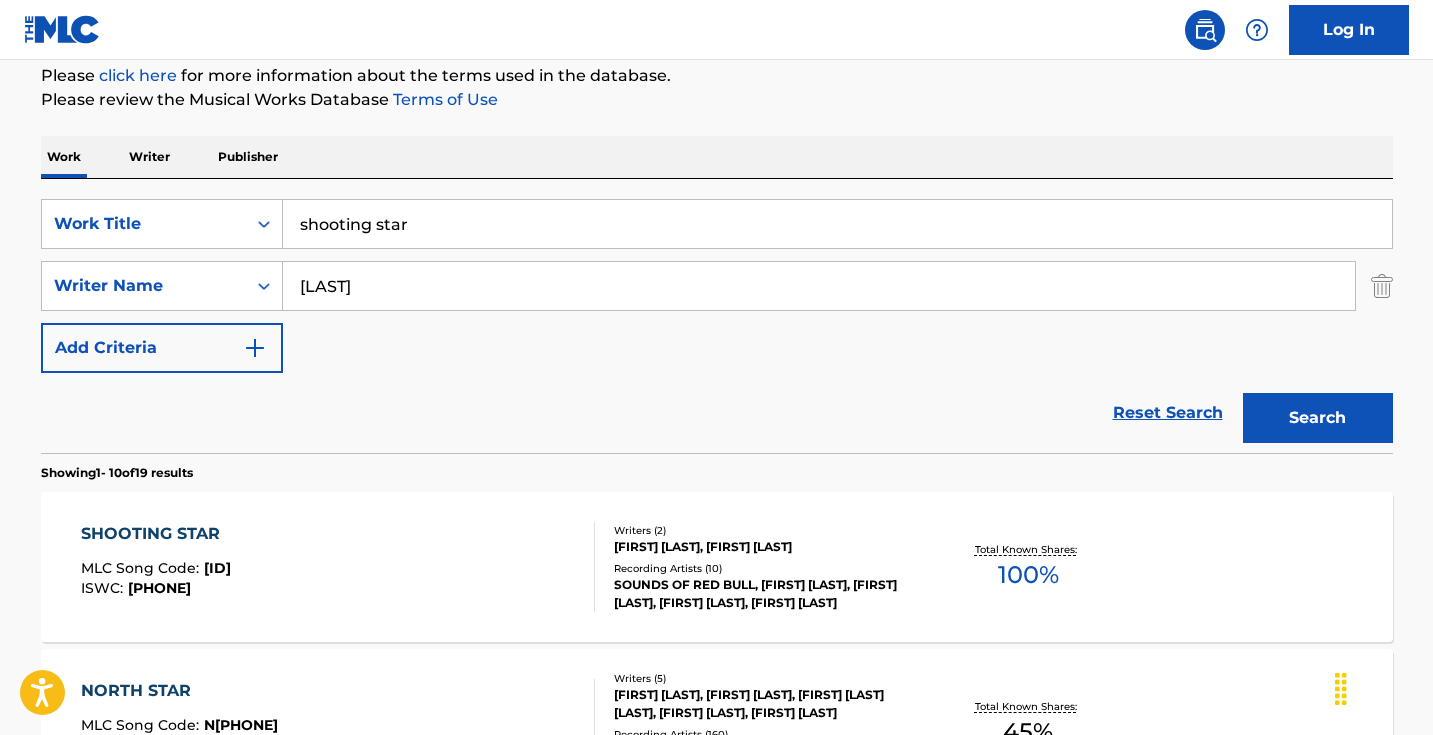 click on "[LAST]" at bounding box center (819, 286) 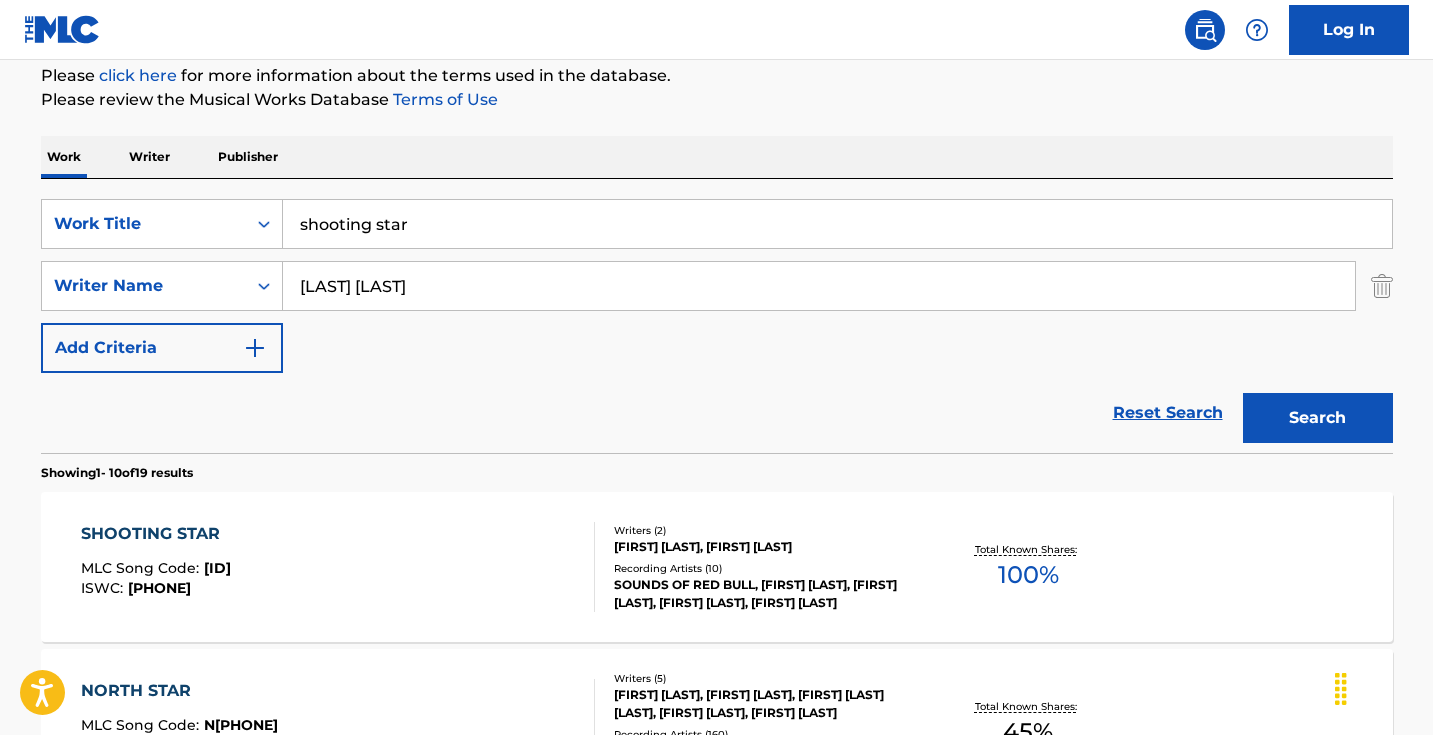 drag, startPoint x: 565, startPoint y: 353, endPoint x: 807, endPoint y: 439, distance: 256.82678 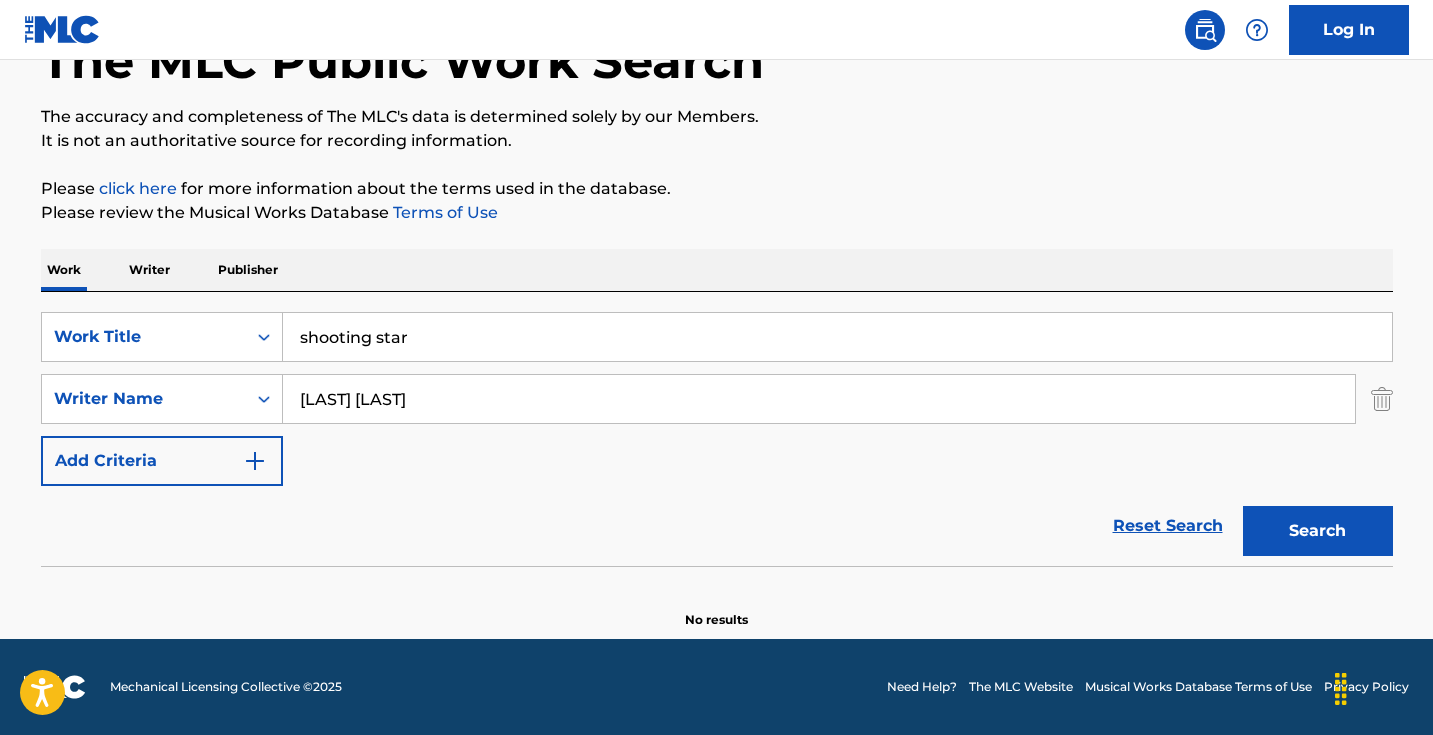 scroll, scrollTop: 133, scrollLeft: 0, axis: vertical 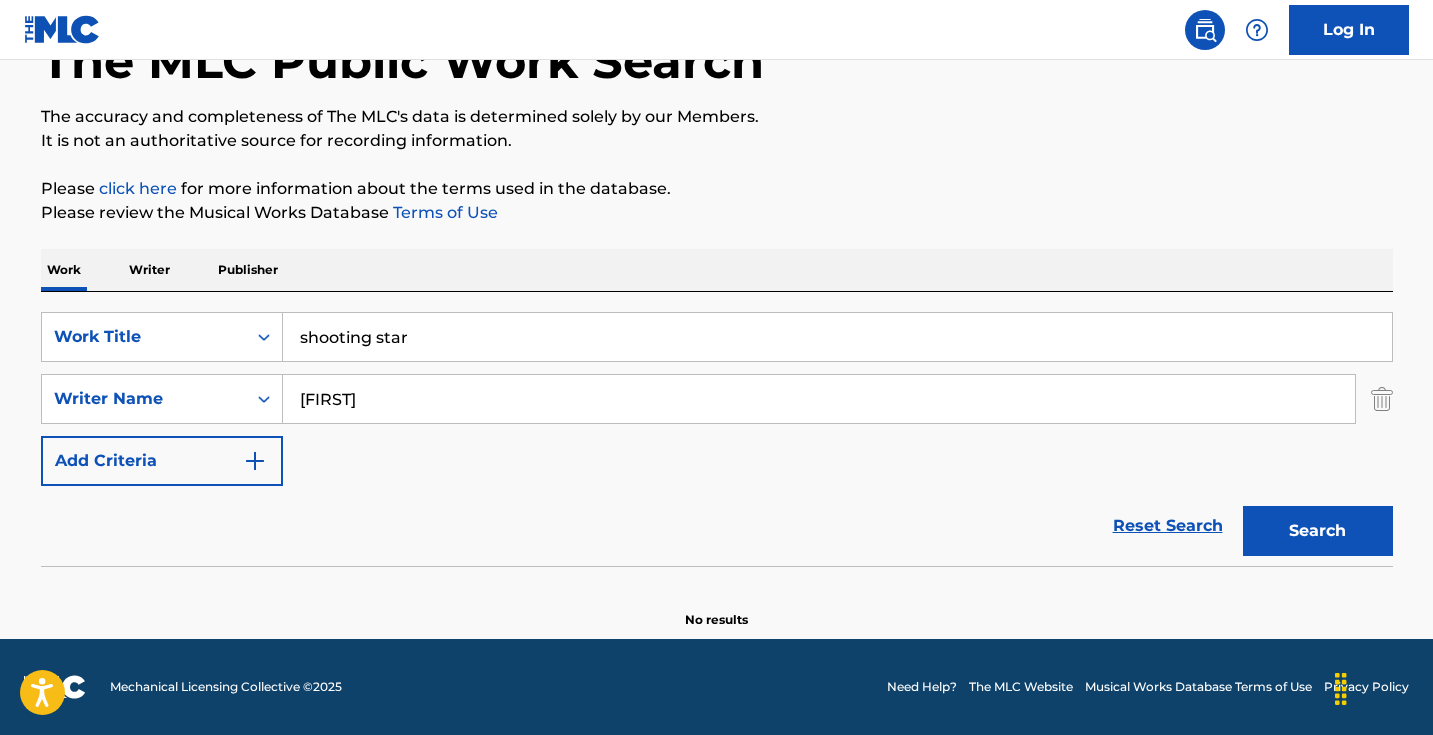 click on "[FIRST]" at bounding box center (819, 399) 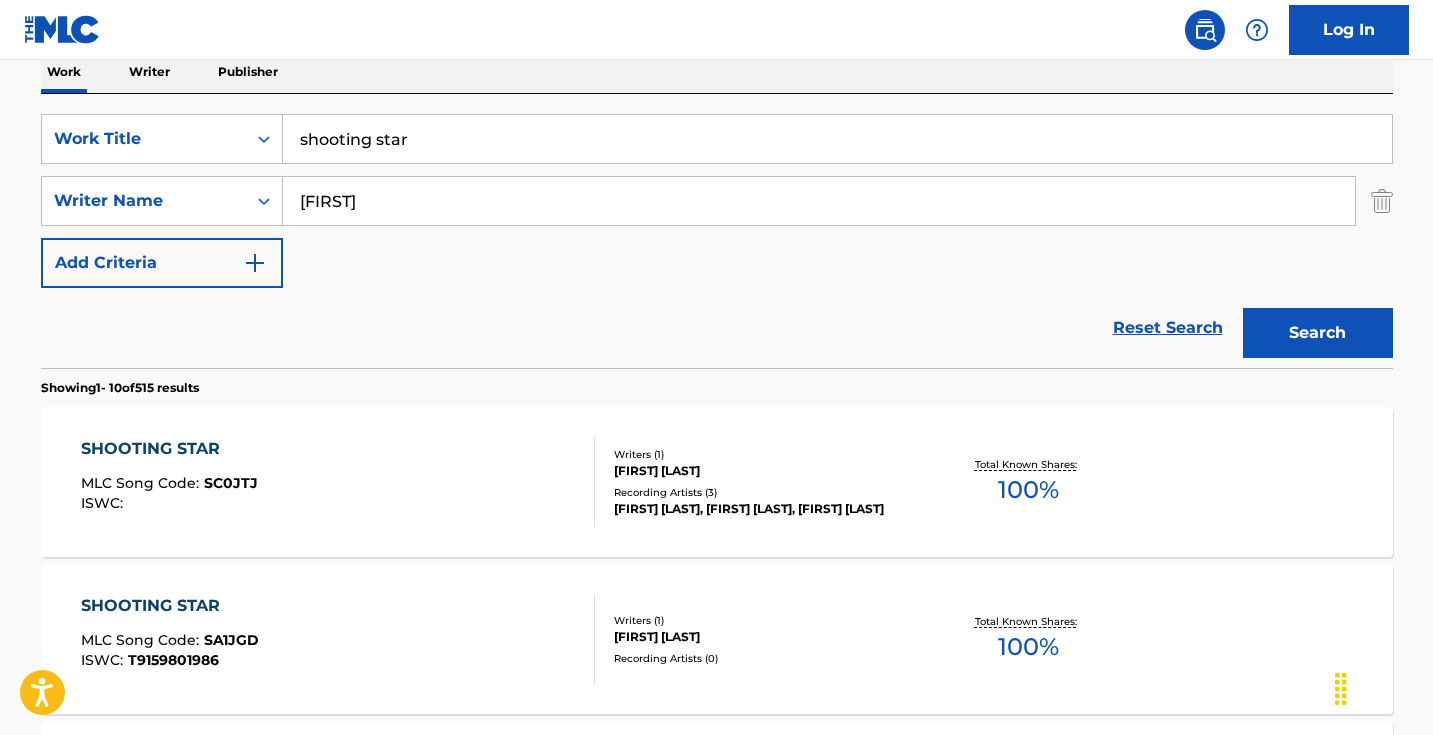 scroll, scrollTop: 280, scrollLeft: 0, axis: vertical 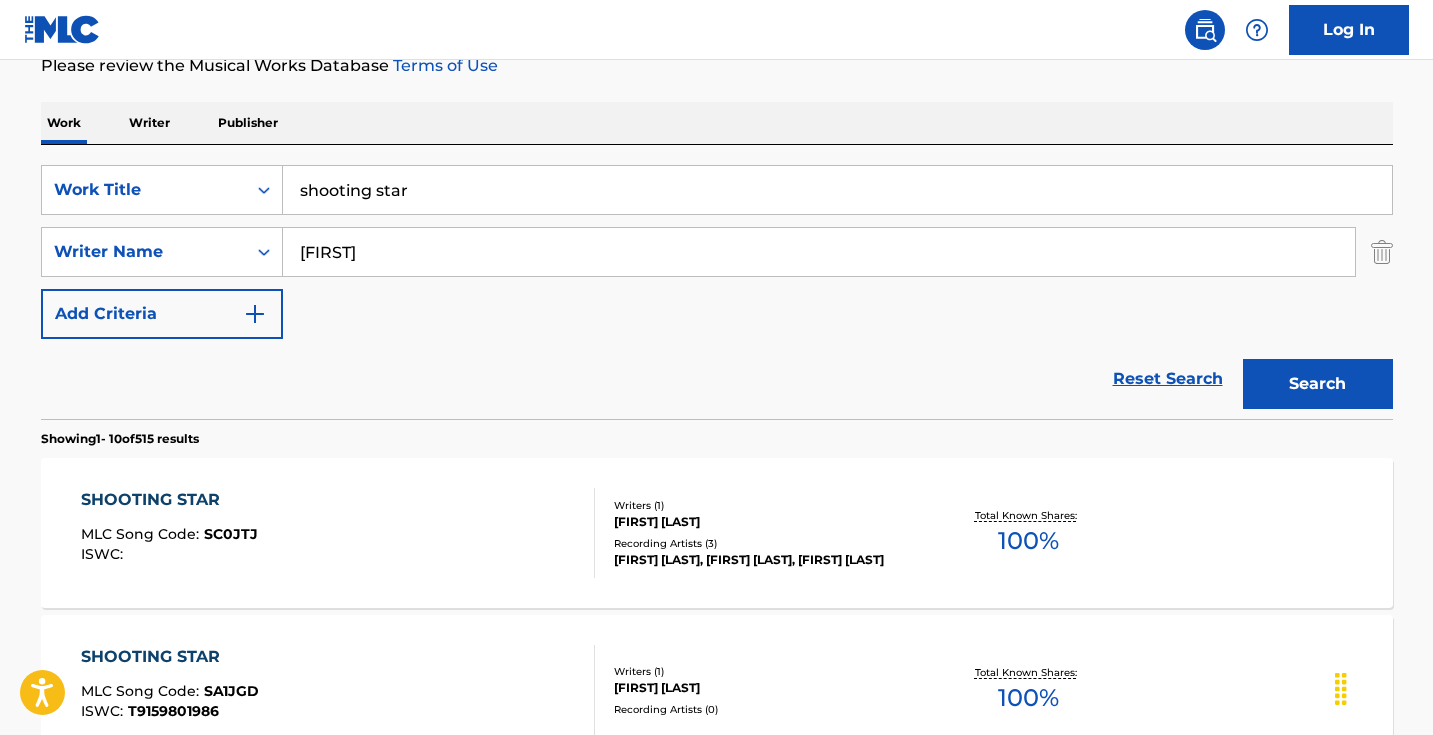 click on "shooting star" at bounding box center (837, 190) 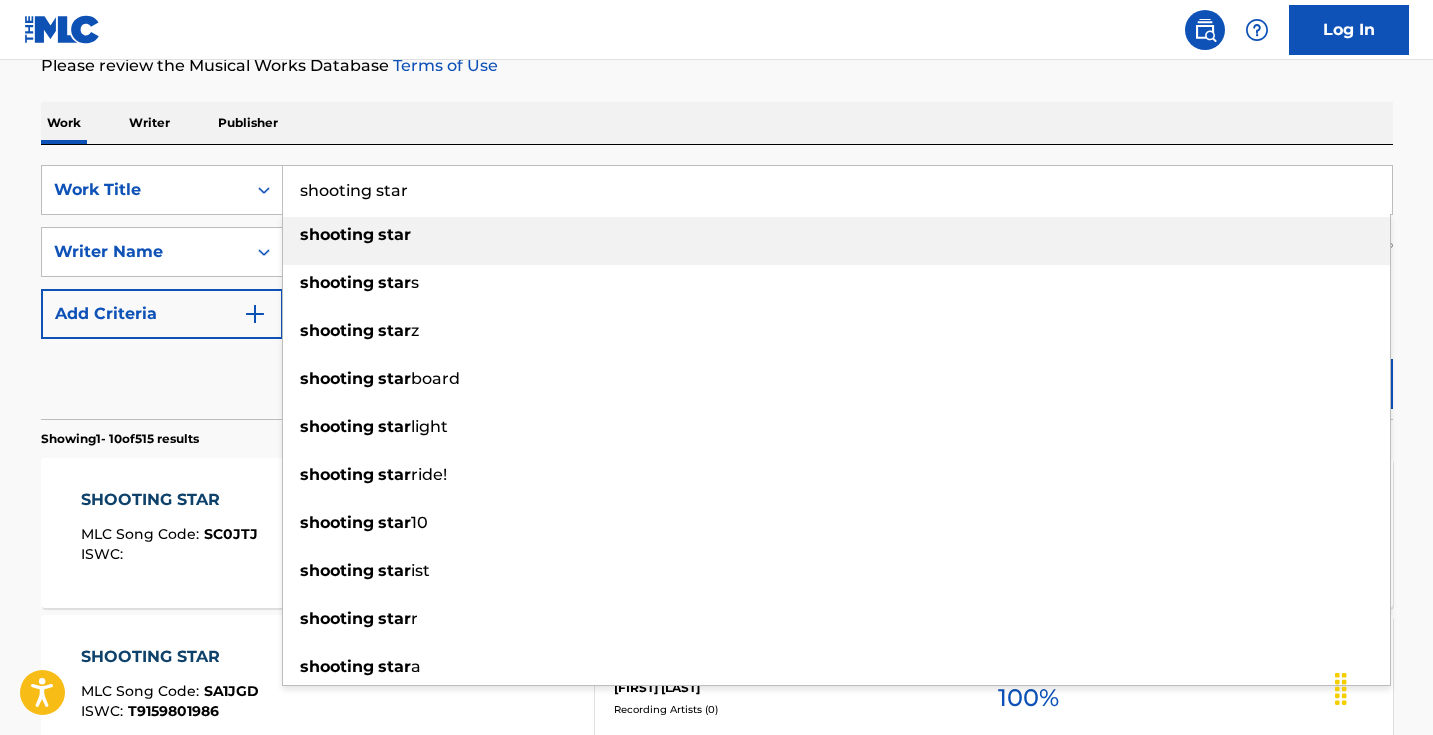 click on "shooting star" at bounding box center [837, 190] 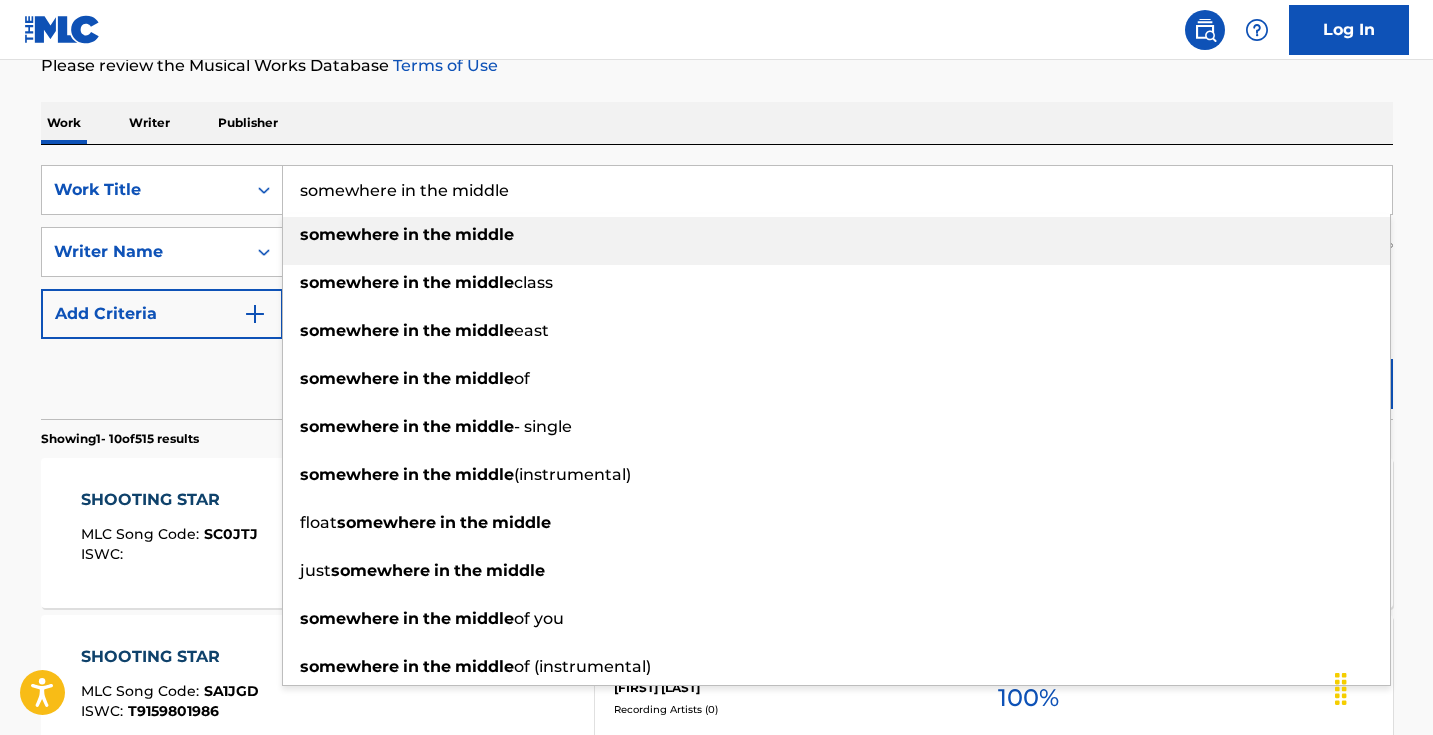 type on "somewhere in the middle" 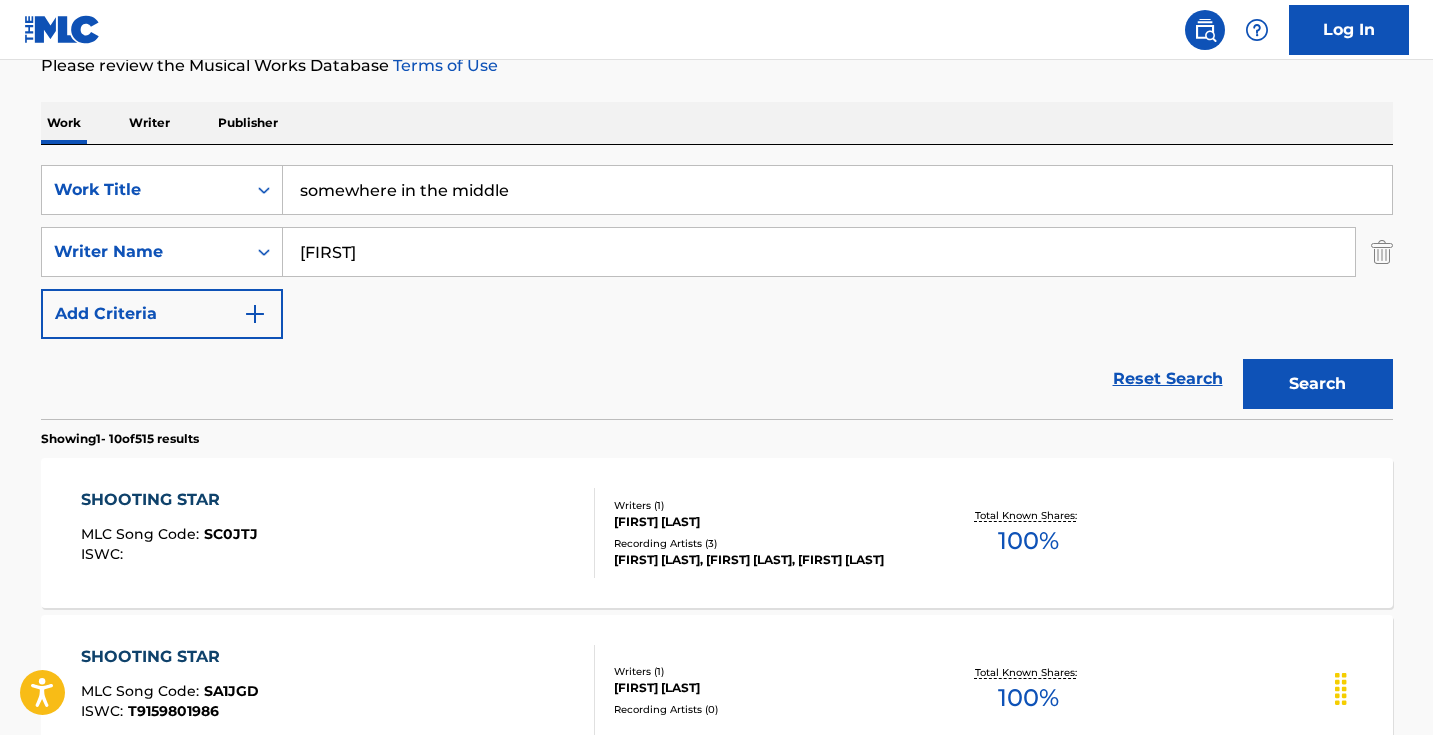 click on "[FIRST]" at bounding box center (819, 252) 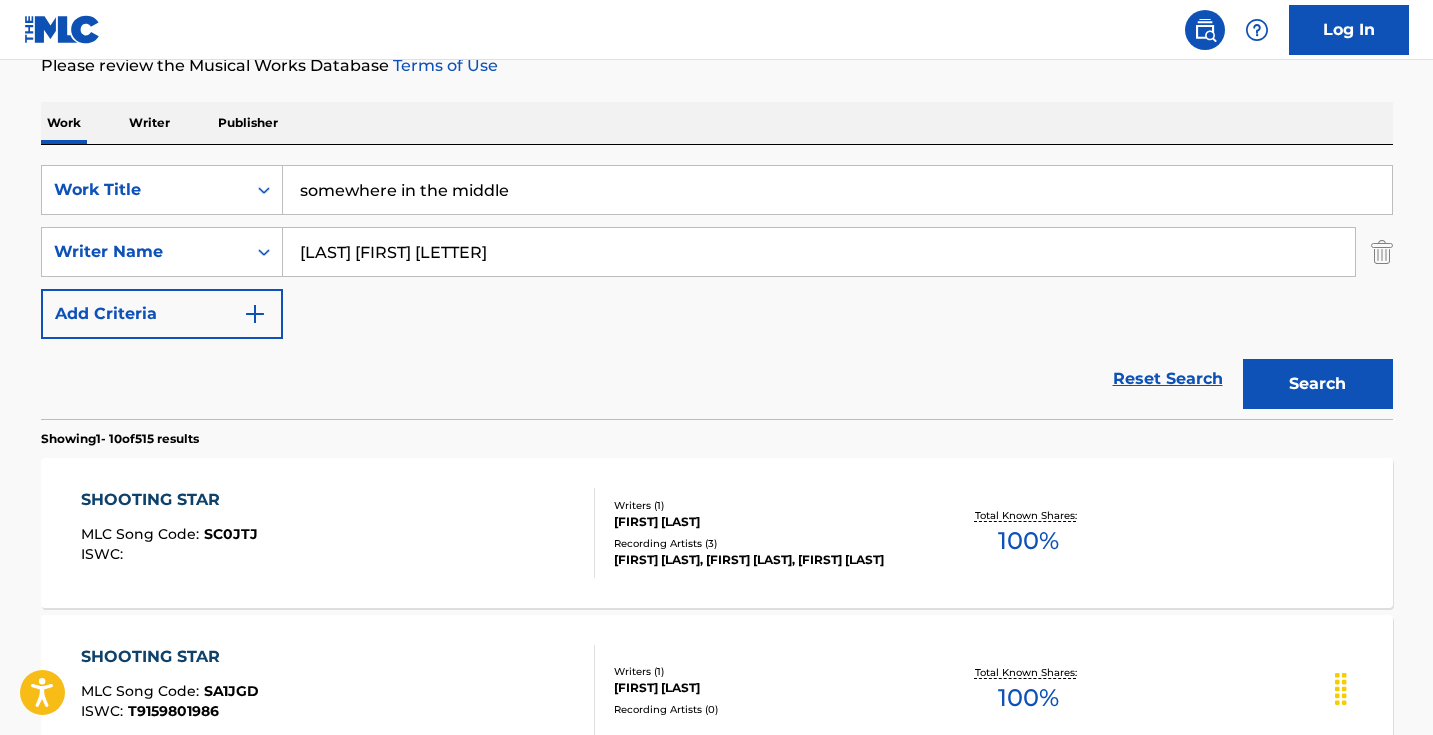type on "[LAST] [FIRST] [LETTER]" 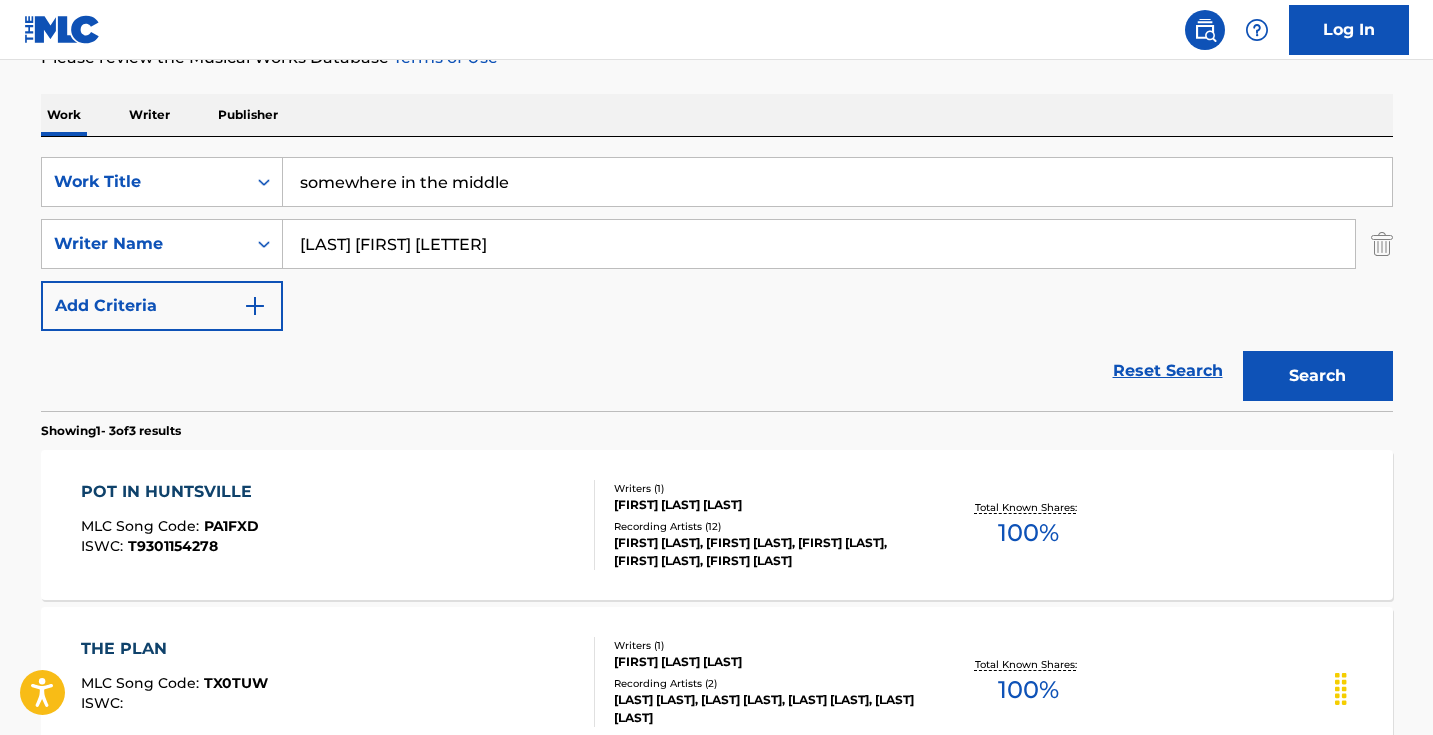 scroll, scrollTop: 217, scrollLeft: 0, axis: vertical 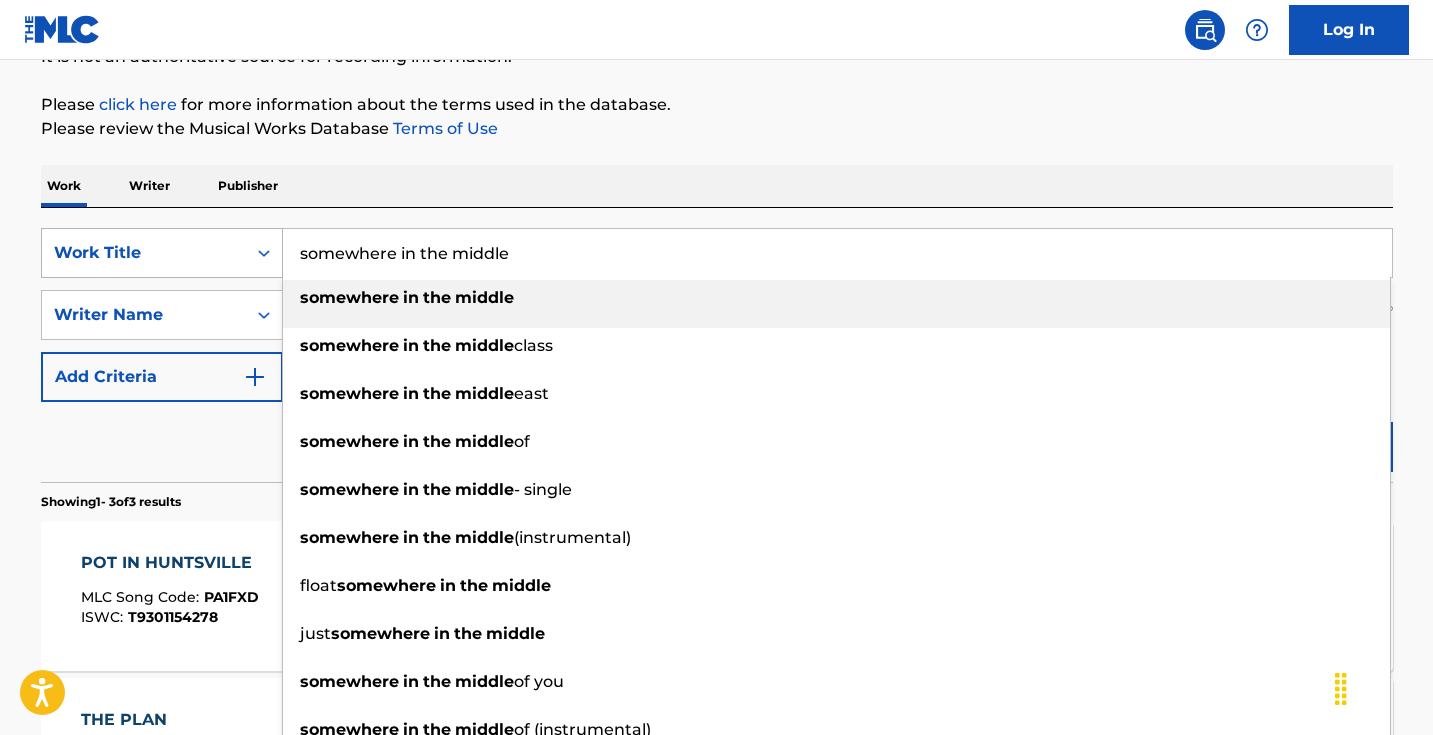 drag, startPoint x: 555, startPoint y: 245, endPoint x: 252, endPoint y: 245, distance: 303 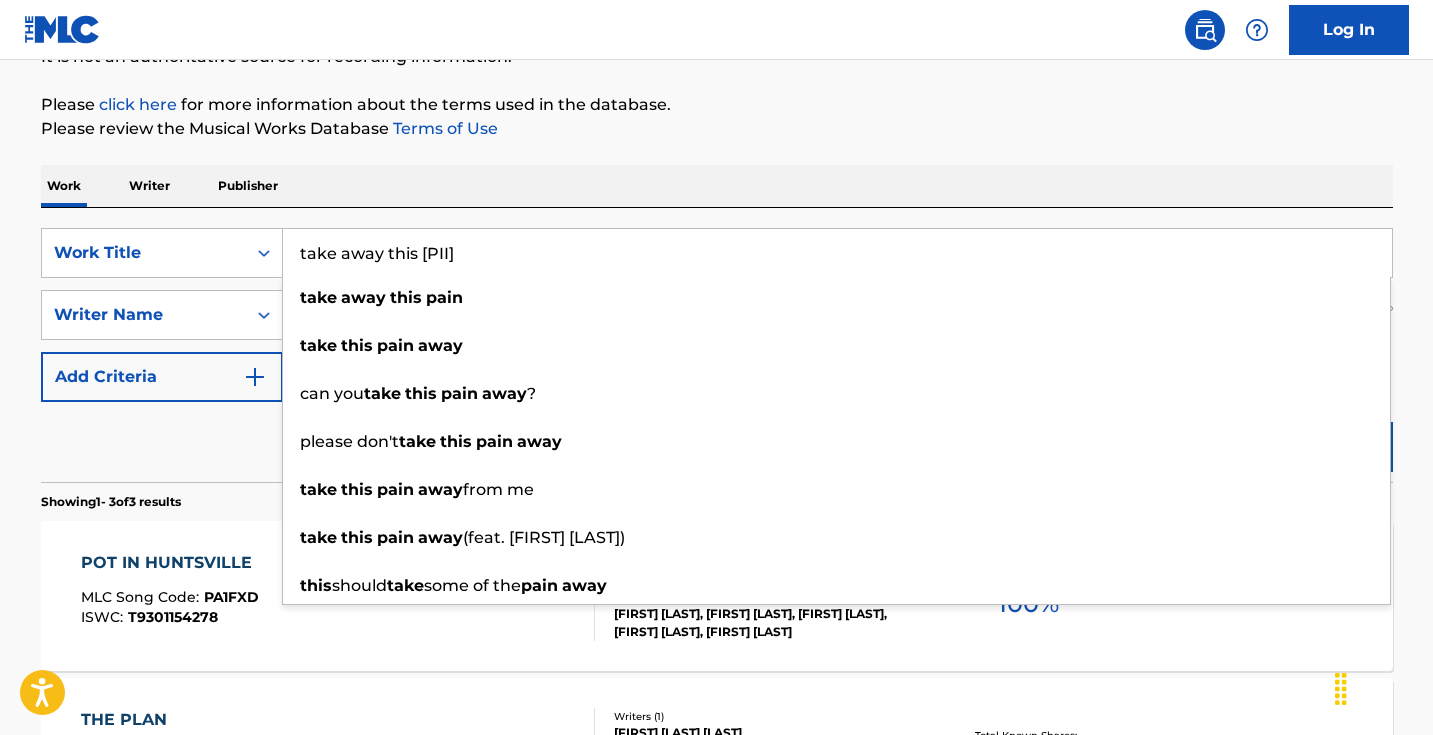type on "take away this [PII]" 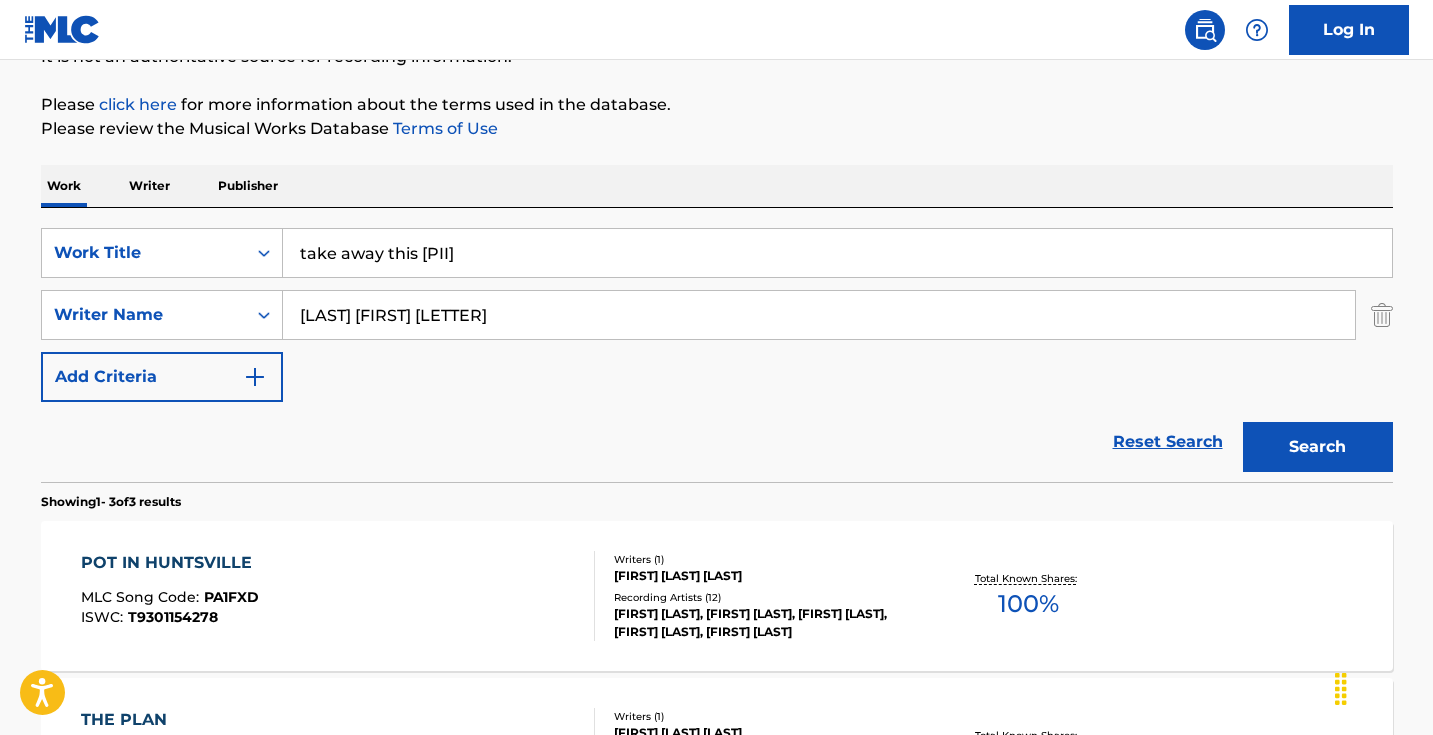 click on "Search" at bounding box center [1318, 447] 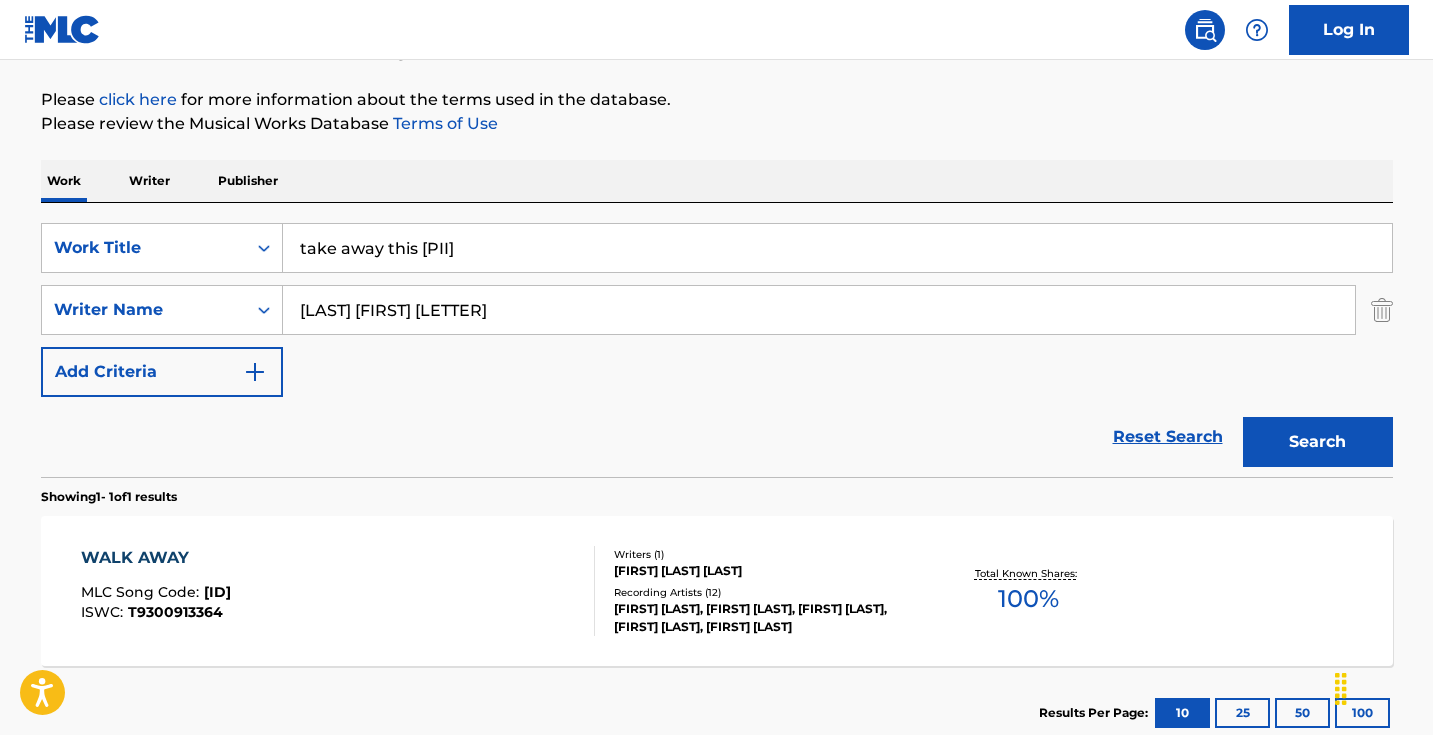 scroll, scrollTop: 223, scrollLeft: 0, axis: vertical 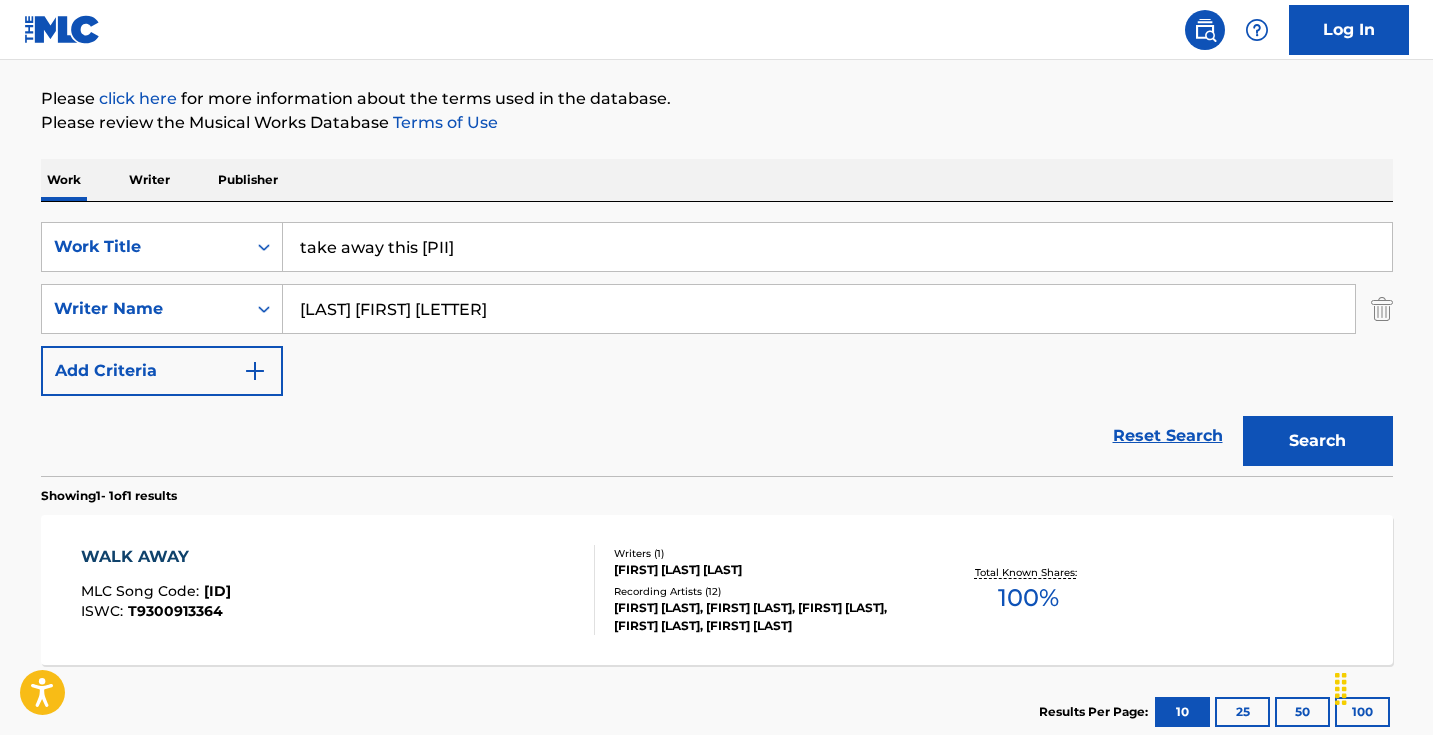 click on "[LAST] [FIRST] [LETTER]" at bounding box center (819, 309) 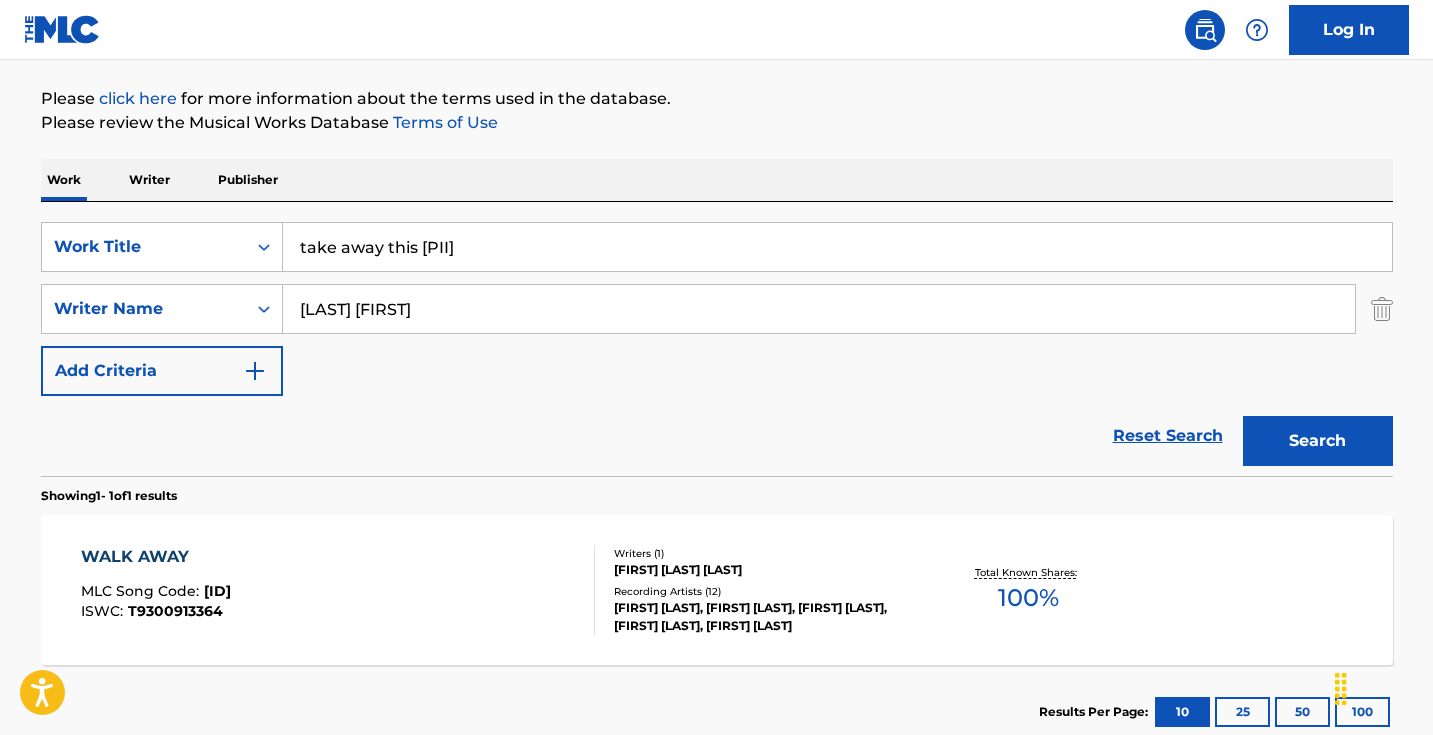 type on "[LAST] [FIRST]" 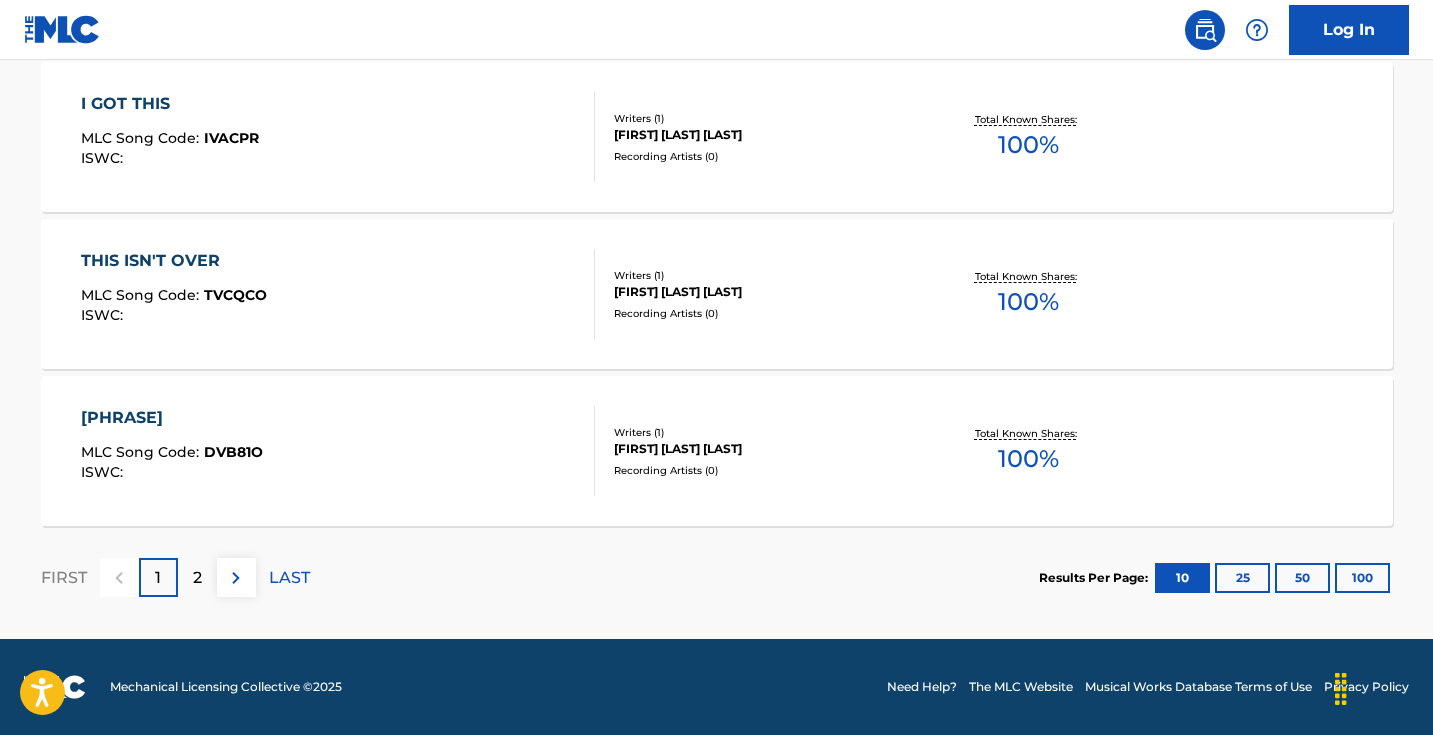 click at bounding box center [236, 578] 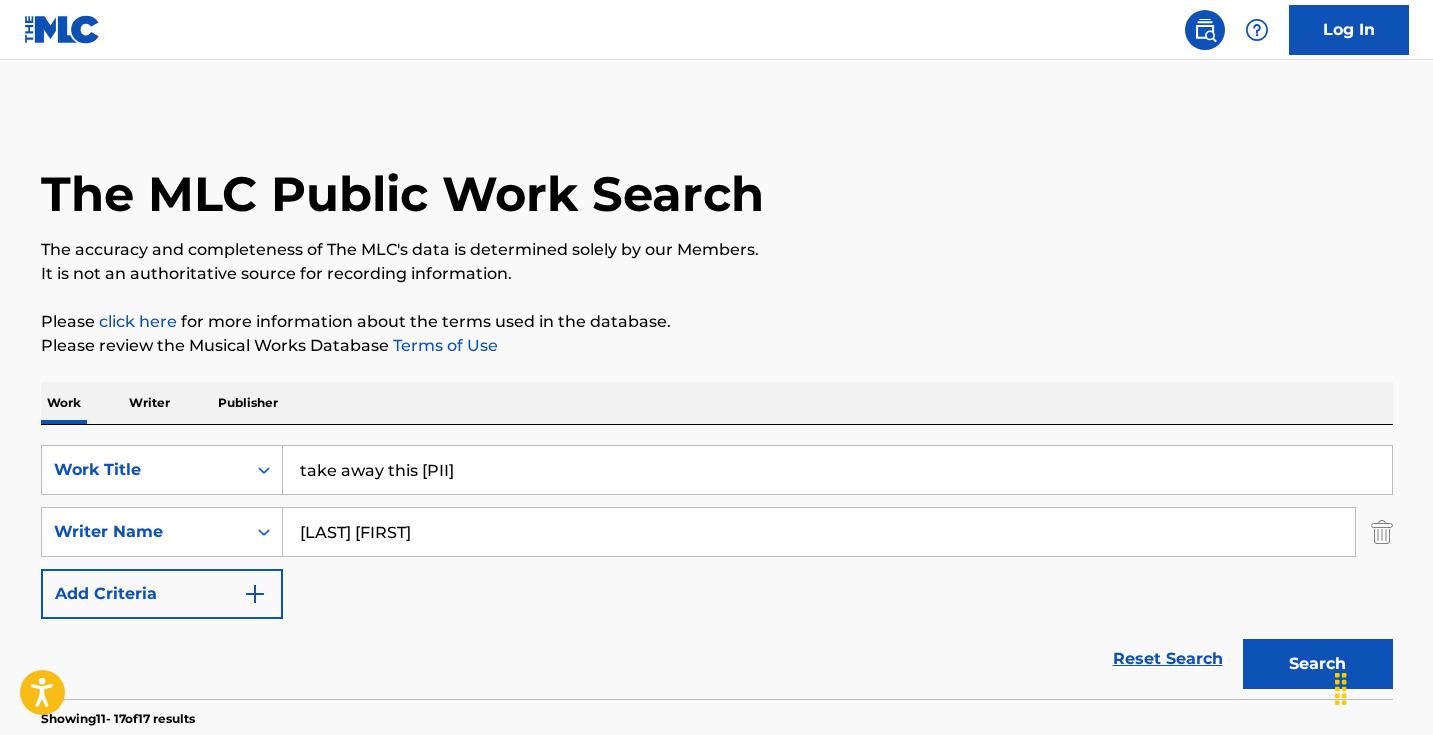 scroll, scrollTop: 0, scrollLeft: 0, axis: both 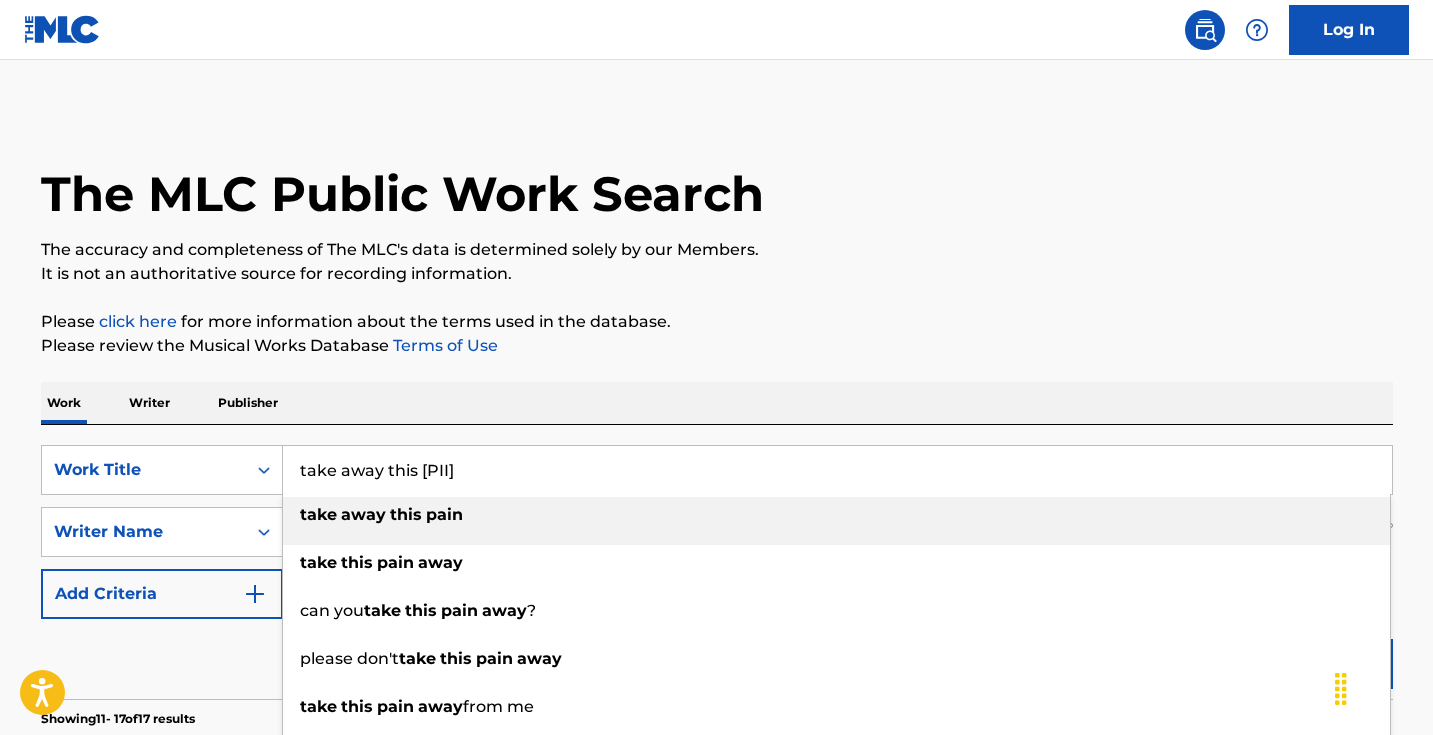 drag, startPoint x: 471, startPoint y: 467, endPoint x: 94, endPoint y: 423, distance: 379.55896 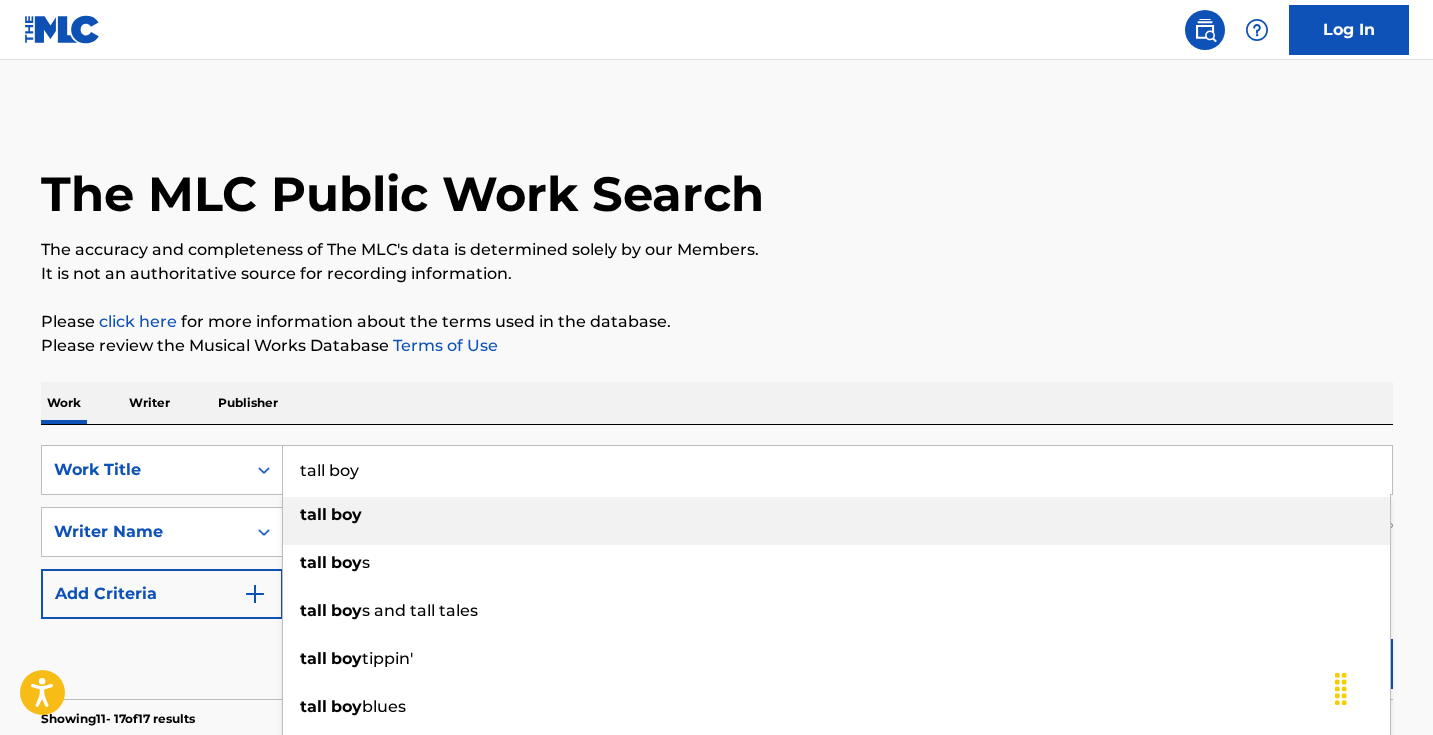 type on "tall boy" 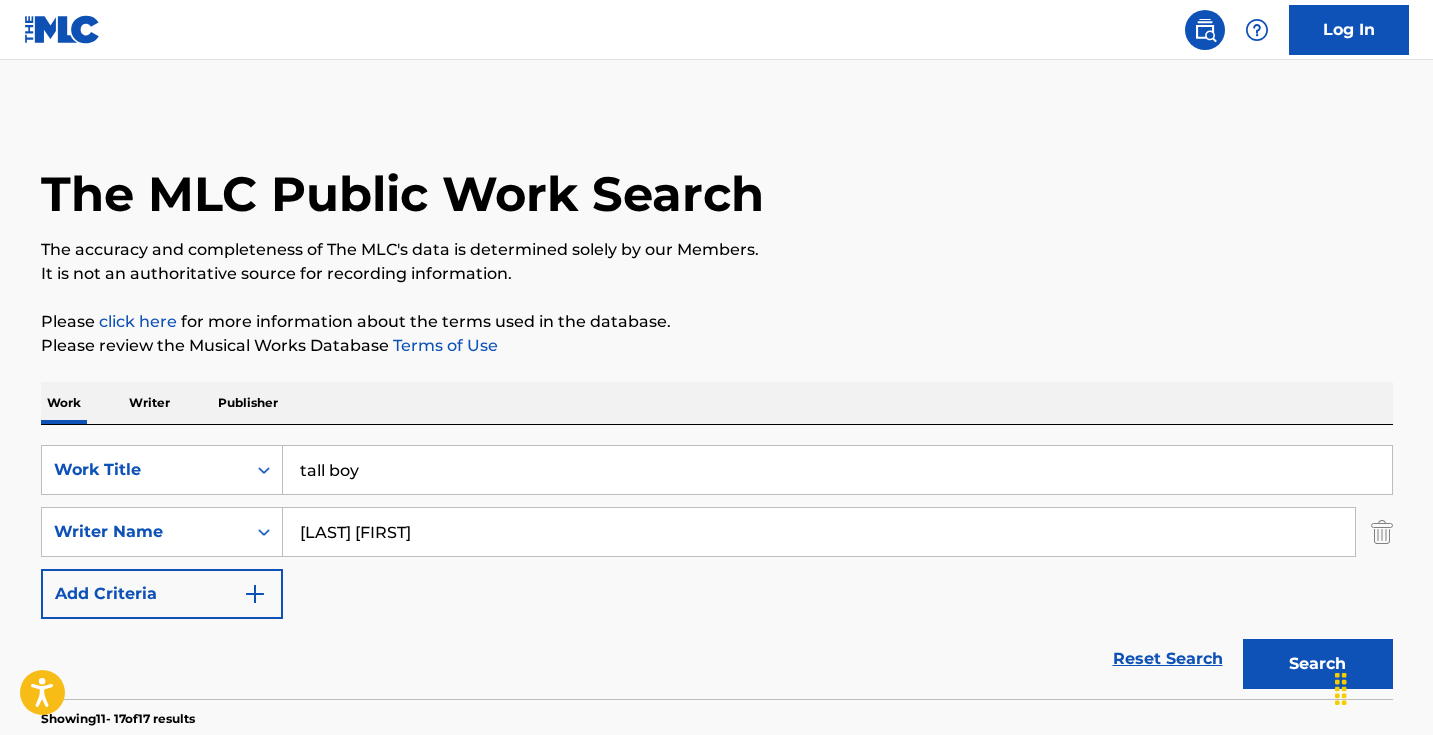 click on "Search" at bounding box center (1318, 664) 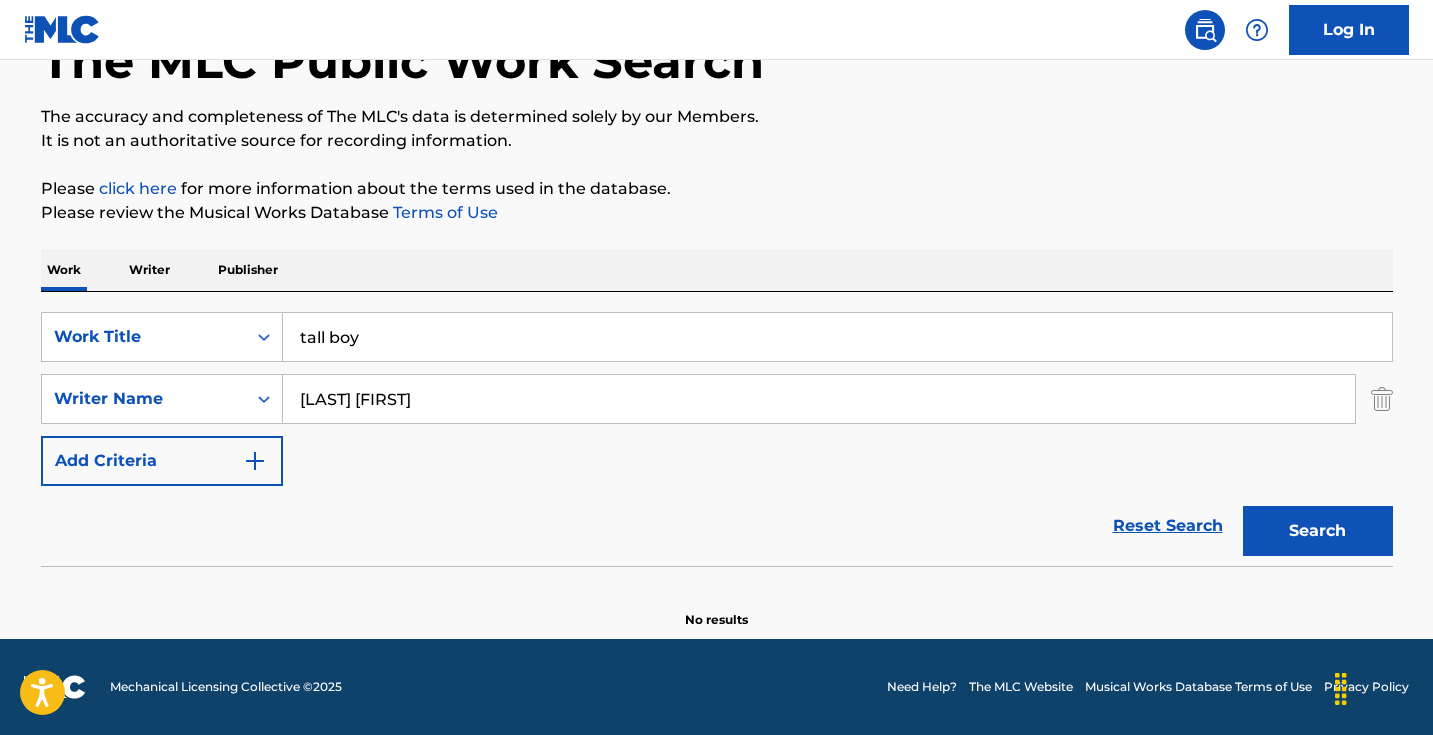 scroll, scrollTop: 133, scrollLeft: 0, axis: vertical 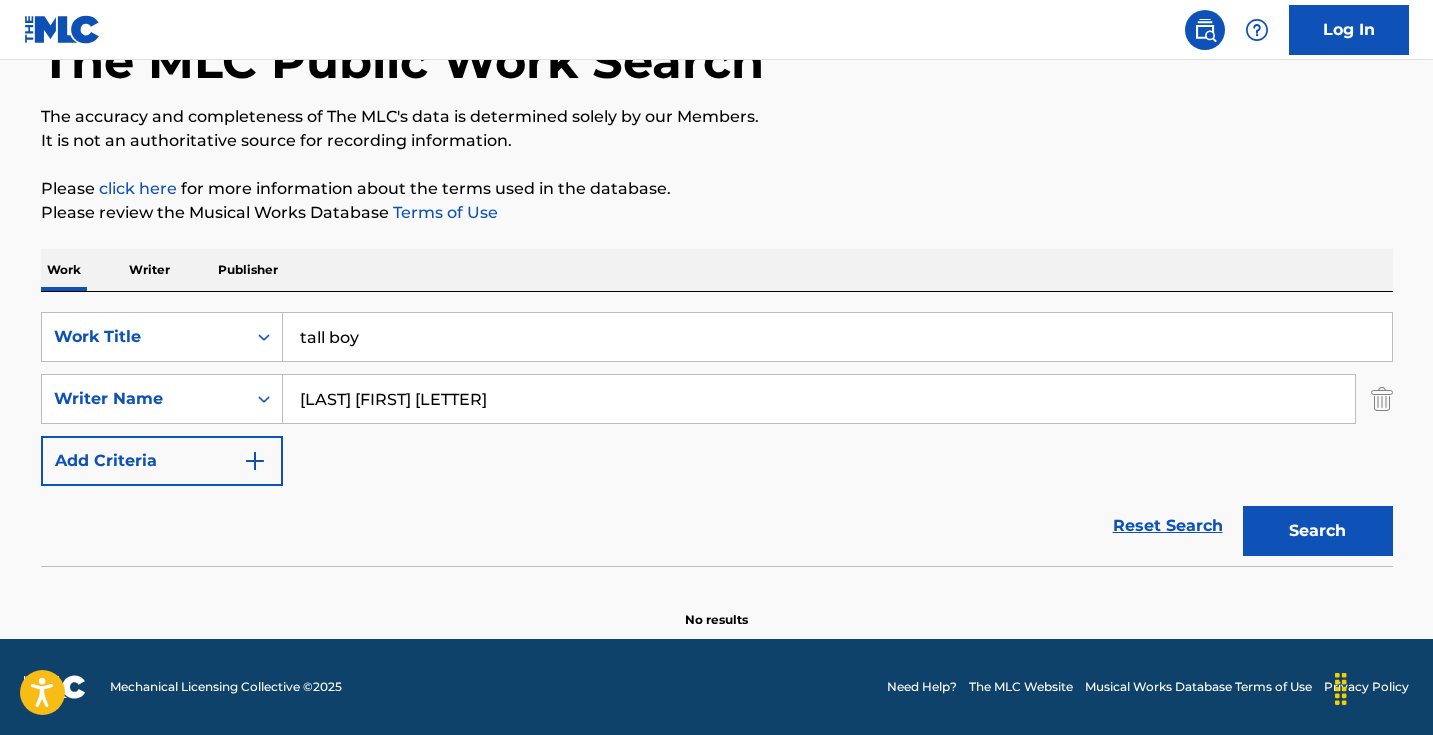 type on "[LAST] [FIRST] [LETTER]" 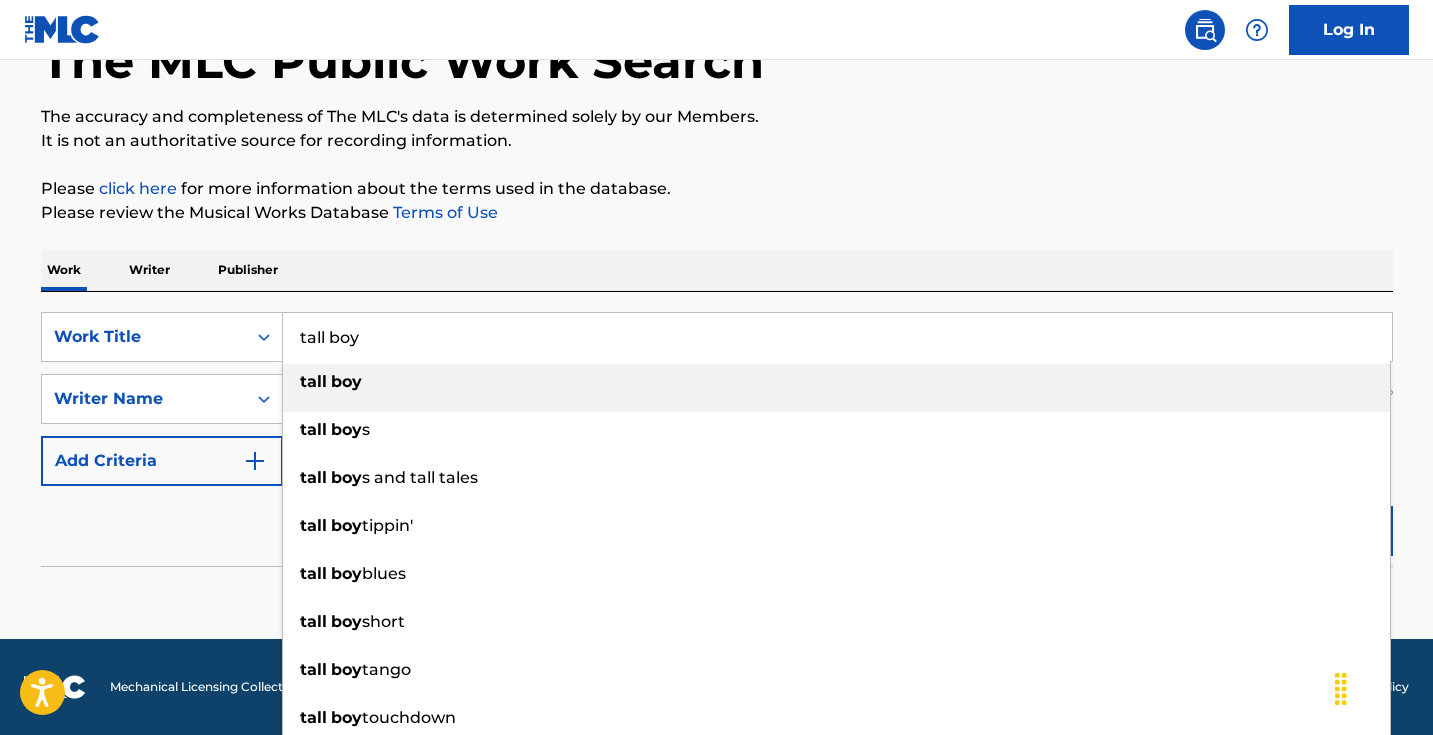 click on "tall boy" at bounding box center (837, 337) 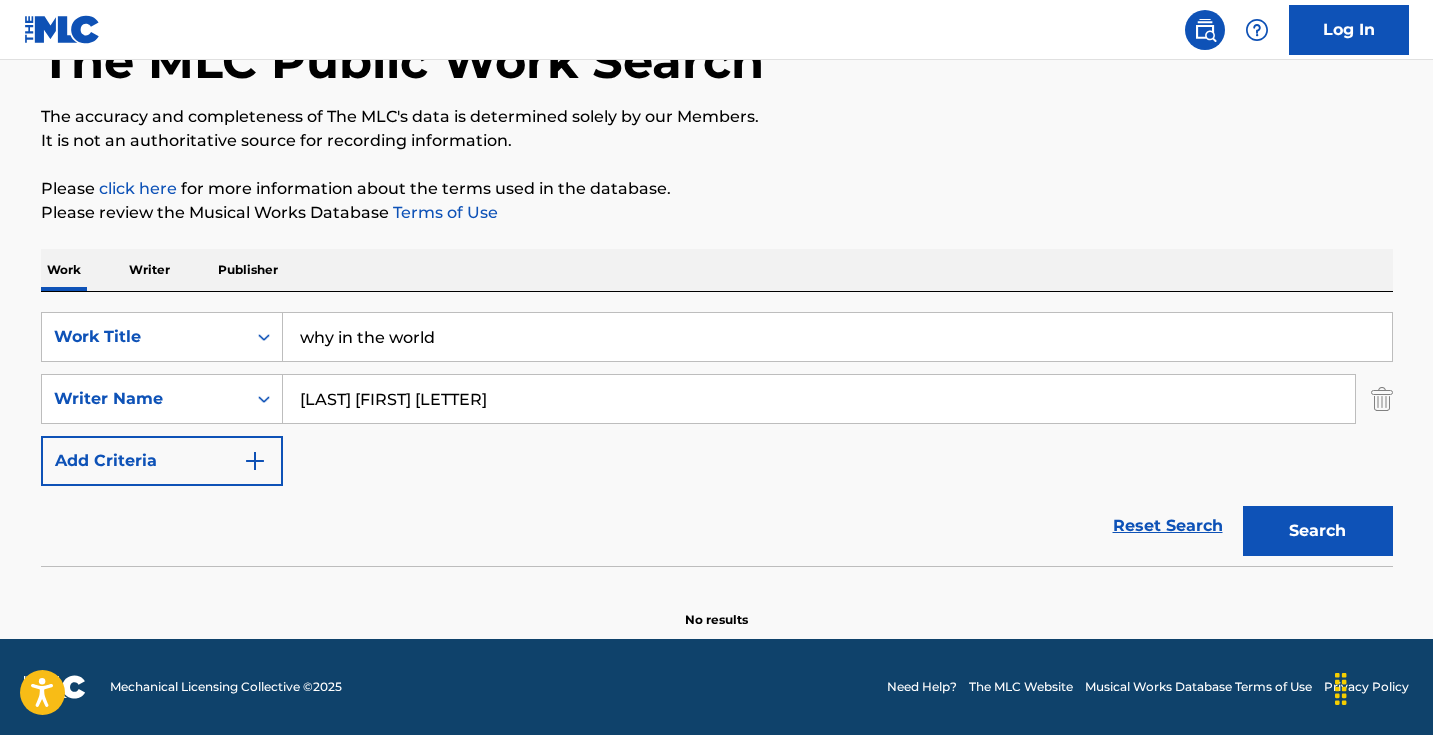 type on "why in the world" 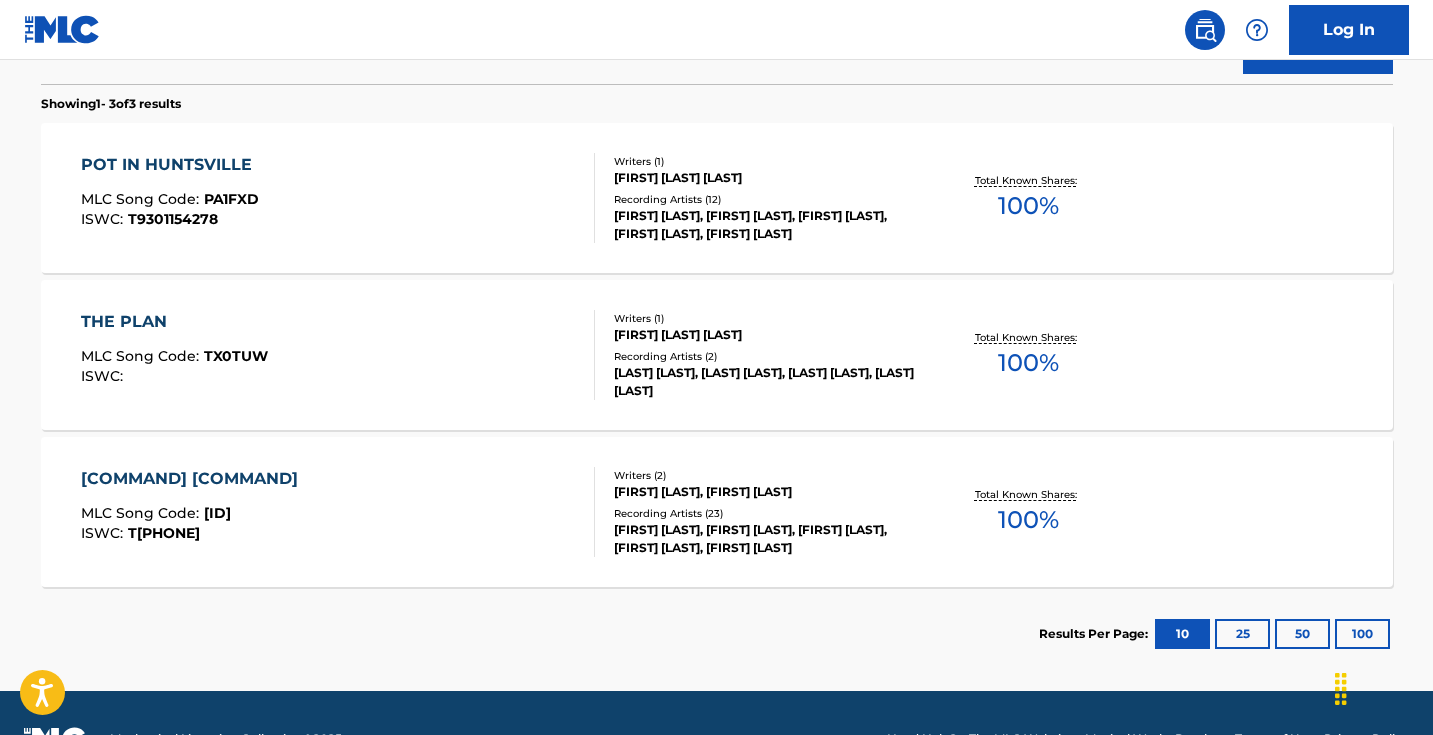 scroll, scrollTop: 329, scrollLeft: 0, axis: vertical 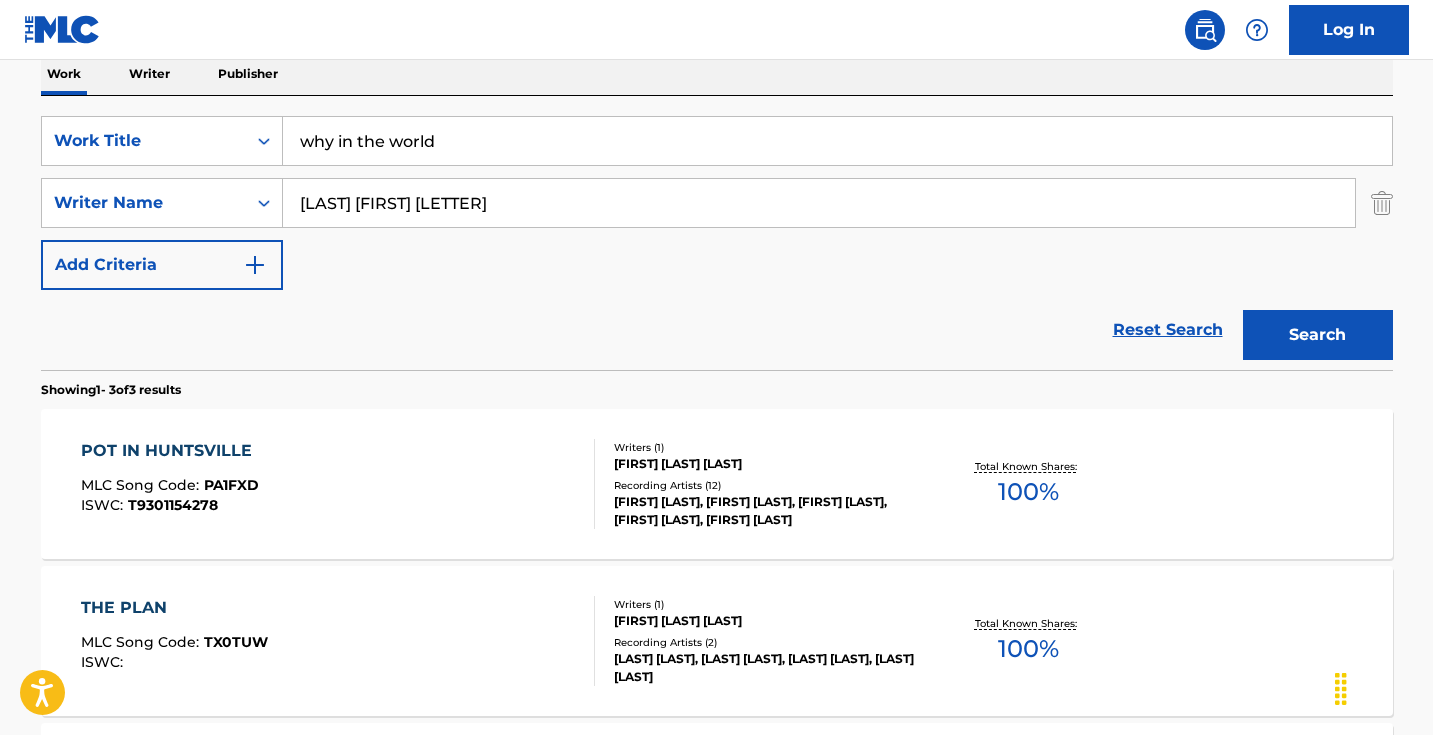 click on "[LAST] [FIRST] [LETTER]" at bounding box center [819, 203] 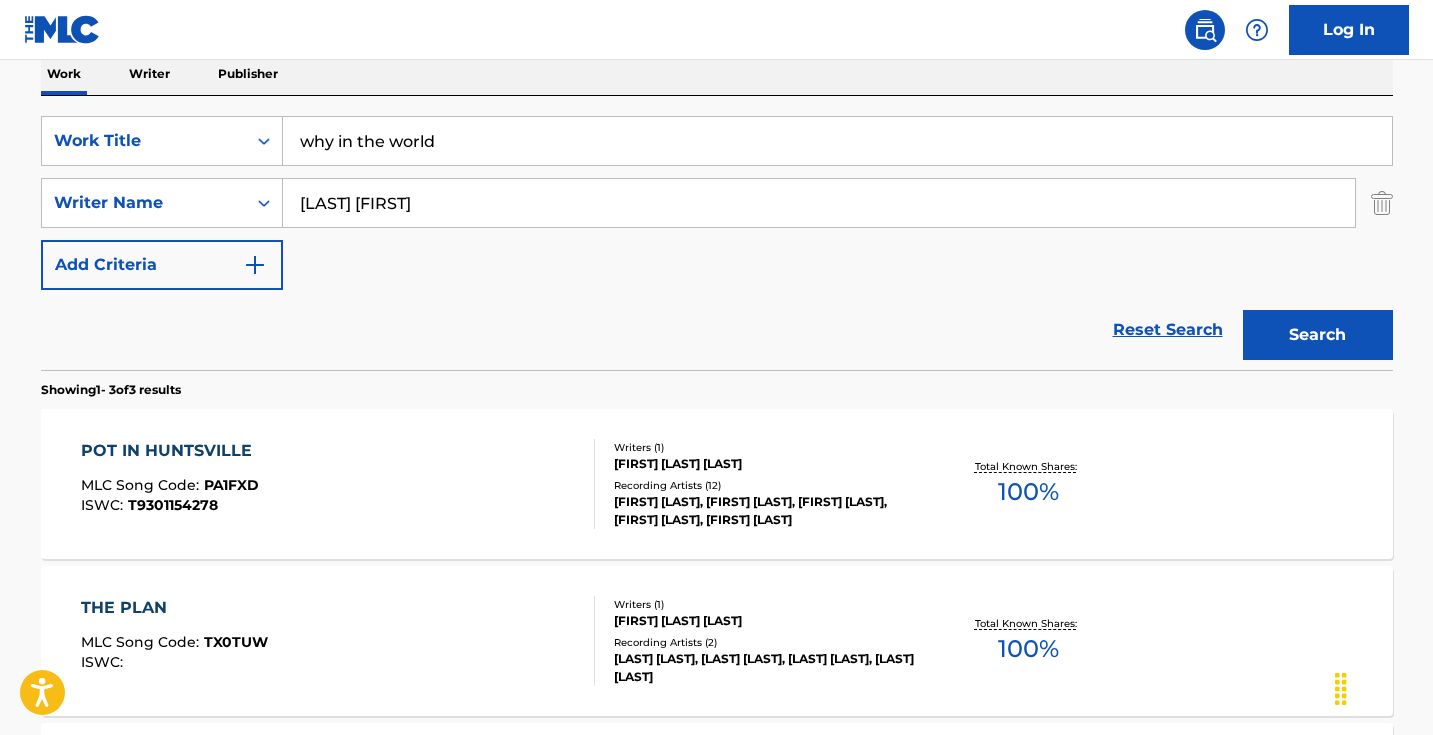 click on "Search" at bounding box center (1318, 335) 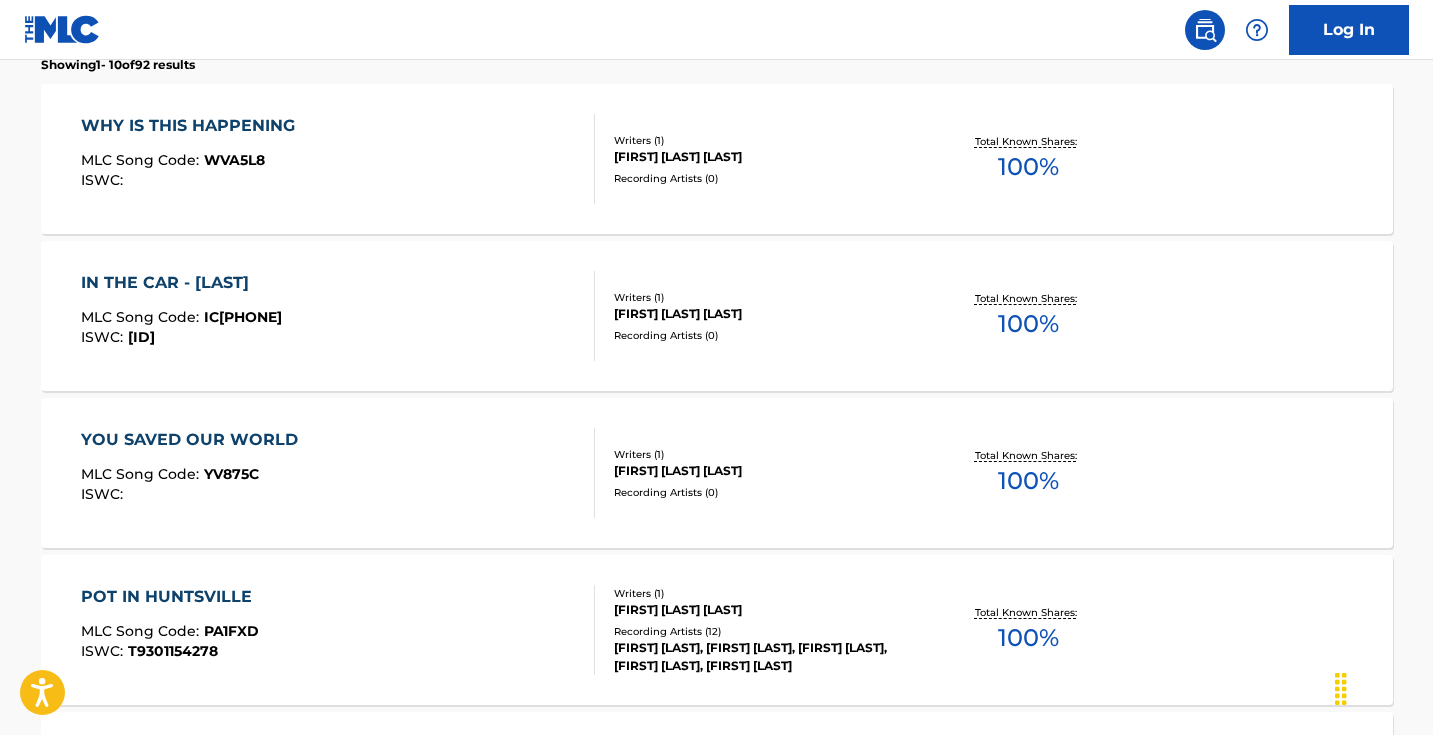 scroll, scrollTop: 104, scrollLeft: 0, axis: vertical 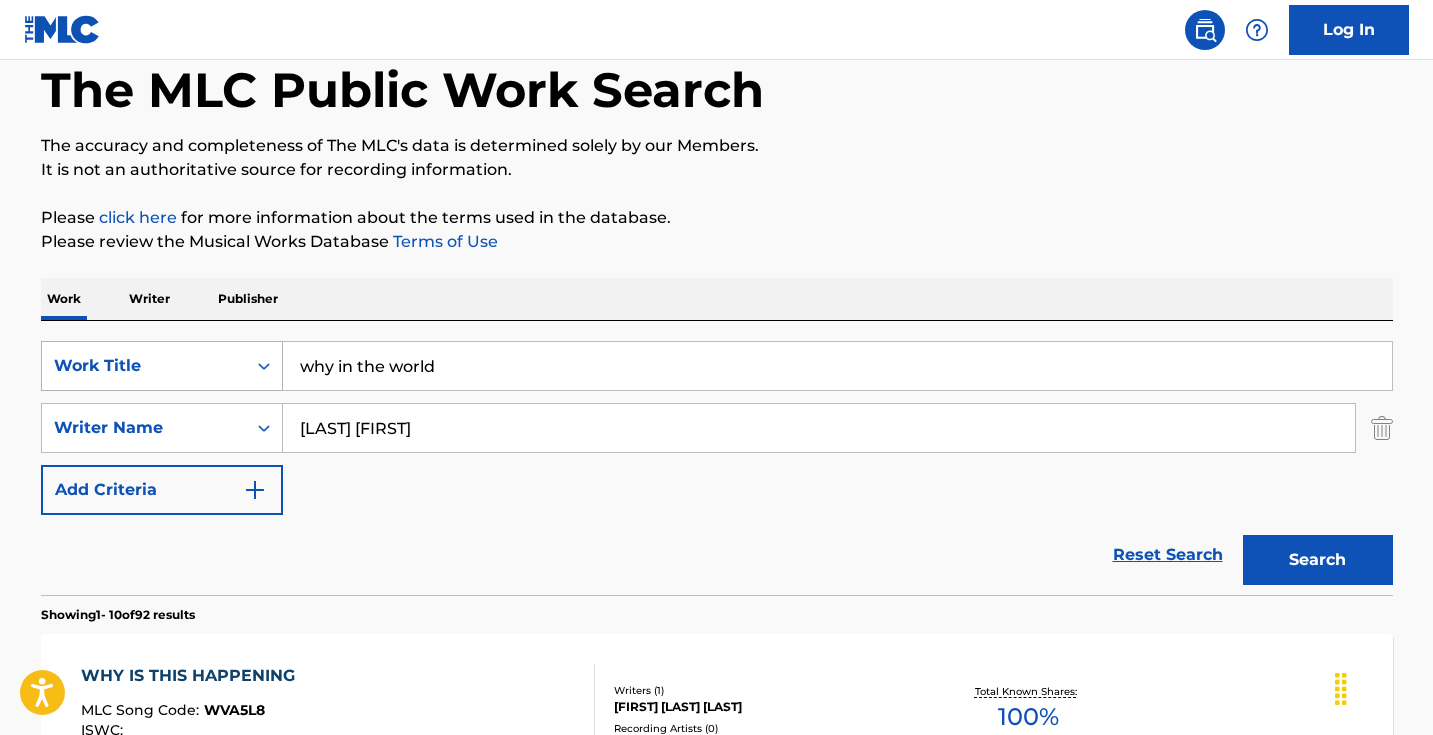 drag, startPoint x: 468, startPoint y: 435, endPoint x: 143, endPoint y: 388, distance: 328.3809 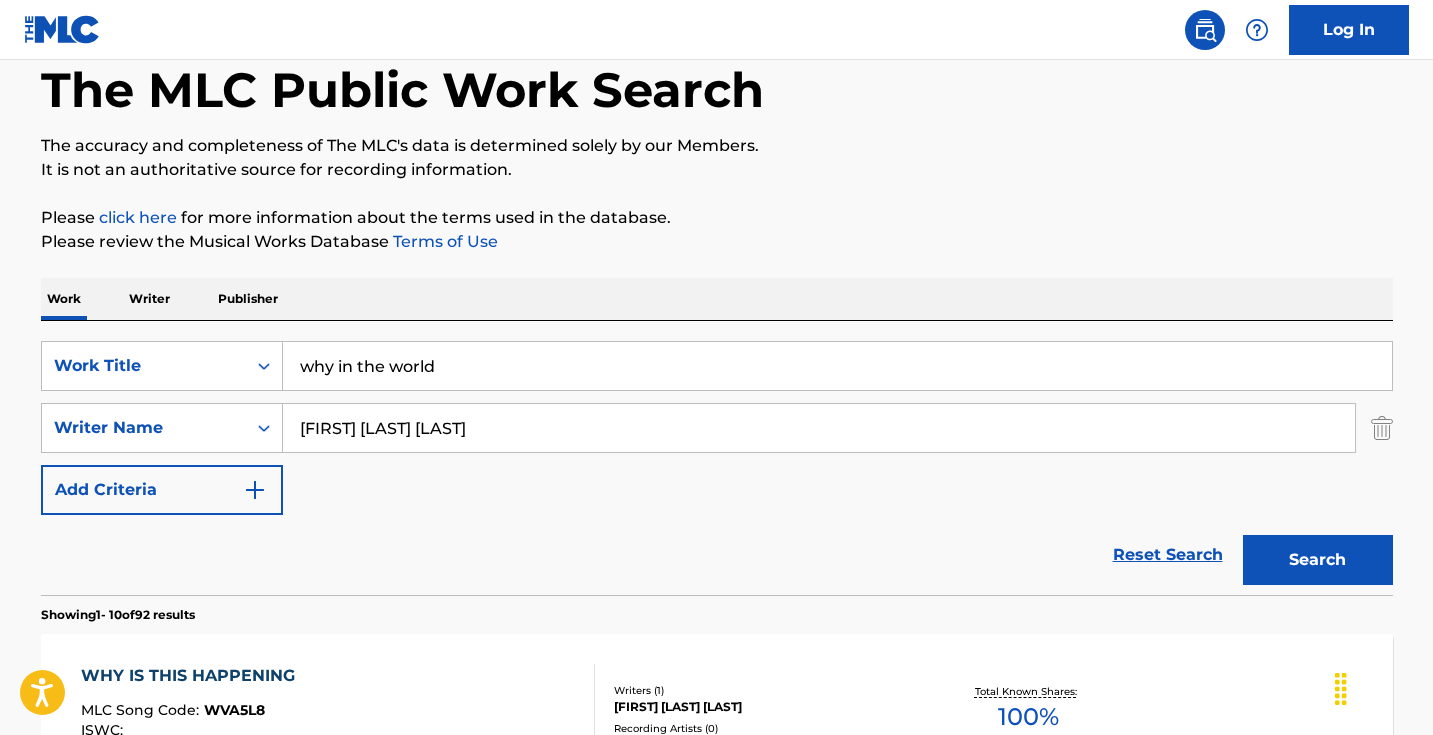click on "Reset Search Search" at bounding box center [717, 555] 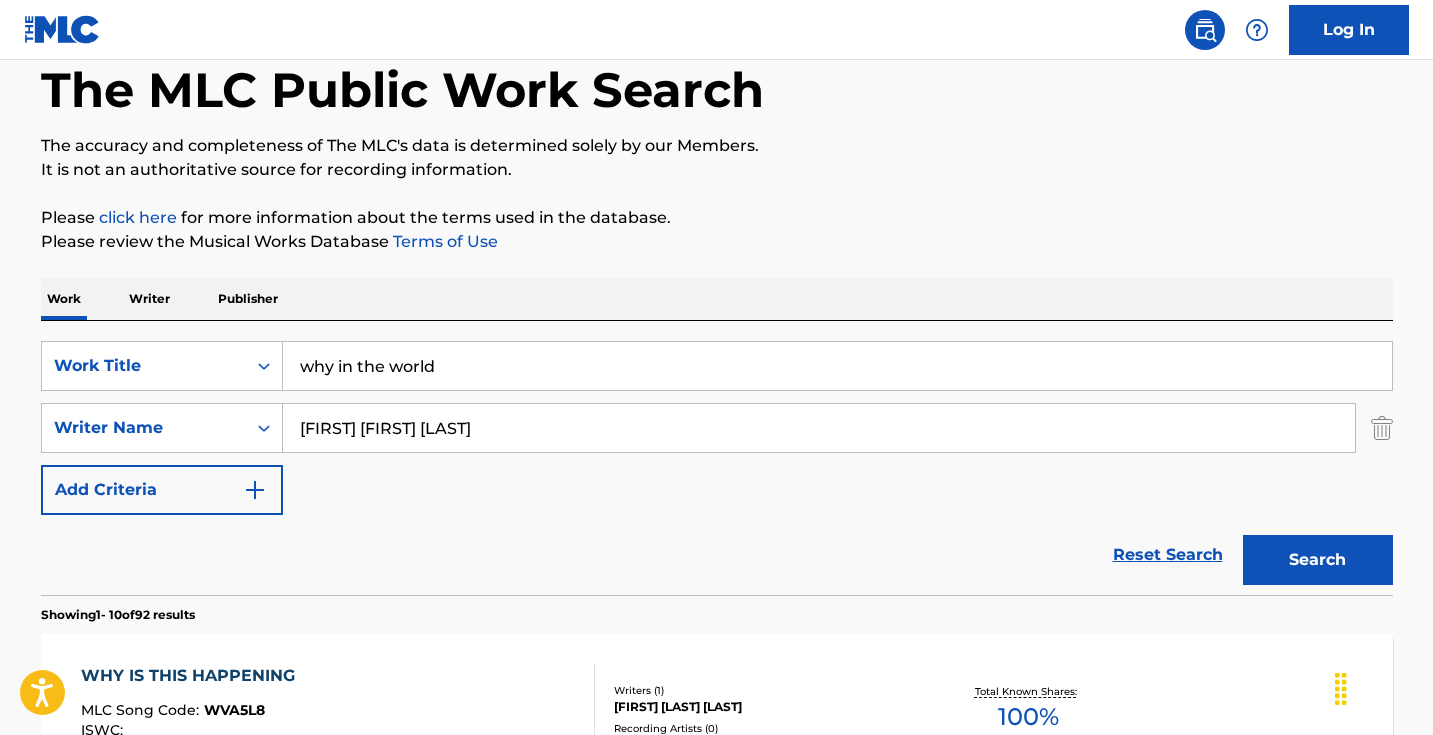 click on "Search" at bounding box center [1318, 560] 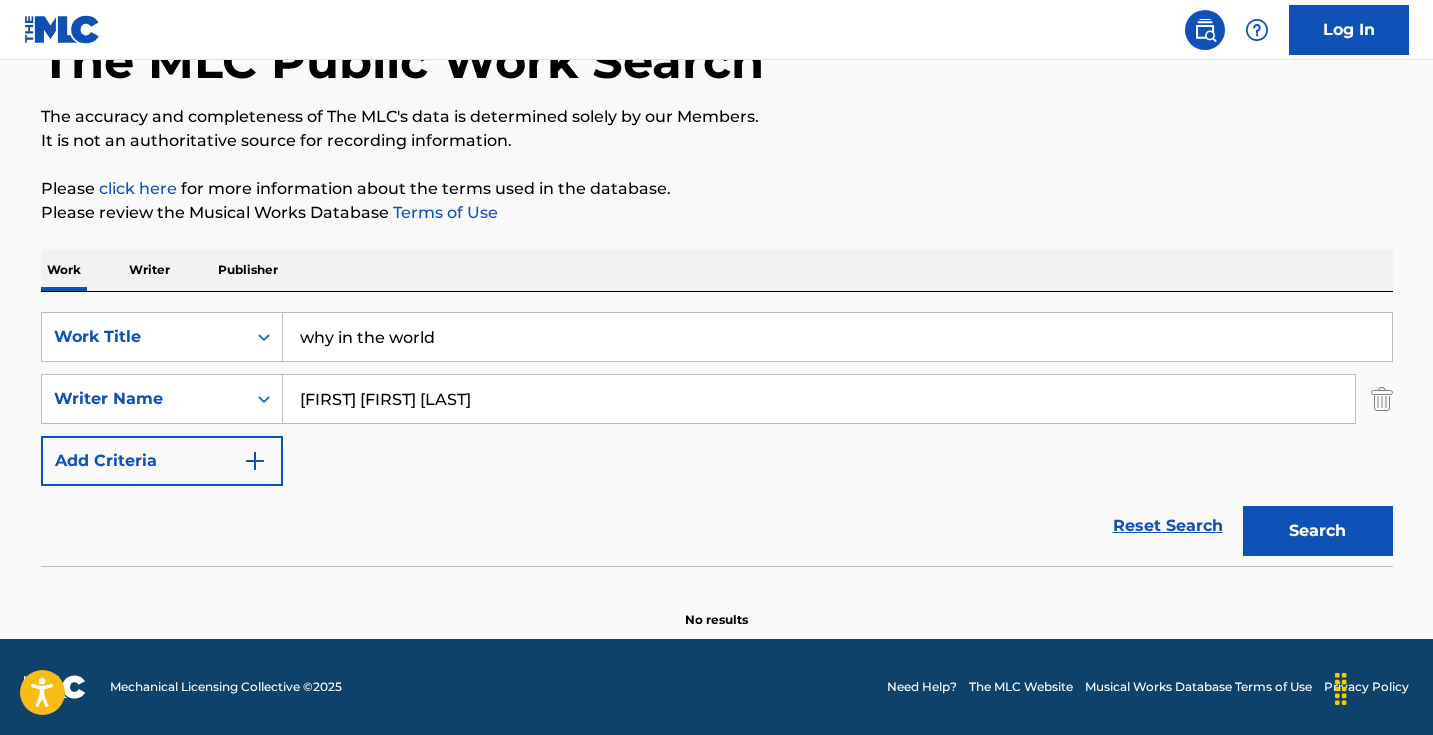 scroll, scrollTop: 133, scrollLeft: 0, axis: vertical 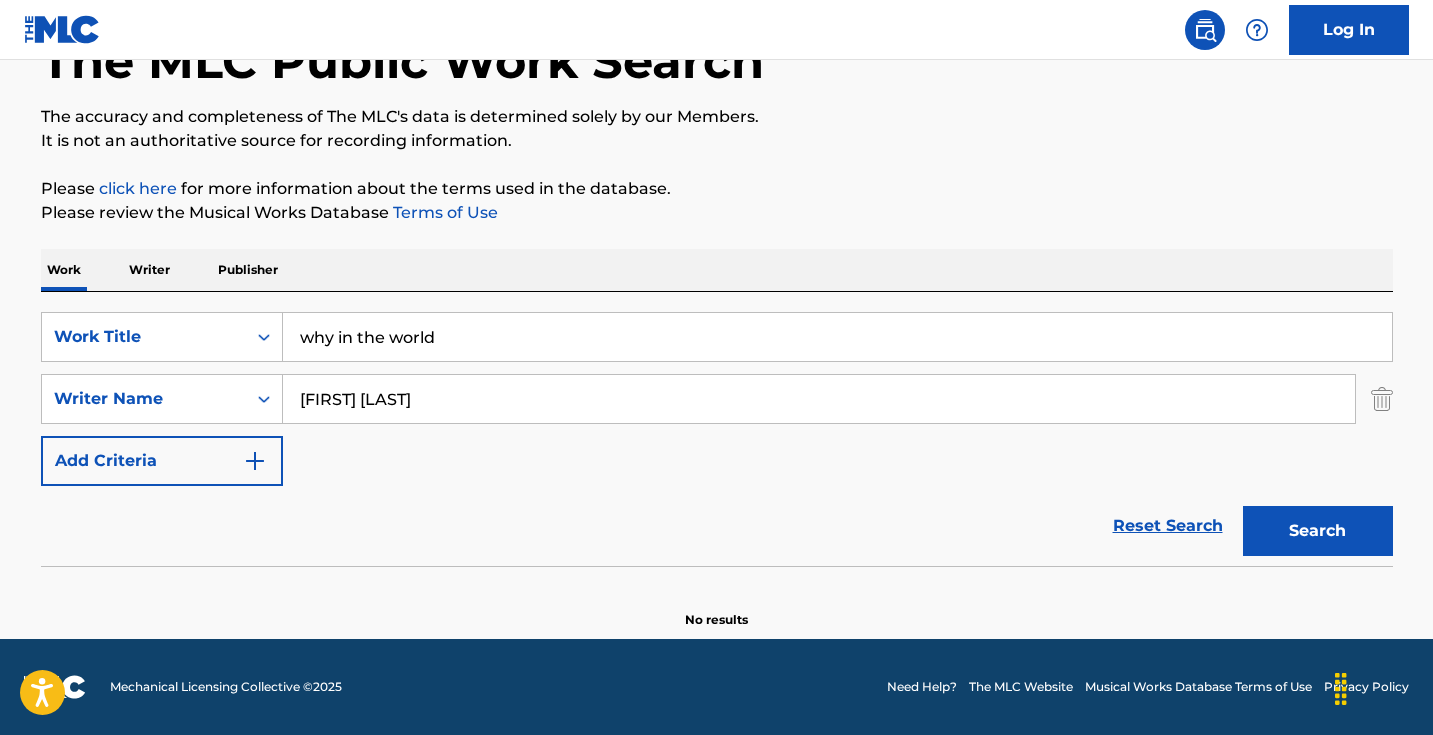 type on "[FIRST] [LAST]" 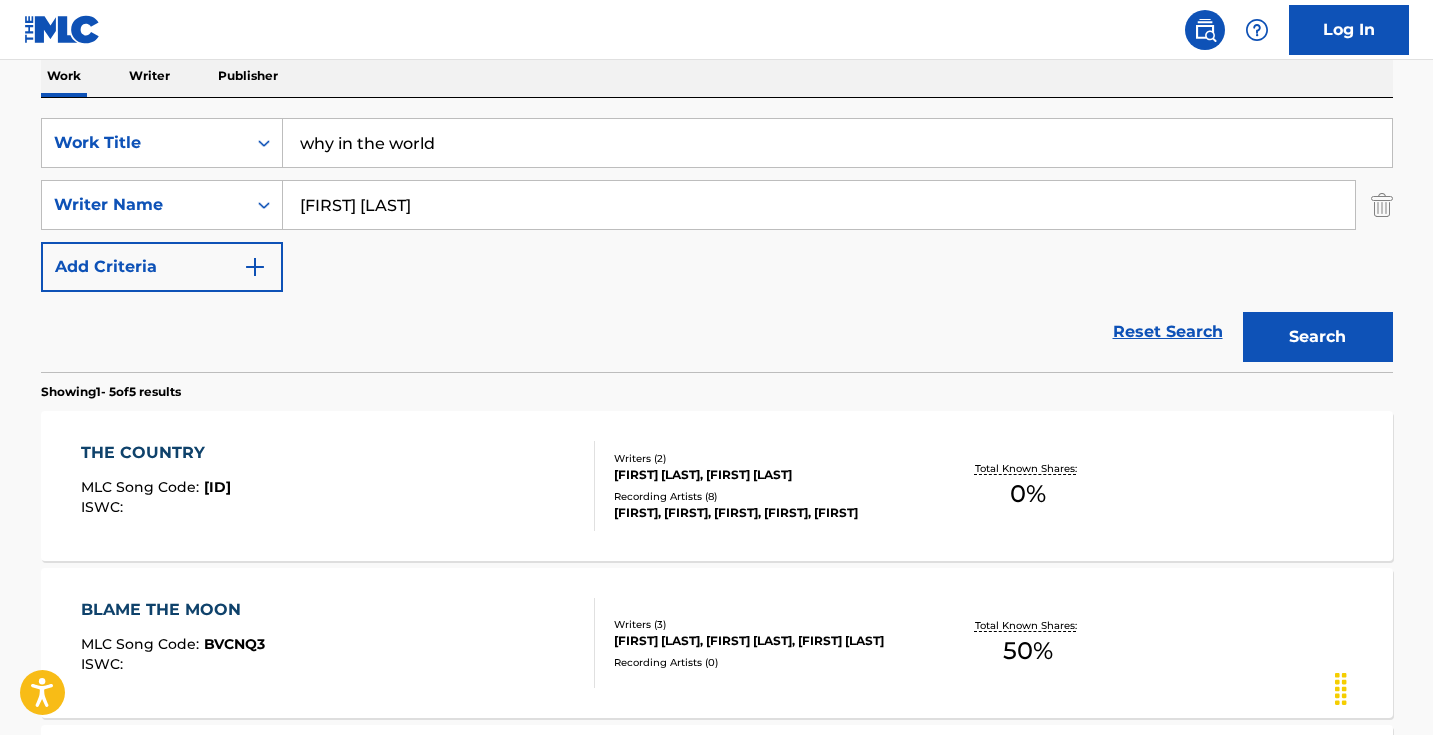 scroll, scrollTop: 131, scrollLeft: 0, axis: vertical 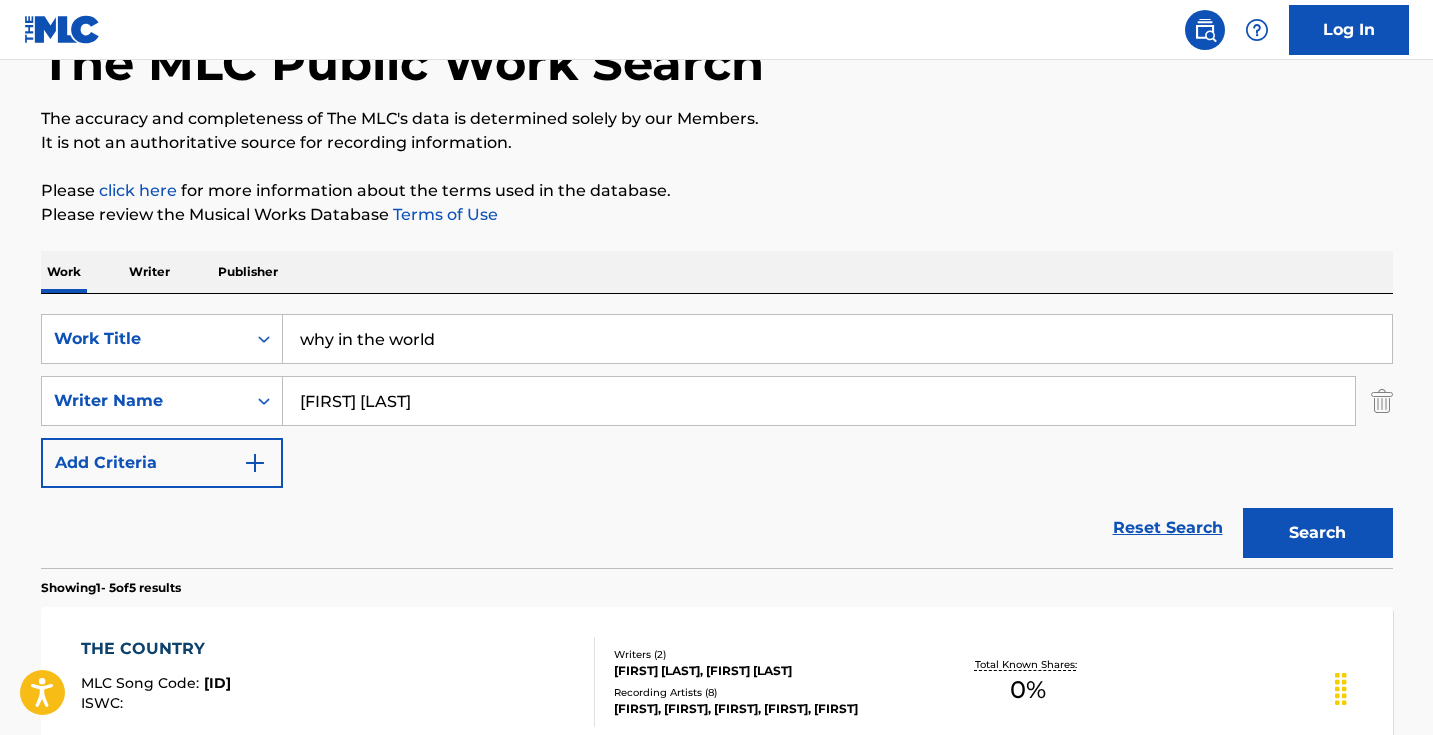 click on "Writer" at bounding box center (149, 272) 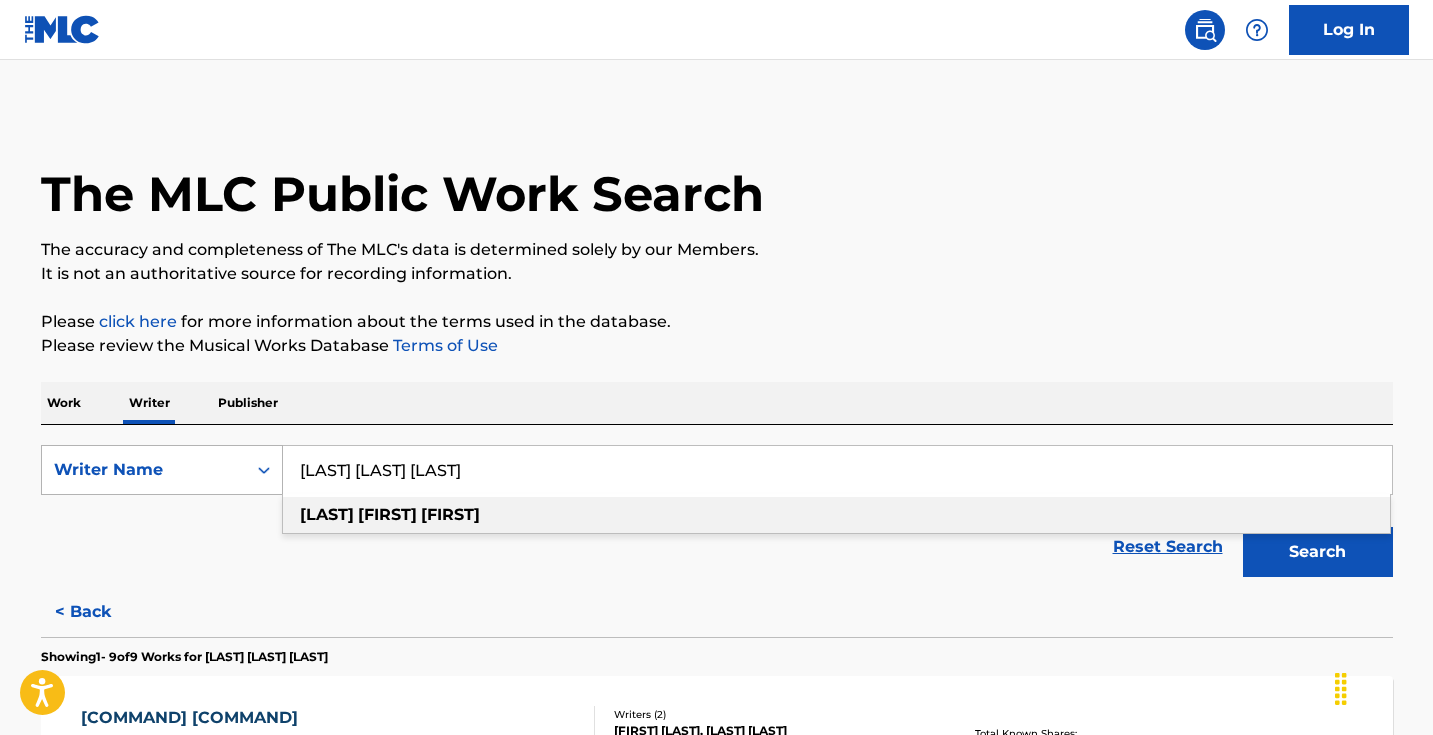 drag, startPoint x: 489, startPoint y: 474, endPoint x: 156, endPoint y: 453, distance: 333.6615 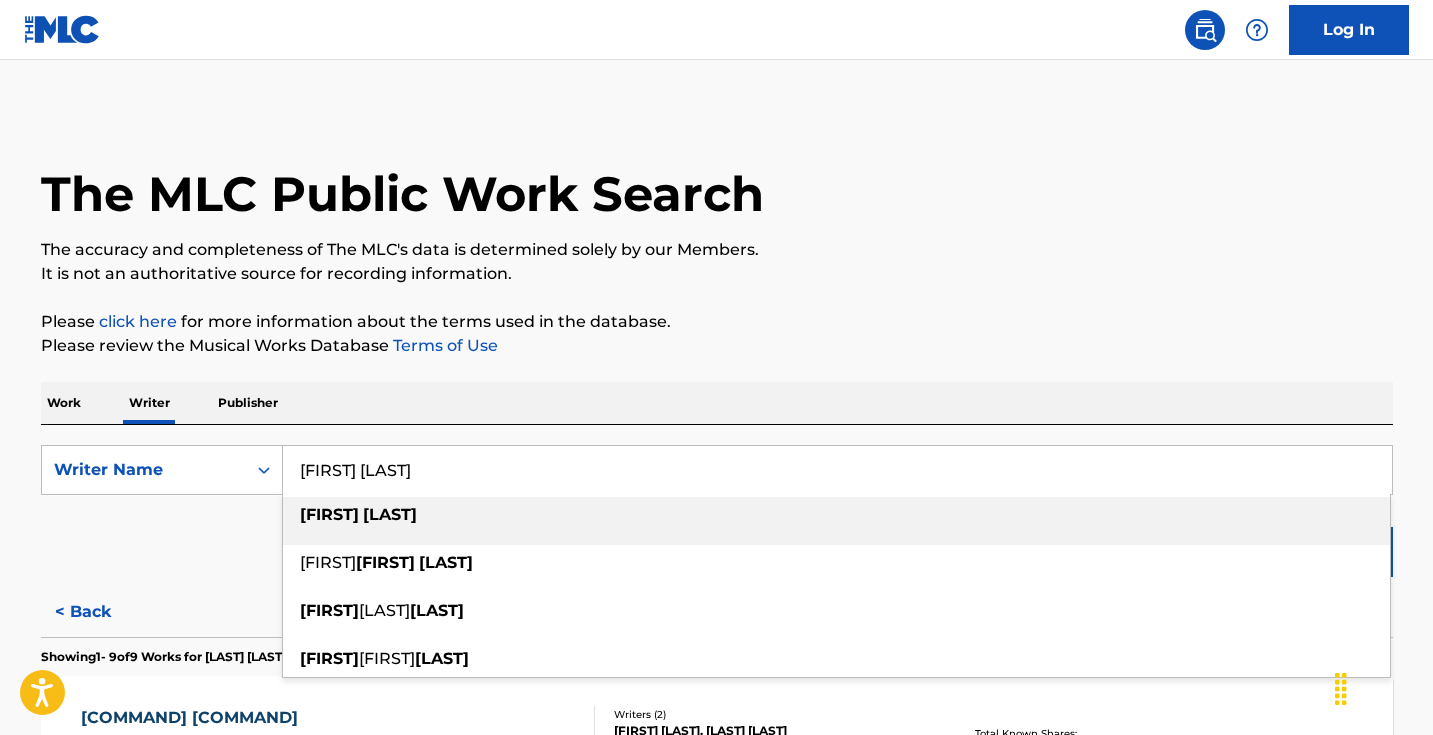 drag, startPoint x: 425, startPoint y: 439, endPoint x: 848, endPoint y: 304, distance: 444.02026 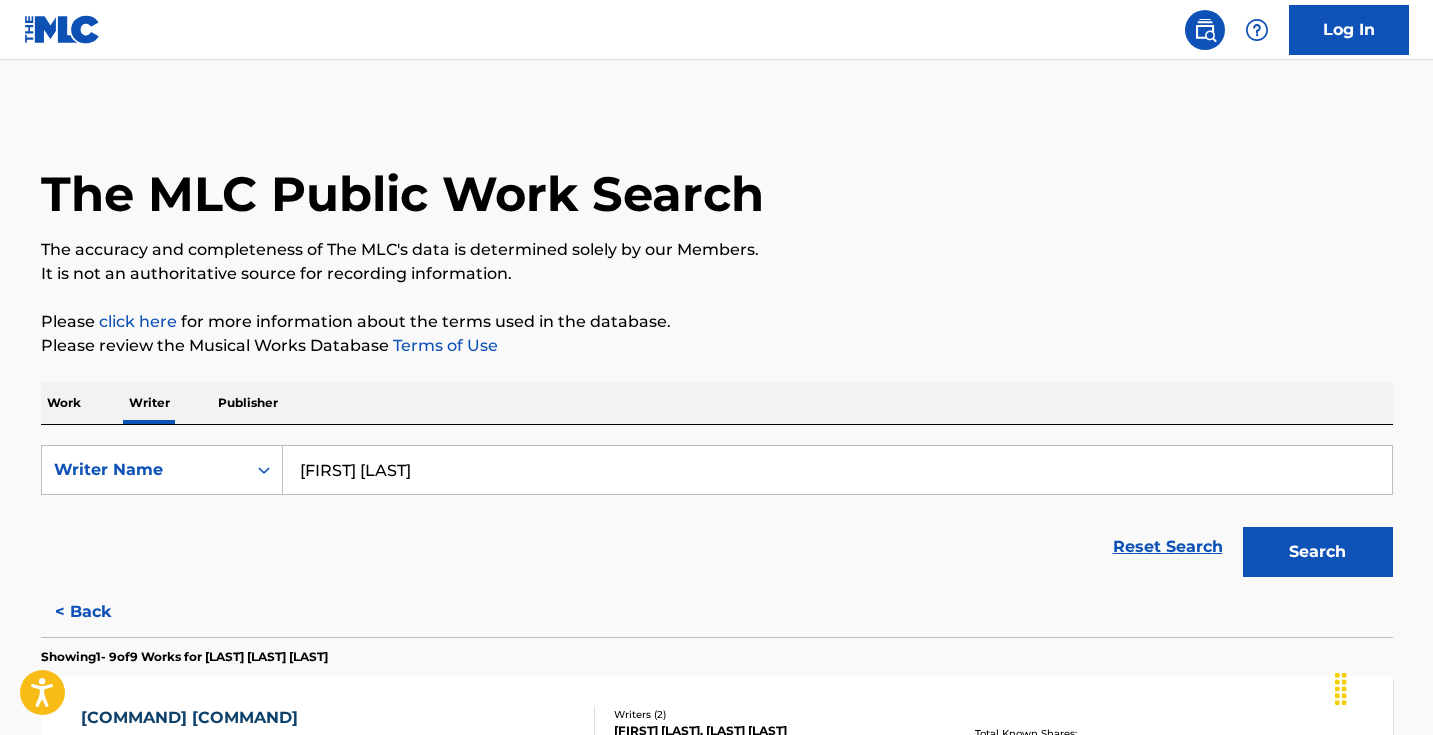 click on "[FIRST] [LAST]" at bounding box center [837, 470] 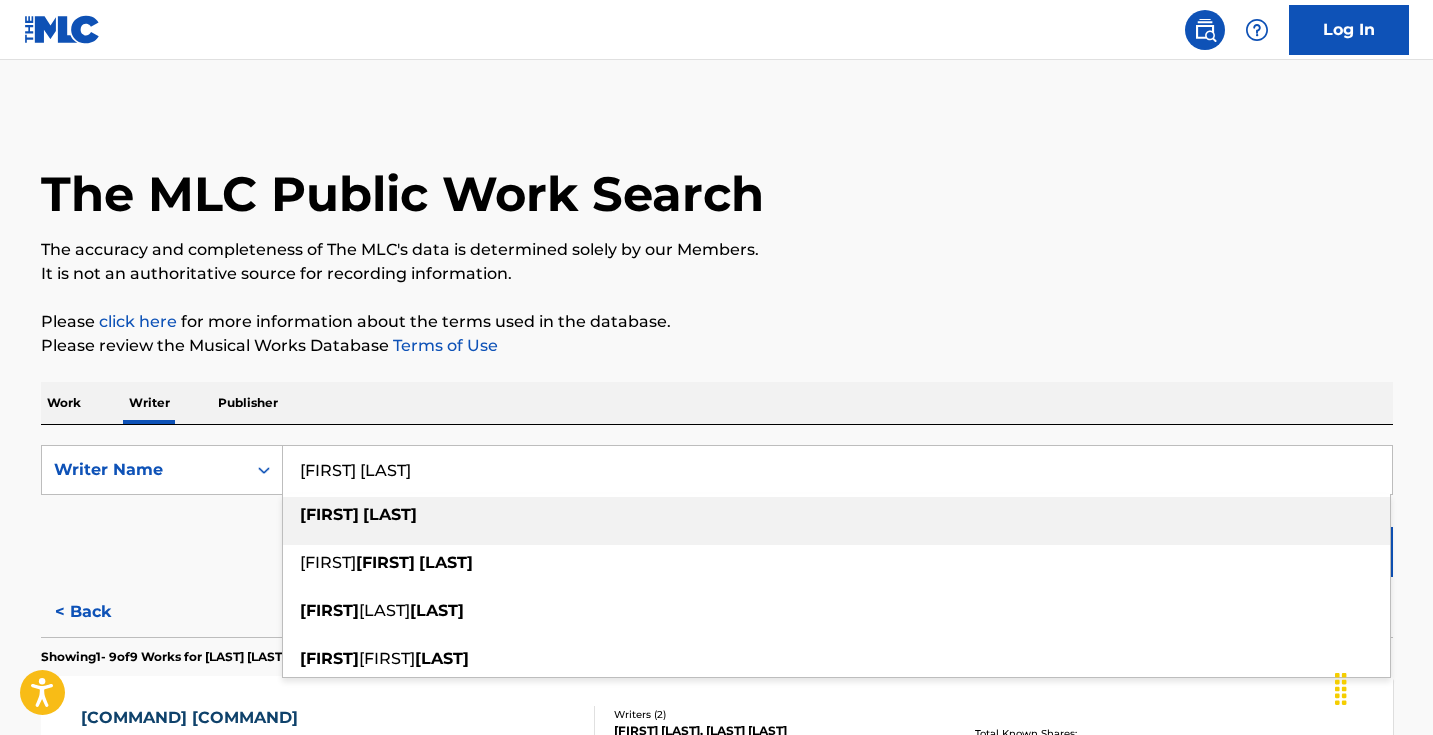 type on "[FIRST] [LAST]" 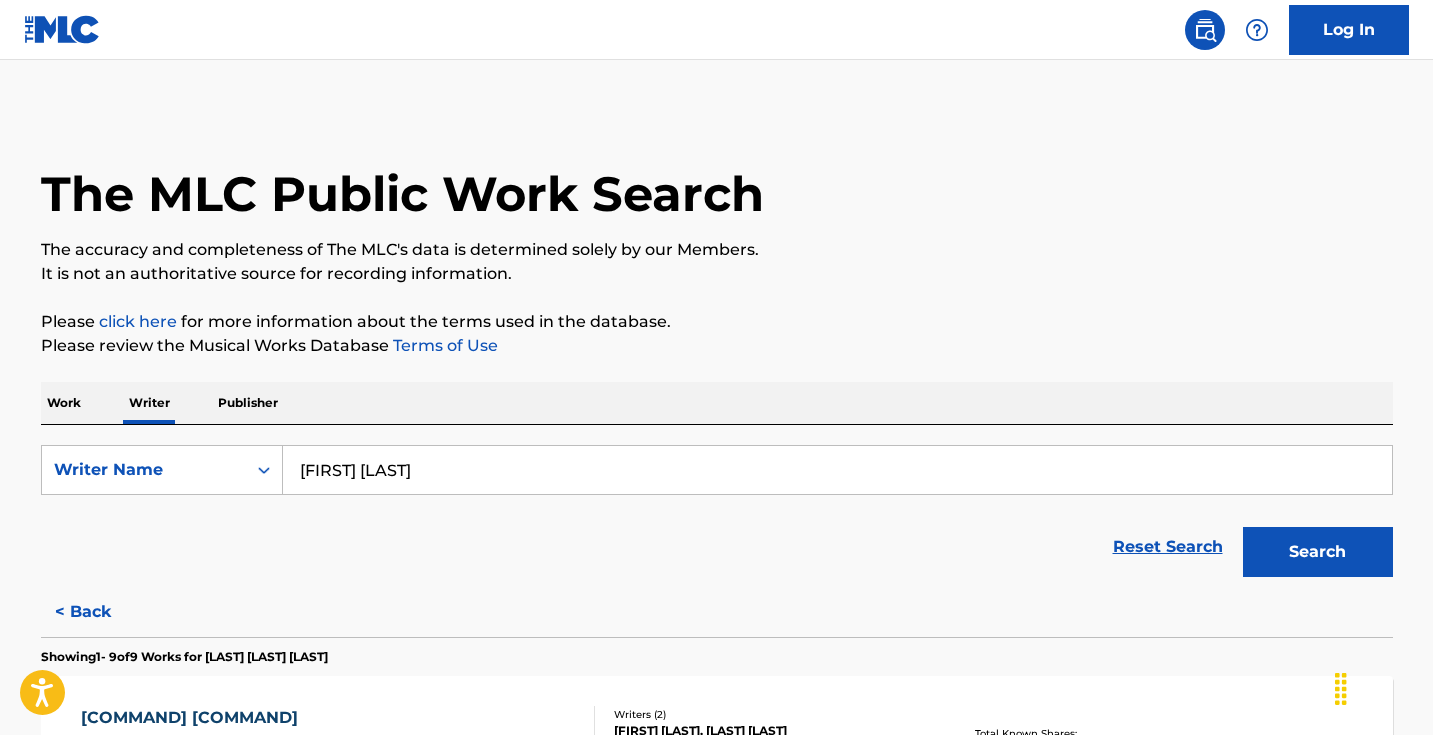 click on "Search" at bounding box center [1318, 552] 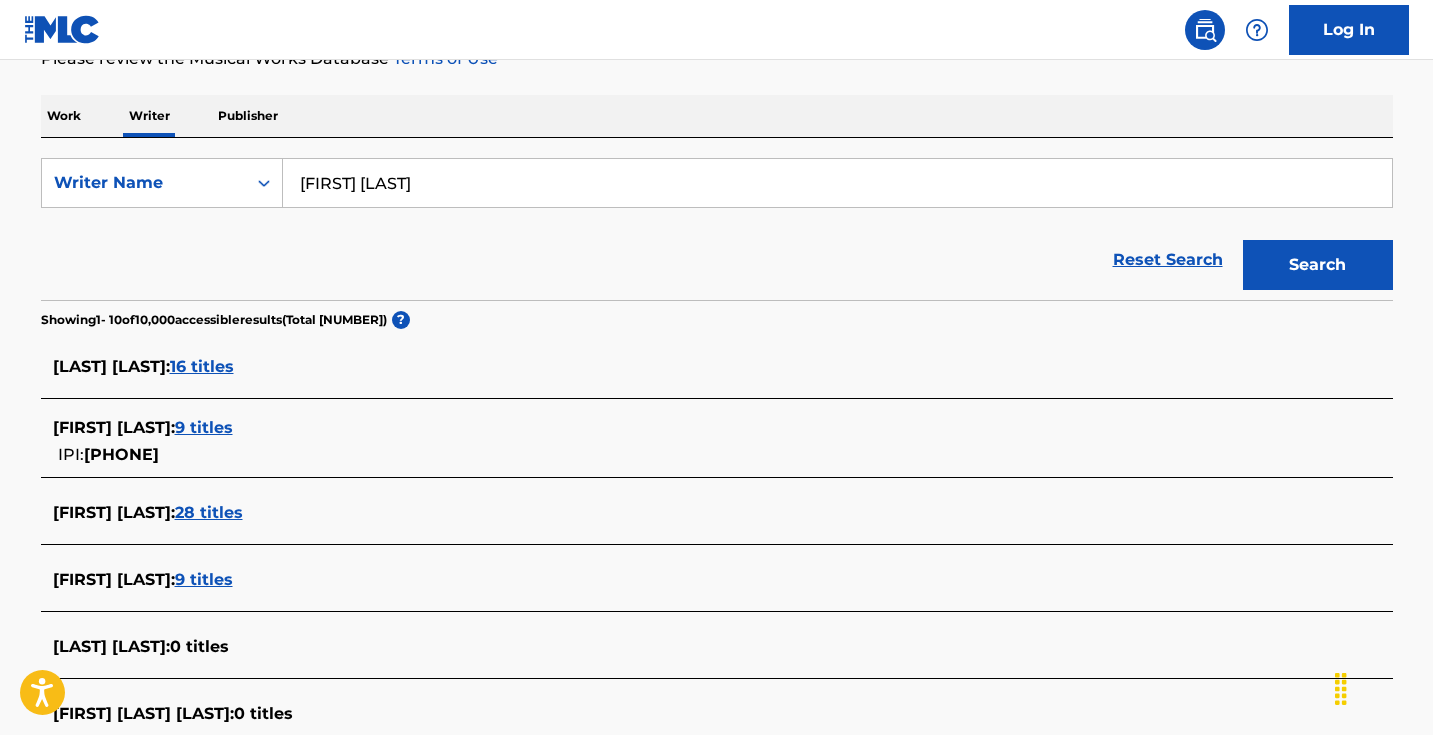 scroll, scrollTop: 363, scrollLeft: 0, axis: vertical 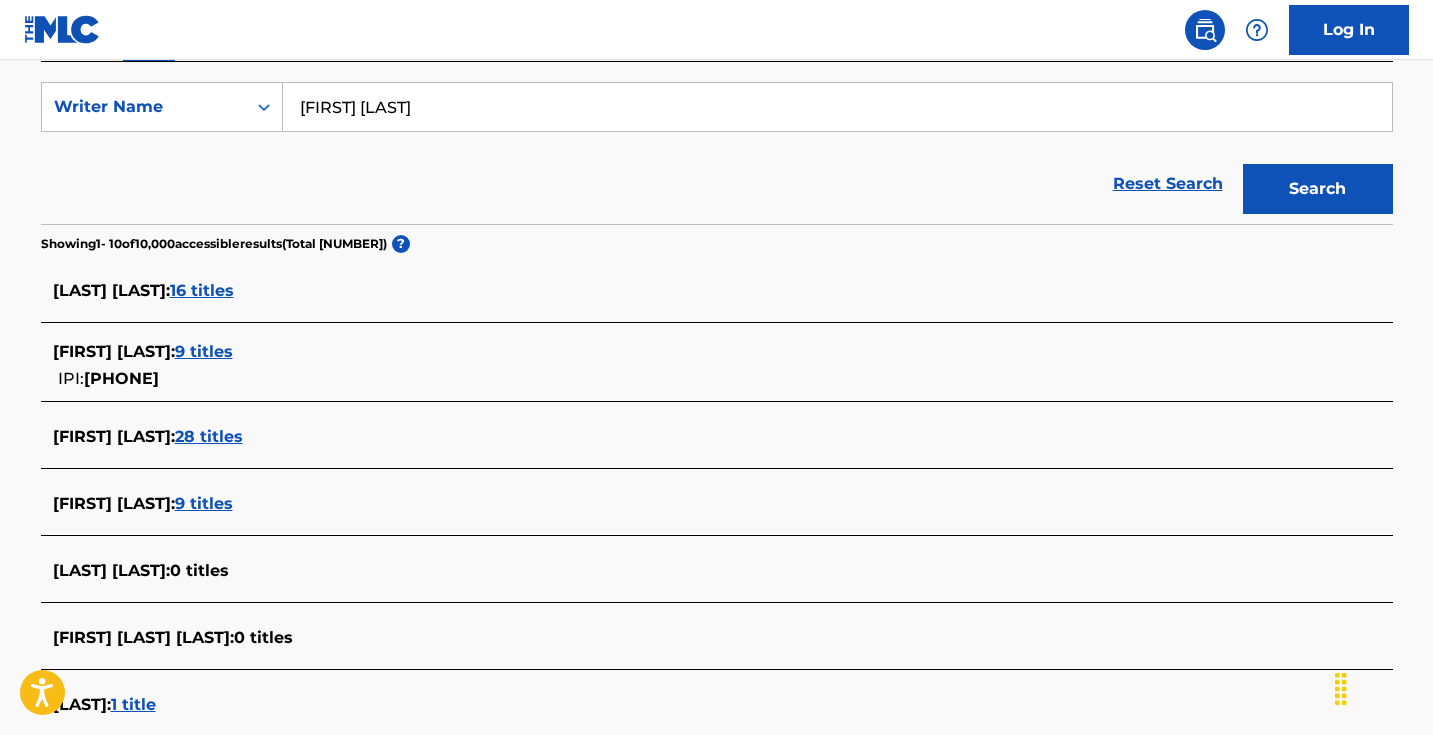 click on "28 titles" at bounding box center [209, 436] 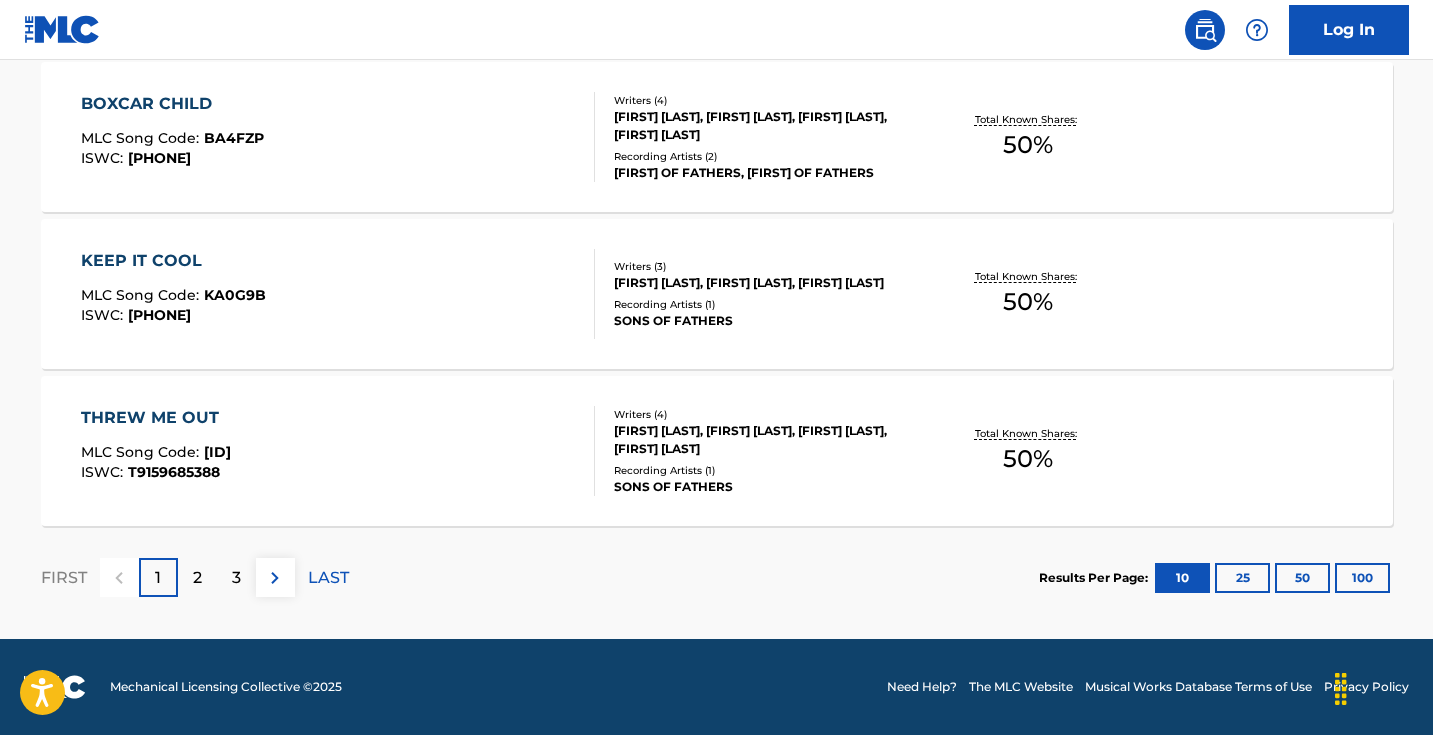 click at bounding box center (275, 577) 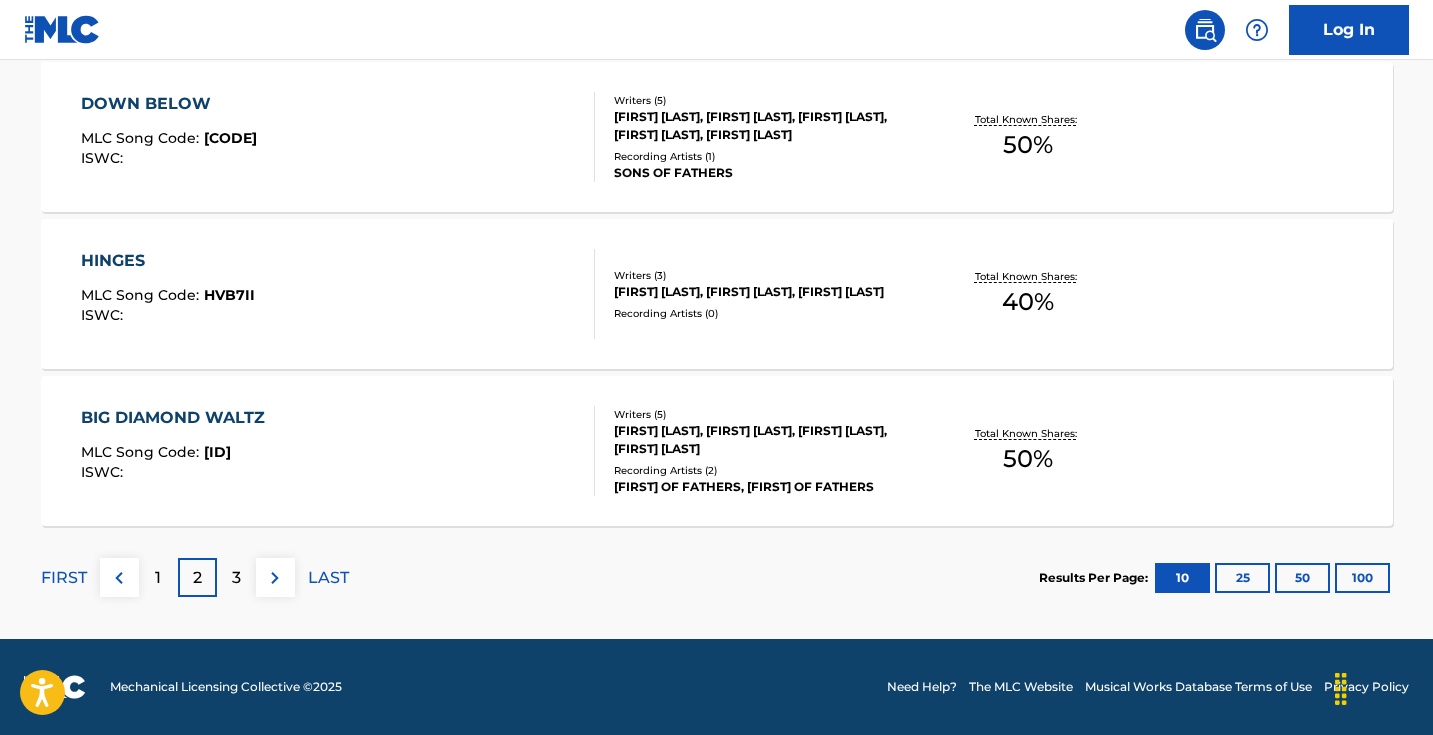 click at bounding box center (275, 578) 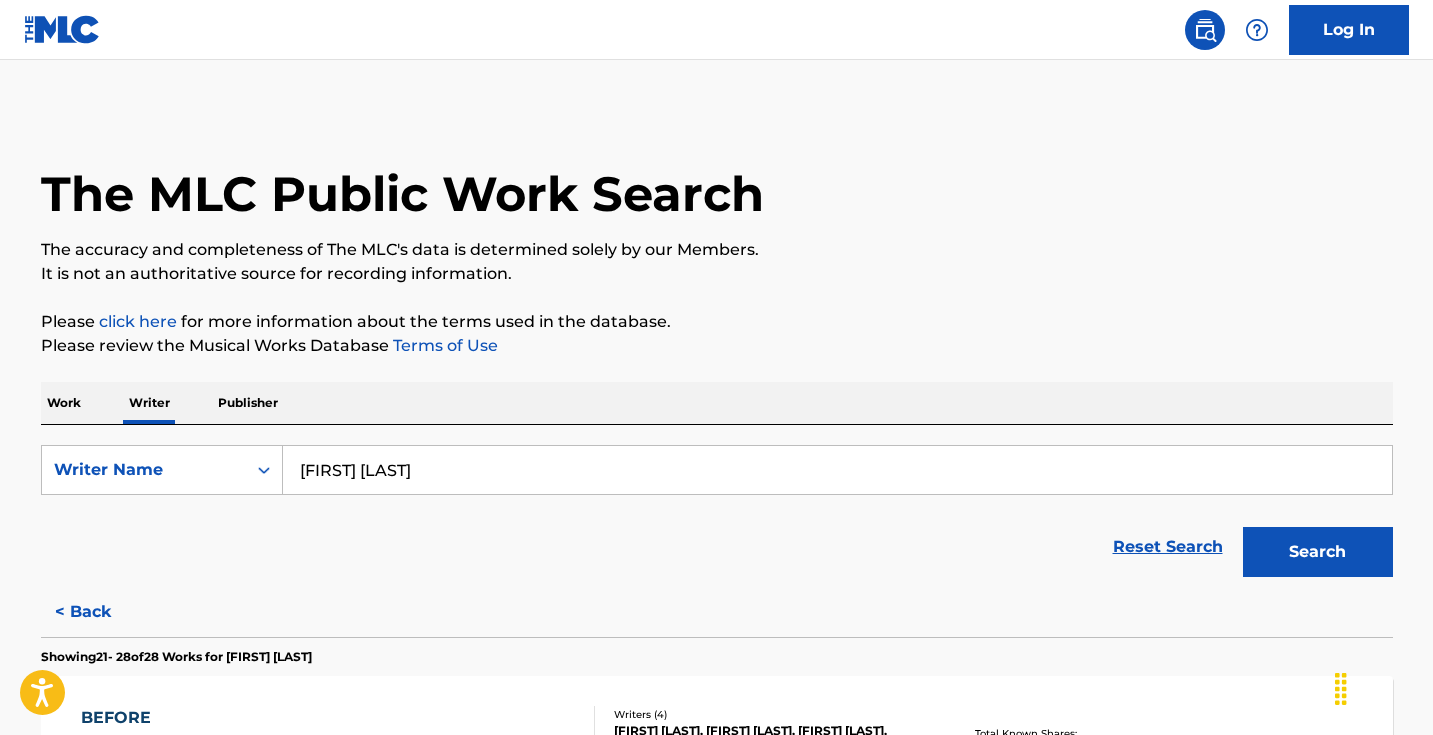 scroll, scrollTop: 0, scrollLeft: 0, axis: both 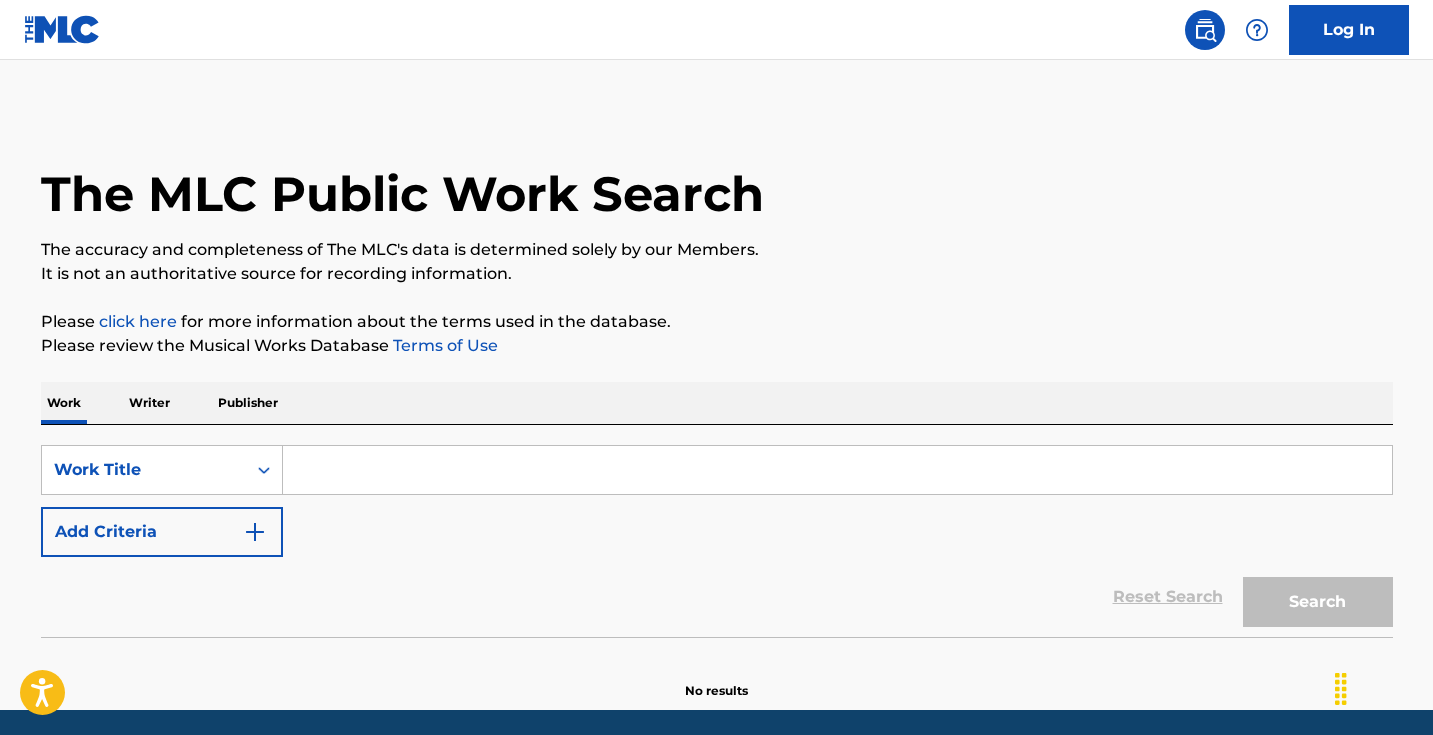 click at bounding box center [837, 470] 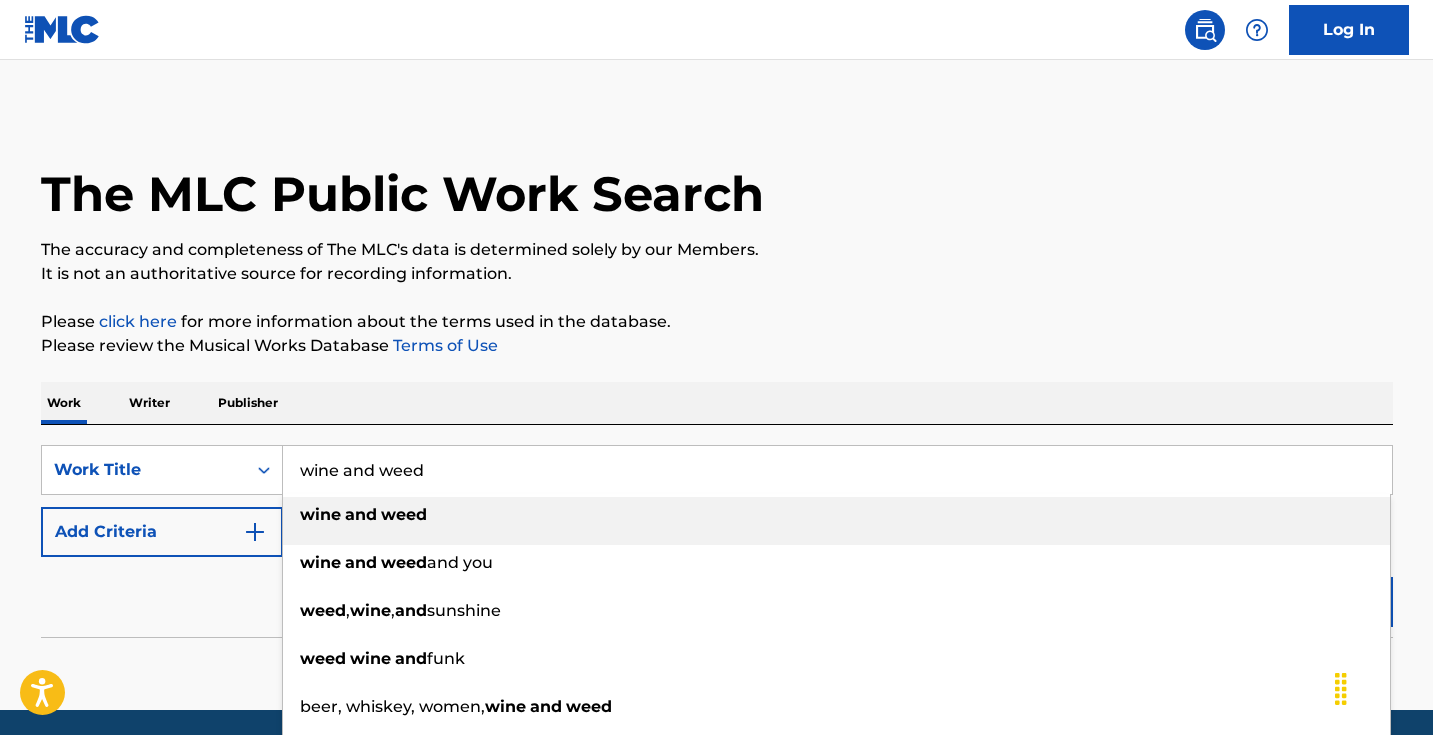type on "wine and weed" 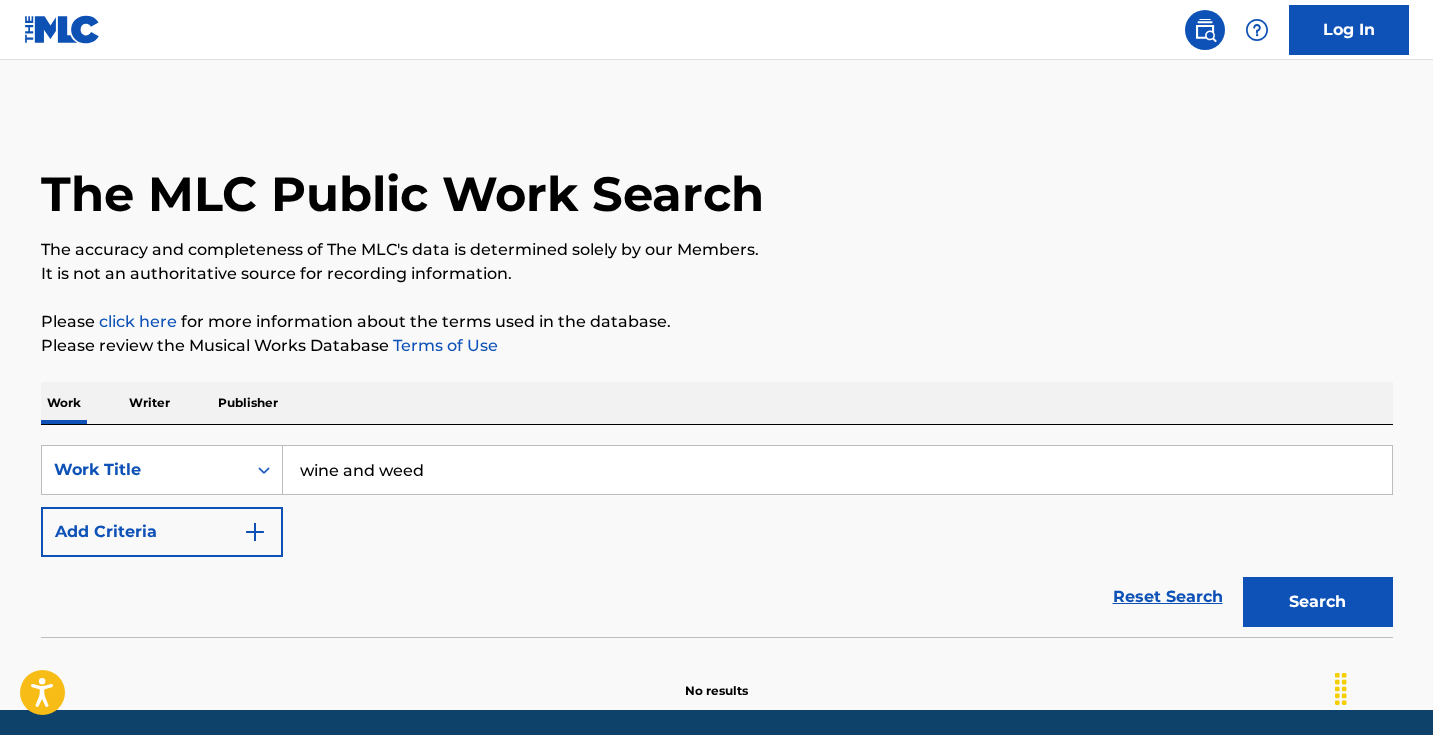 click on "Search" at bounding box center (1318, 602) 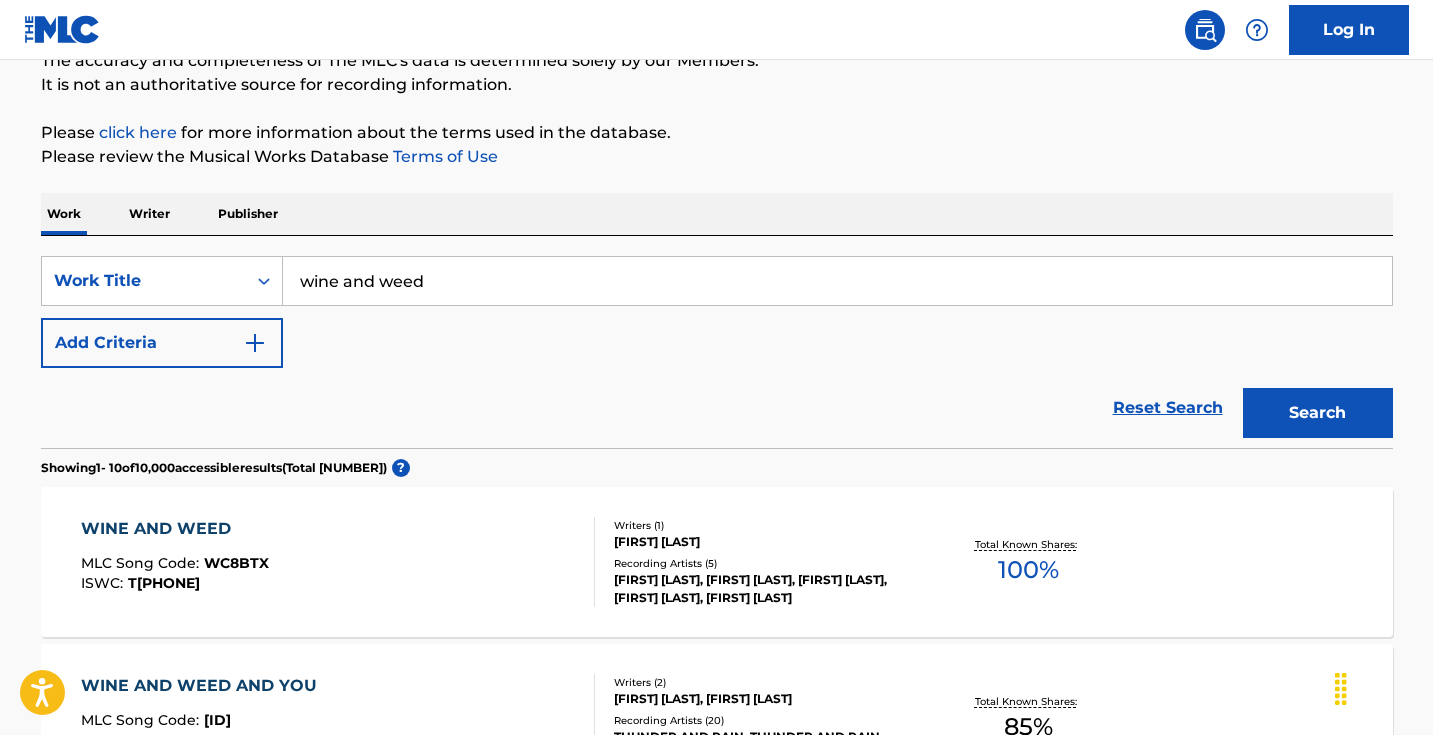 scroll, scrollTop: 218, scrollLeft: 0, axis: vertical 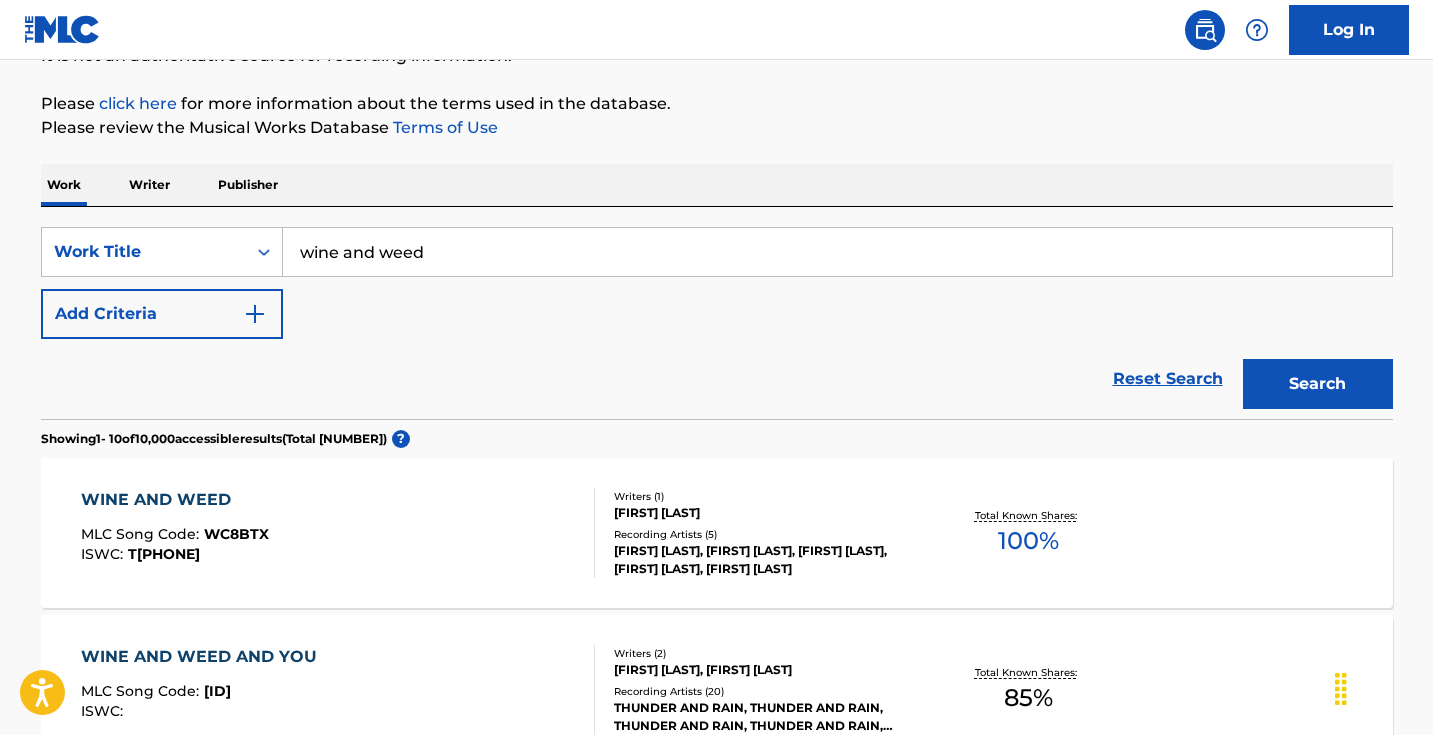 click at bounding box center (255, 314) 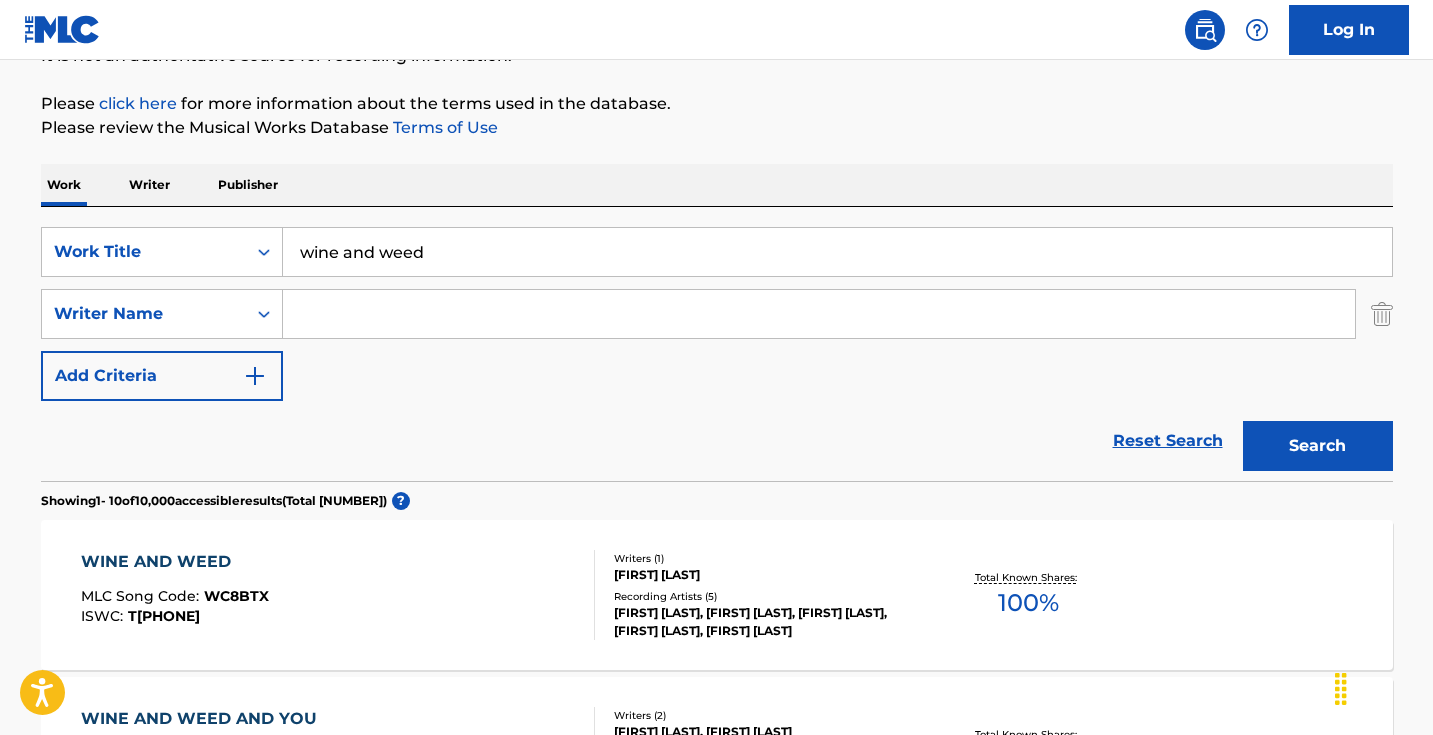 click at bounding box center [819, 314] 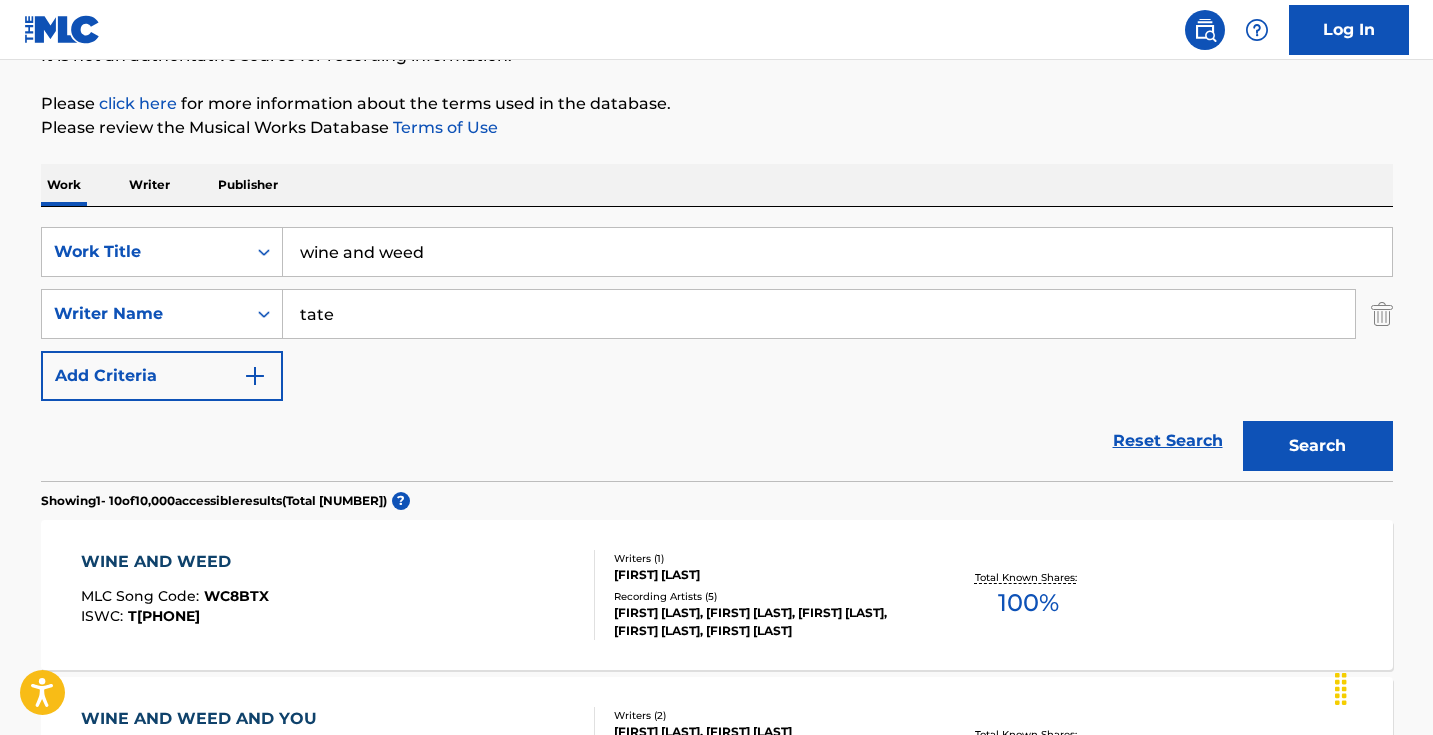 click on "SearchWithCriteriada3a82fa-0f66-449f-a81b-6e14942b5b94 Work Title wine and weed SearchWithCriteria98face05-e6ca-4313-84f7-173778fedcad Writer Name [LAST] Add Criteria" at bounding box center [717, 314] 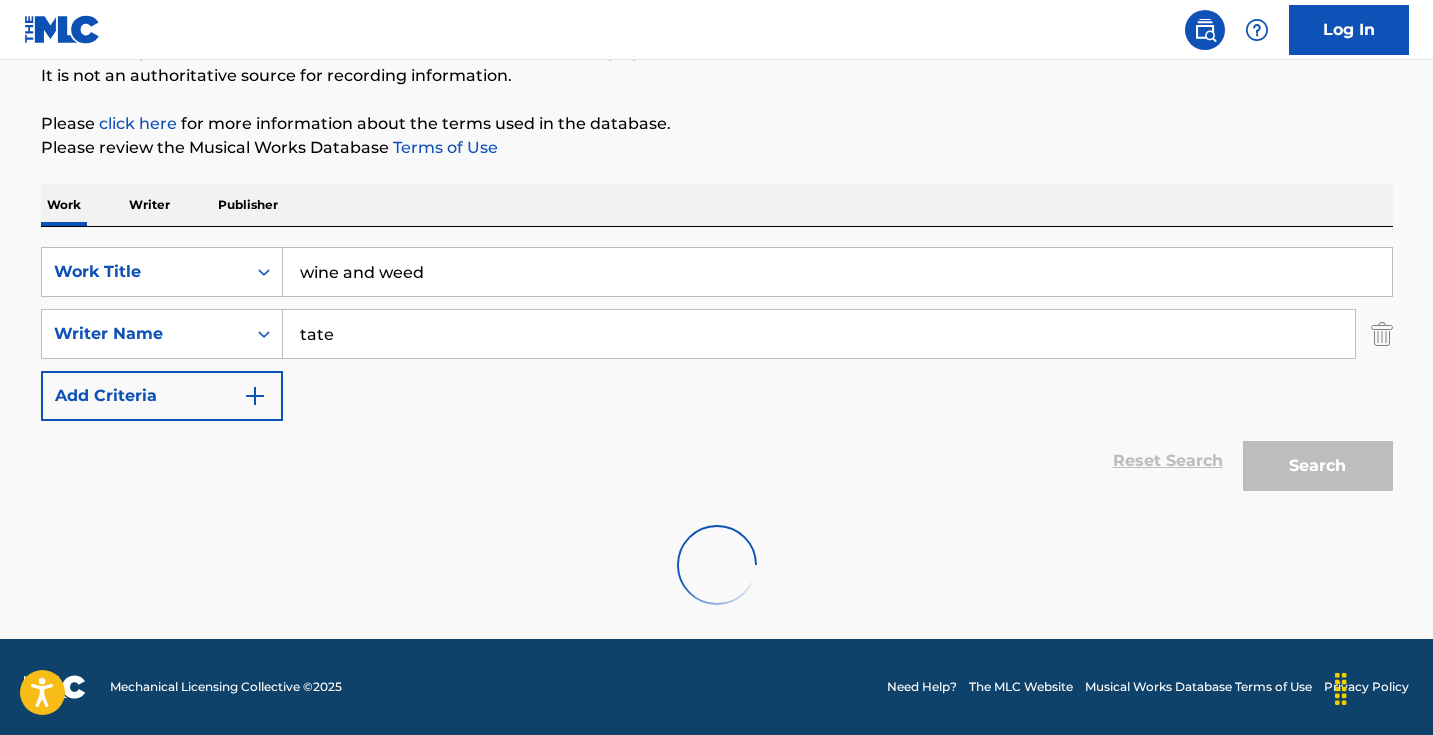 scroll, scrollTop: 198, scrollLeft: 0, axis: vertical 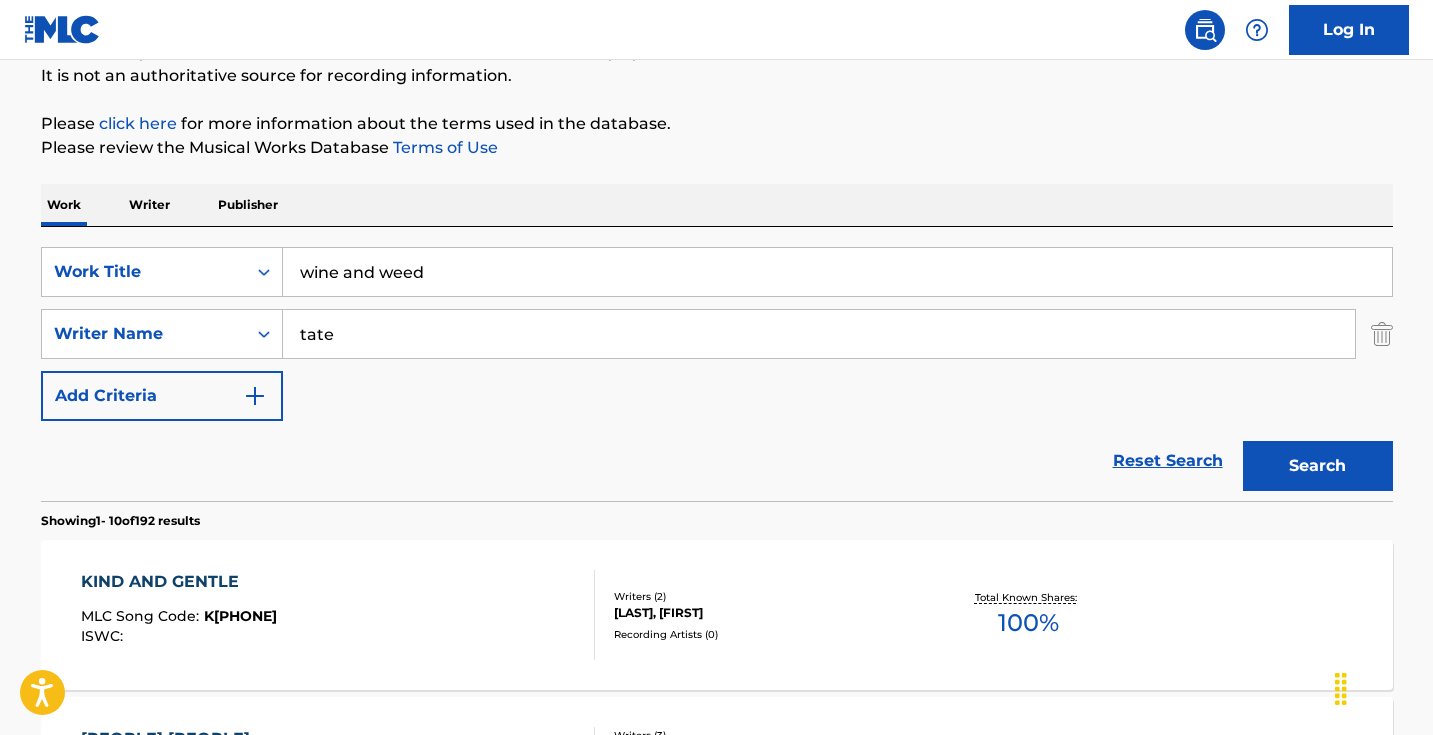 click on "tate" at bounding box center (819, 334) 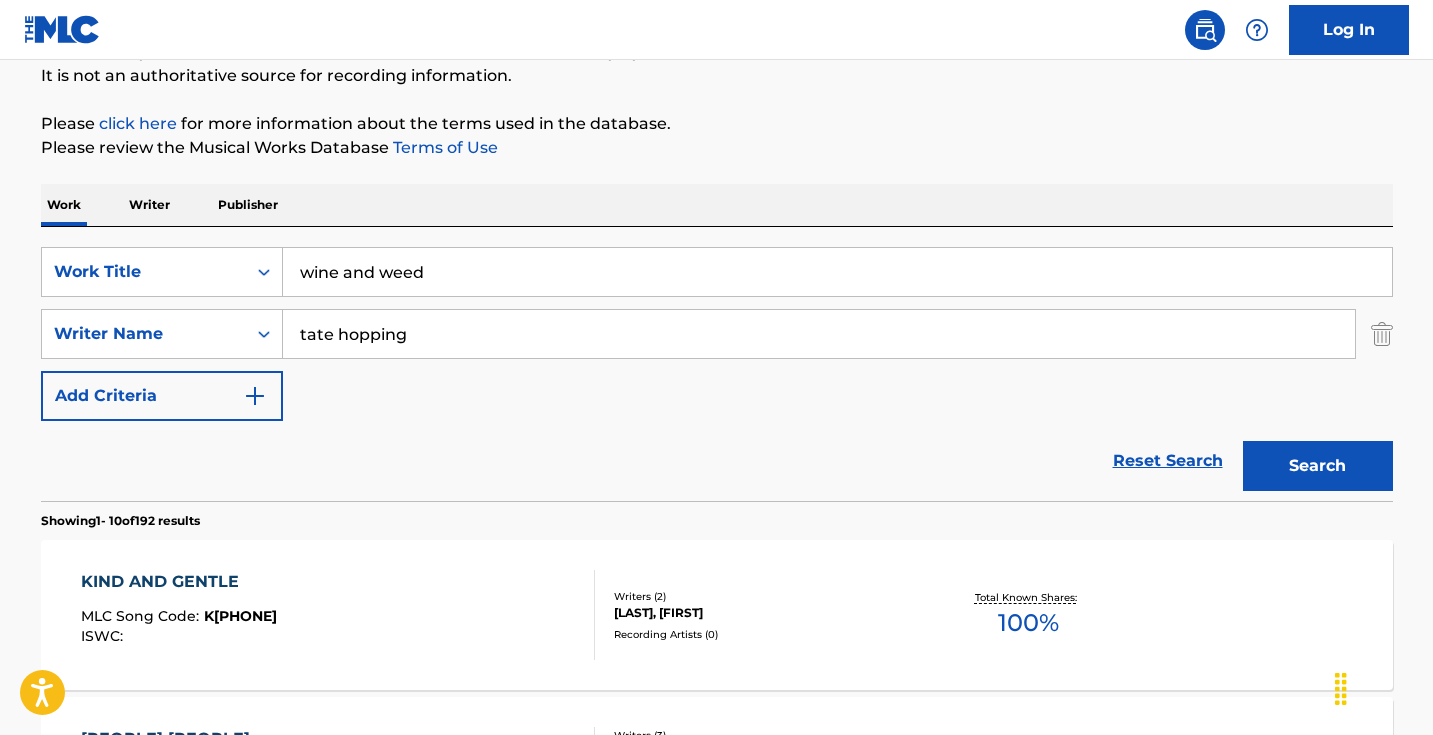 click on "SearchWithCriteriada3a82fa-0f66-449f-a81b-6e14942b5b94 Work Title wine and weed SearchWithCriteria98face05-e6ca-4313-84f7-173778fedcad Writer Name [LAST] [FIRST] Add Criteria" at bounding box center [717, 334] 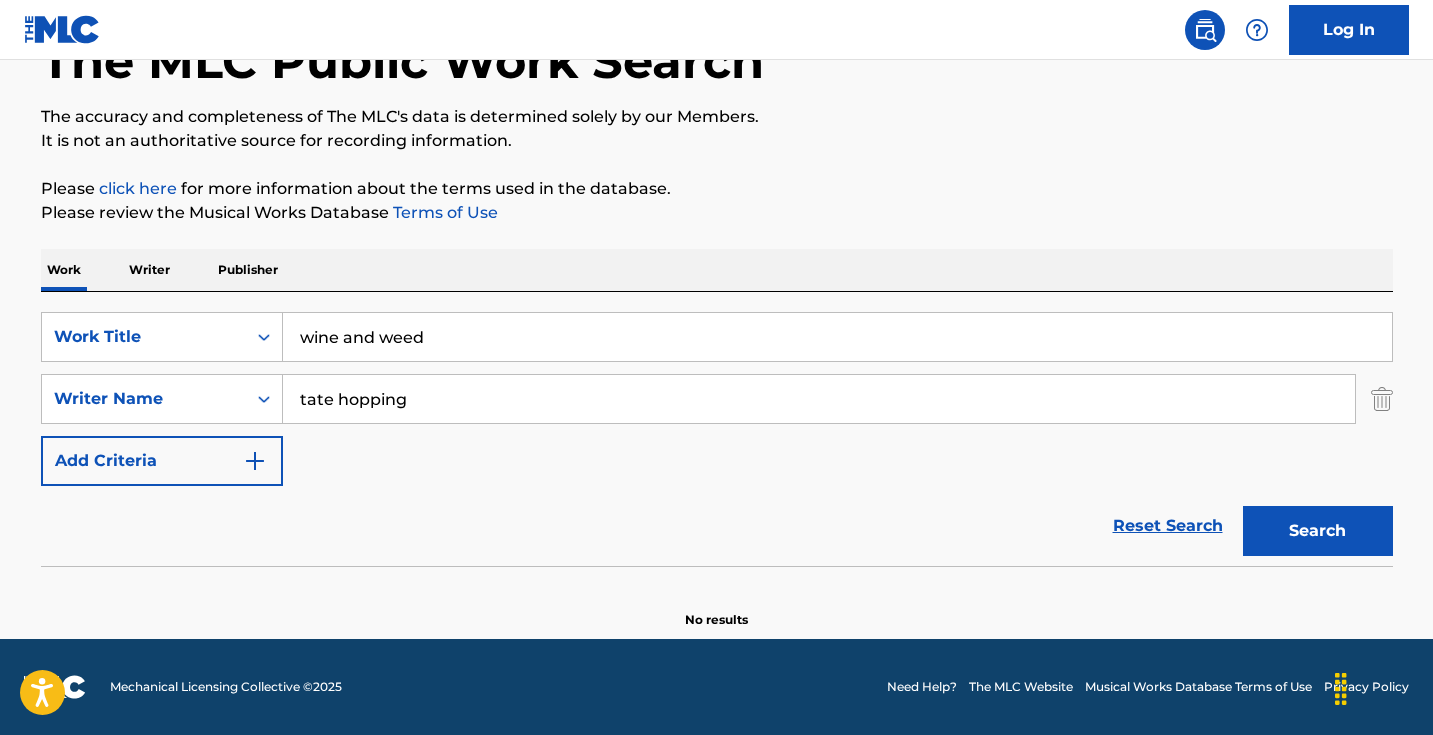 click on "tate hopping" at bounding box center [819, 399] 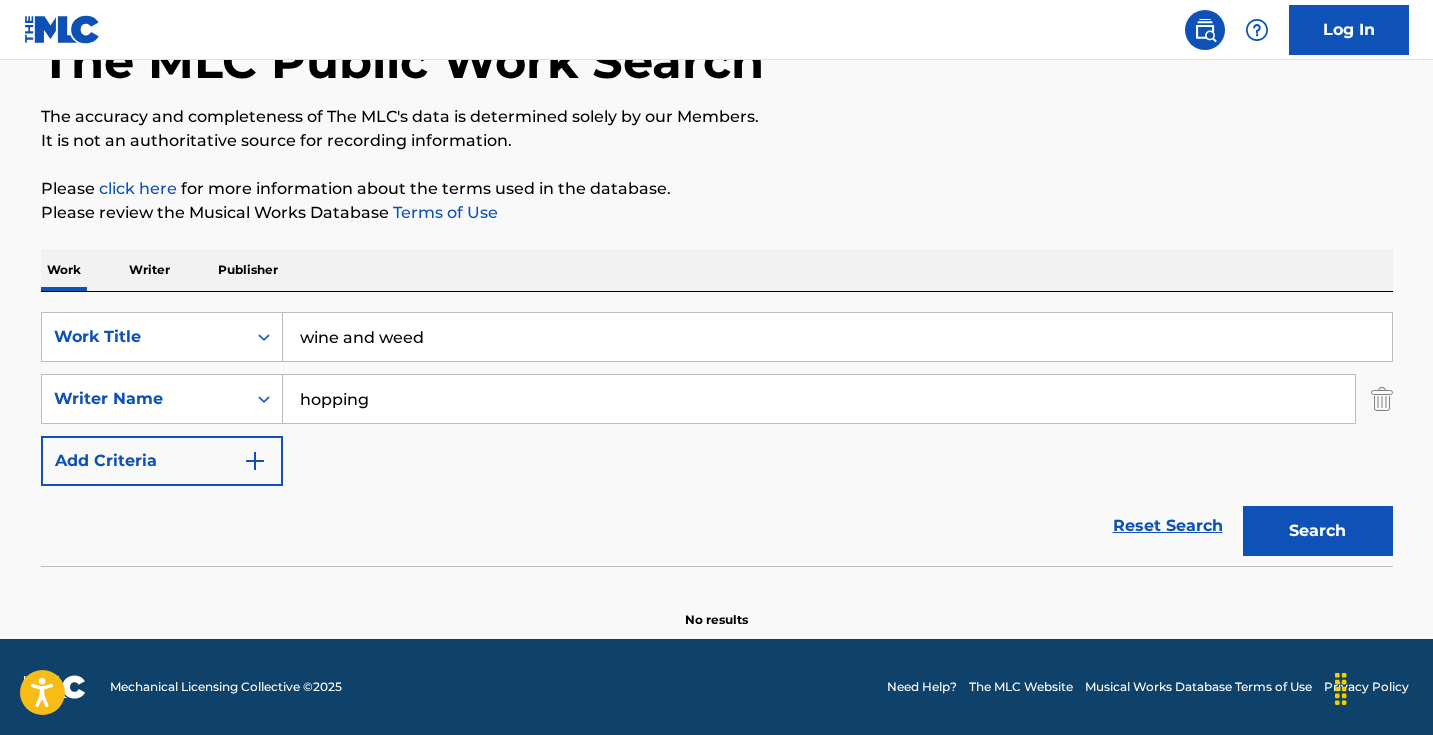 click on "Search" at bounding box center [1318, 531] 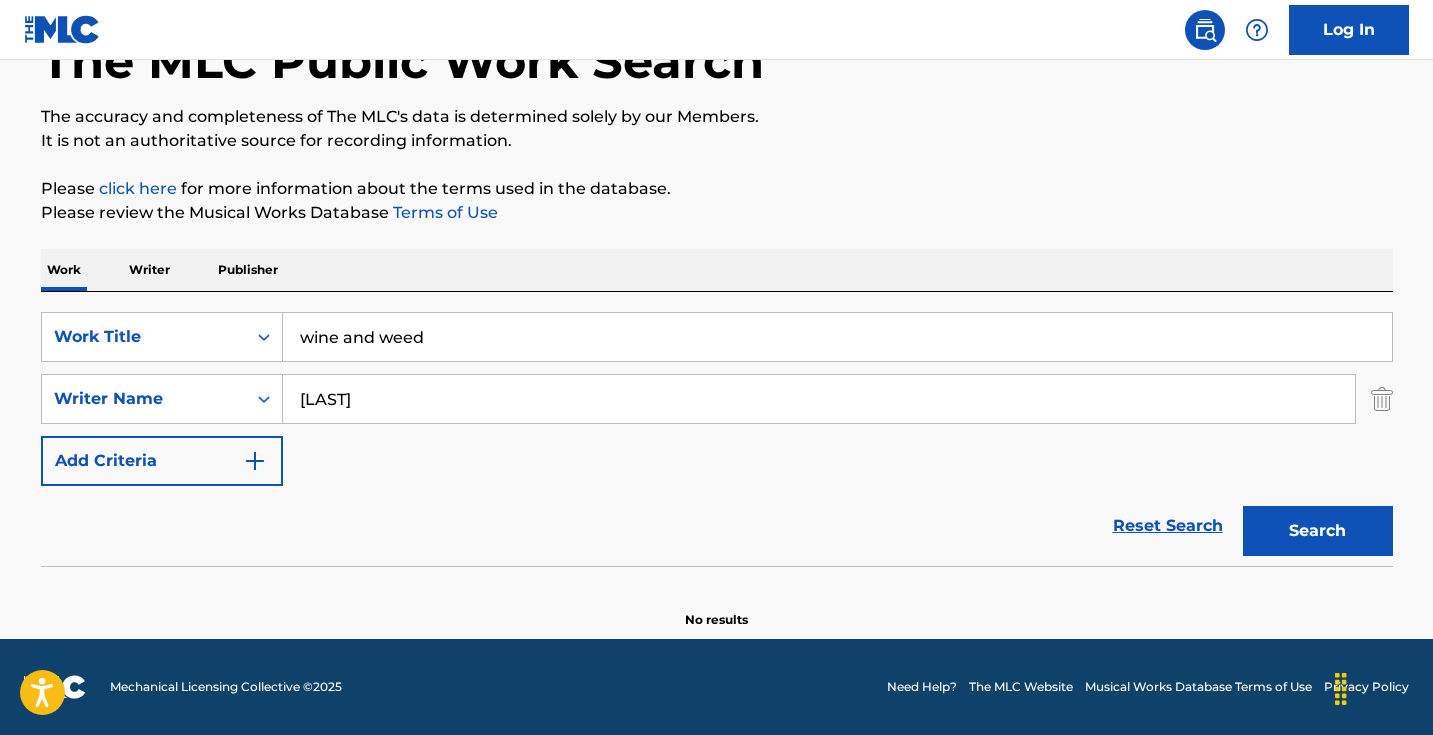 type on "[LAST]" 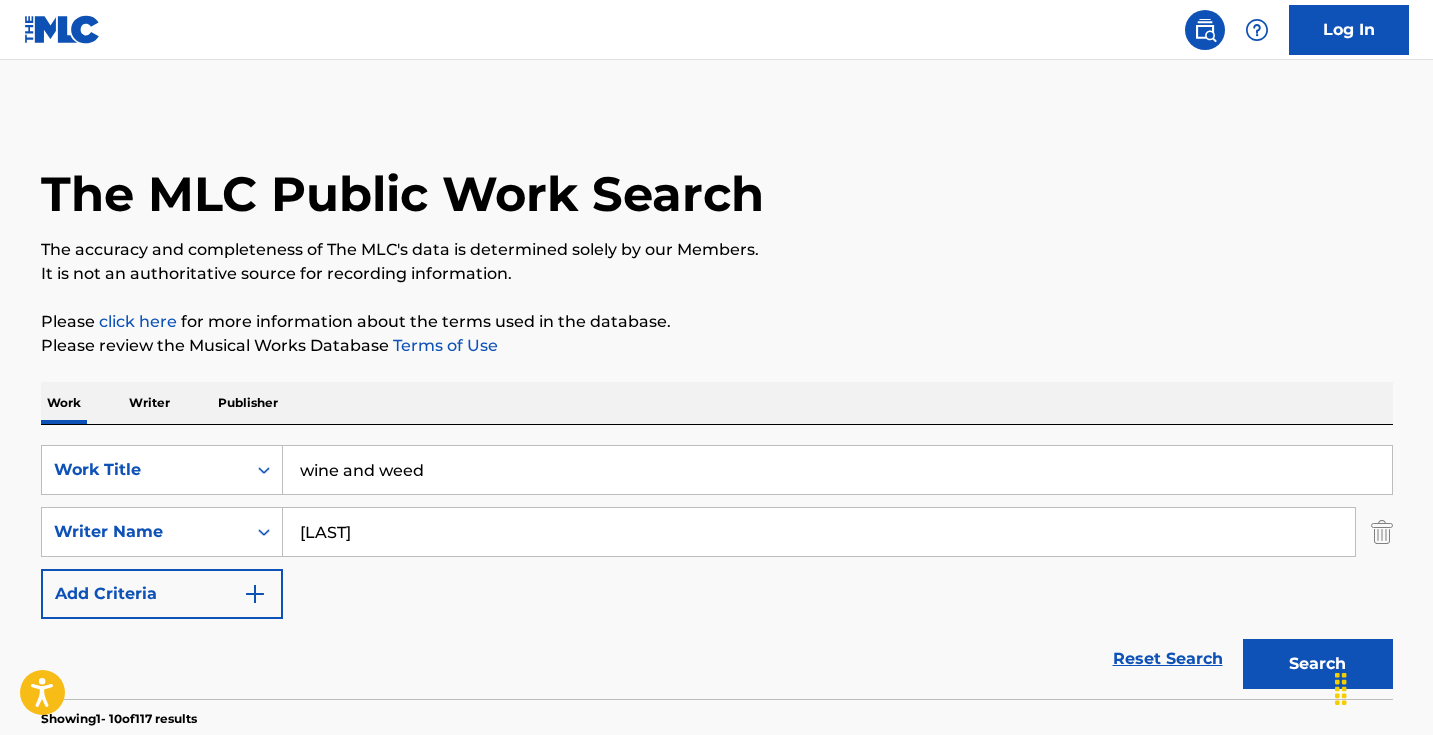 scroll, scrollTop: -1, scrollLeft: 0, axis: vertical 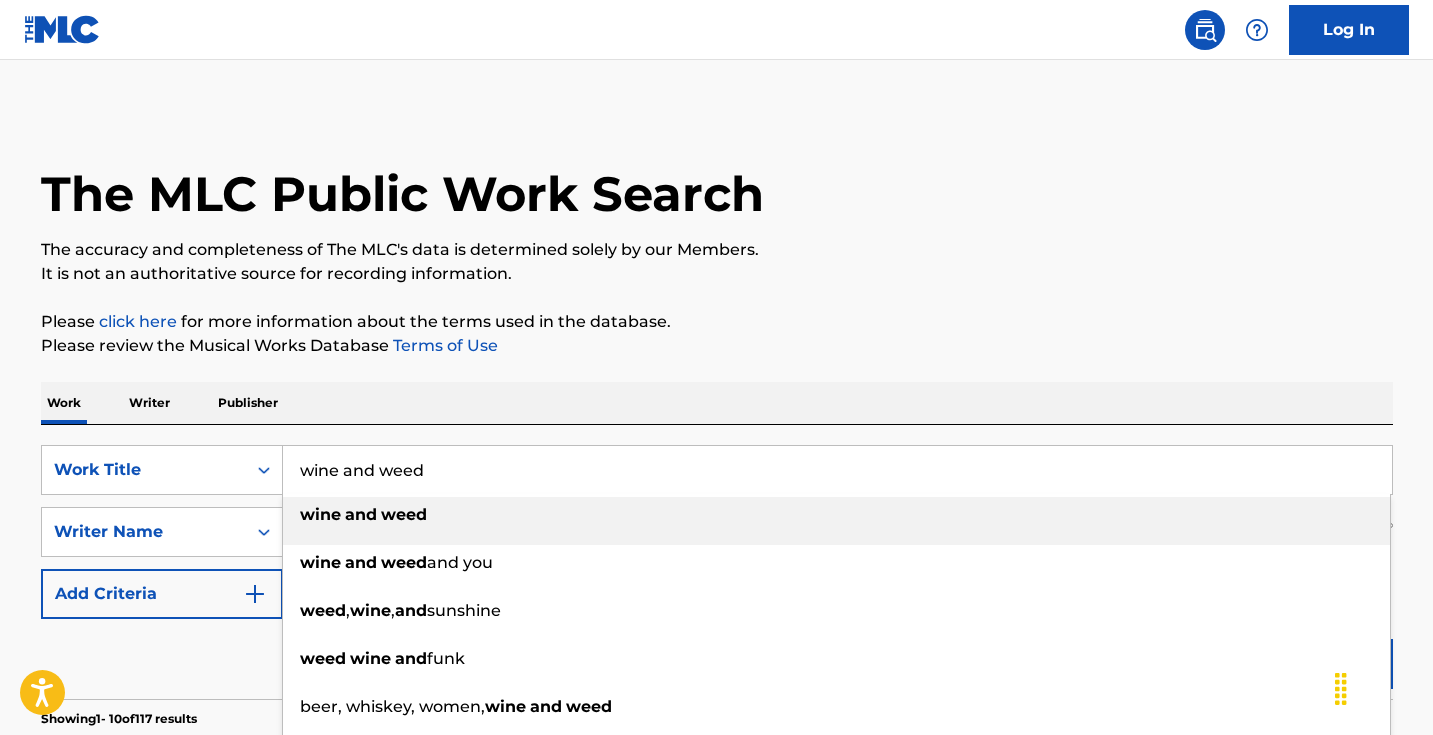 paste on "Win" 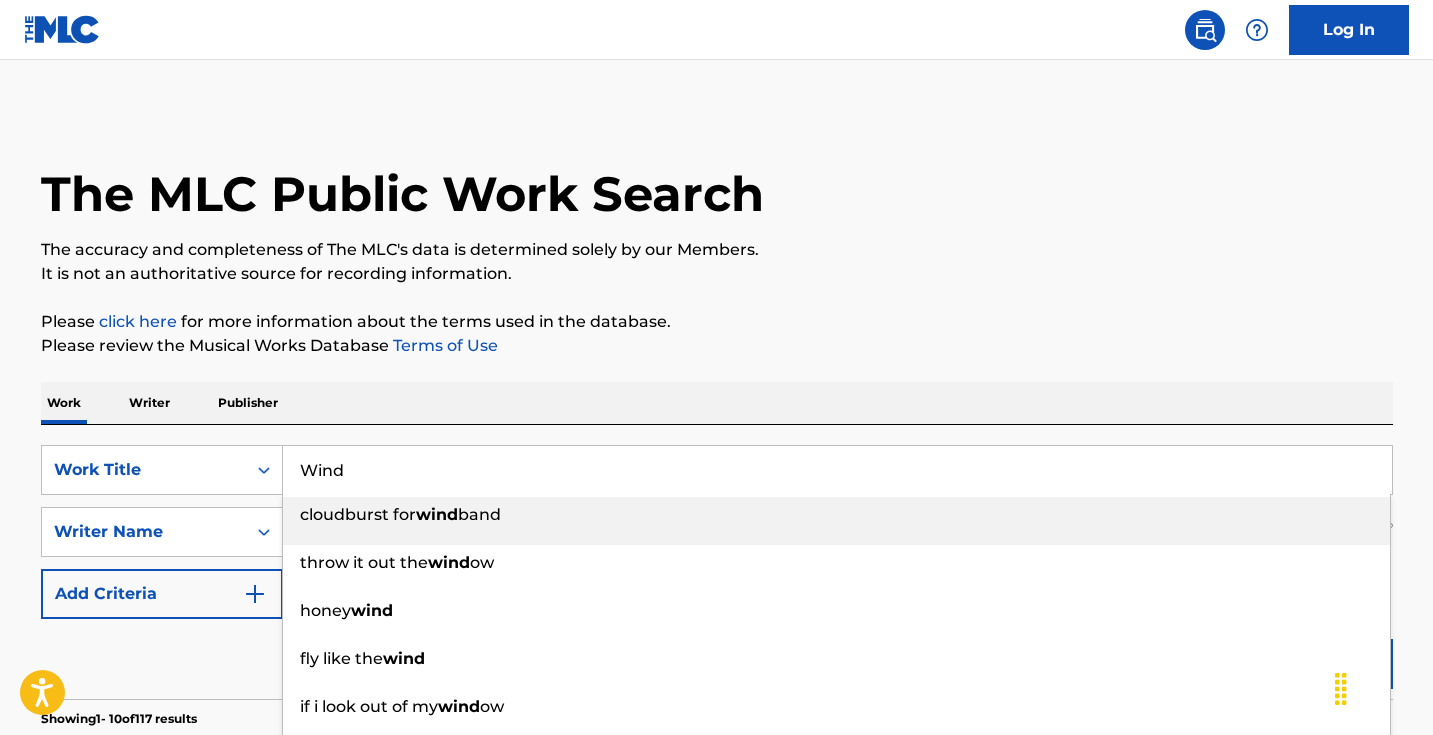 type on "Wind" 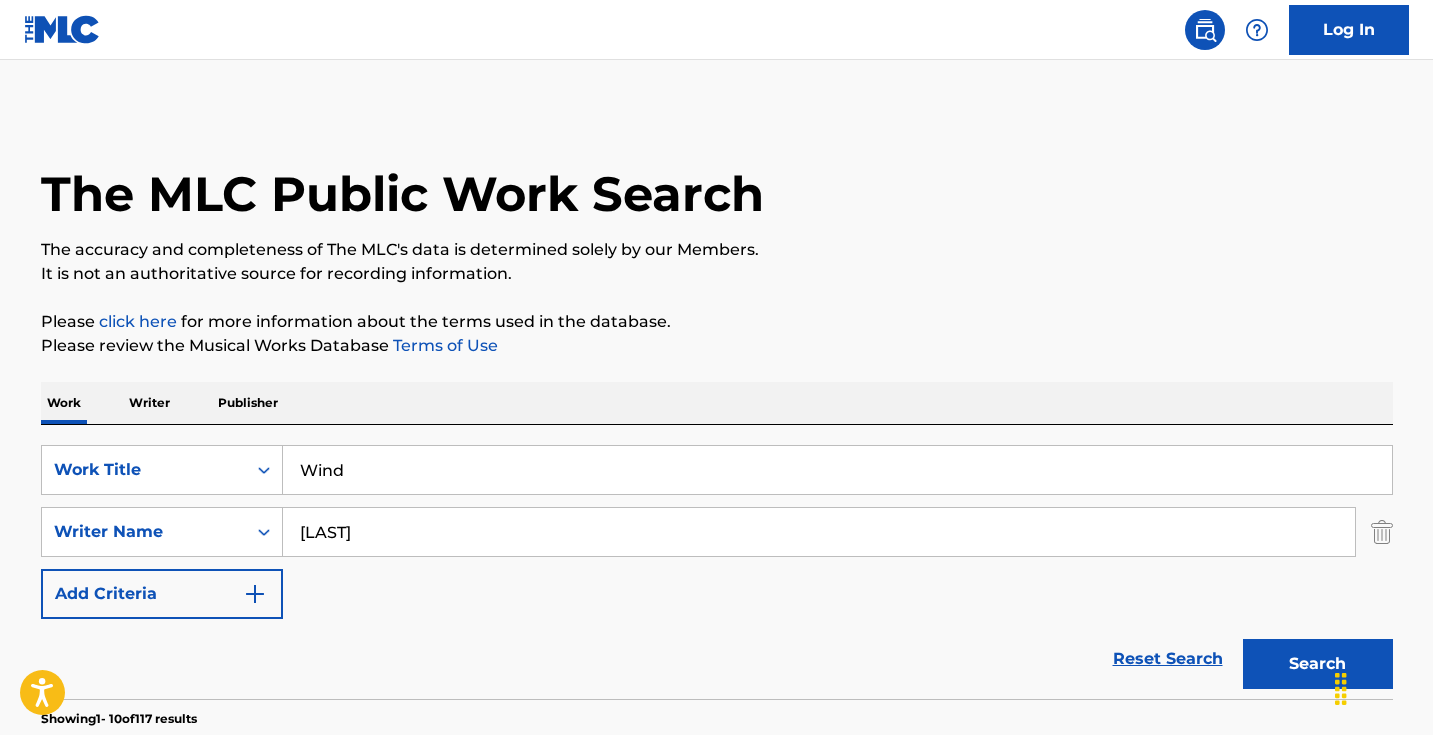 click on "[LAST]" at bounding box center (819, 532) 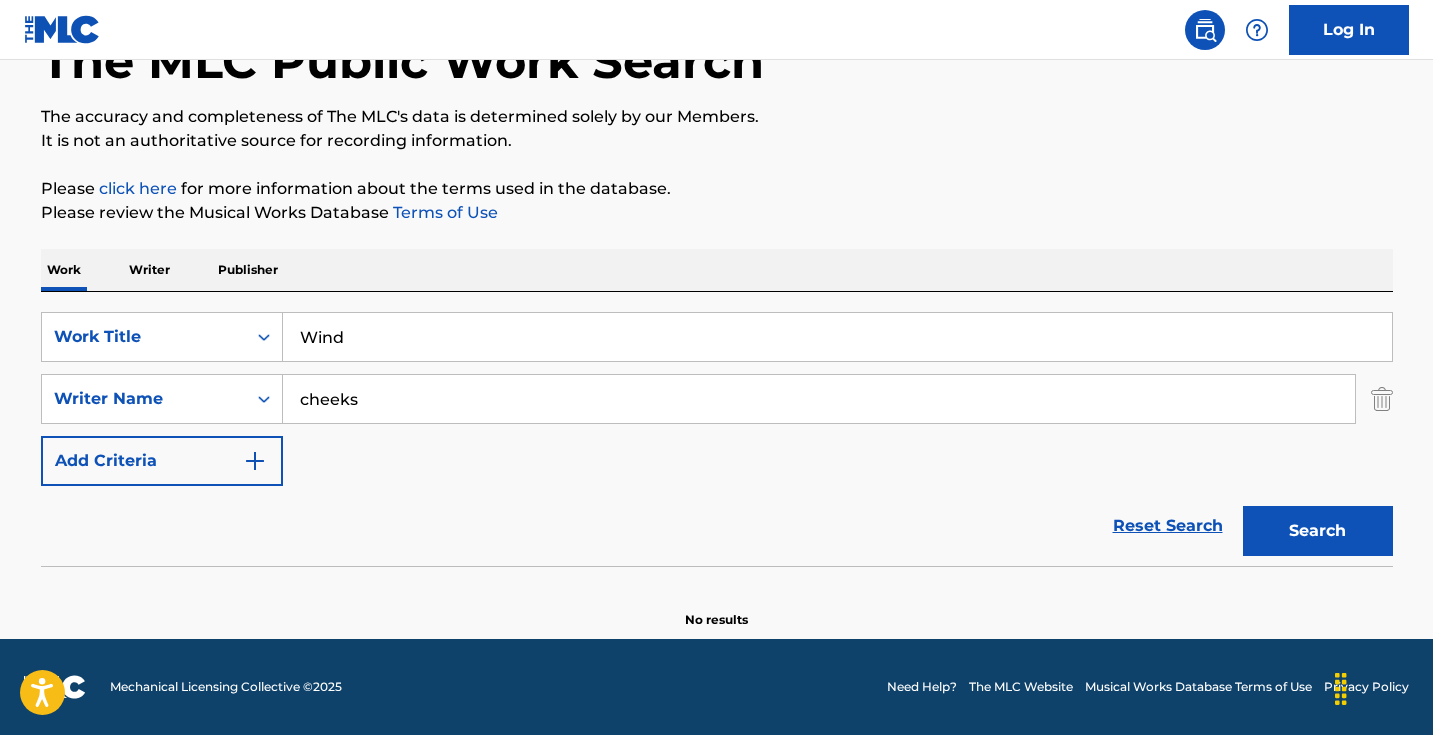 scroll, scrollTop: 133, scrollLeft: 0, axis: vertical 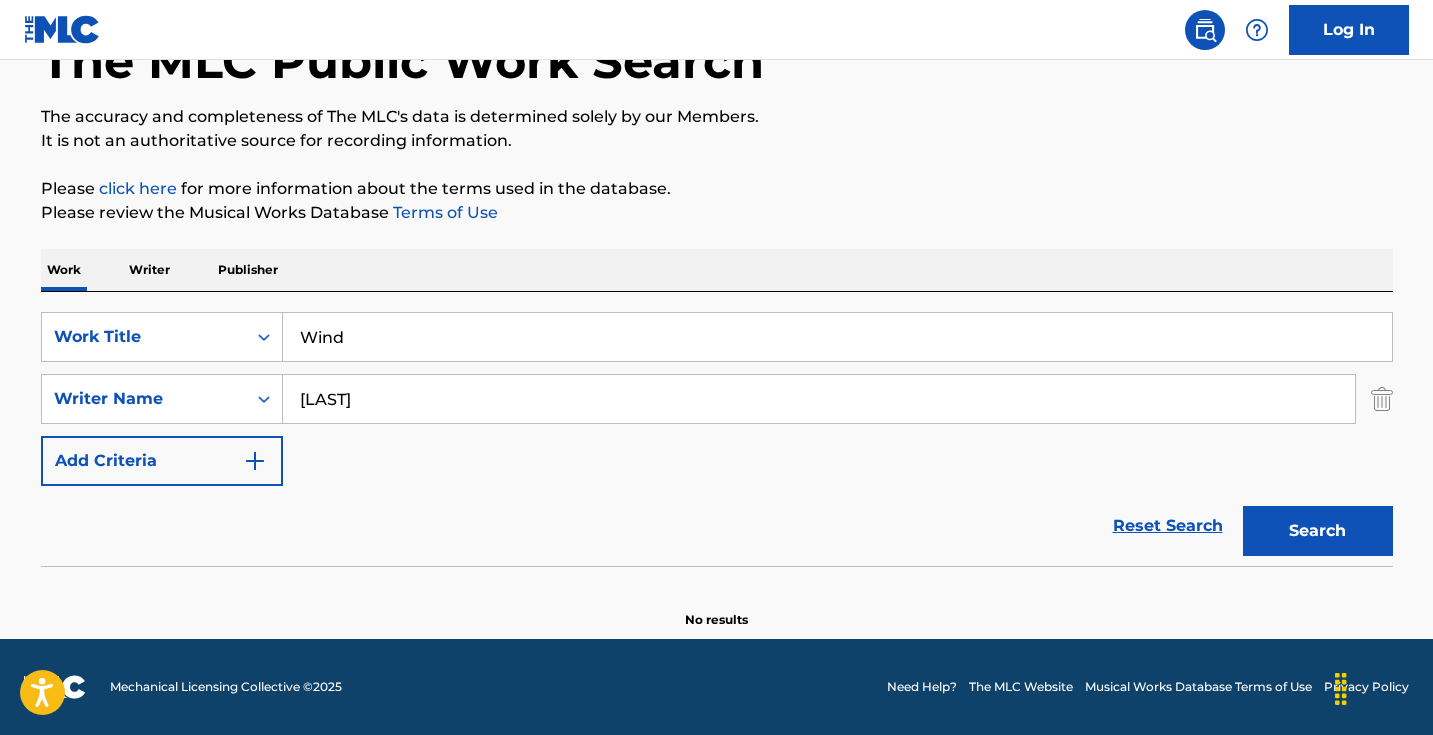 click on "Search" at bounding box center (1318, 531) 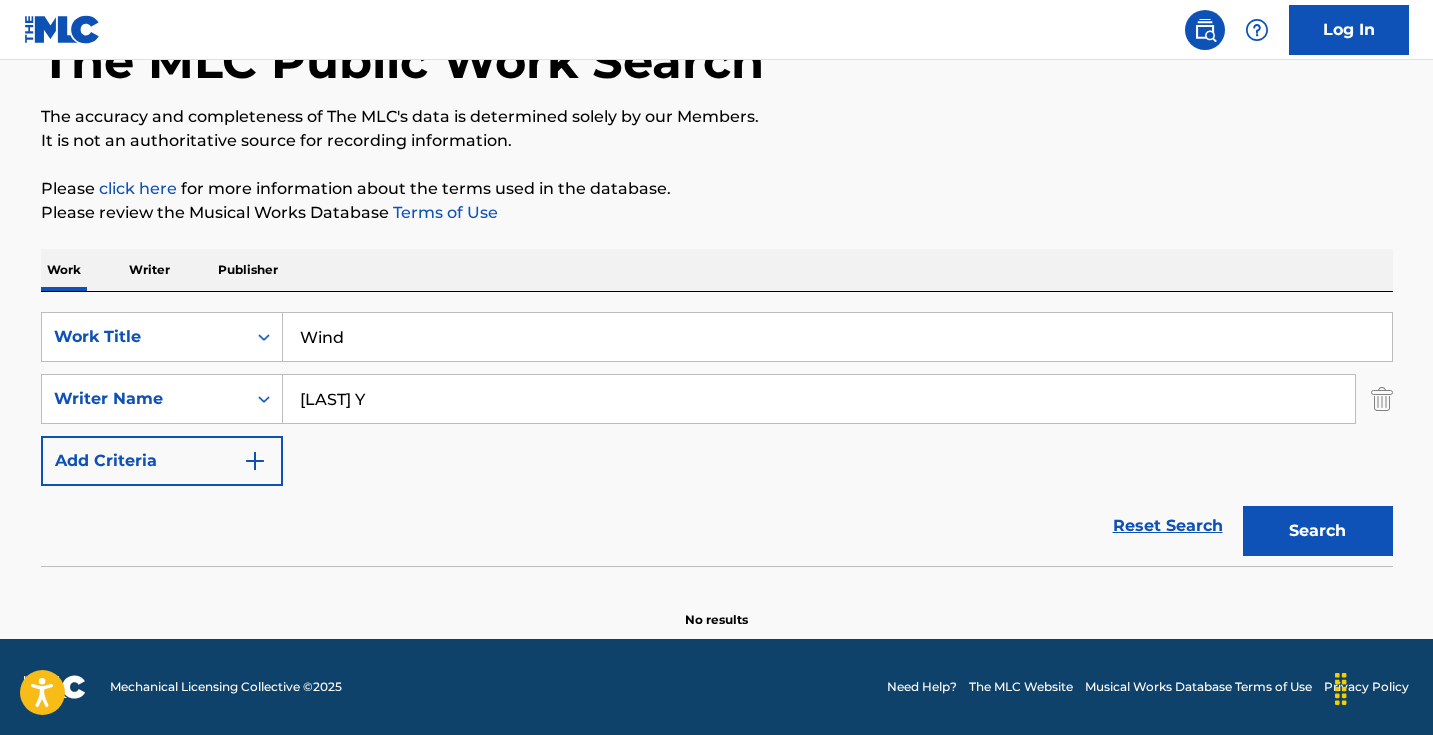 click on "Search" at bounding box center (1318, 531) 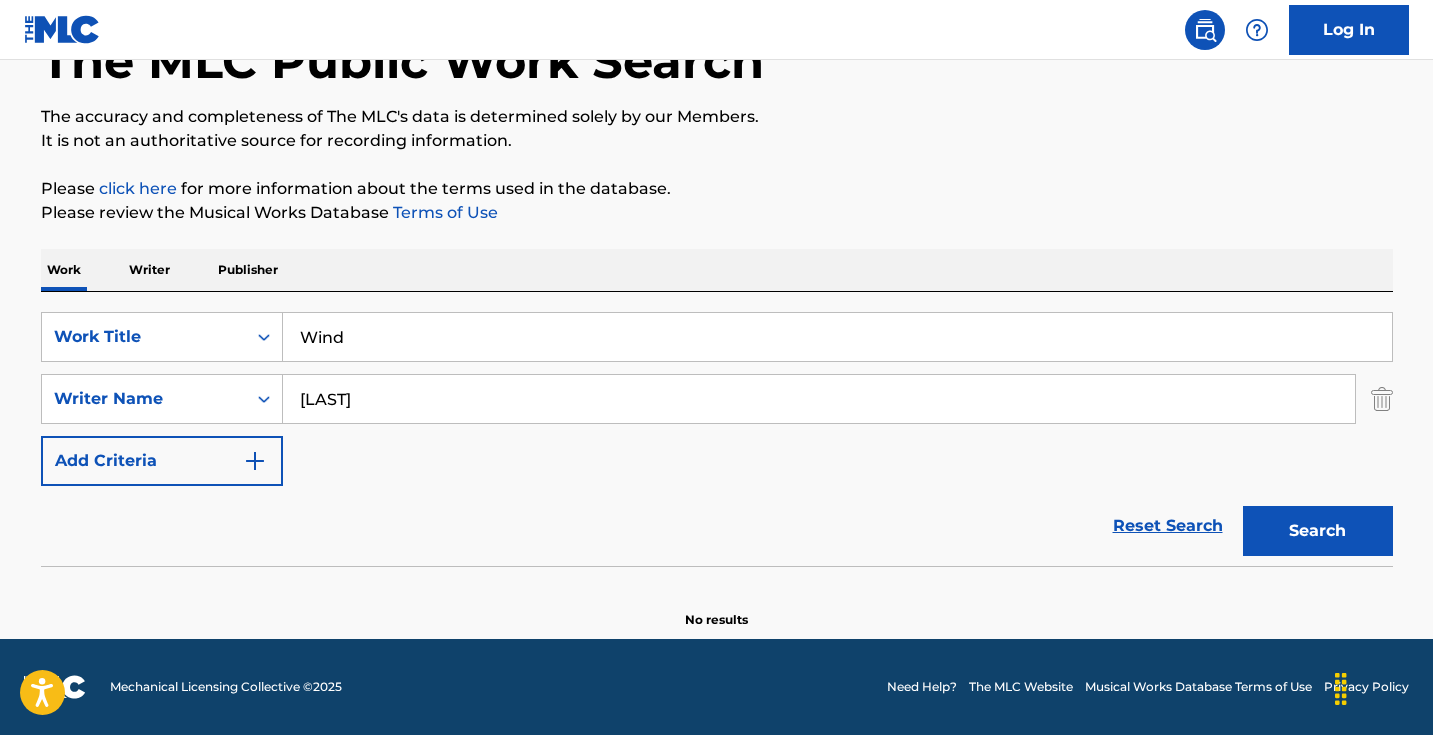 click on "Reset Search Search" at bounding box center (717, 526) 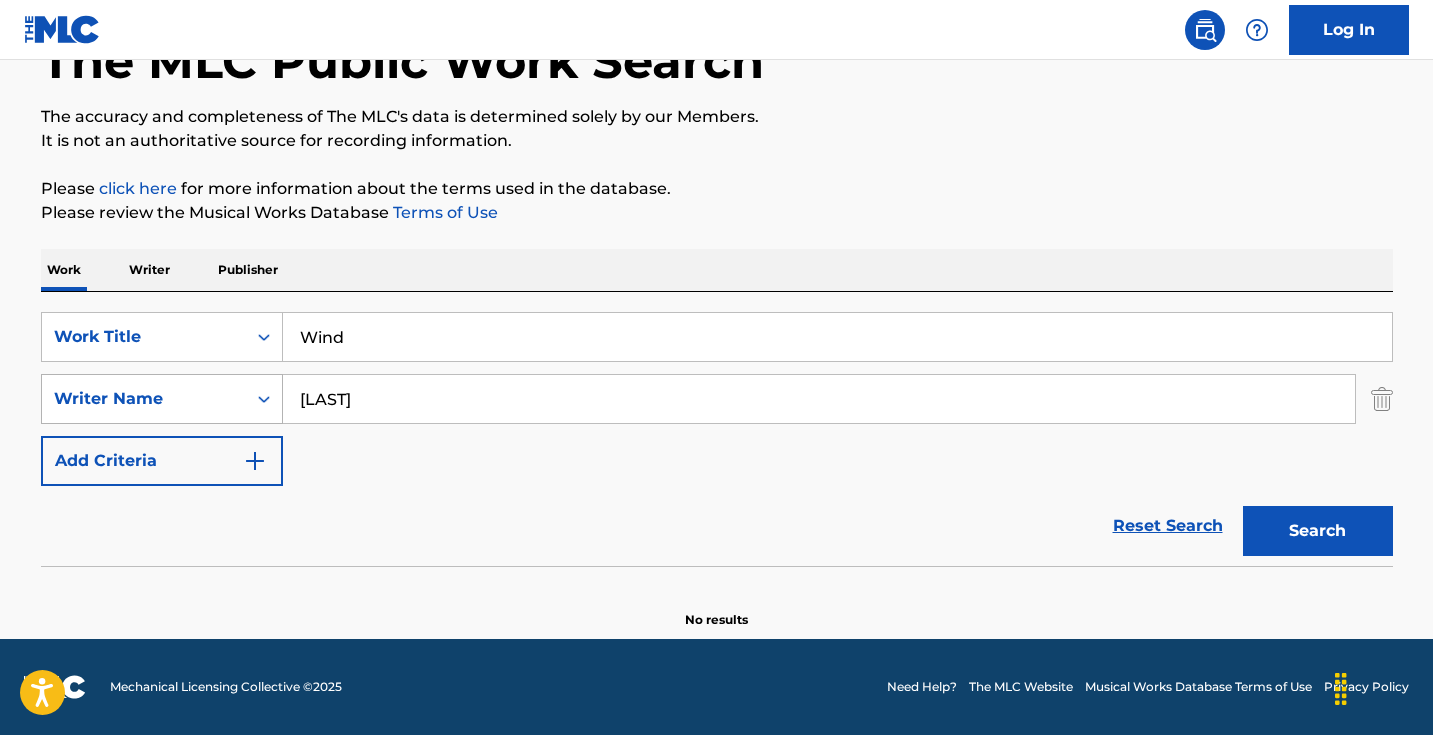 drag, startPoint x: 388, startPoint y: 403, endPoint x: 201, endPoint y: 396, distance: 187.13097 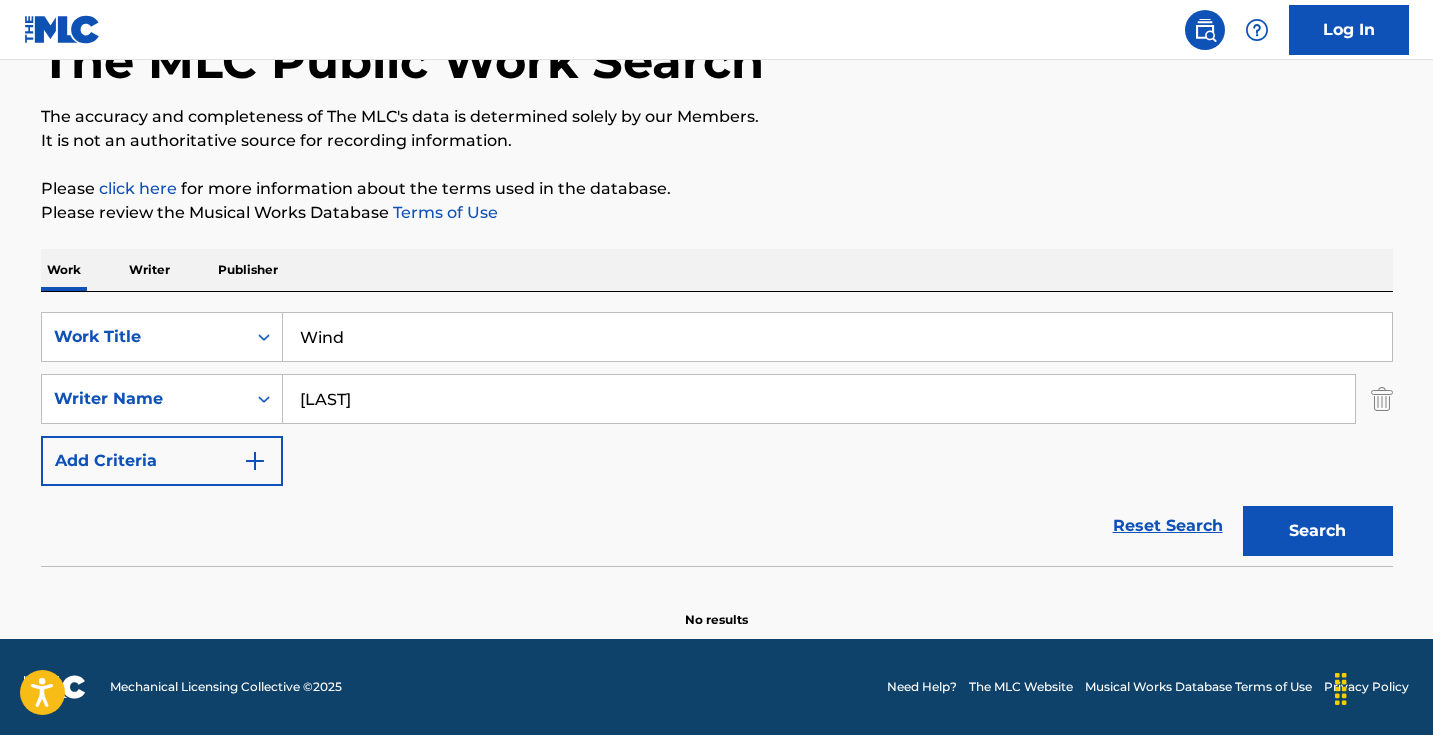 type on "[LAST]" 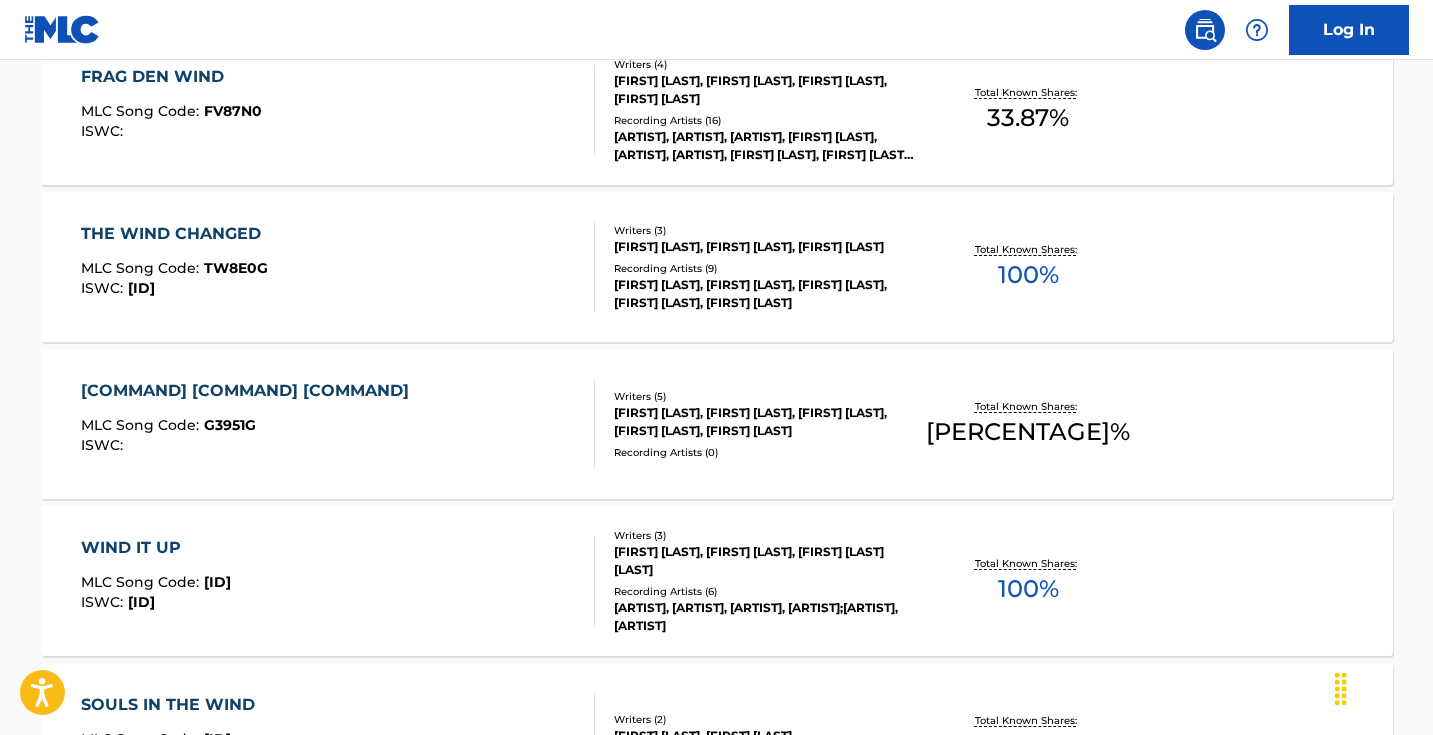scroll, scrollTop: 649, scrollLeft: 0, axis: vertical 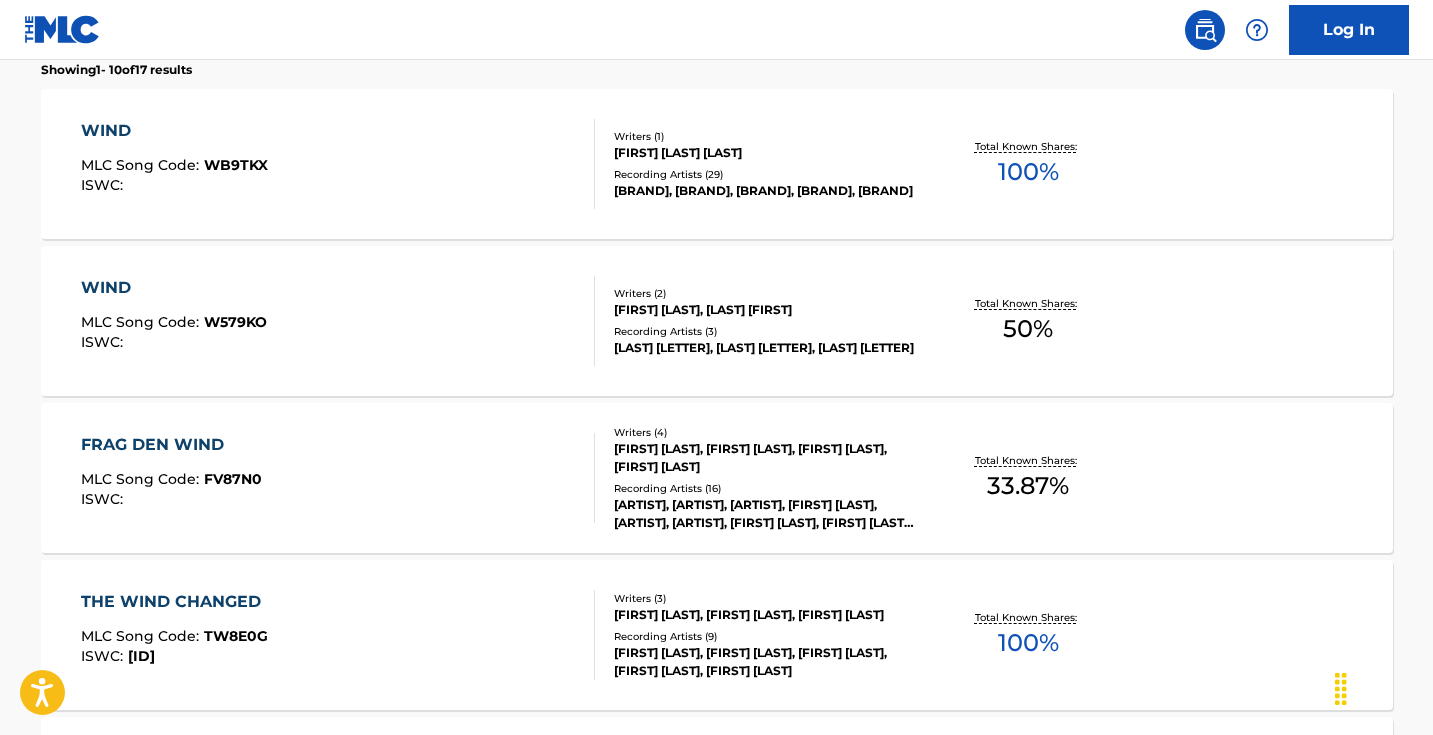 click on "WIND MLC Song Code : W579KO ISWC :" at bounding box center (338, 321) 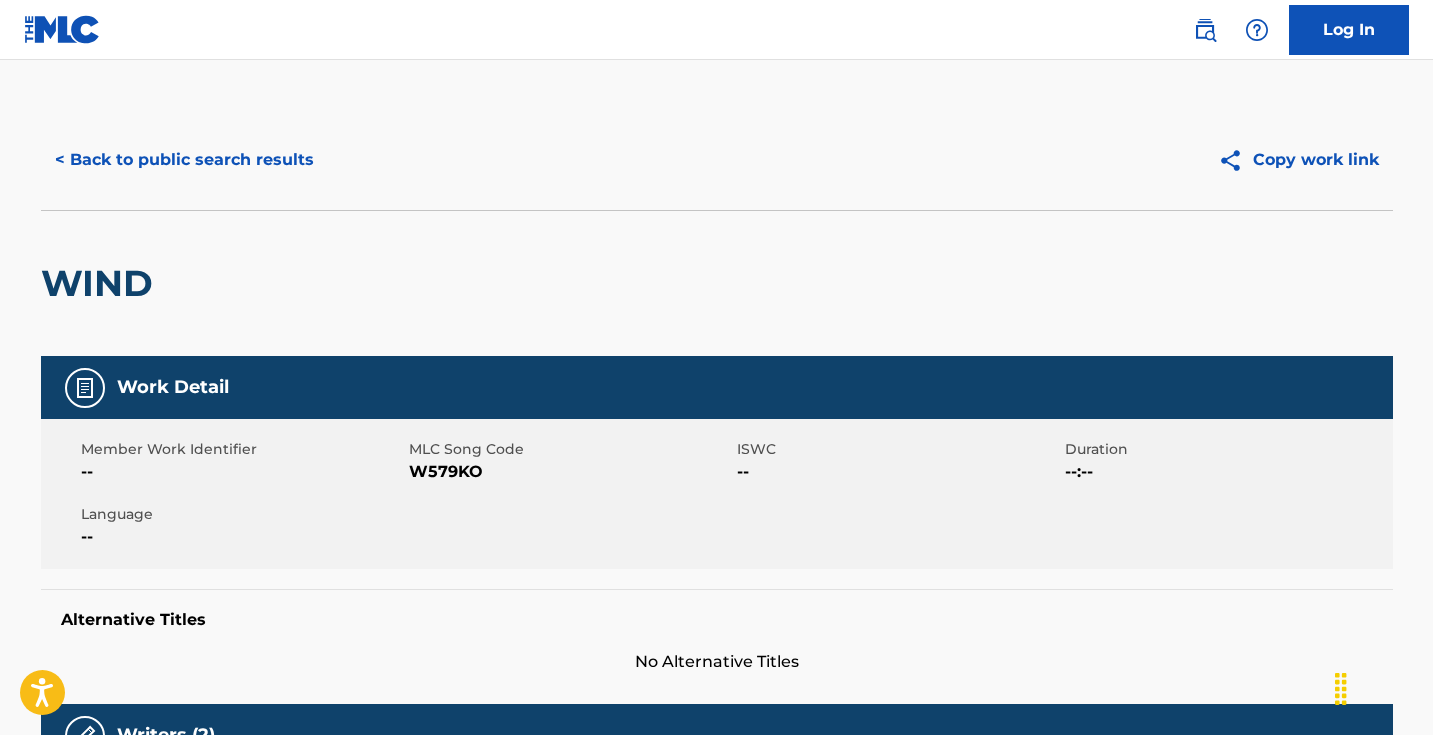 click on "W579KO" at bounding box center [570, 472] 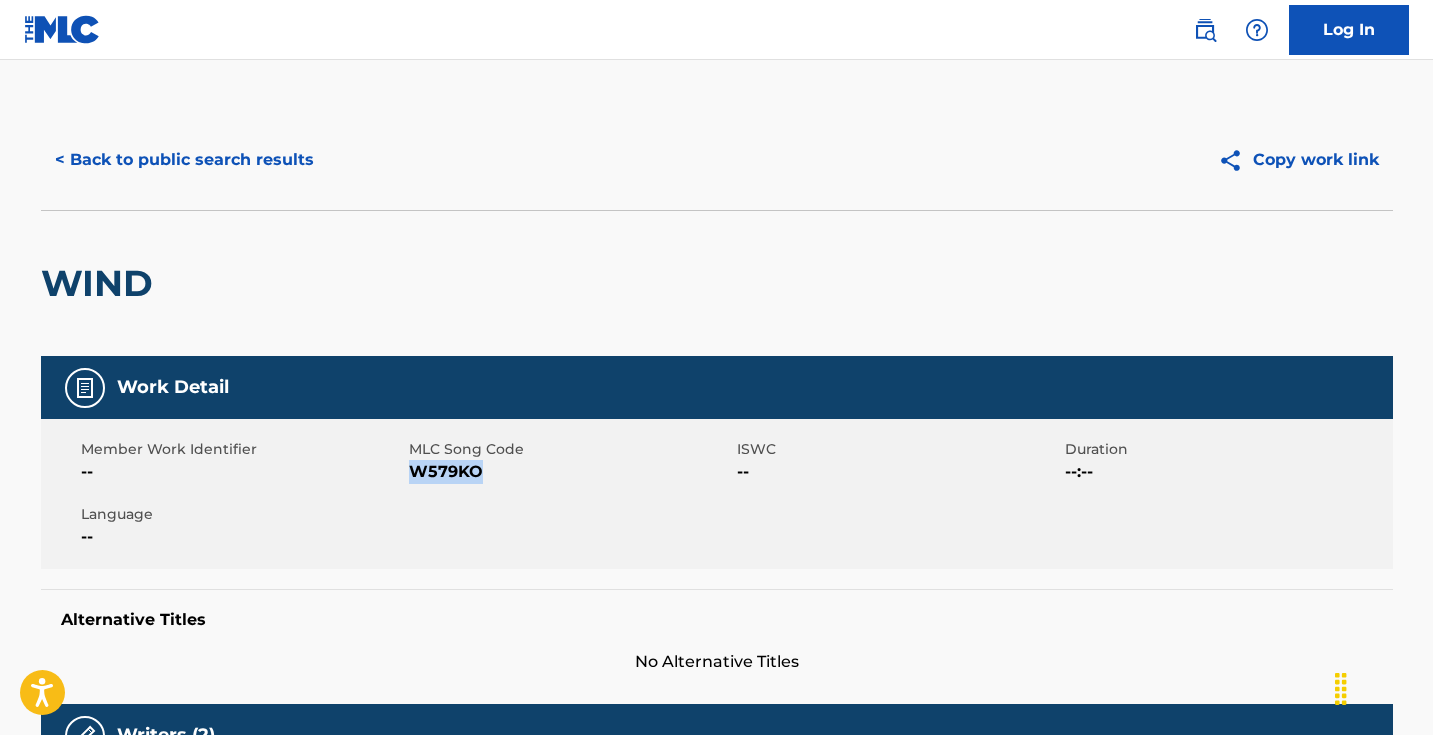 click on "W579KO" at bounding box center (570, 472) 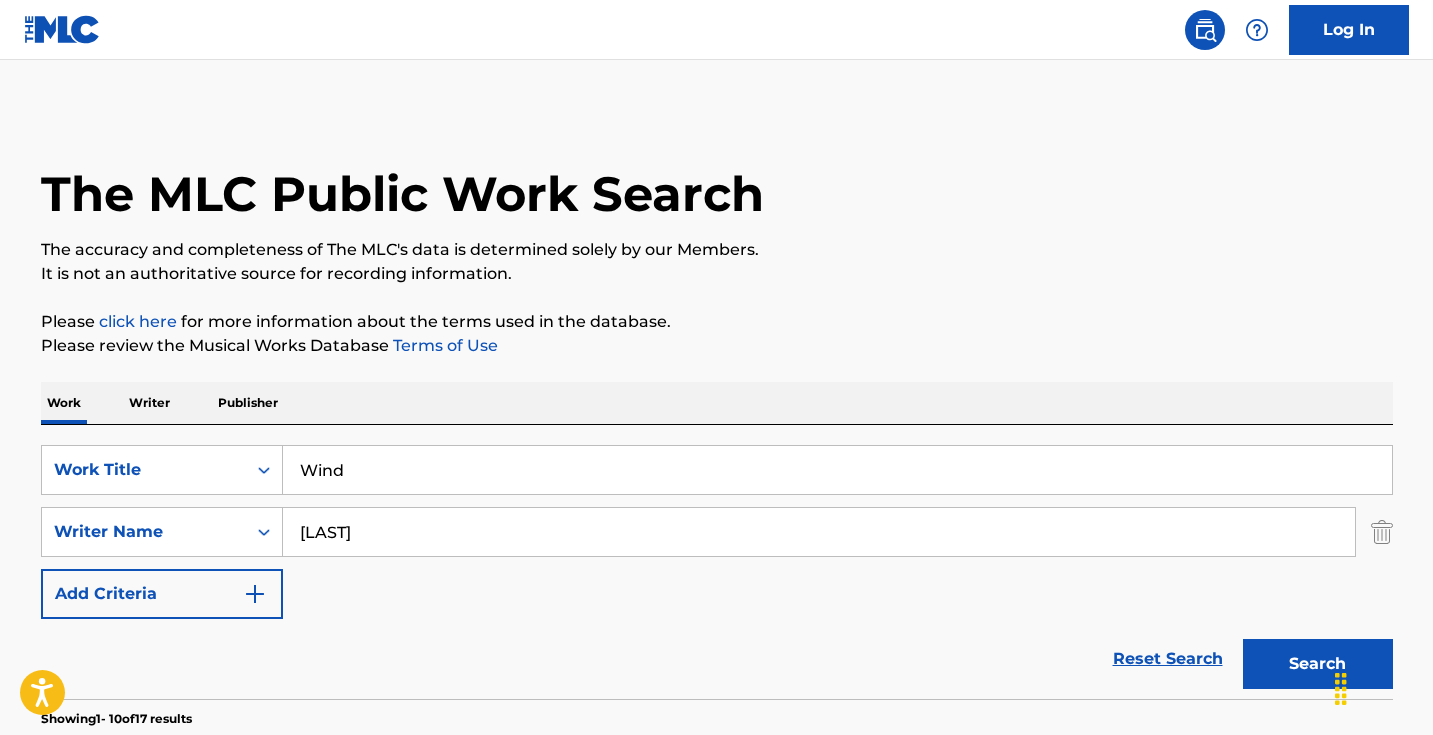 scroll, scrollTop: 0, scrollLeft: 0, axis: both 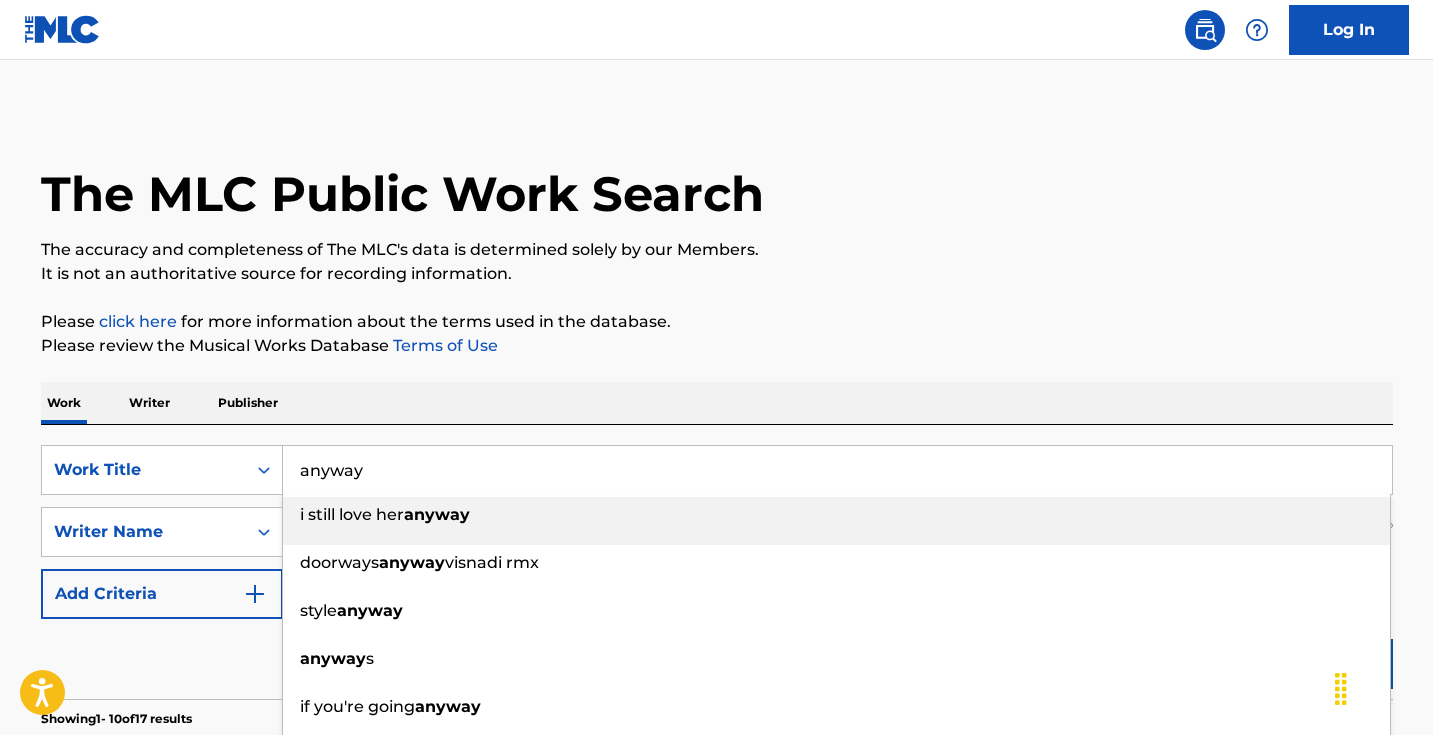 type on "anyway" 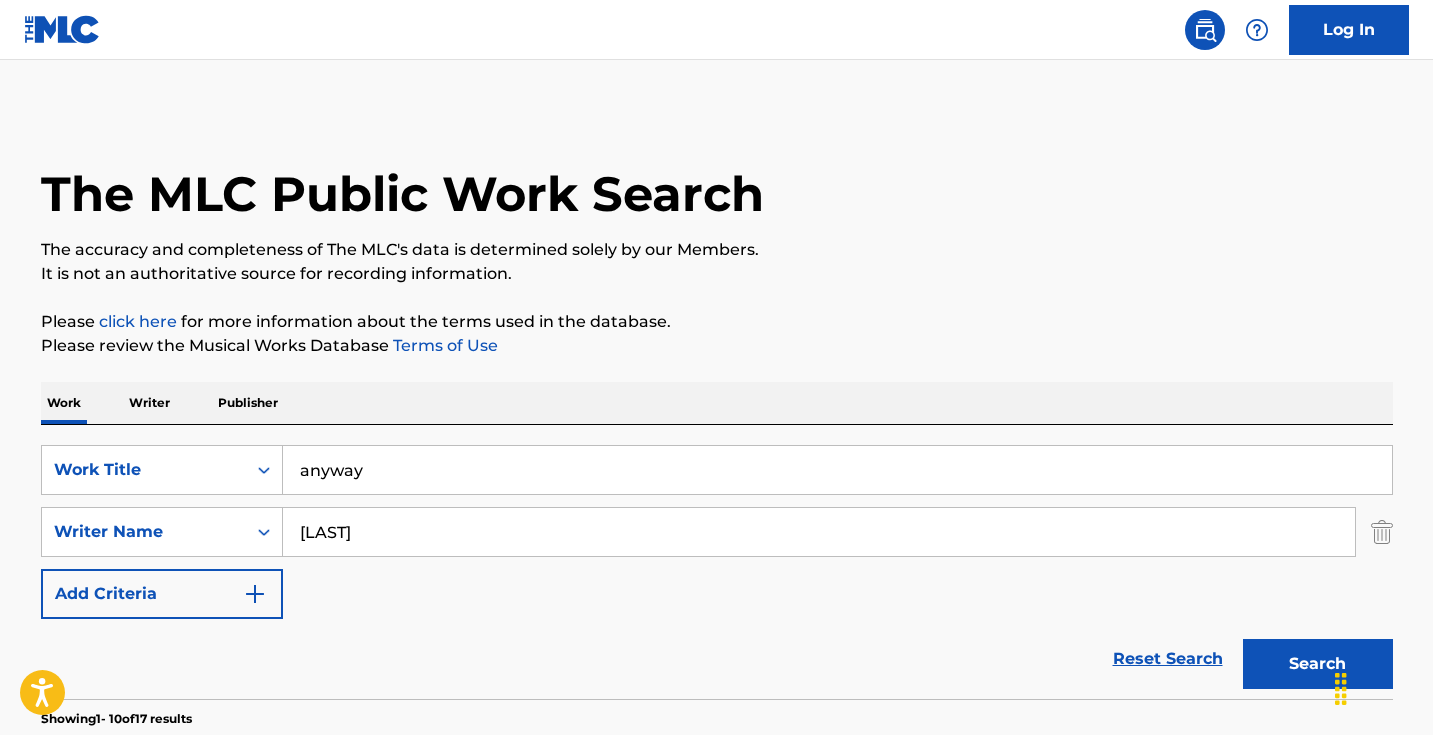 click on "Search" at bounding box center [1318, 664] 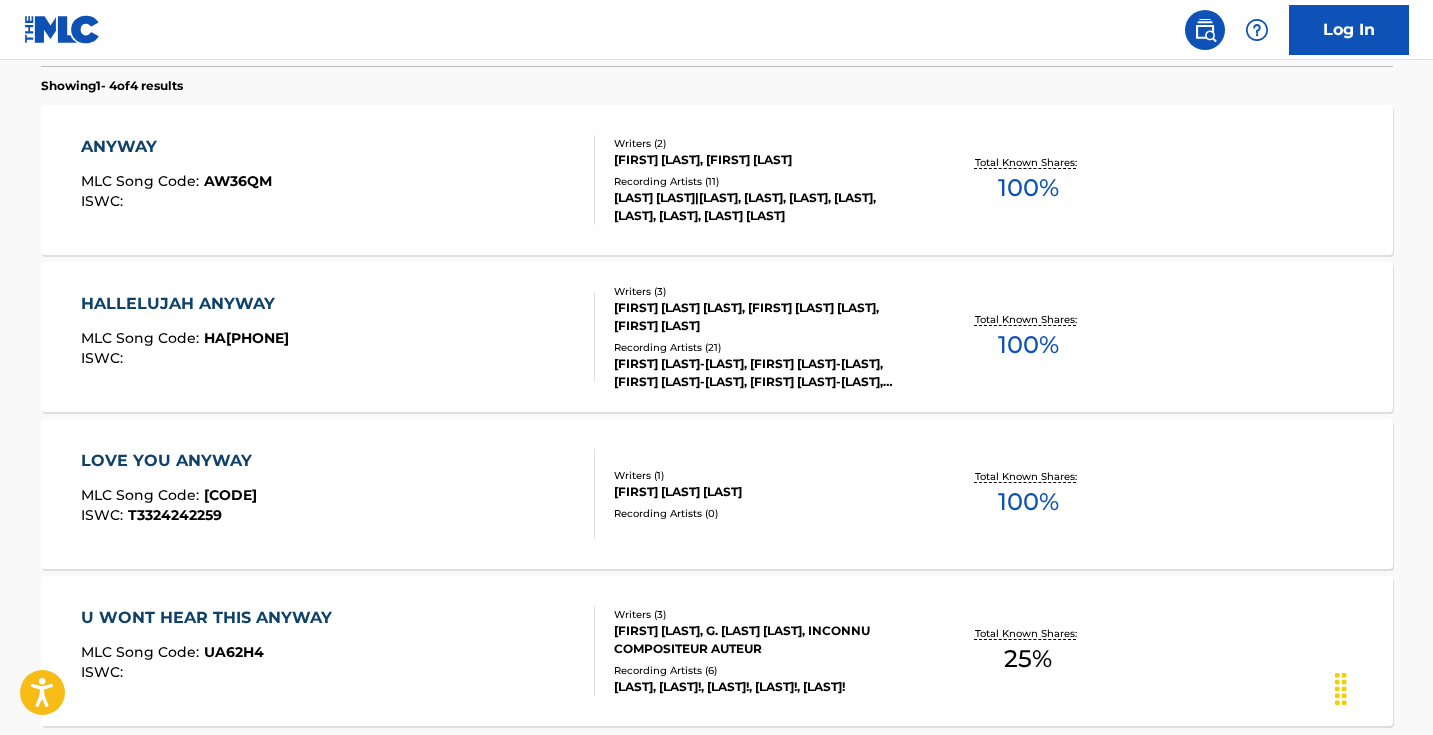 scroll, scrollTop: 647, scrollLeft: 0, axis: vertical 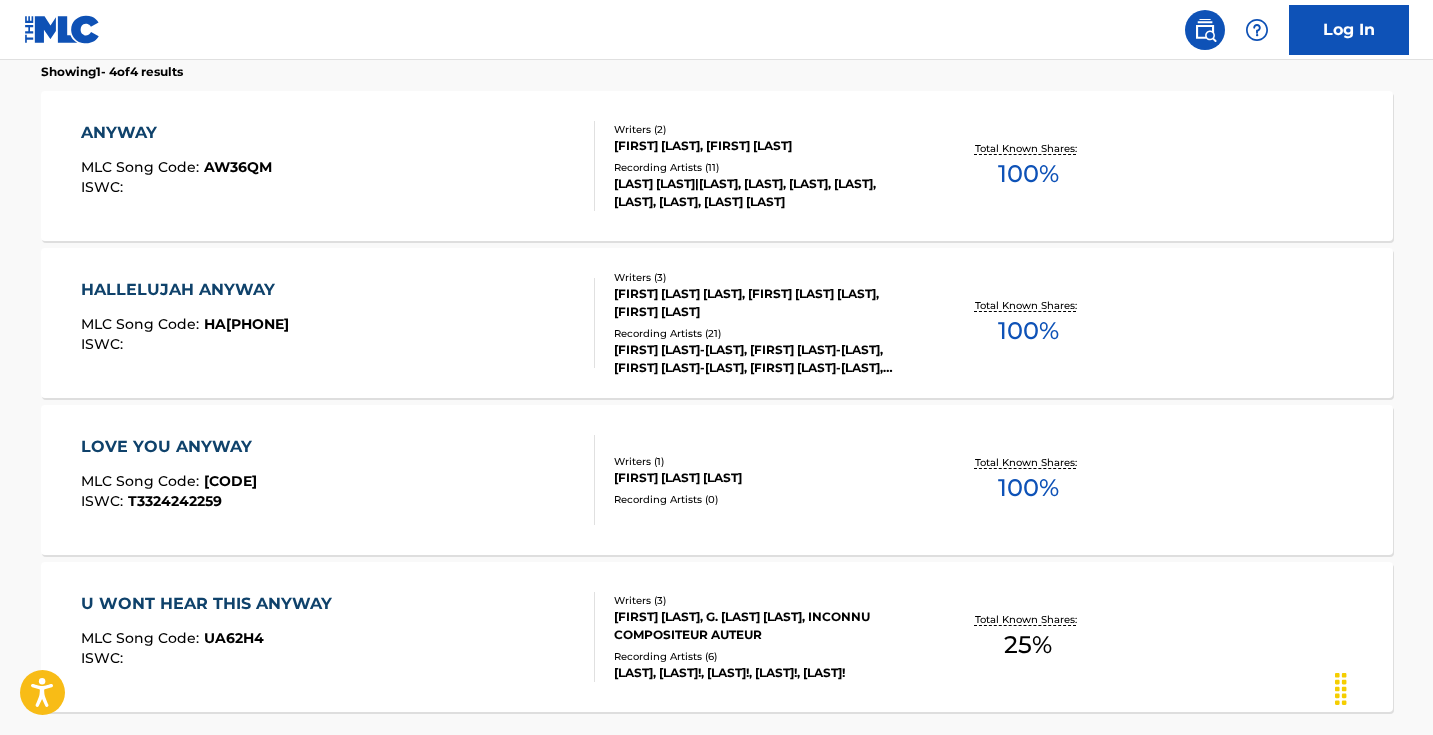 click on "ANYWAY MLC Song Code : [CODE] ISWC :" at bounding box center (338, 166) 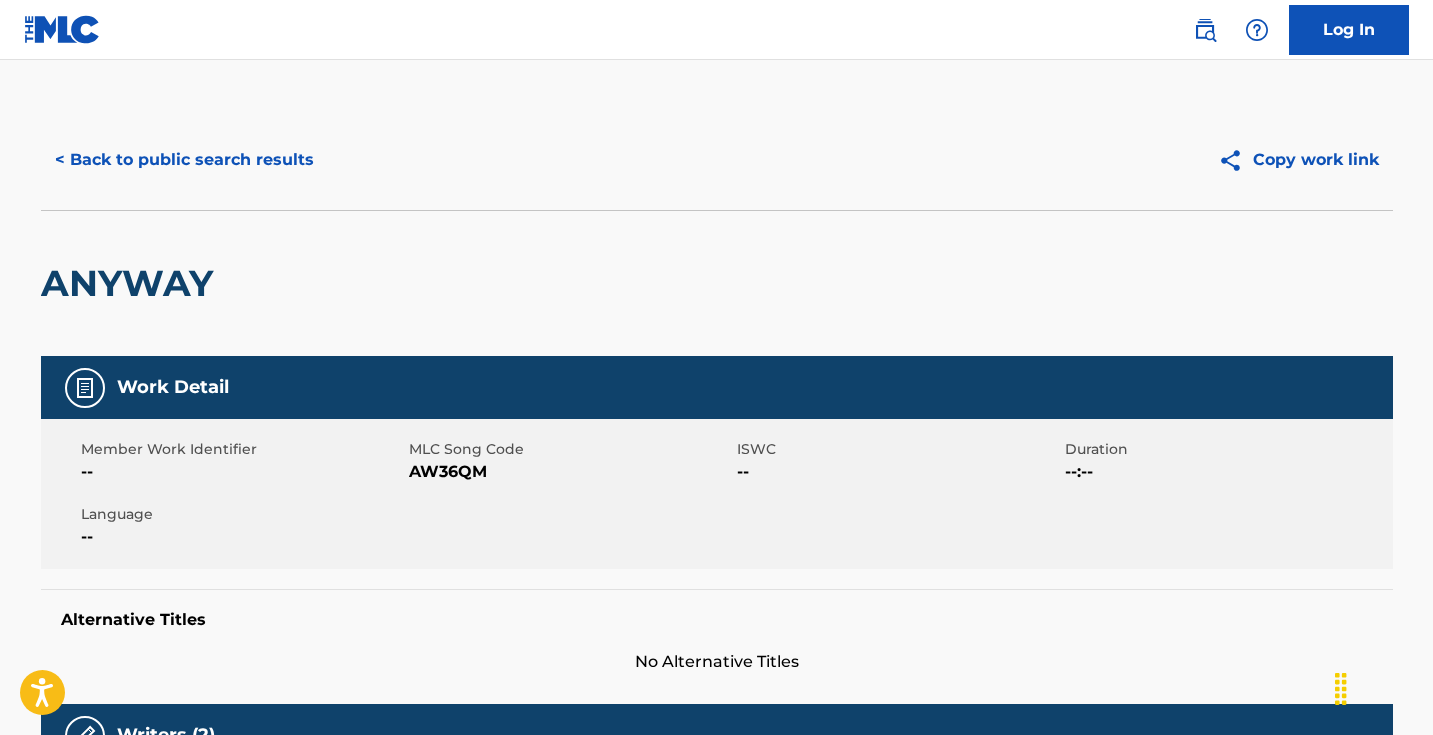 click on "AW36QM" at bounding box center [570, 472] 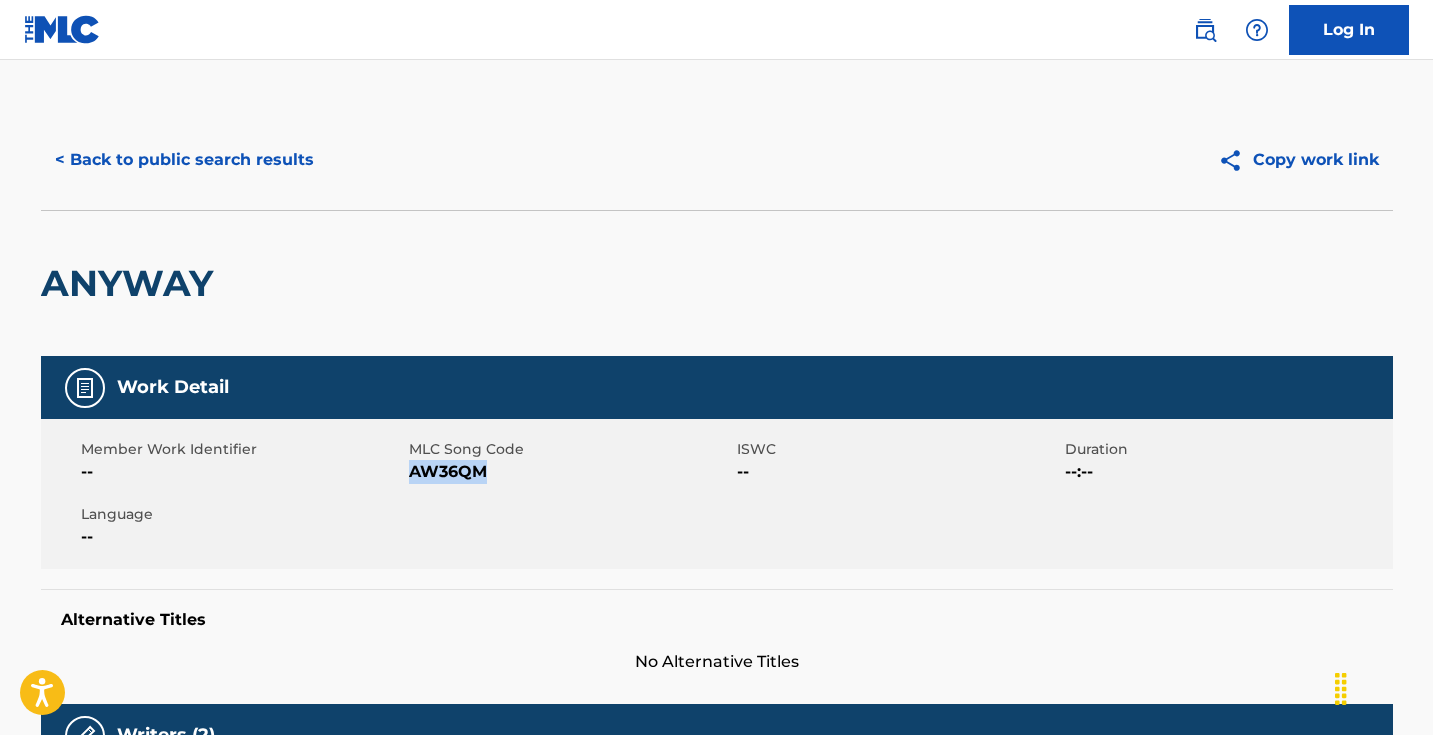 click on "AW36QM" at bounding box center (570, 472) 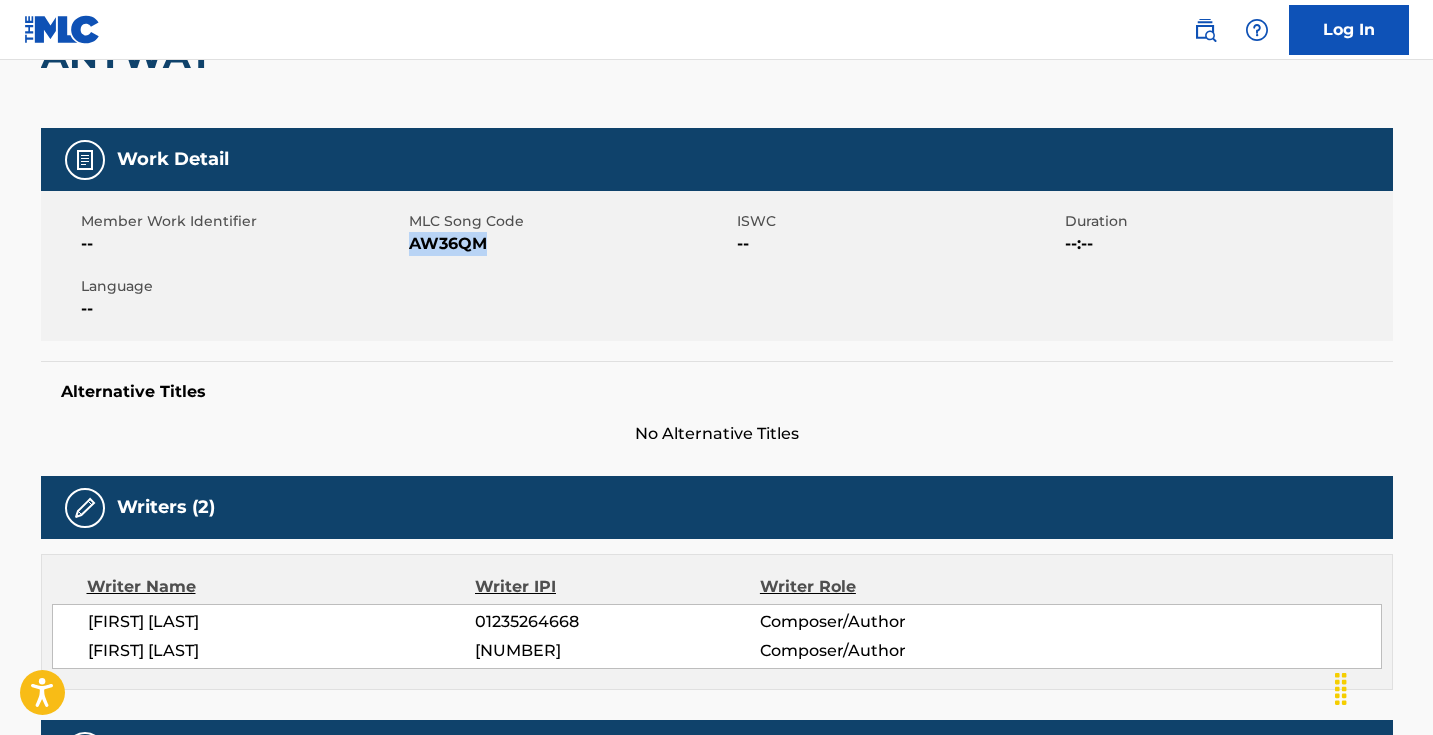 scroll, scrollTop: 23, scrollLeft: 0, axis: vertical 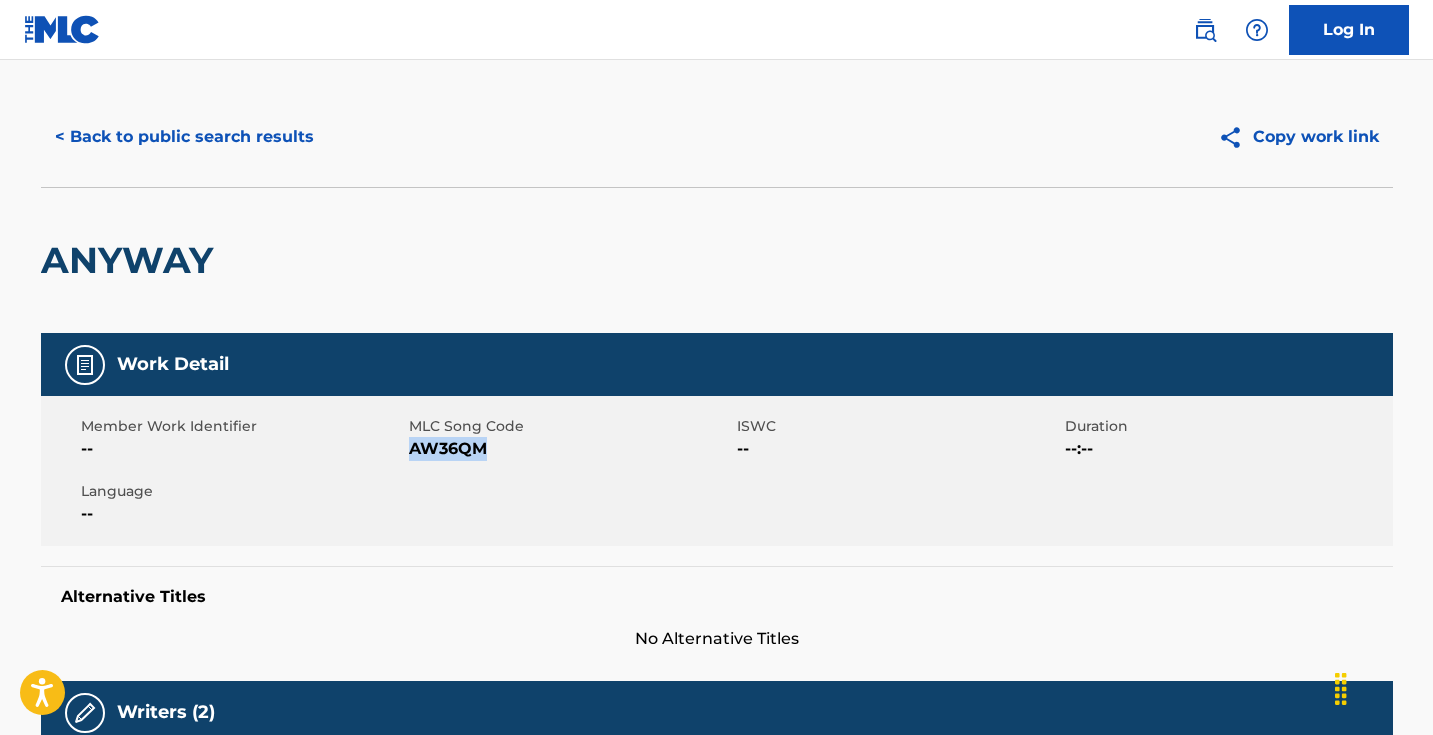 click on "< Back to public search results" at bounding box center [184, 137] 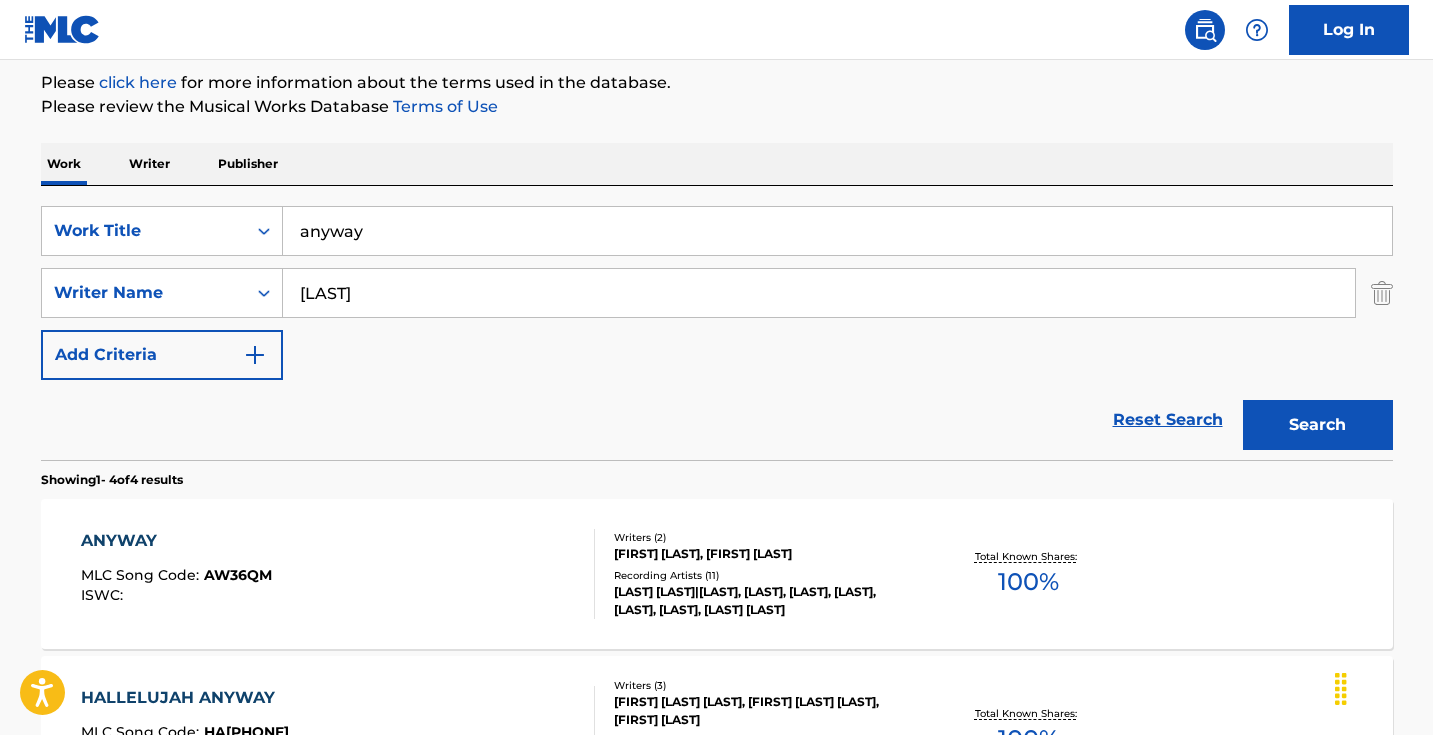 scroll, scrollTop: 161, scrollLeft: 0, axis: vertical 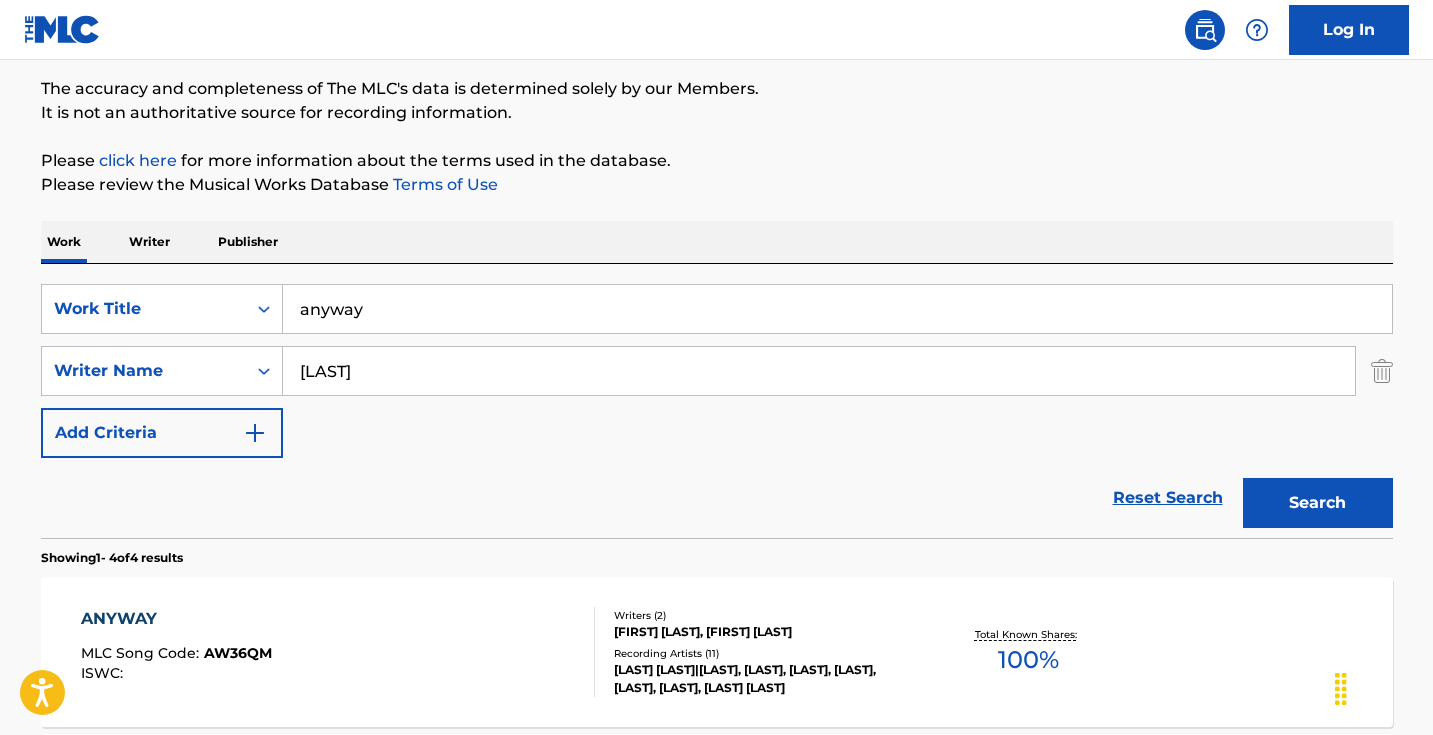 click on "anyway" at bounding box center (837, 309) 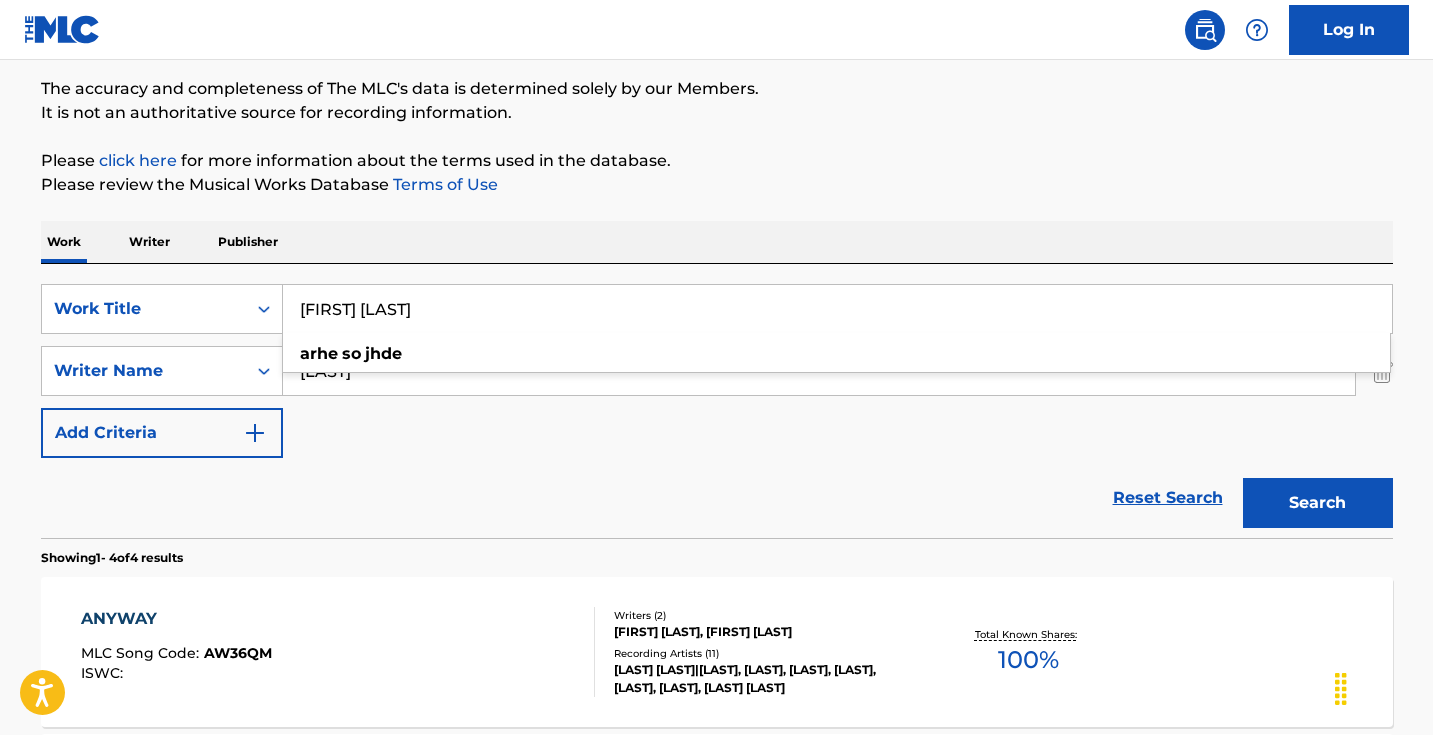 type on "[FIRST] [LAST]" 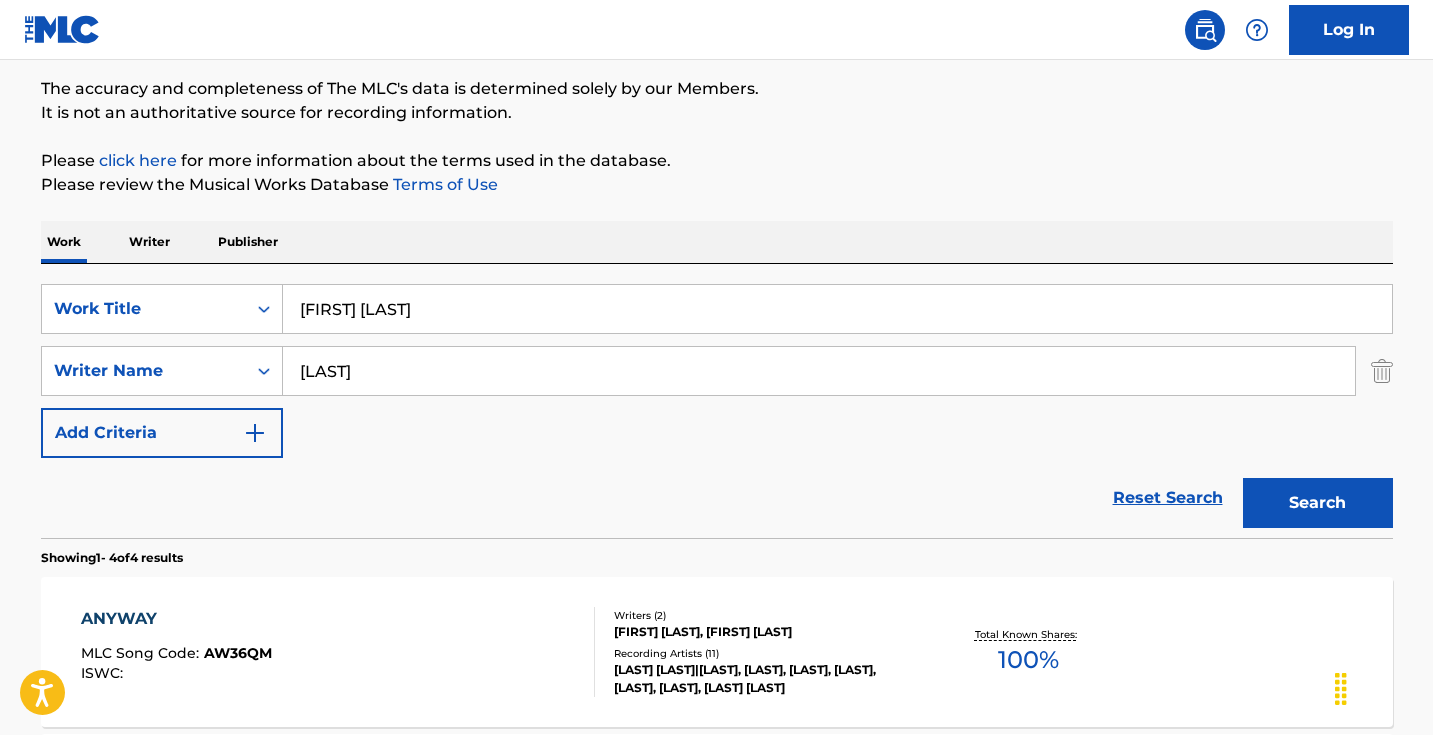 click on "Search" at bounding box center (1318, 503) 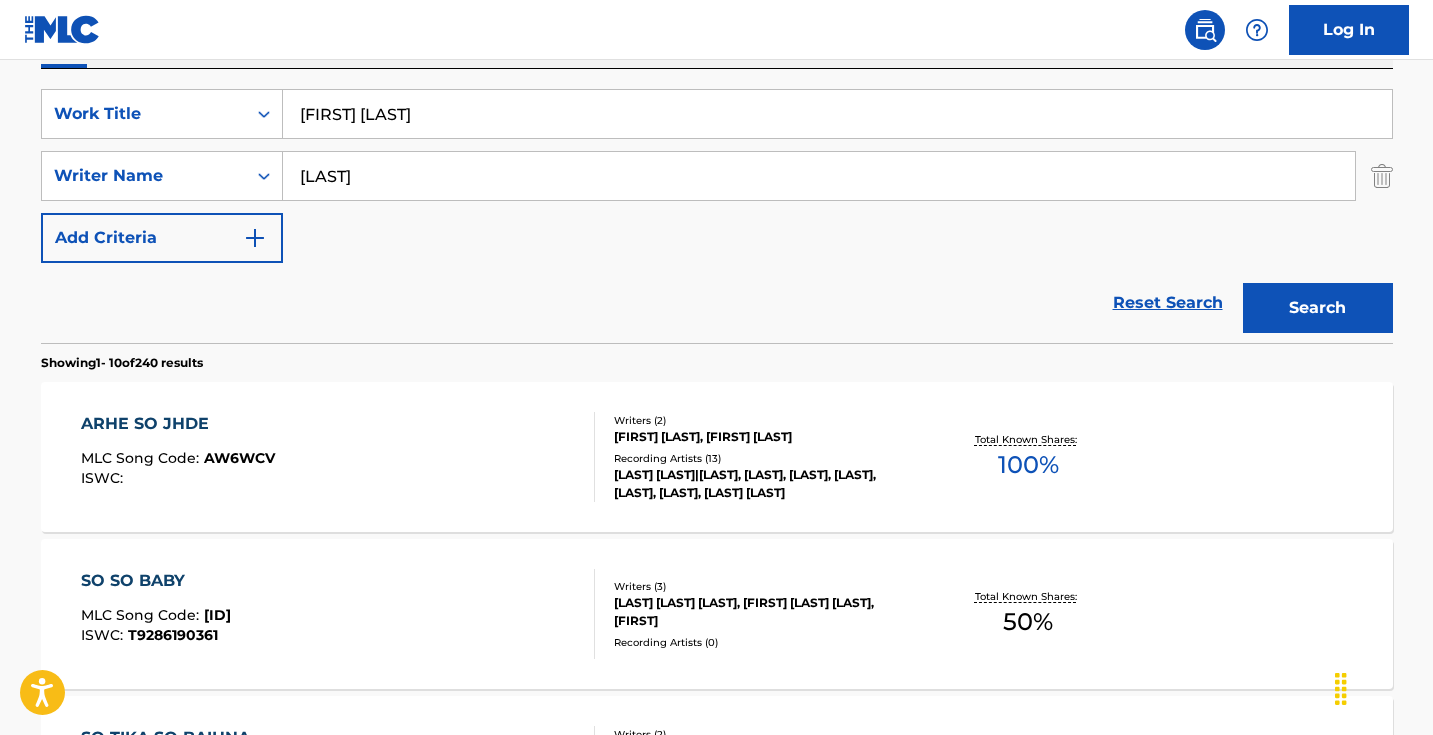 scroll, scrollTop: 422, scrollLeft: 0, axis: vertical 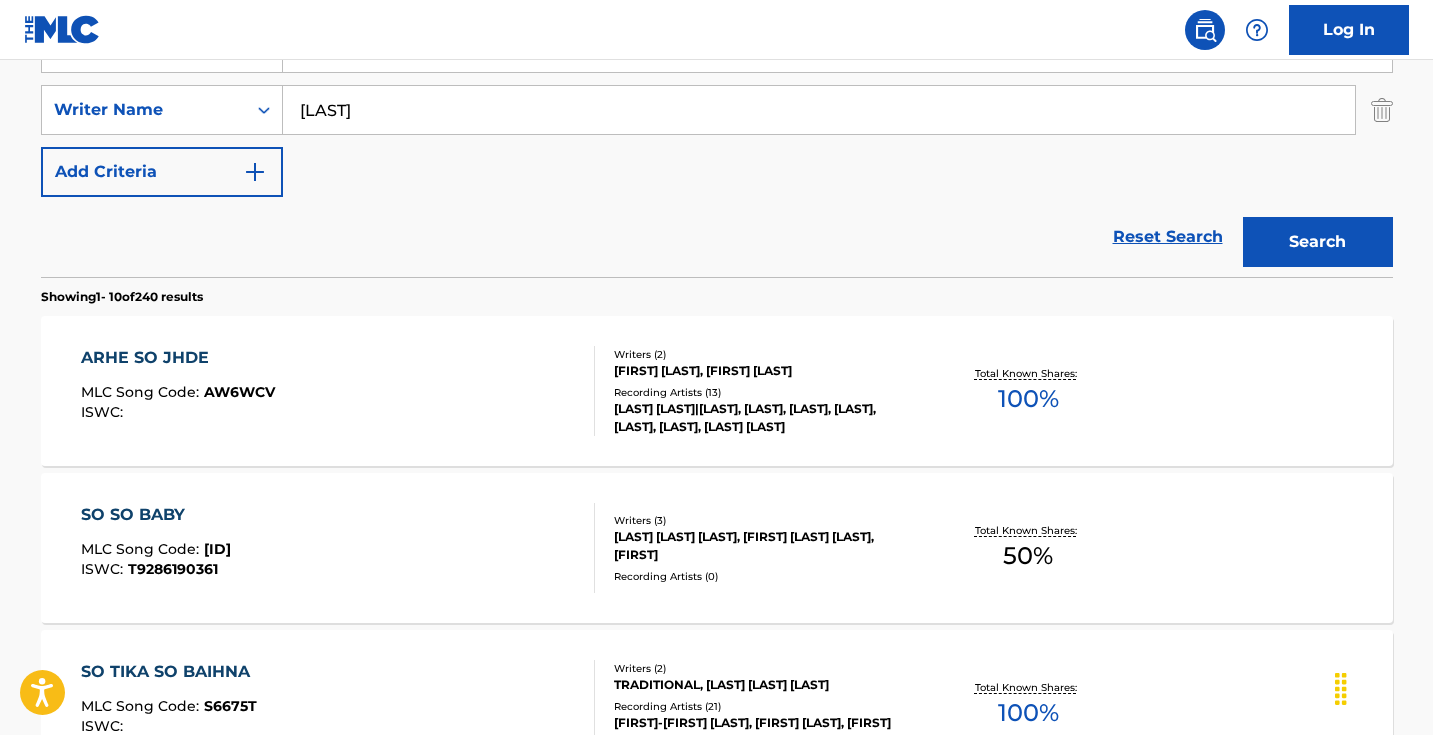 click on "MLC Song Code : AW6WCV ISWC :" at bounding box center [338, 391] 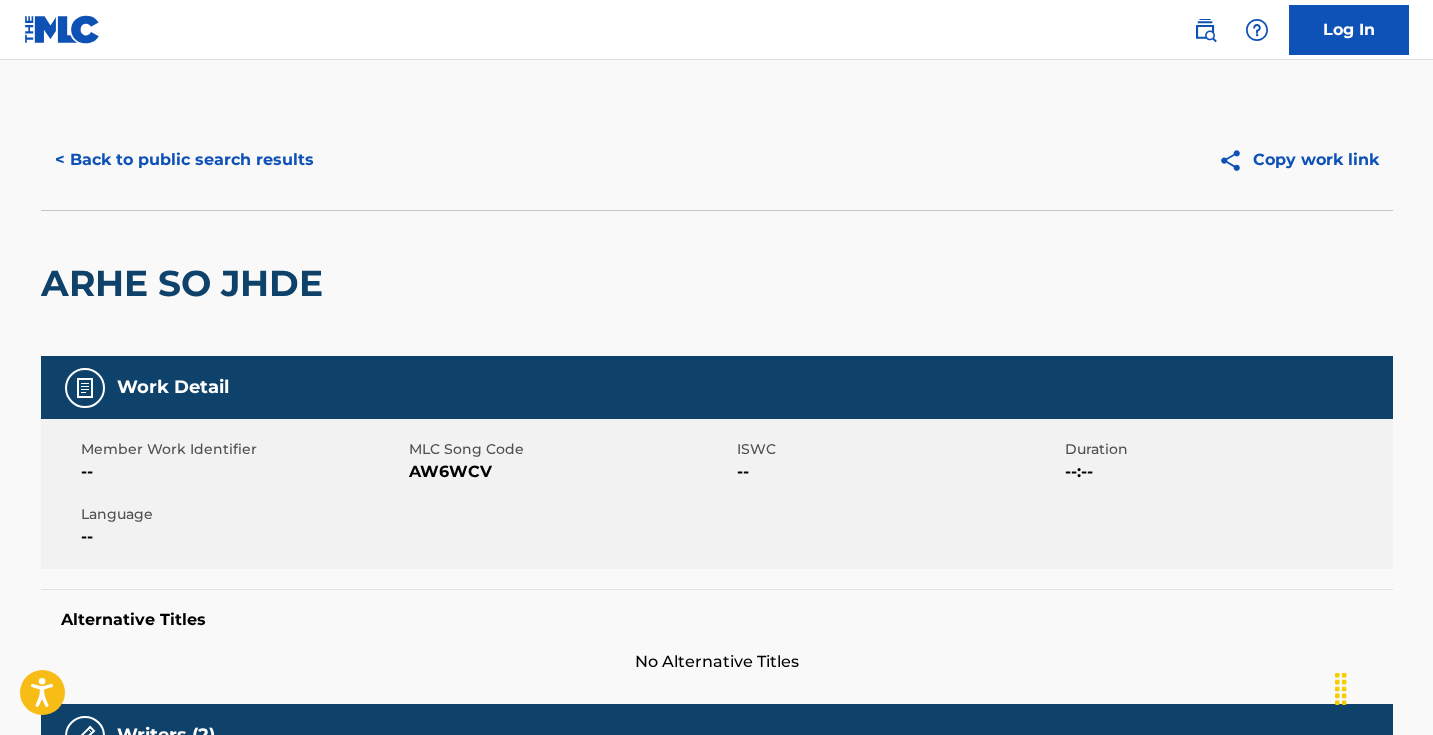 click on "AW6WCV" at bounding box center [570, 472] 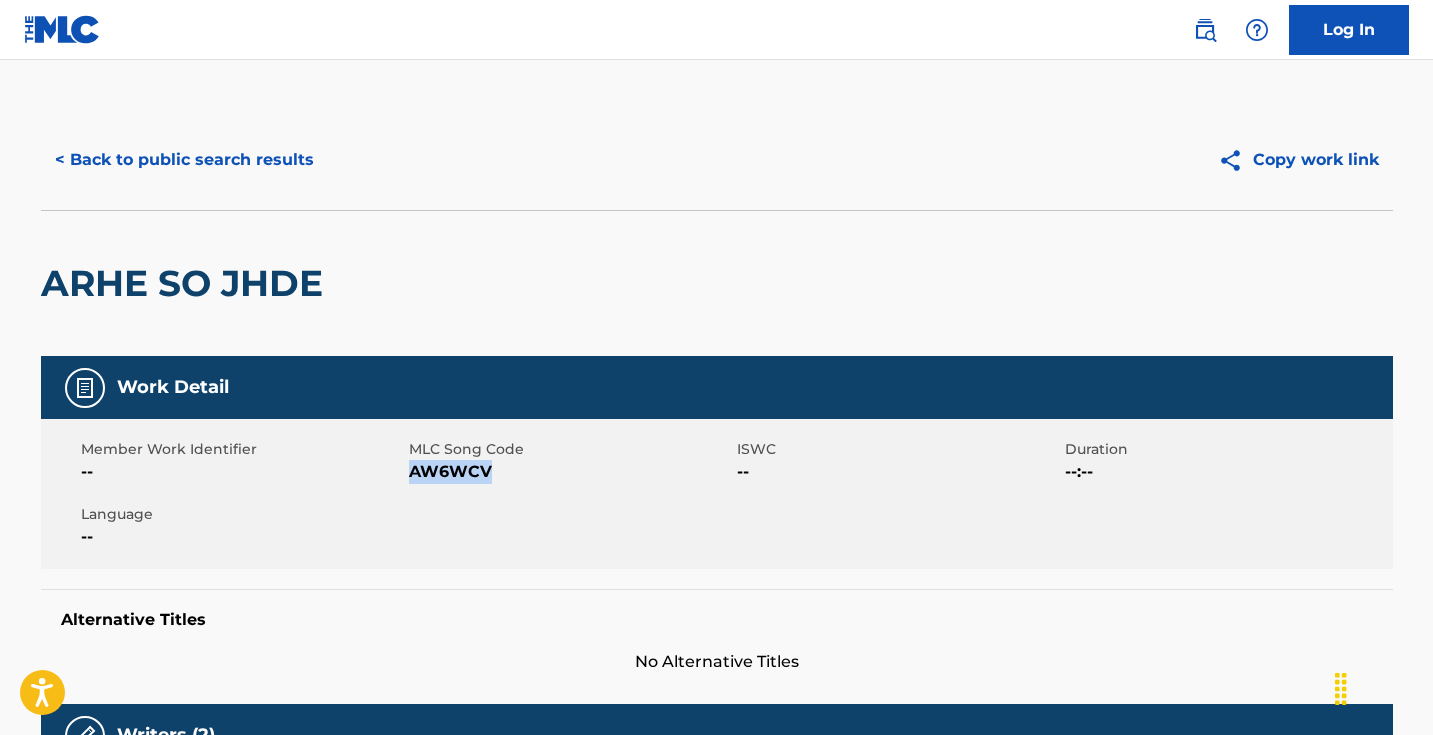 click on "AW6WCV" at bounding box center [570, 472] 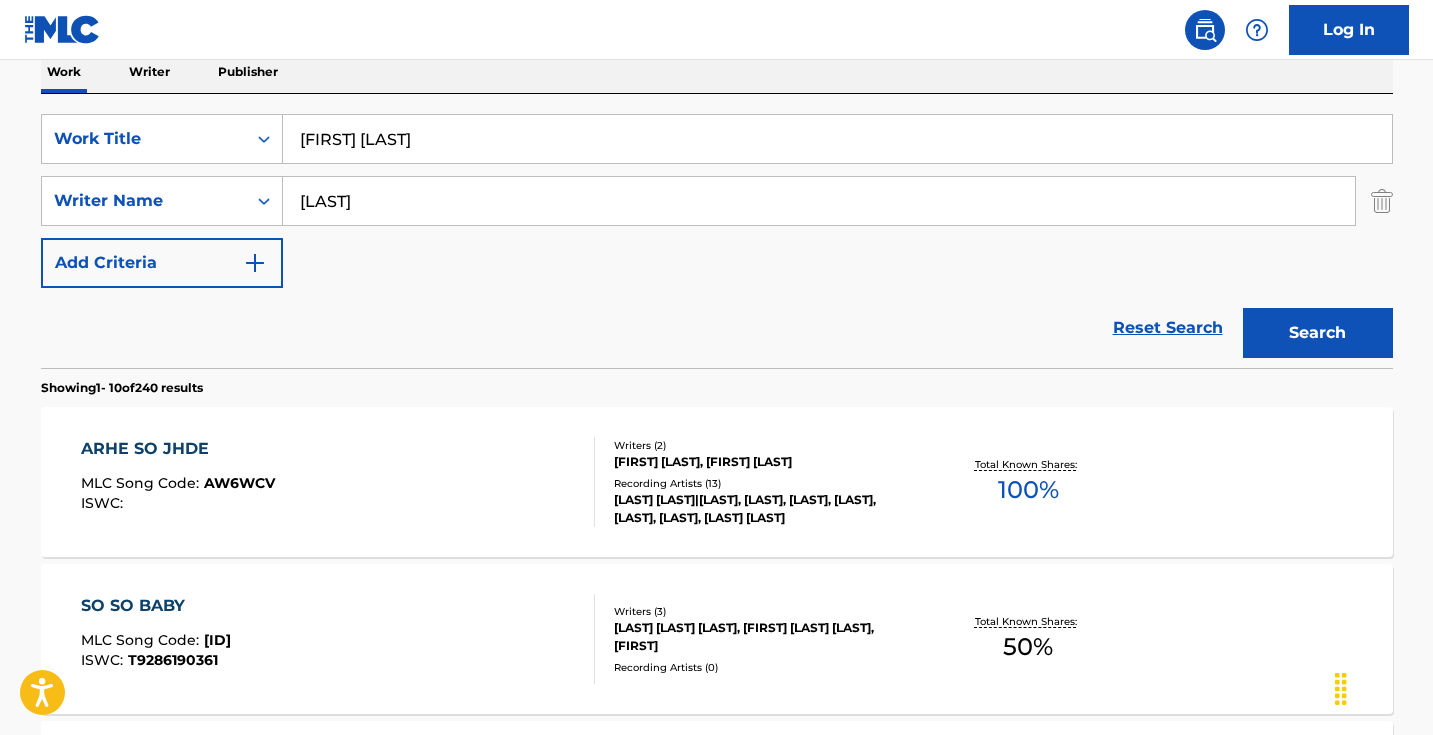 scroll, scrollTop: 295, scrollLeft: 0, axis: vertical 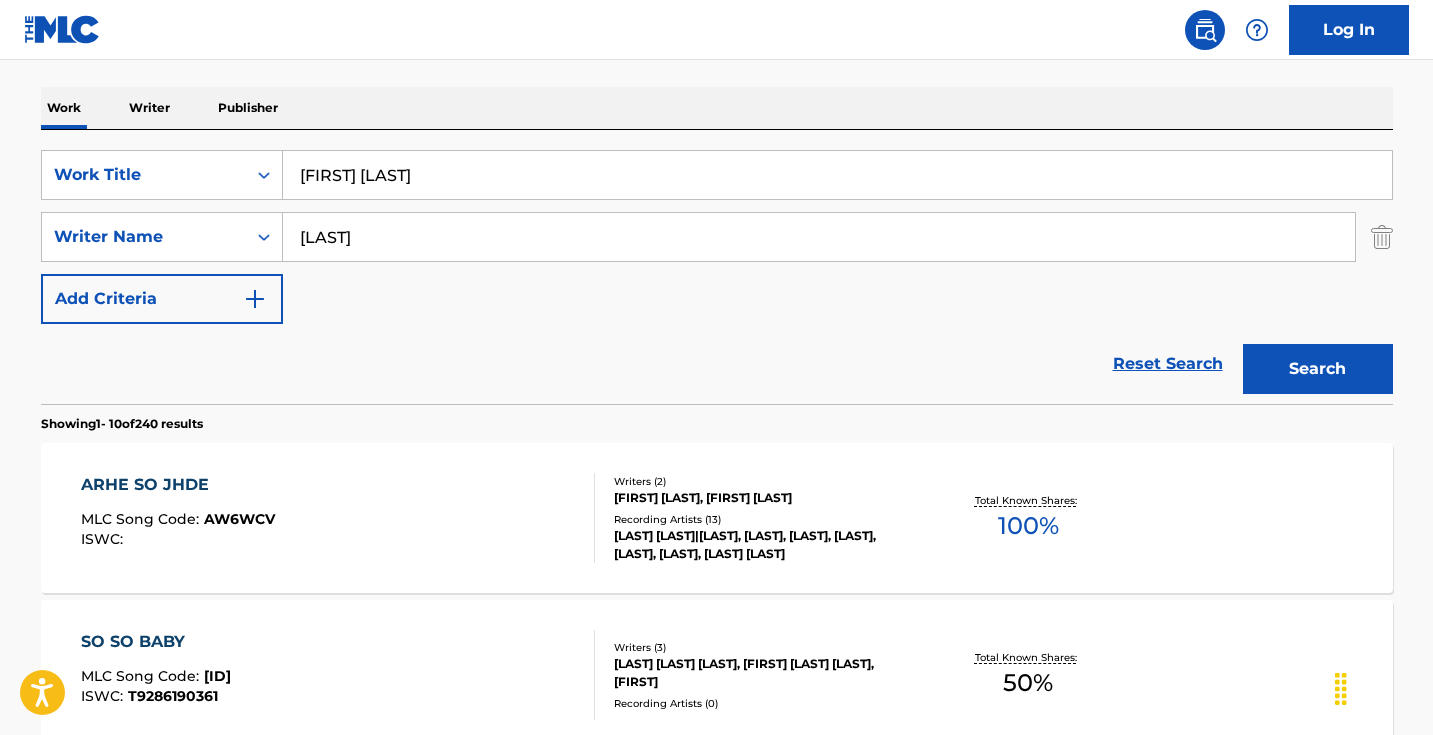 click on "[FIRST] [LAST]" at bounding box center [837, 175] 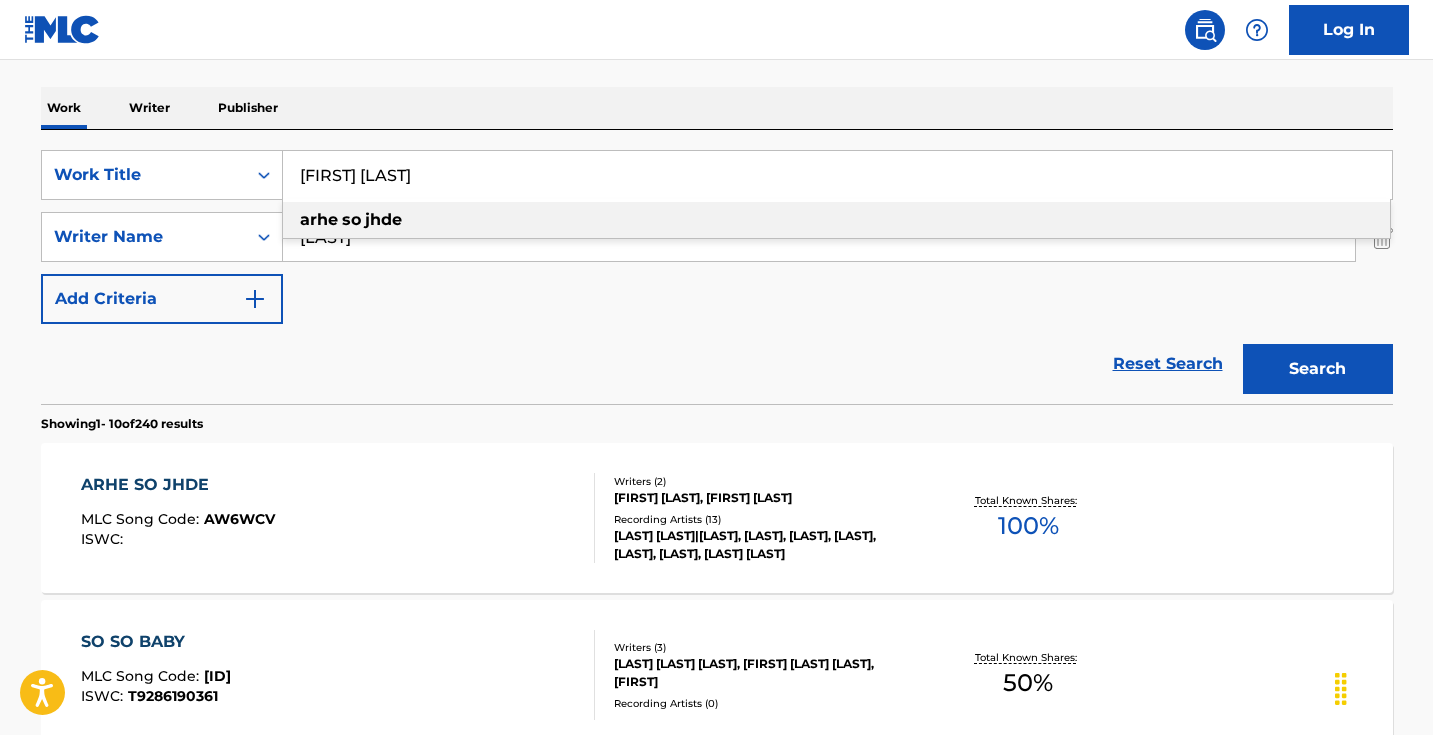 click on "[FIRST] [LAST]" at bounding box center (837, 175) 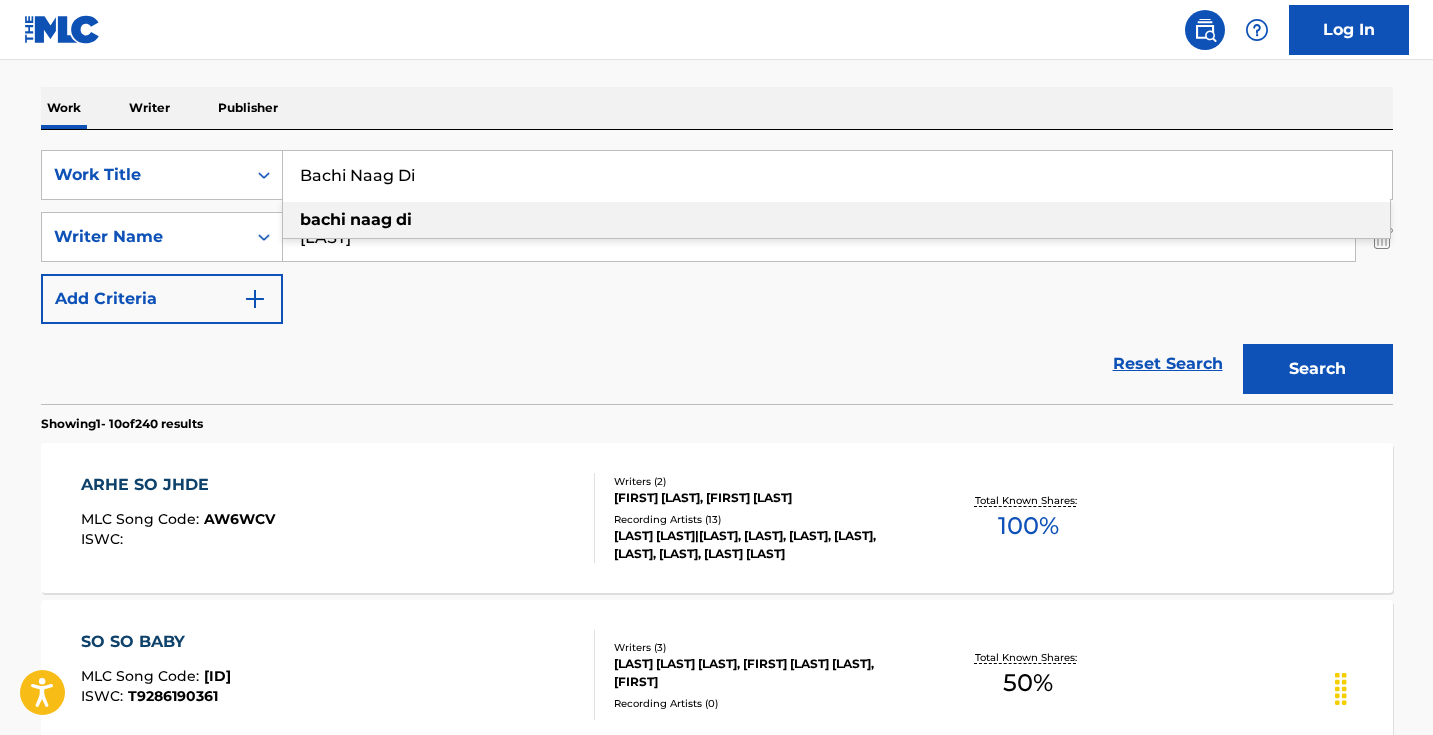 type on "bachi naag di" 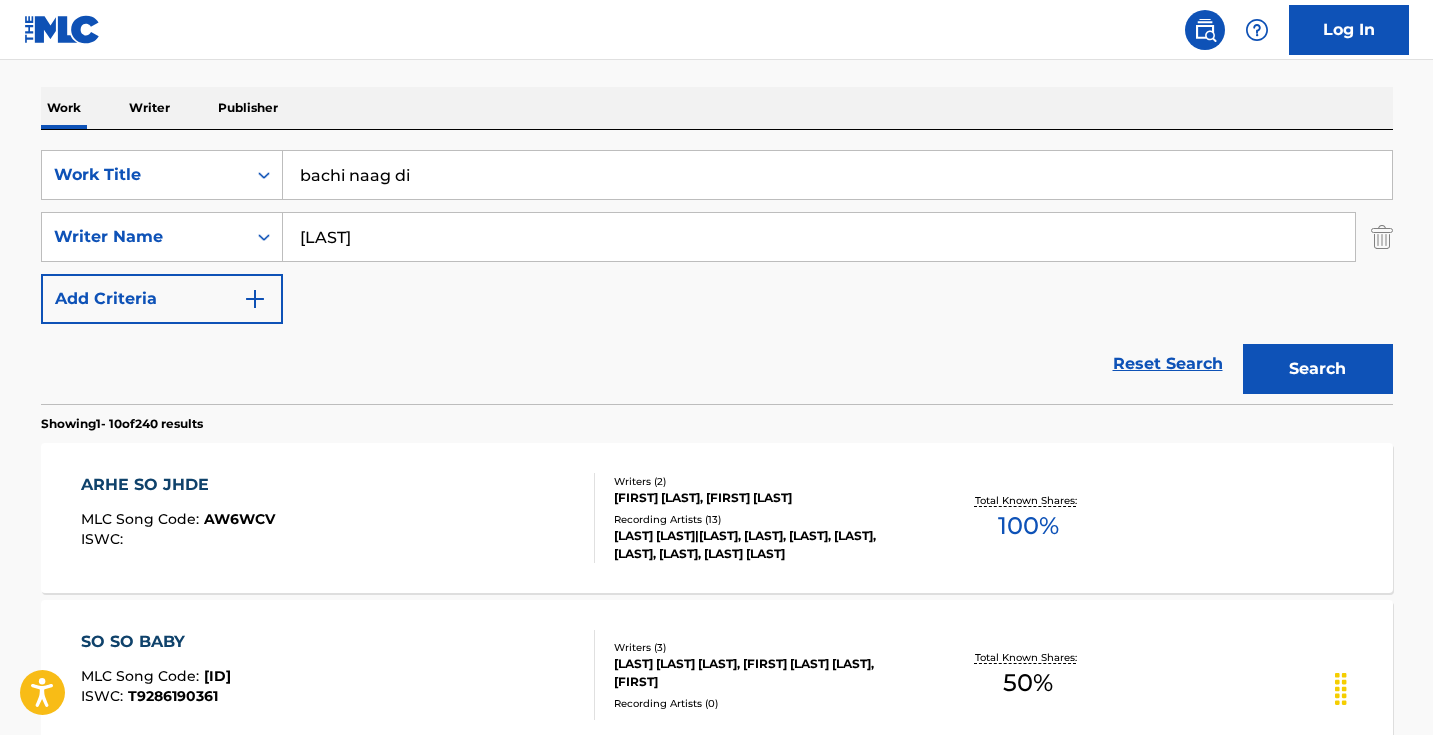 click on "Search" at bounding box center (1318, 369) 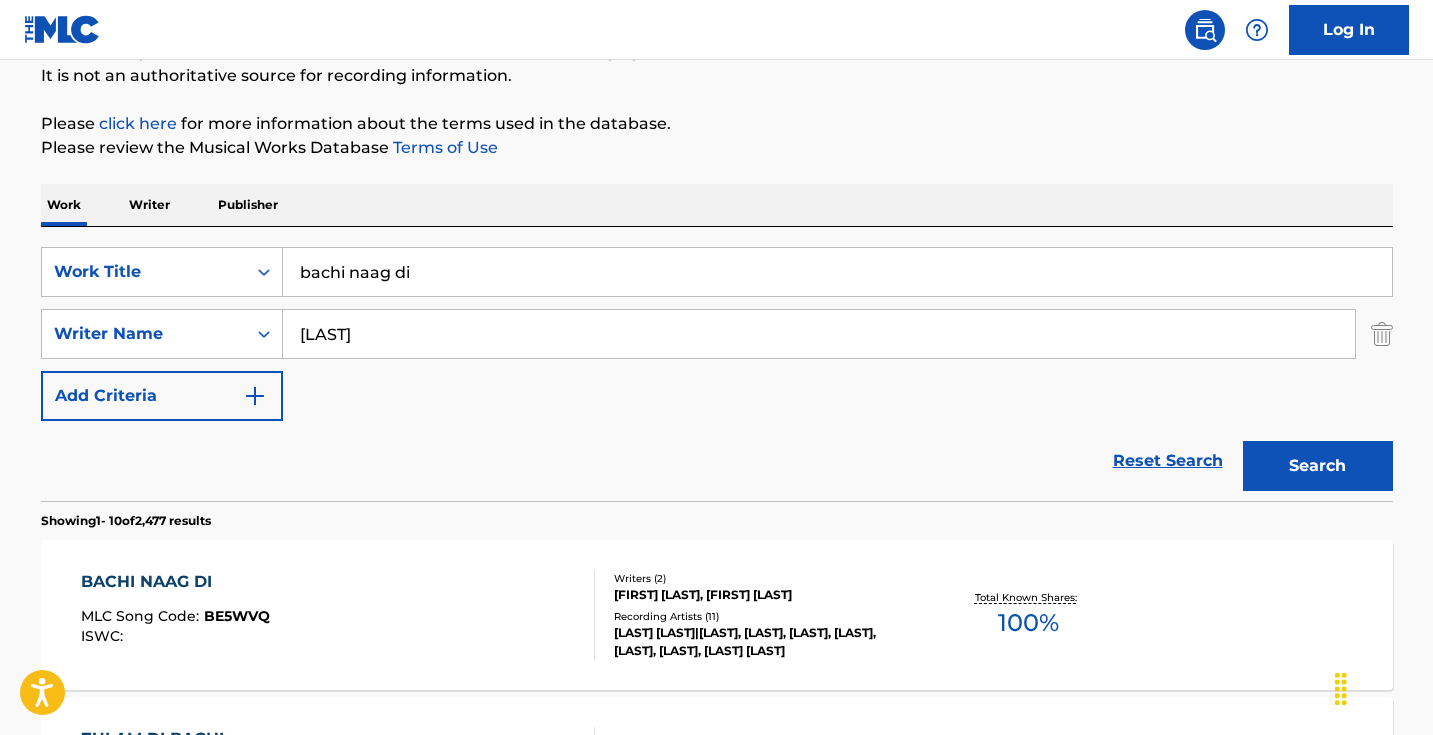 scroll, scrollTop: 444, scrollLeft: 0, axis: vertical 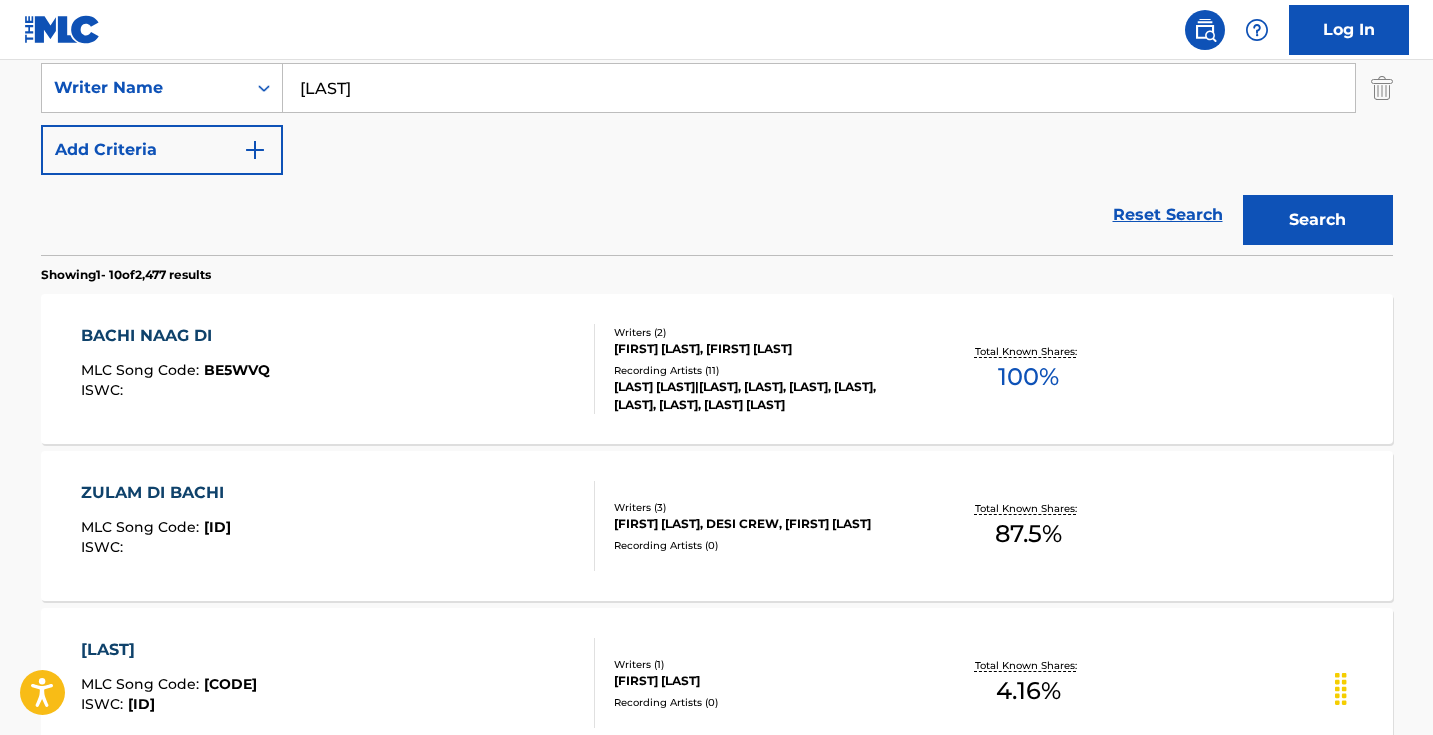 click on "BACHI NAAG DI MLC Song Code : BE5WVQ ISWC :" at bounding box center (338, 369) 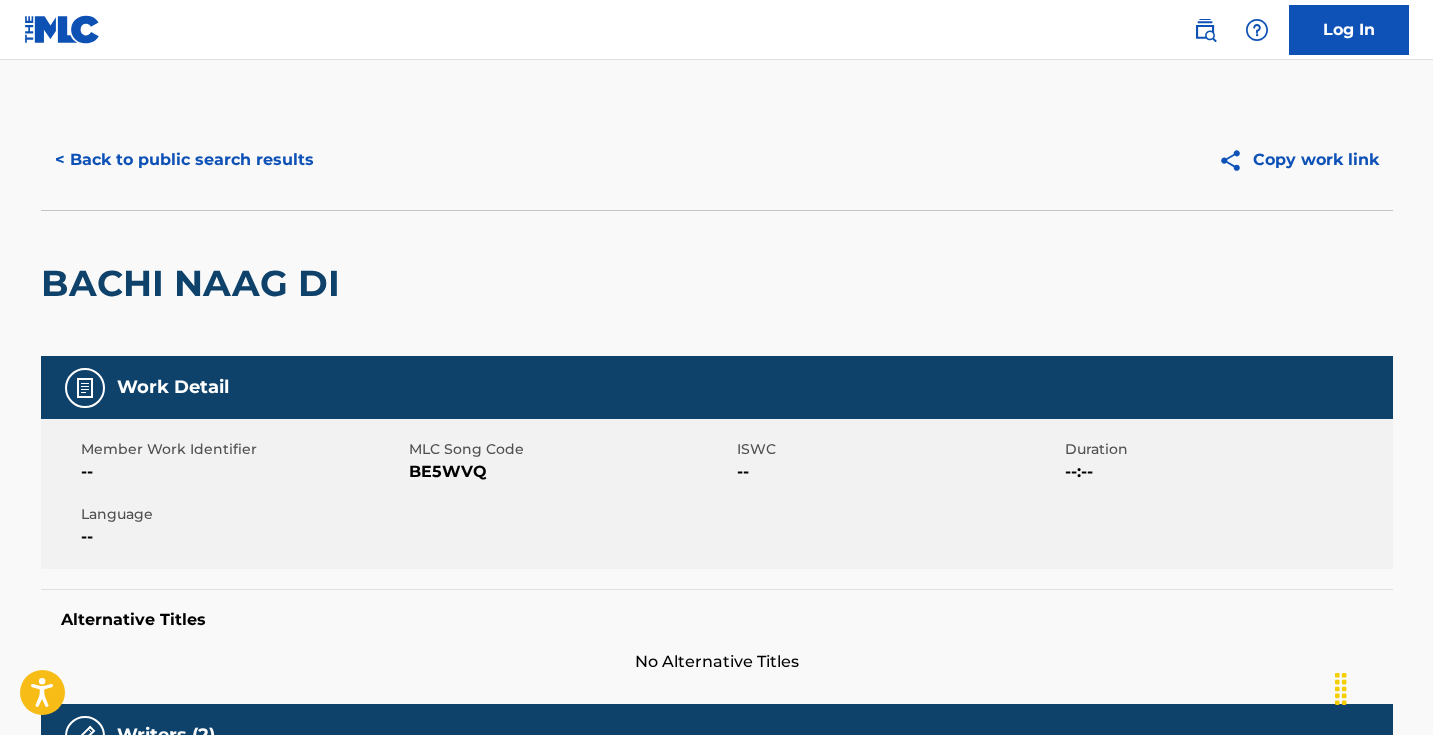 click on "BE5WVQ" at bounding box center (570, 472) 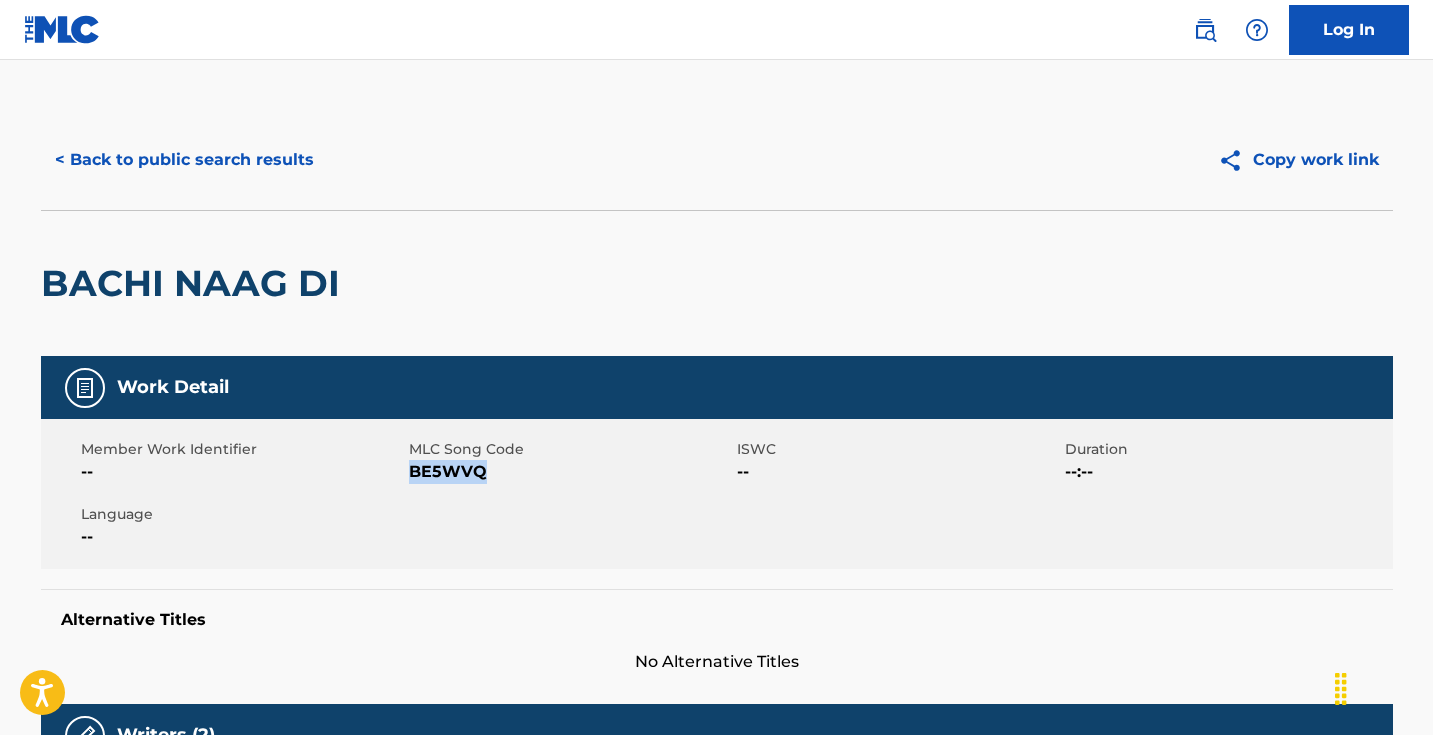 click on "BE5WVQ" at bounding box center [570, 472] 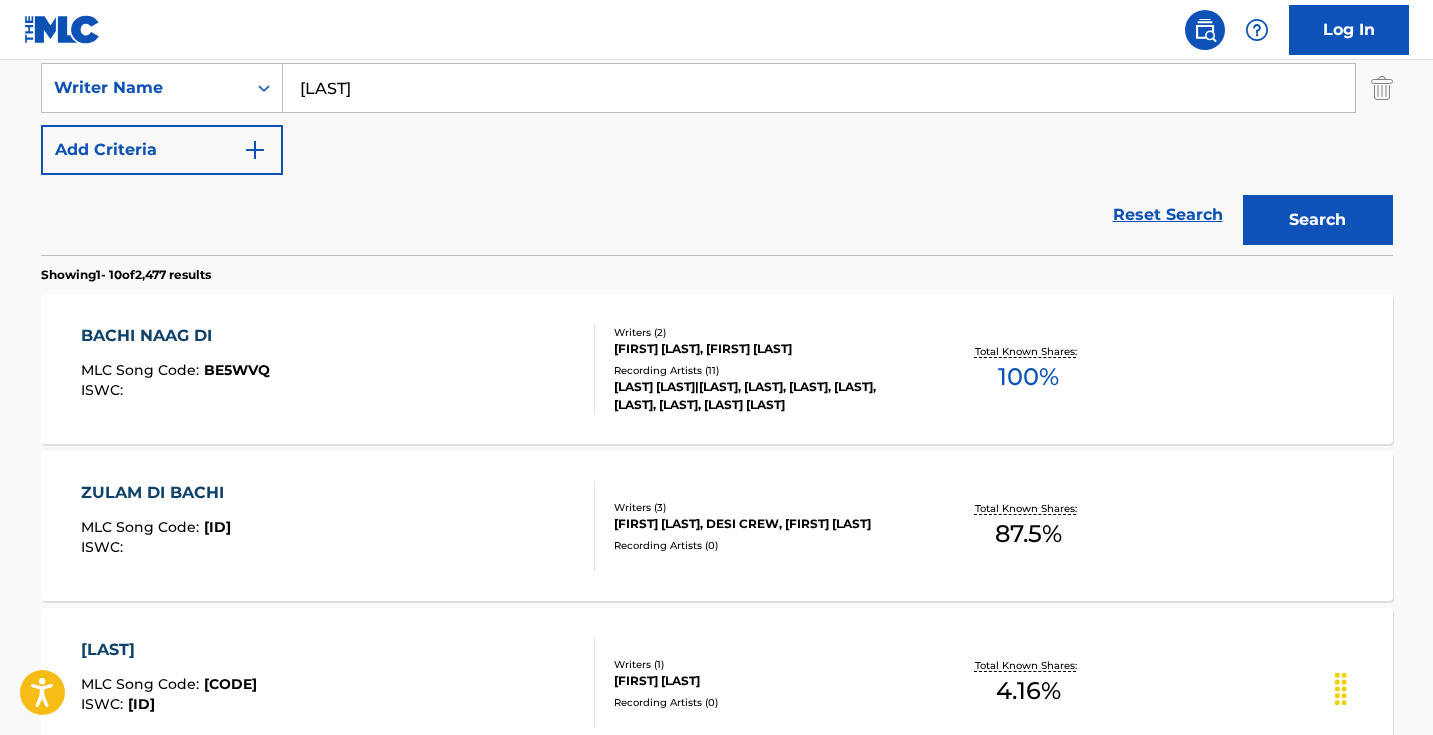 scroll, scrollTop: 383, scrollLeft: 0, axis: vertical 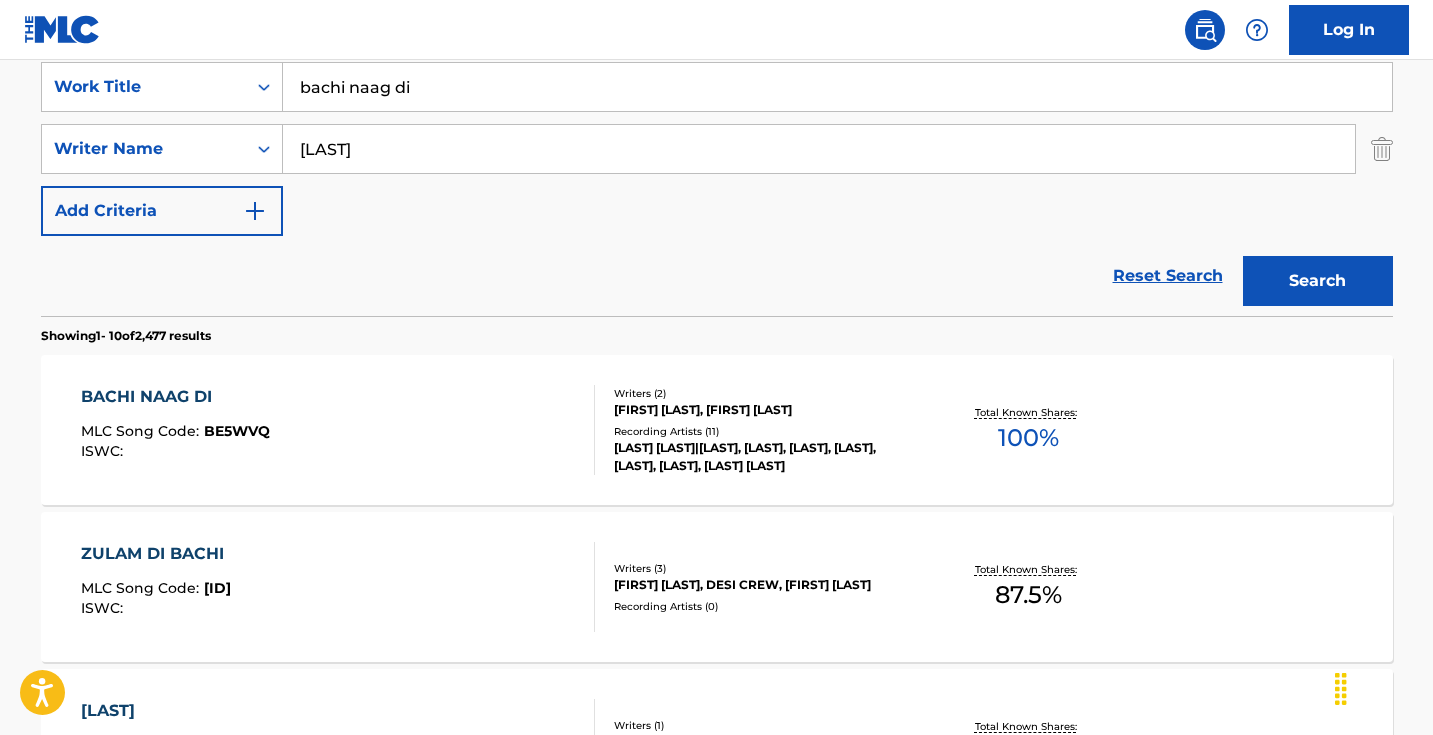 click on "bachi naag di" at bounding box center (837, 87) 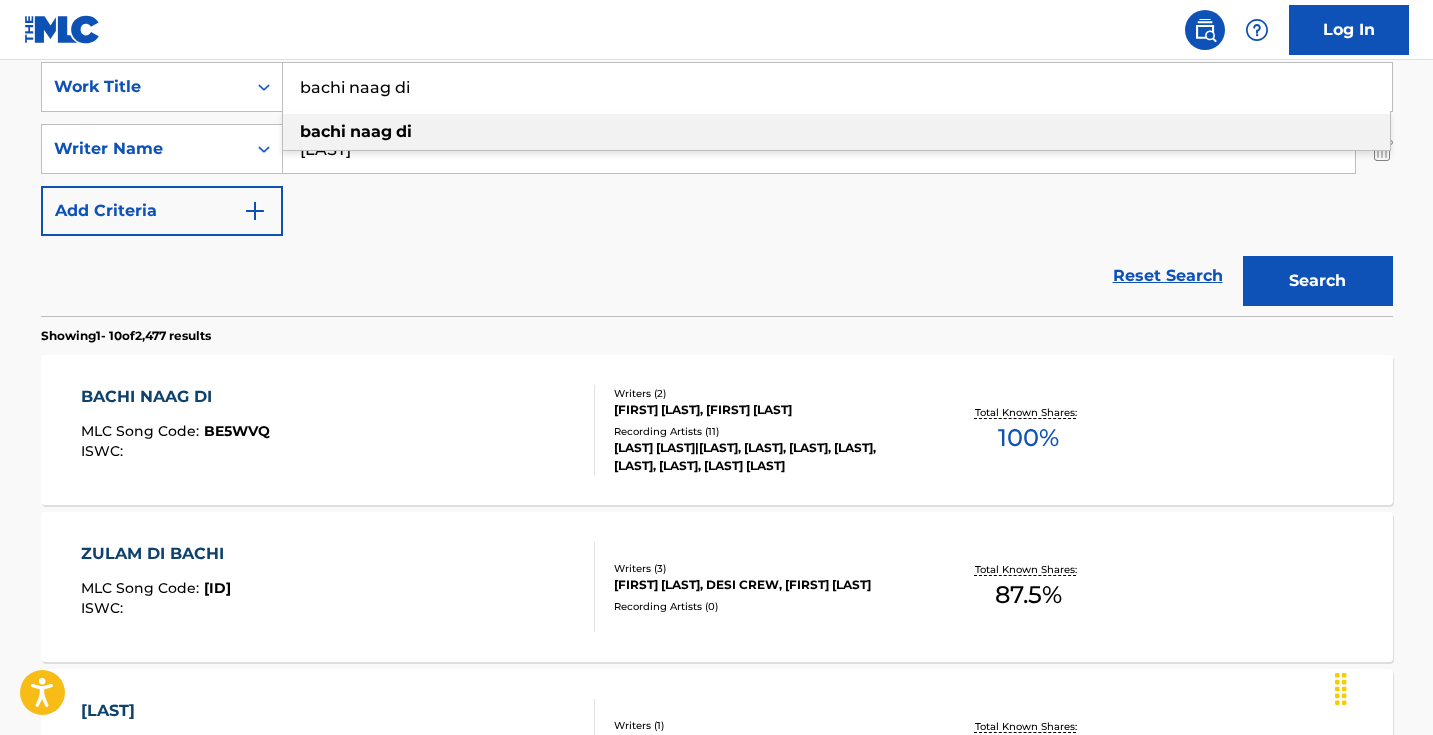 paste on "Blue Mountain" 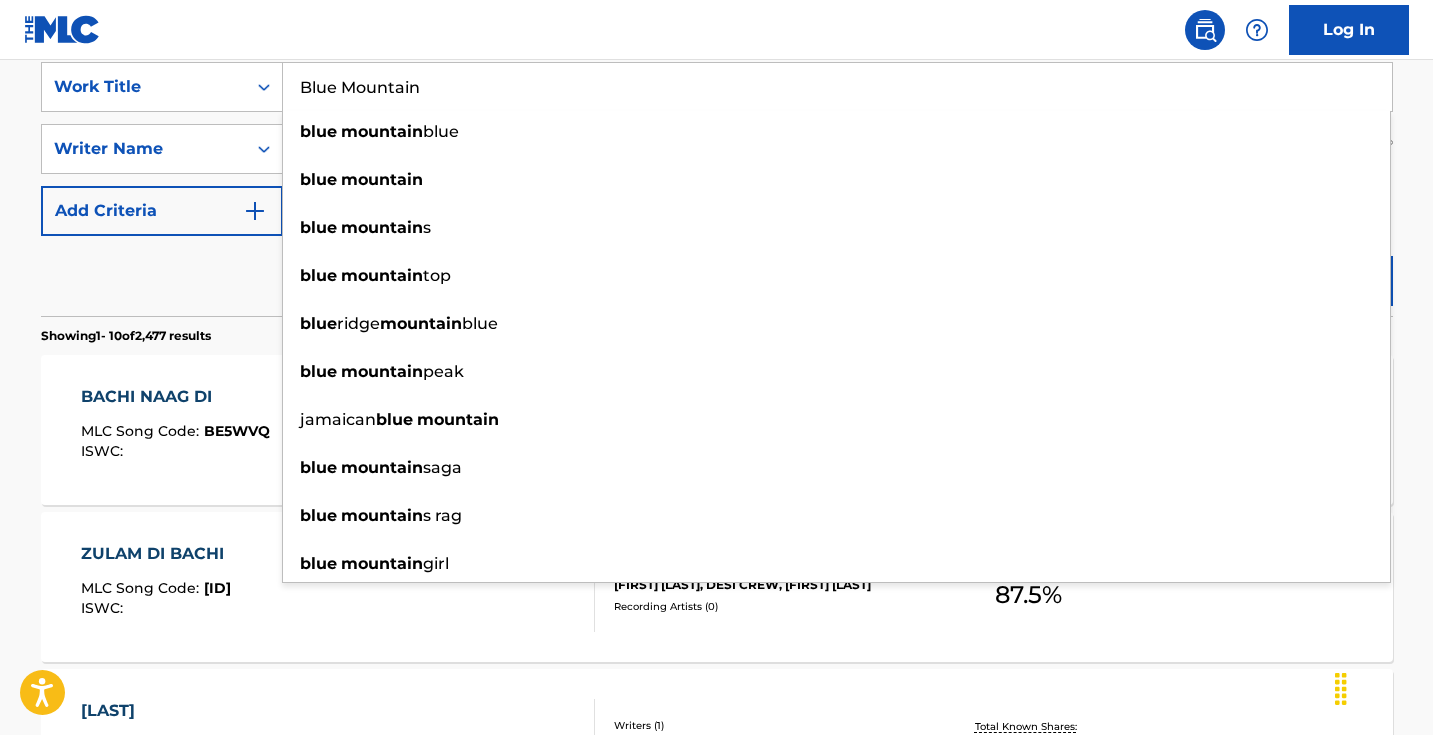 type on "Blue Mountain" 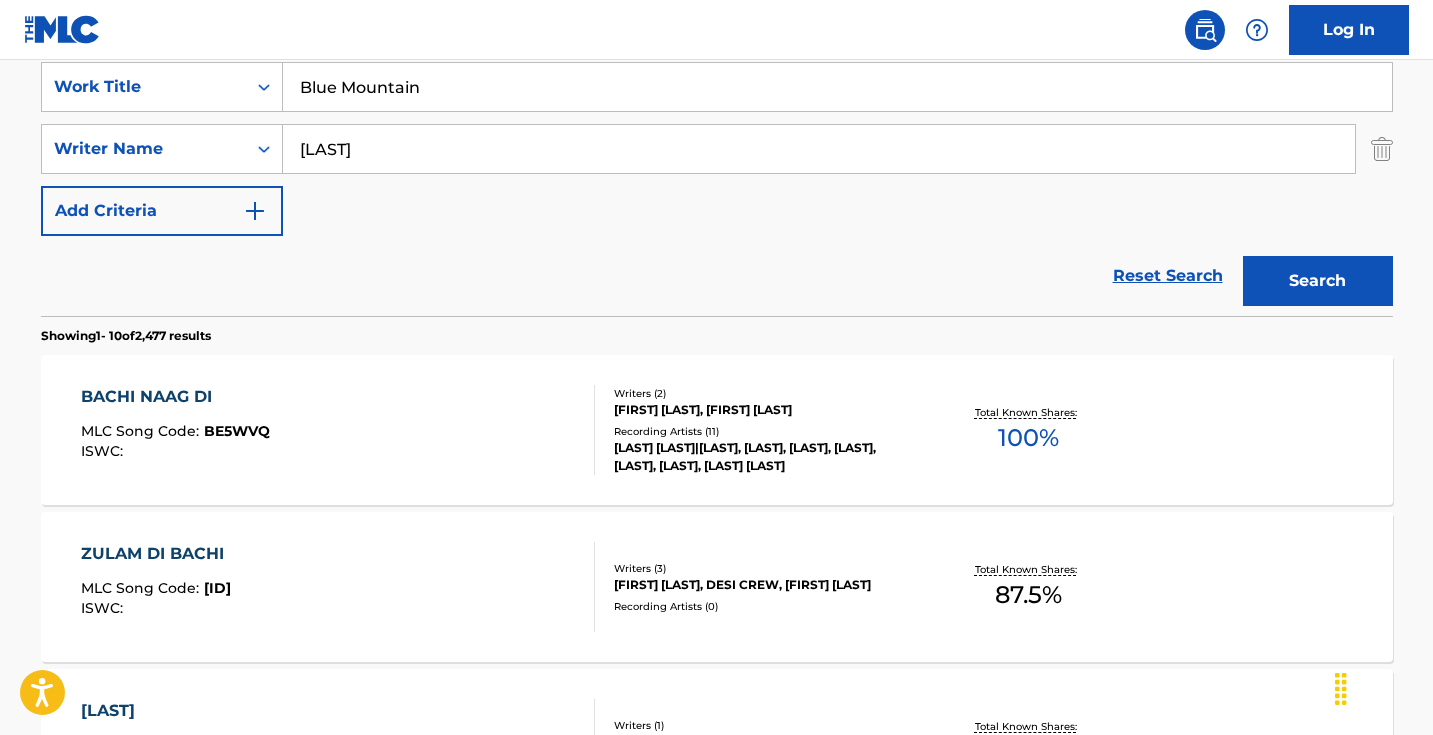 click on "Search" at bounding box center [1318, 281] 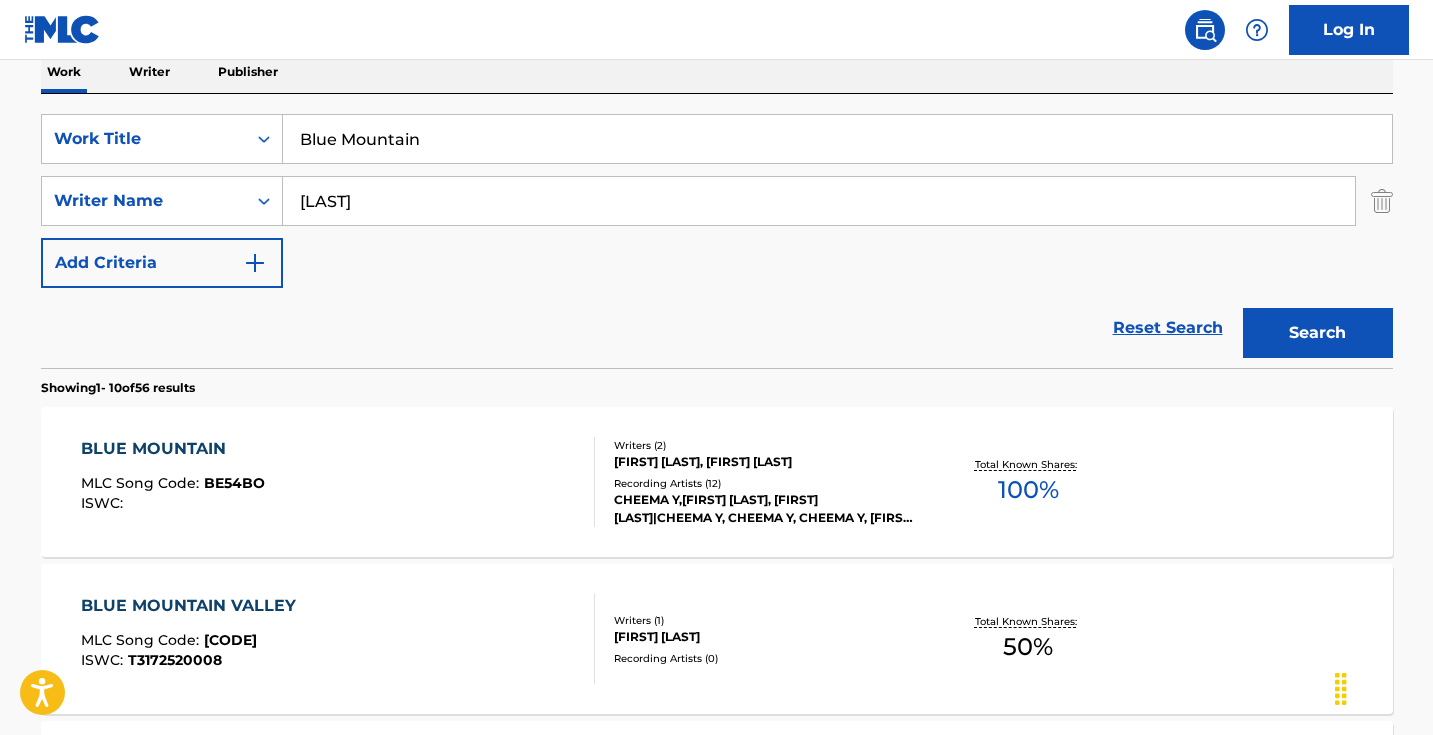 scroll, scrollTop: 397, scrollLeft: 0, axis: vertical 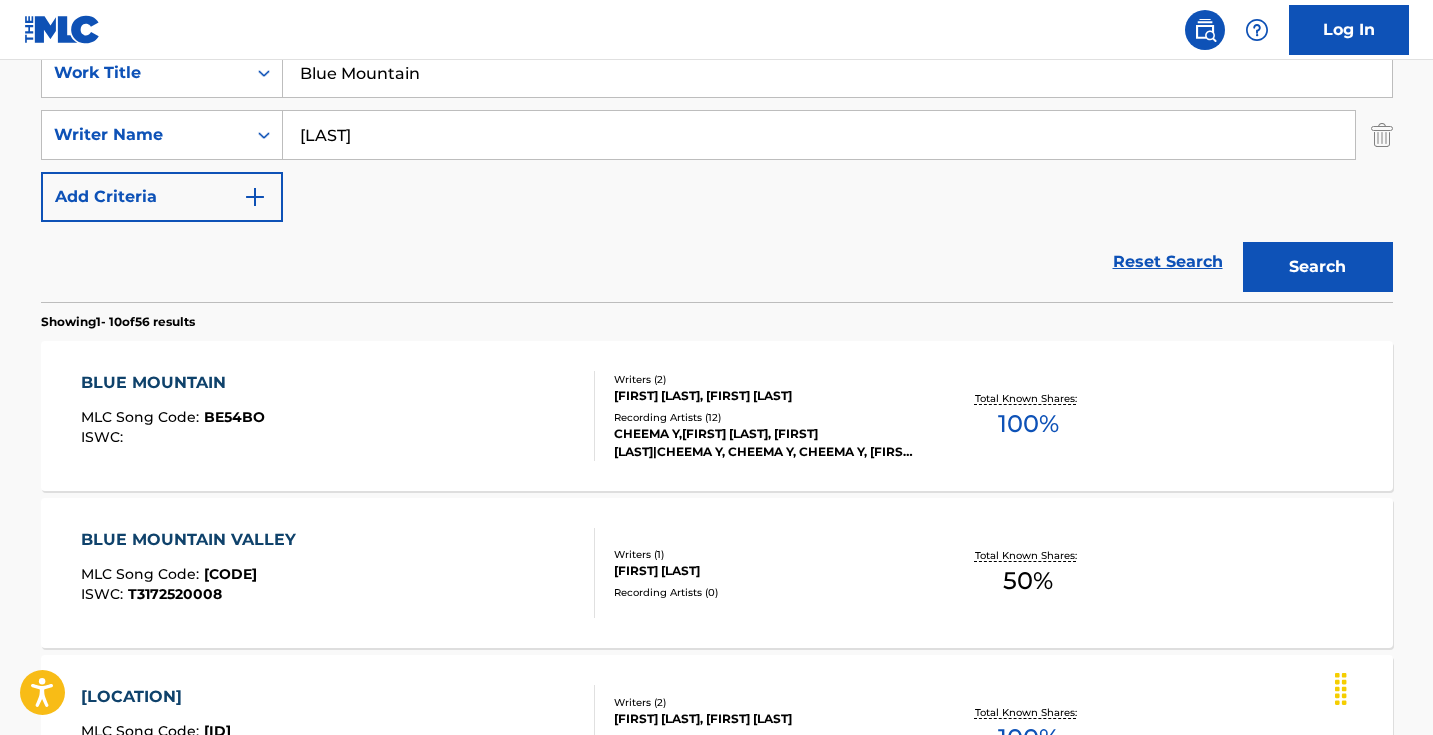 click on "[LAST] MLC Song Code : [ID] ISWC :" at bounding box center (338, 416) 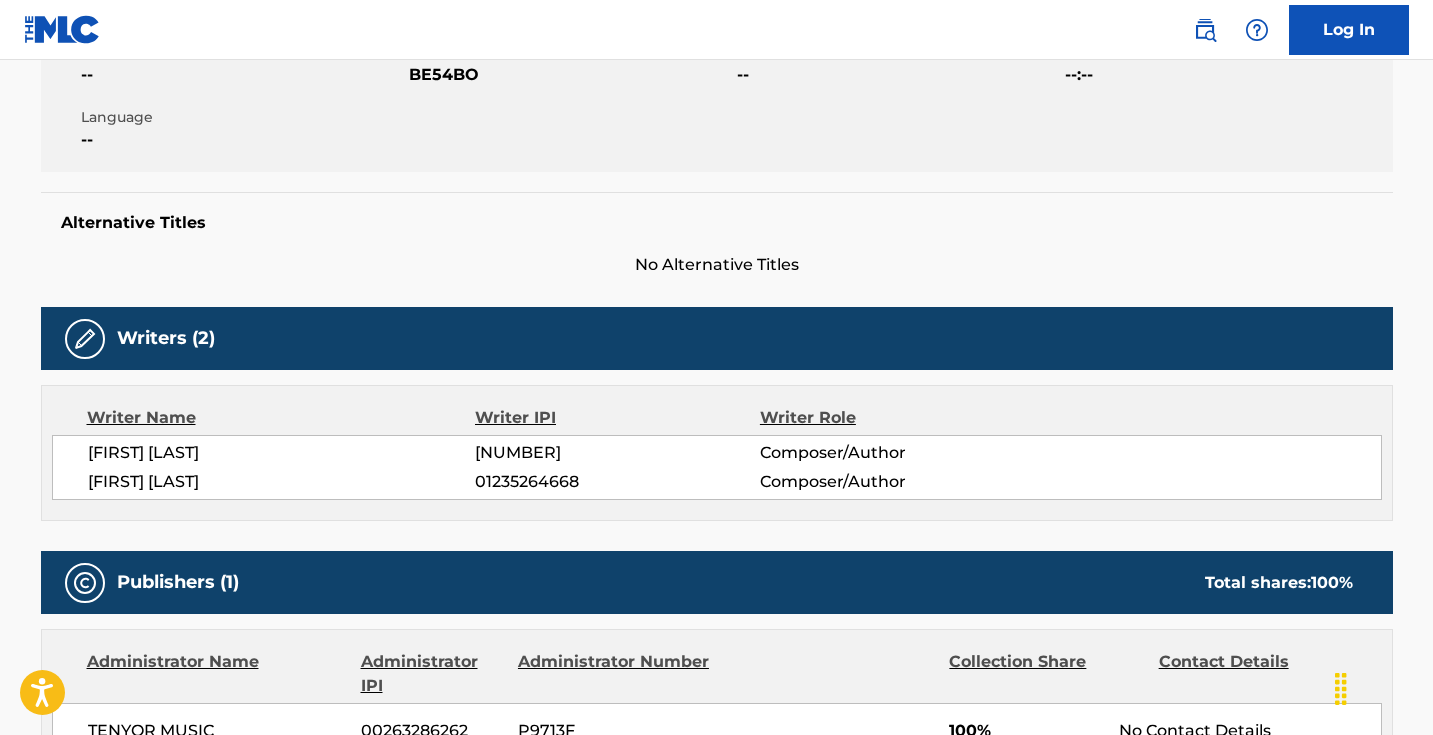 scroll, scrollTop: 0, scrollLeft: 0, axis: both 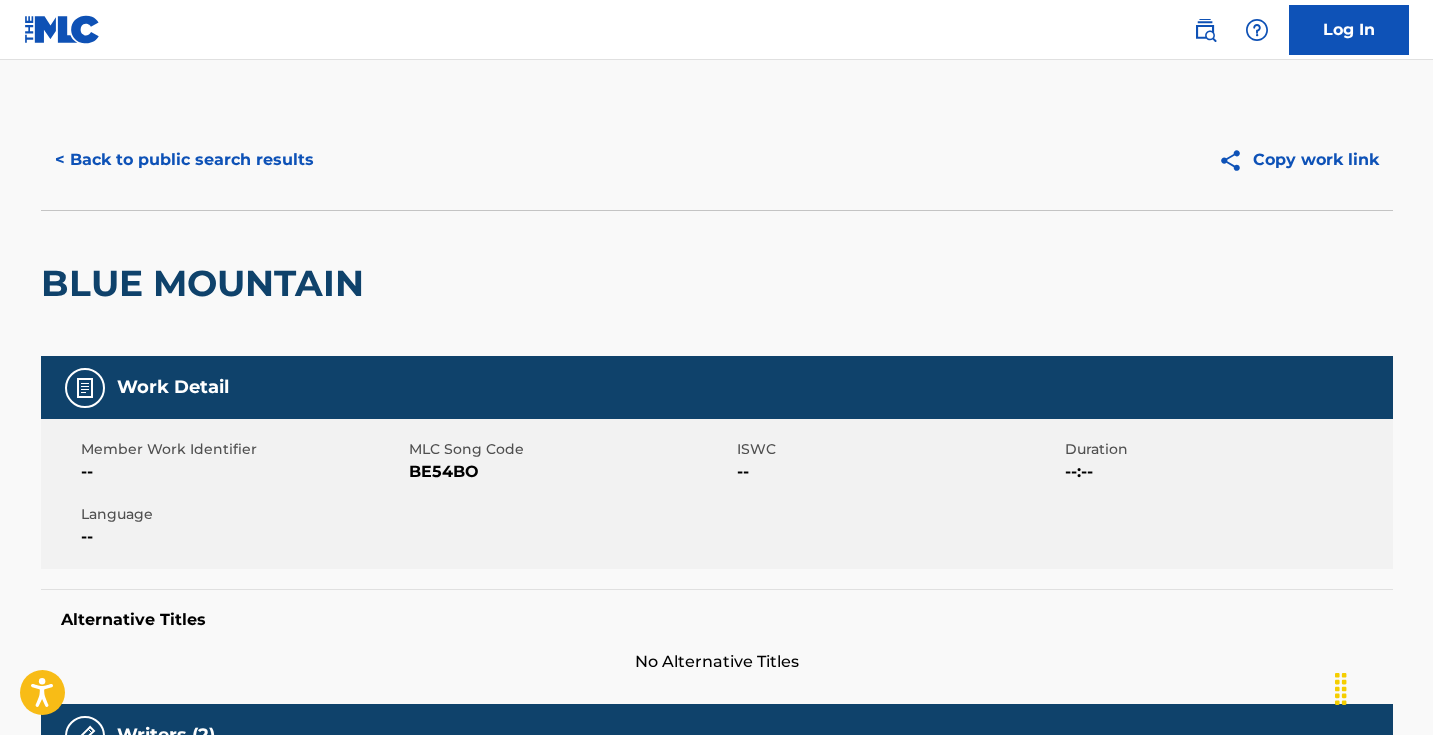 click on "BE54BO" at bounding box center (570, 472) 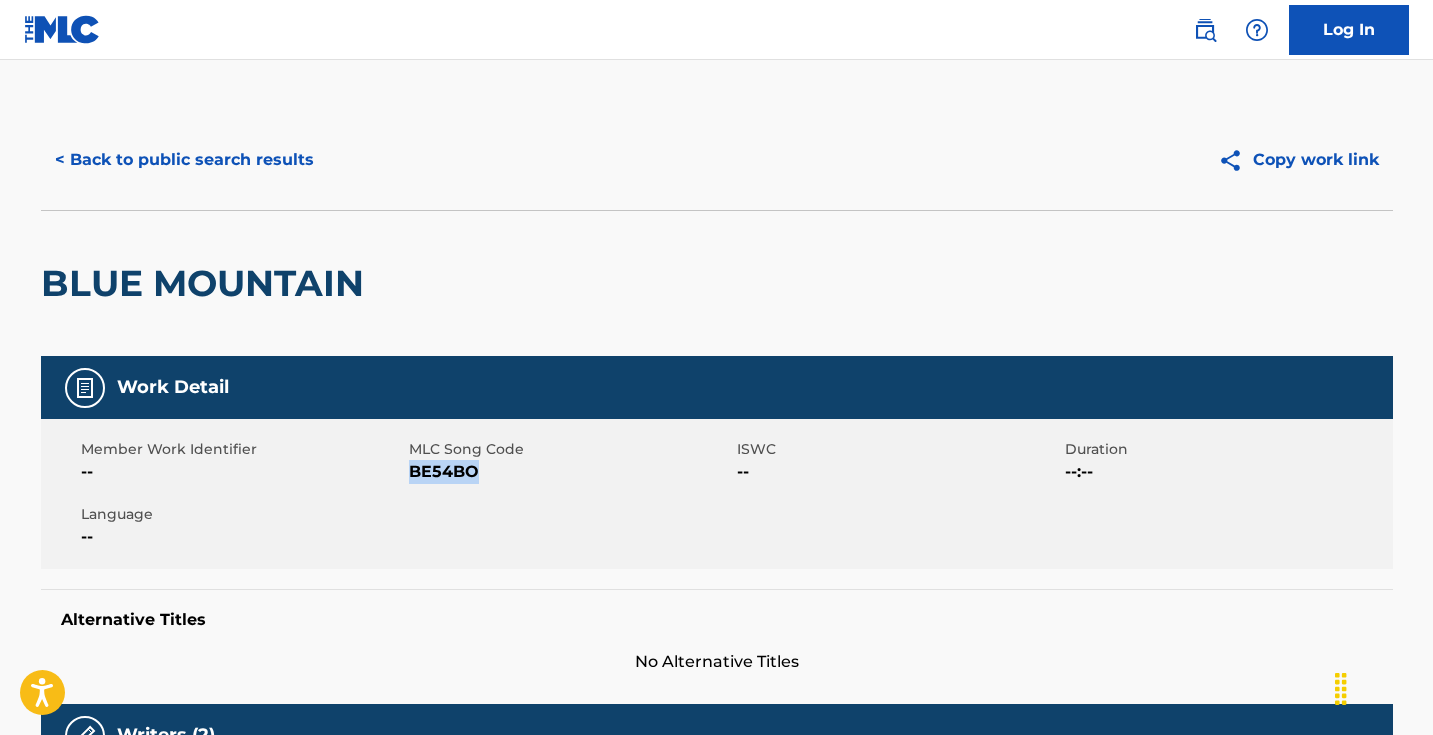 click on "BE54BO" at bounding box center [570, 472] 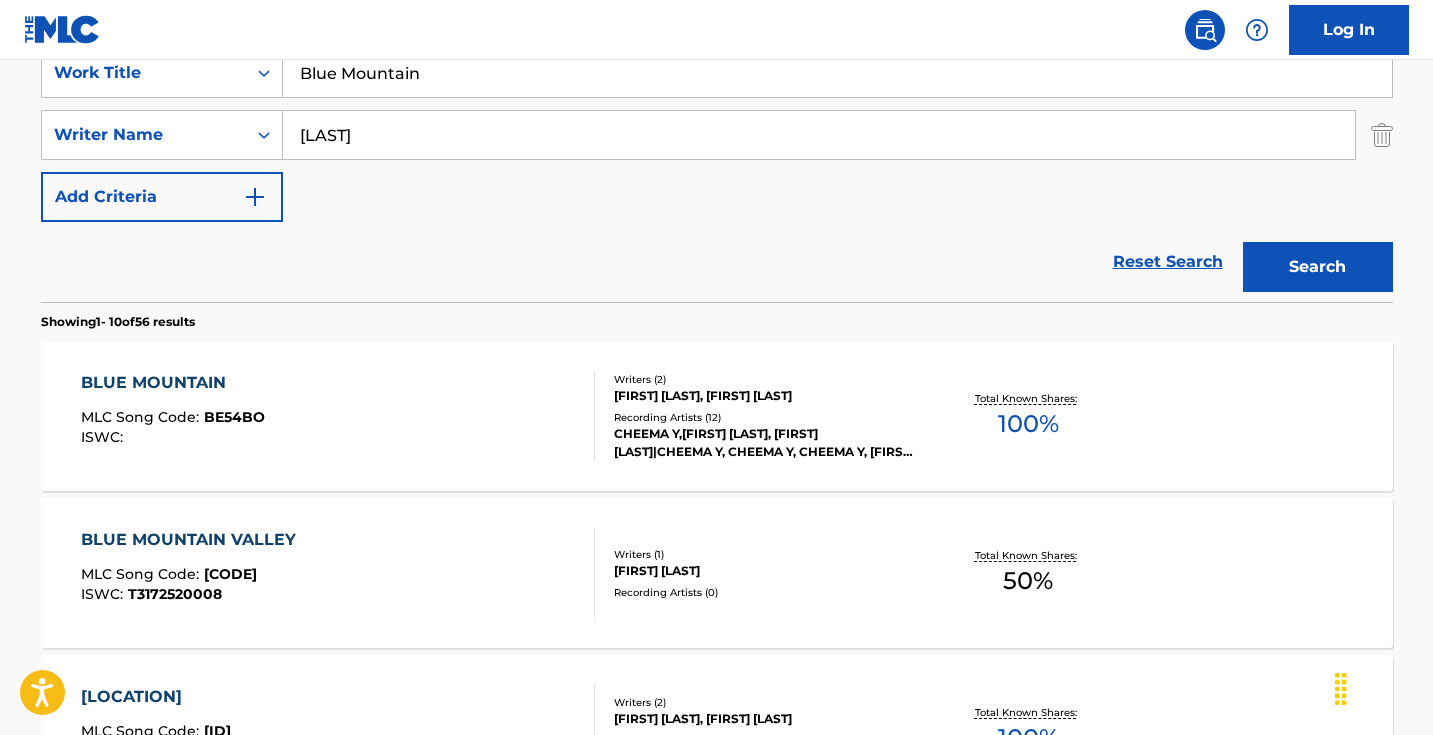click on "Blue Mountain" at bounding box center [837, 73] 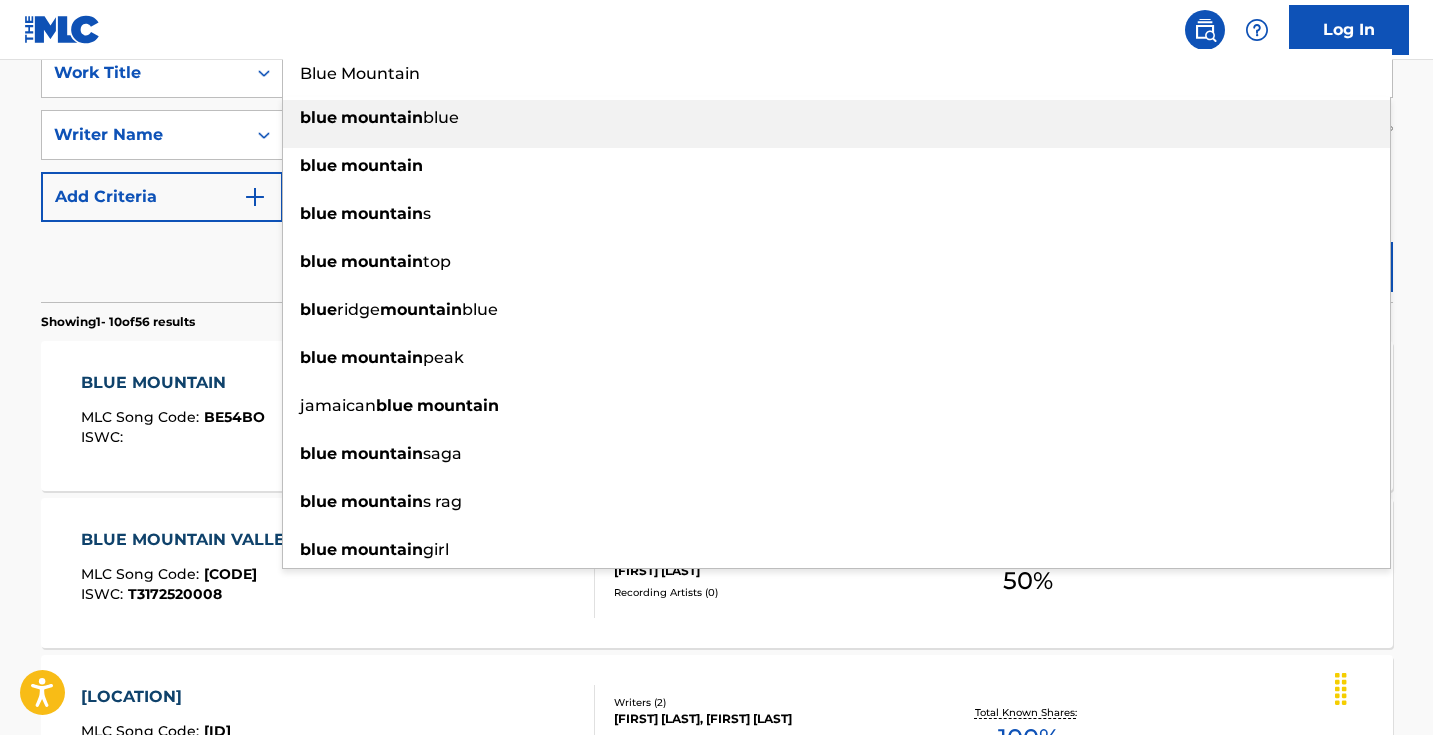 click on "Blue Mountain" at bounding box center [837, 73] 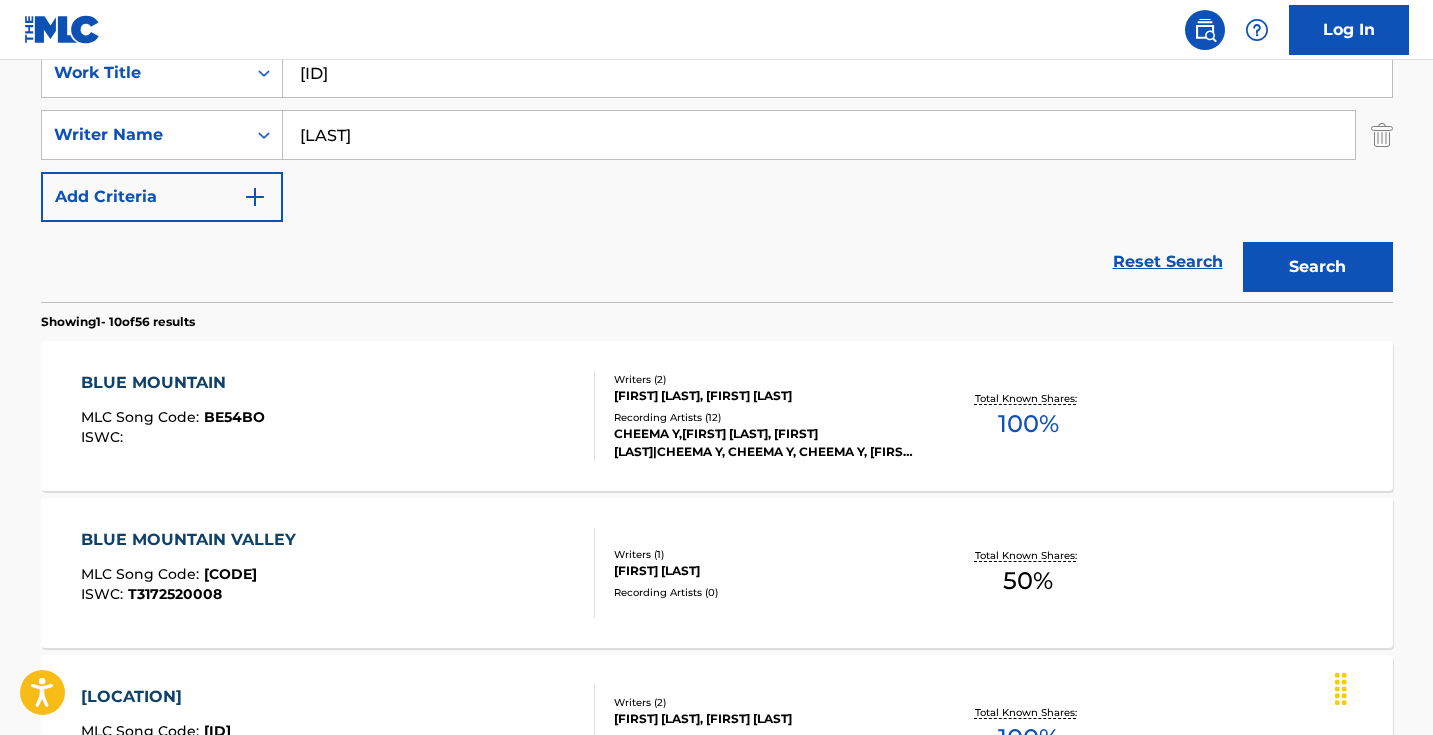 drag, startPoint x: 441, startPoint y: 79, endPoint x: 221, endPoint y: 54, distance: 221.4159 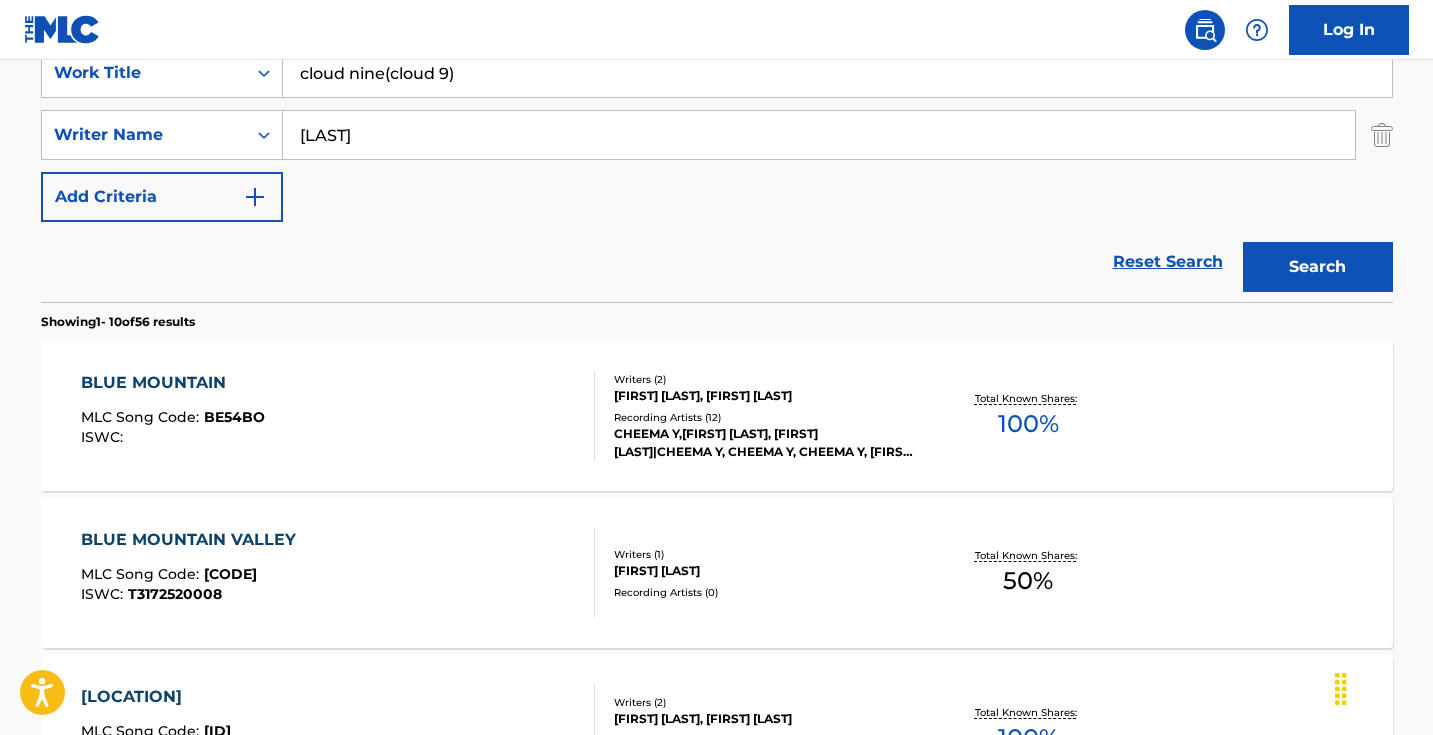click on "cloud nine(cloud 9)" at bounding box center [837, 73] 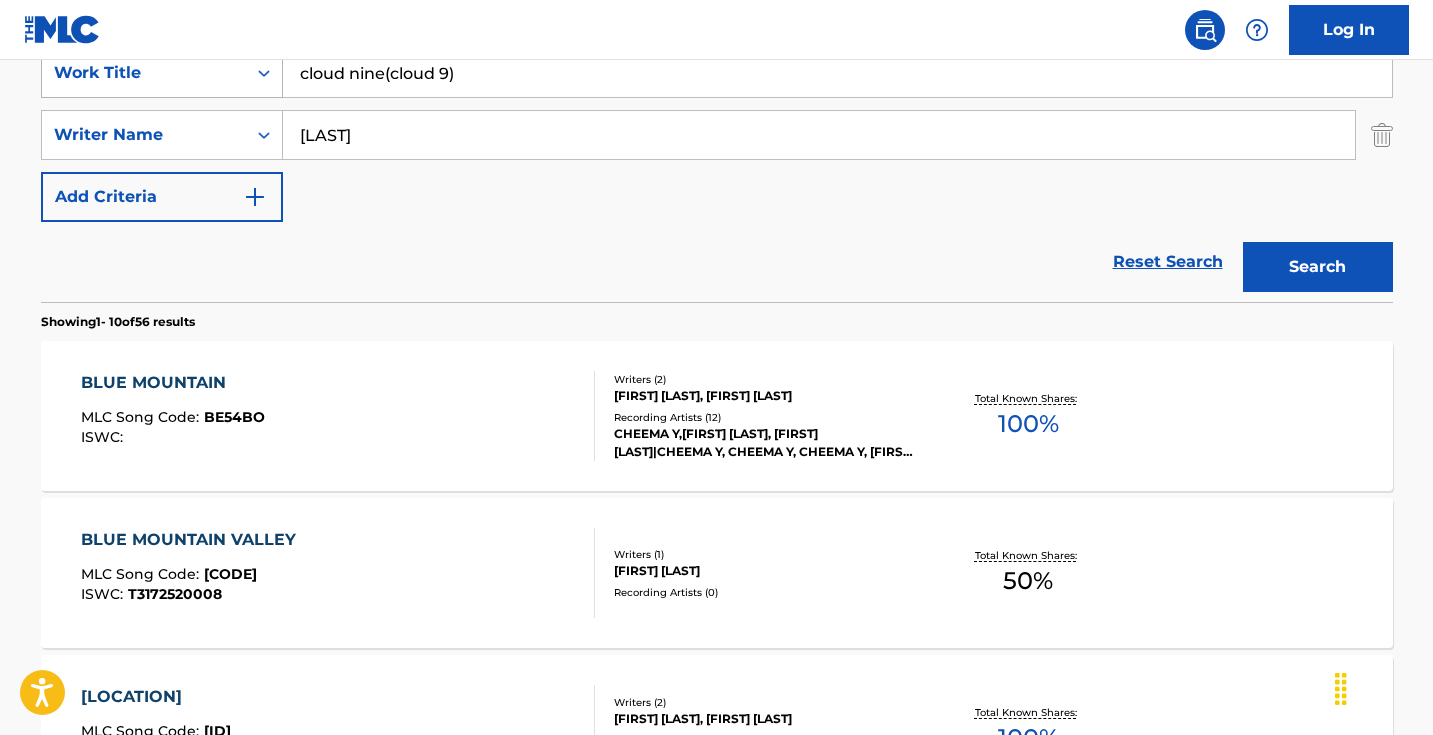 drag, startPoint x: 391, startPoint y: 79, endPoint x: 221, endPoint y: 74, distance: 170.07352 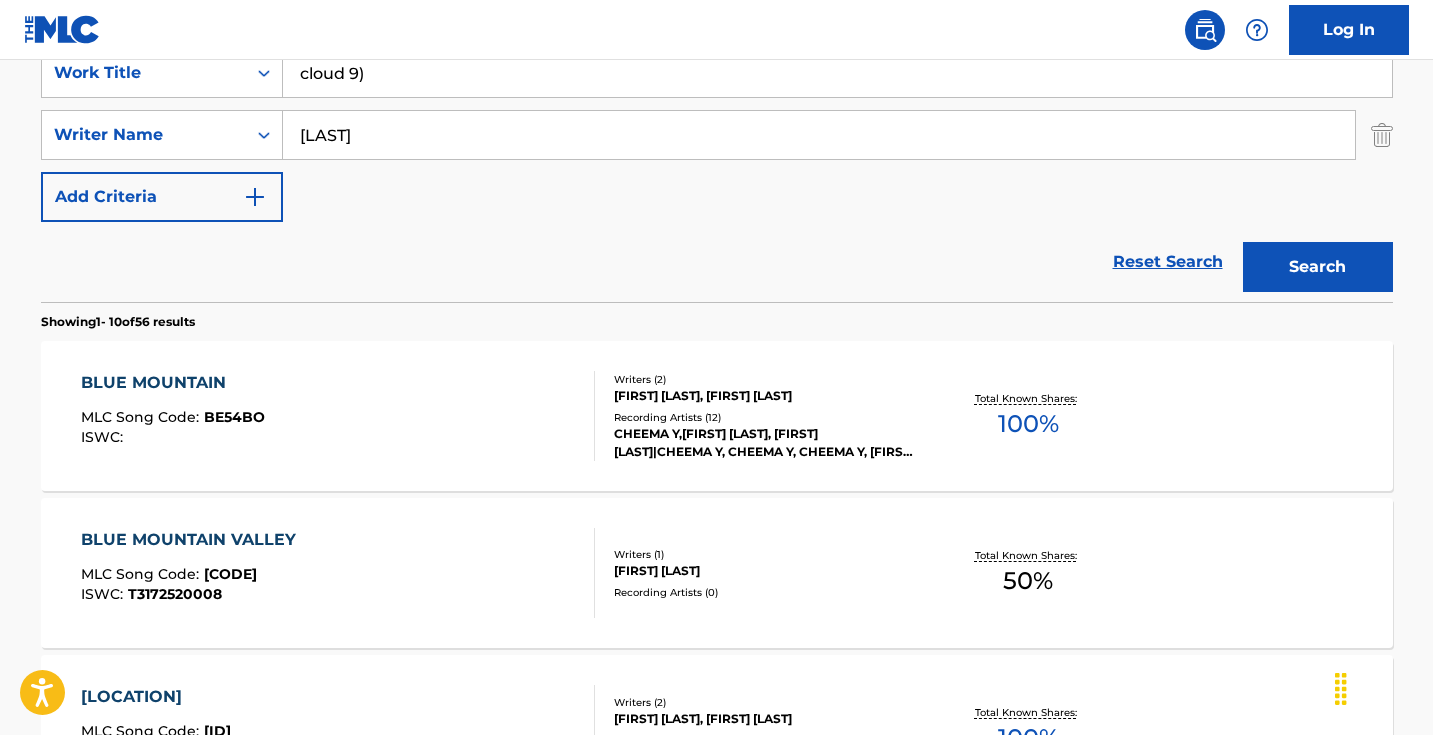 click on "cloud 9)" at bounding box center (837, 73) 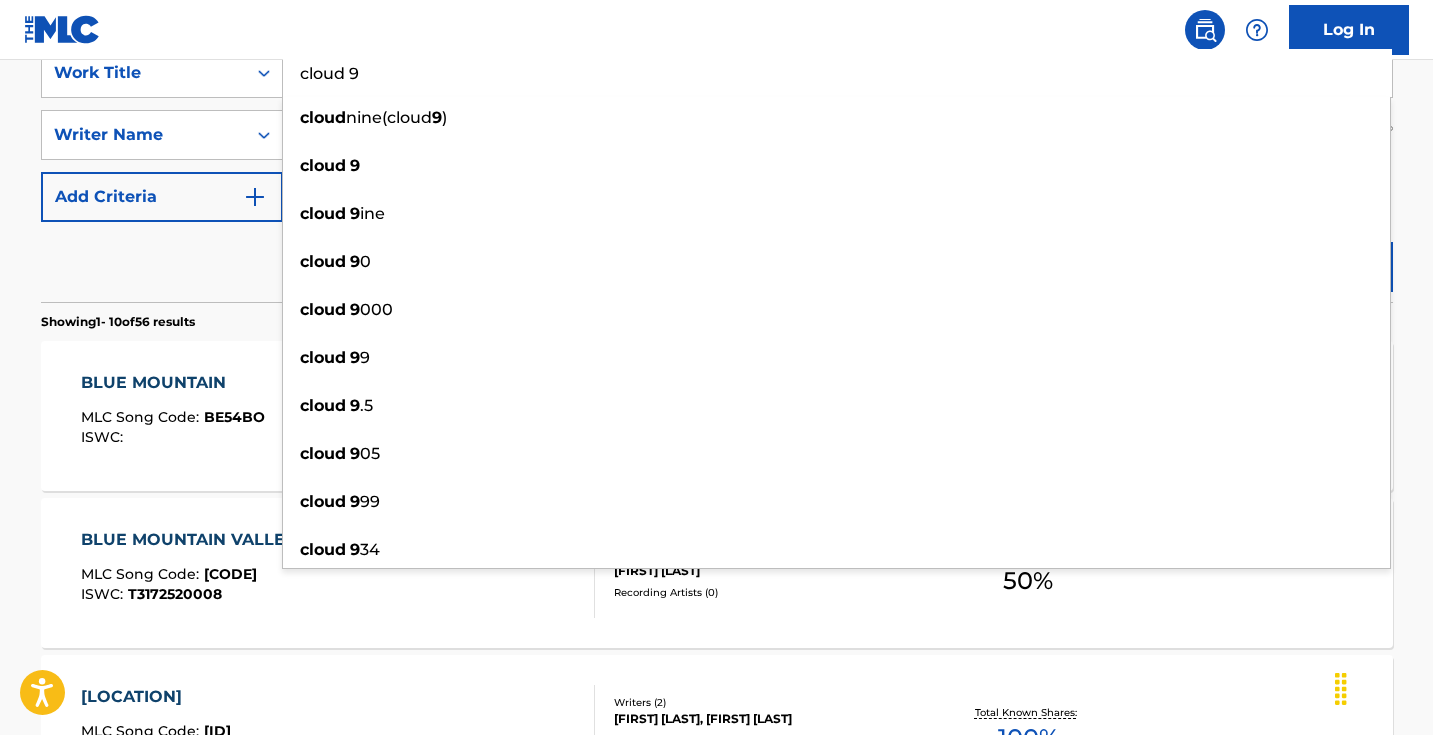 type on "cloud 9" 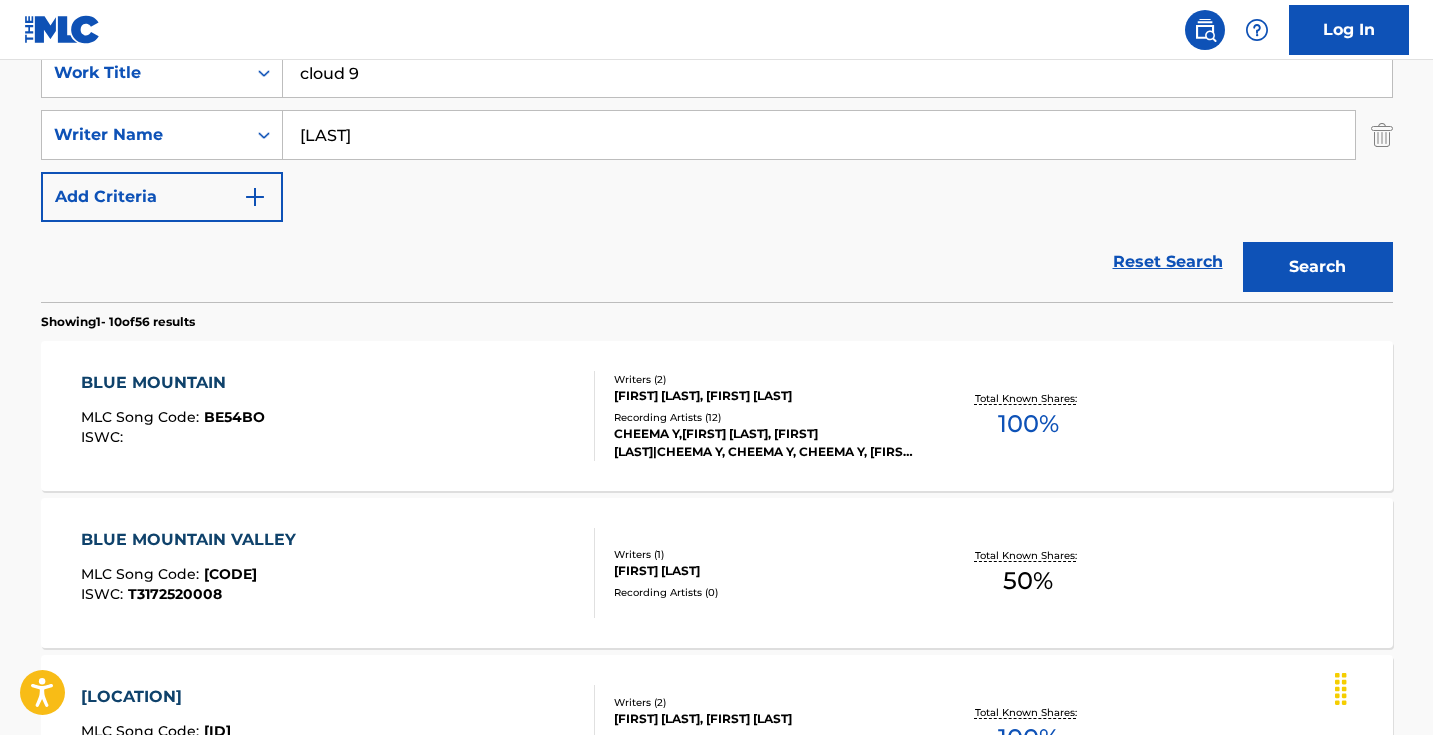 click on "The MLC Public Work Search The accuracy and completeness of The MLC's data is determined solely by our Members. It is not an authoritative source for recording information. Please   click here   for more information about the terms used in the database. Please review the Musical Works Database   Terms of Use Work Writer Publisher SearchWithCriteriada3a82fa-0f66-449f-a81b-6e14942b5b94 Work Title cloud 9 SearchWithCriteria98face05-e6ca-4313-84f7-173778fedcad Writer Name [LAST], Add Criteria Reset Search Search Showing  1  -   10  of  56   results   BLUE MOUNTAIN MLC Song Code : BE54BO ISWC : Writers ( 2 ) [FIRST] [LAST], [FIRST] [LAST] Recording Artists ( 12 ) CHEEMA Y,[FIRST] [LAST], [FIRST] [LAST]|[FIRST] [LAST], CHEEMA Y, CHEEMA Y, [FIRST] [LAST], CHEEMA Y, [FIRST] [LAST] Total Known Shares: 100 % BLUE MOUNTAIN VALLEY MLC Song Code : BD77A9 ISWC : T3172520008 Writers ( 1 ) [FIRST] [LAST] Recording Artists ( 0 ) Total Known Shares: 50 % MOUNTAIN SHANTI MLC Song Code : MV03GW ISWC : T3309241774 Writers ( 2 ) Recording Artists ( 1 ) %" at bounding box center (717, 860) 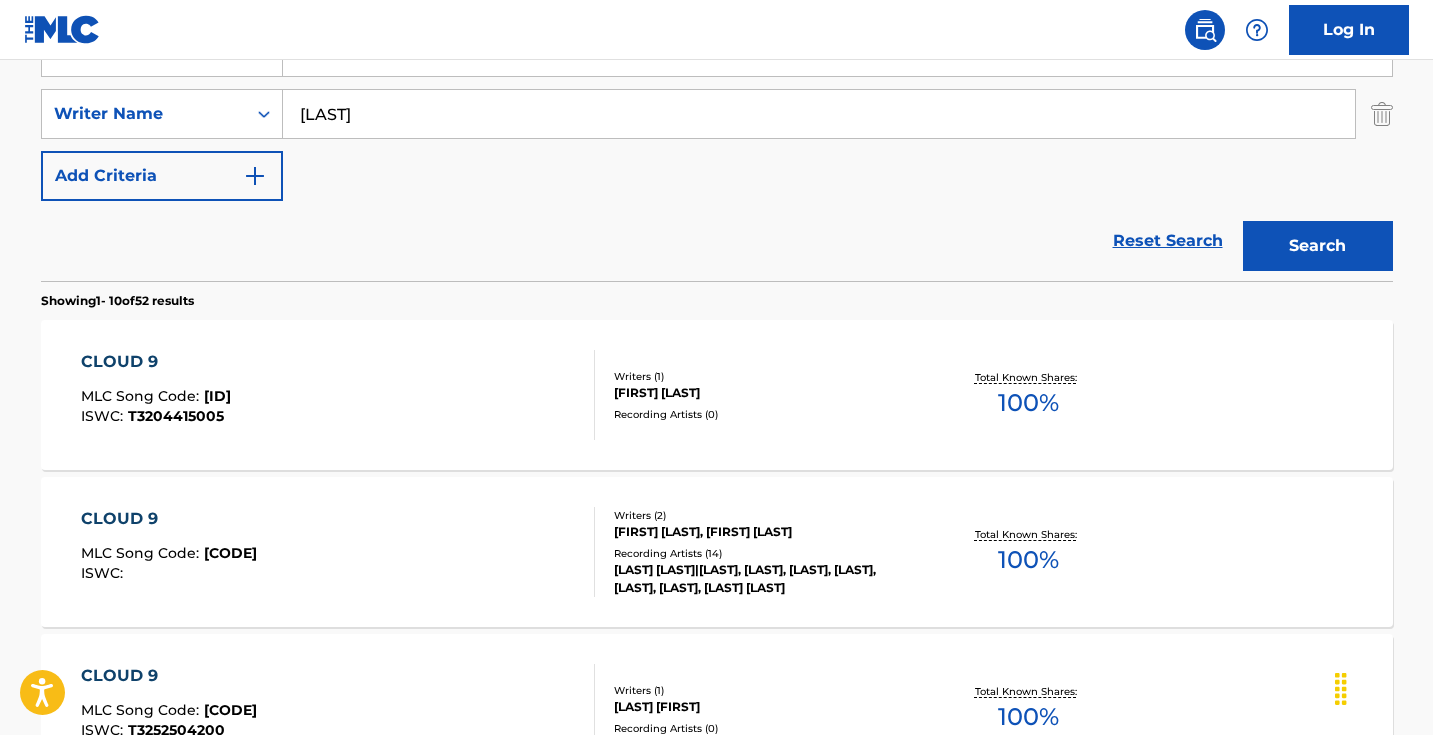 scroll, scrollTop: 591, scrollLeft: 0, axis: vertical 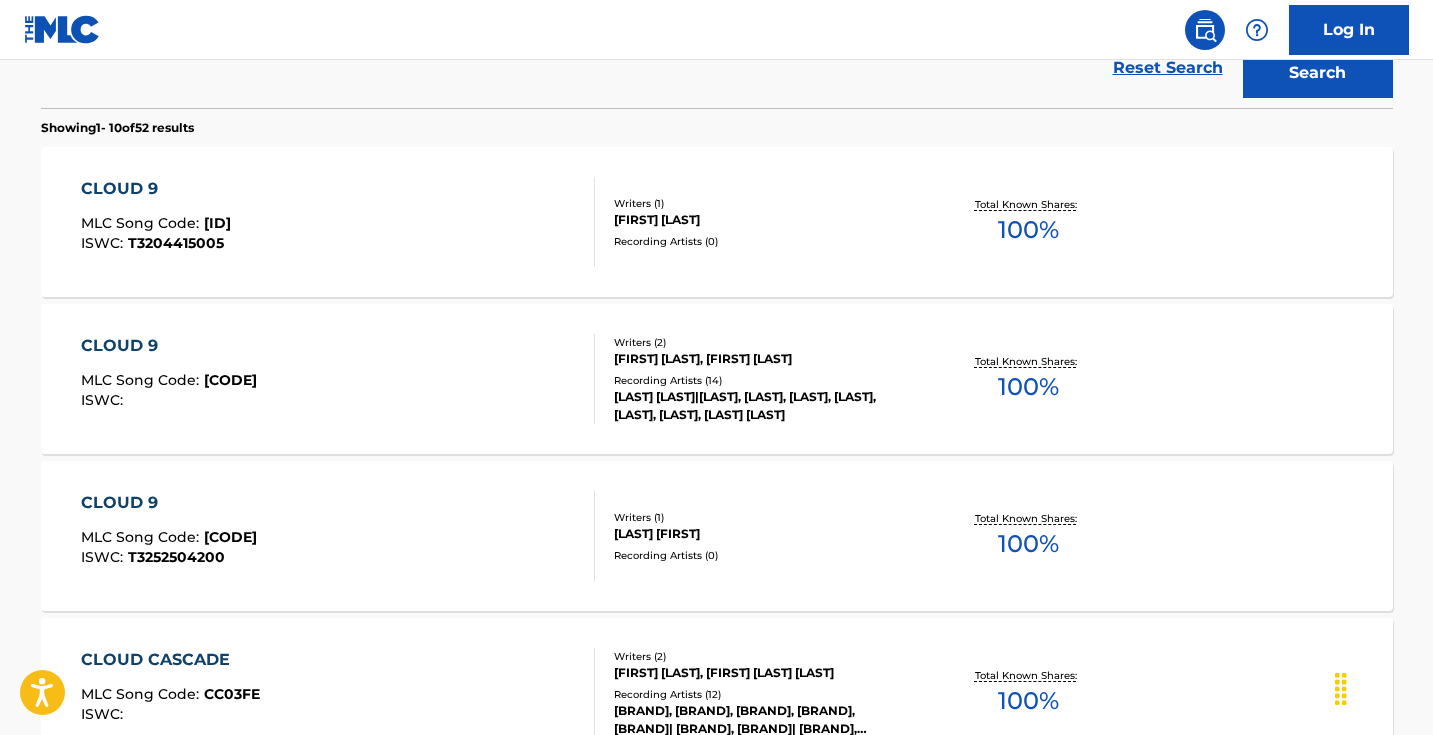 click on "[COMMAND] [ID] ISWC :" at bounding box center (338, 379) 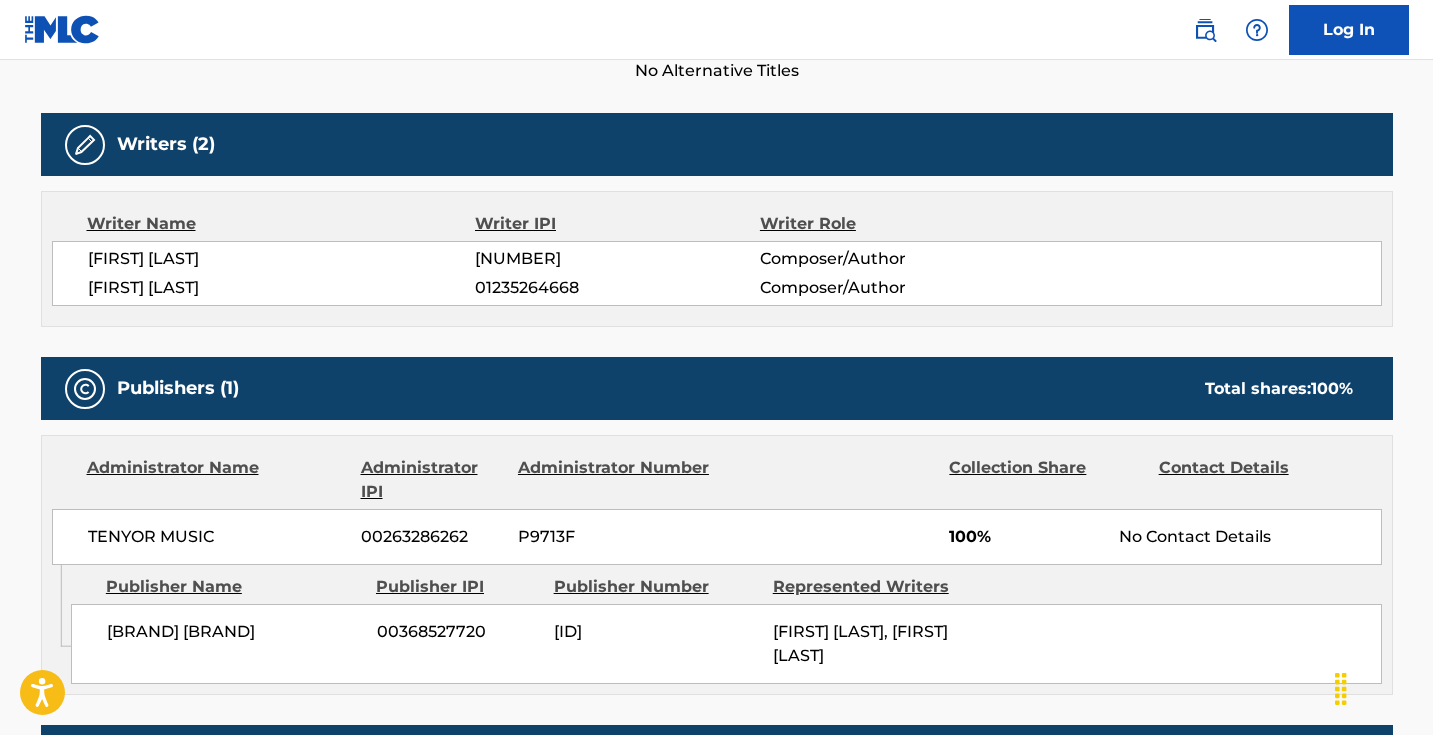 scroll, scrollTop: 0, scrollLeft: 0, axis: both 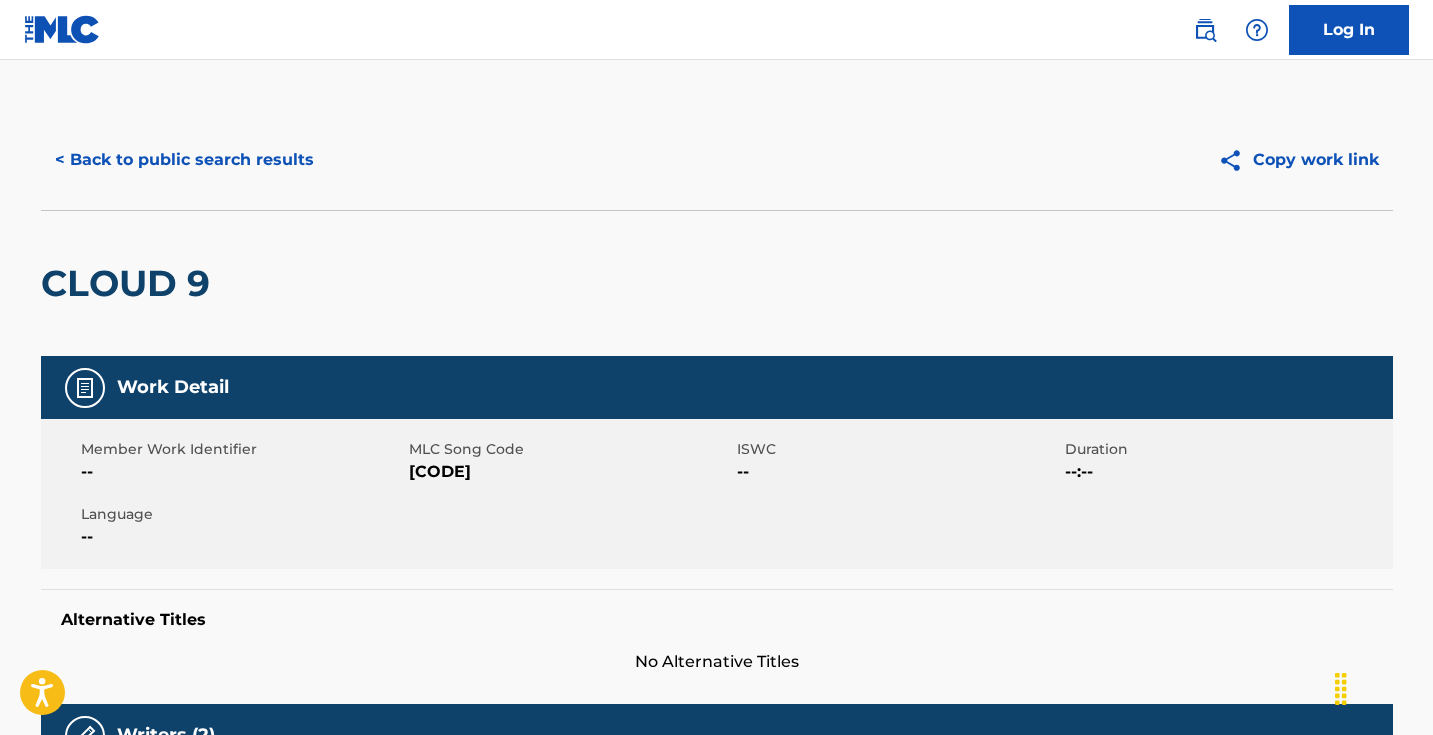 click on "[CODE]" at bounding box center [570, 472] 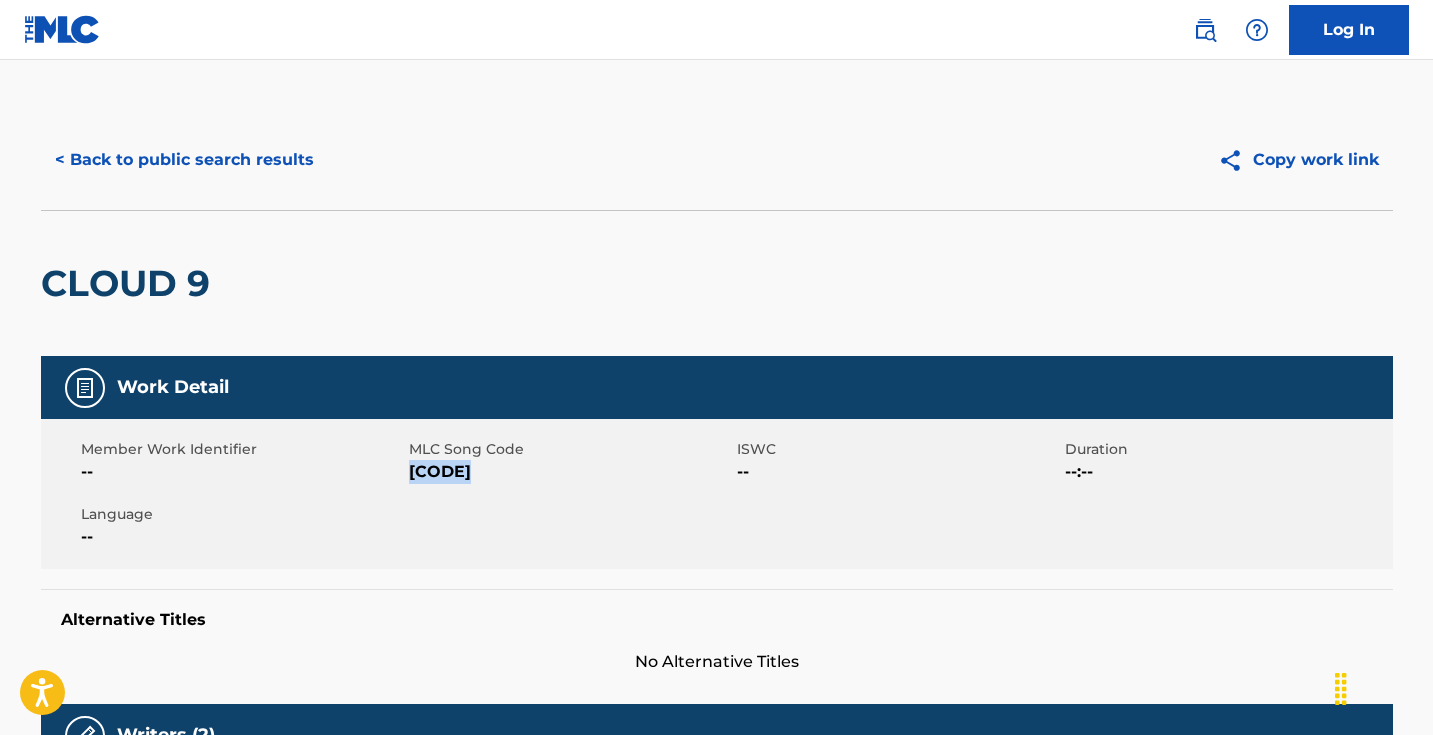 click on "[CODE]" at bounding box center [570, 472] 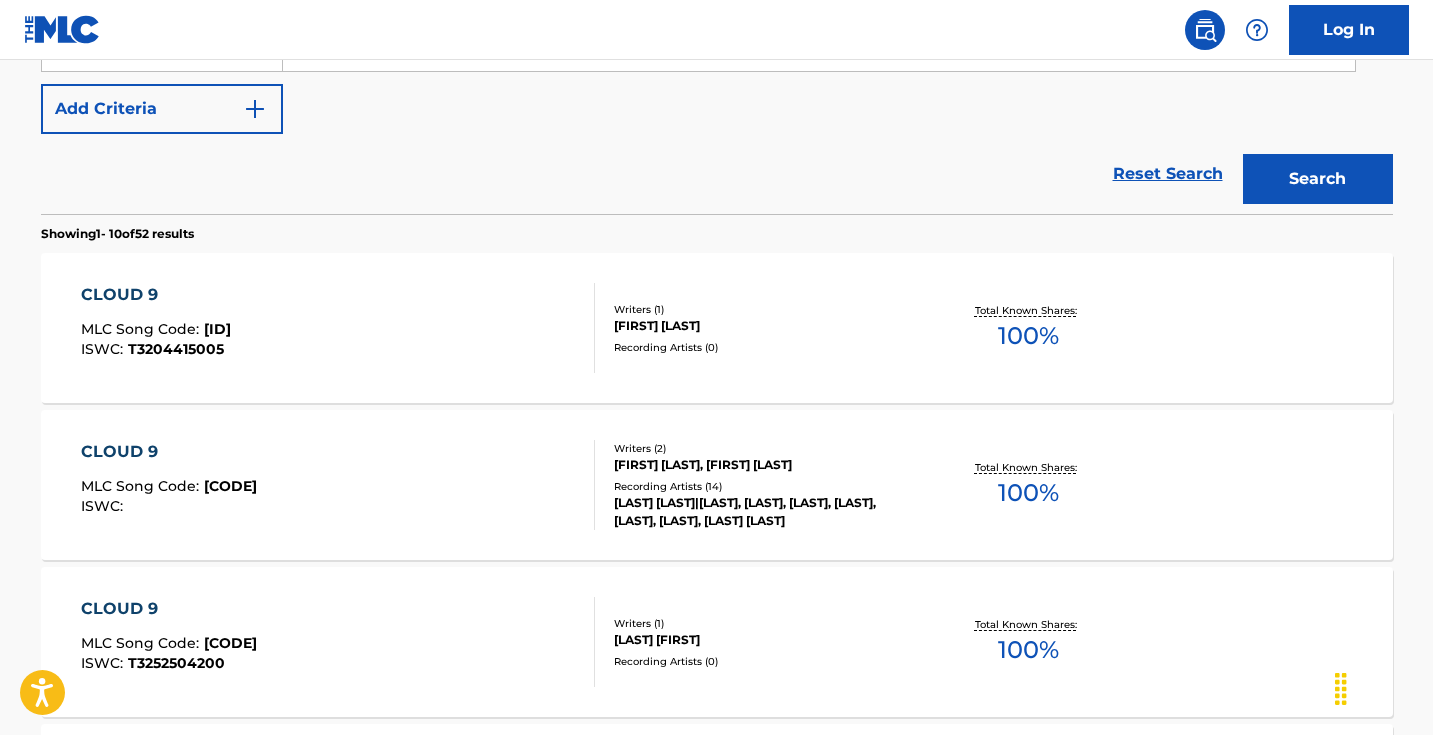 scroll, scrollTop: 300, scrollLeft: 0, axis: vertical 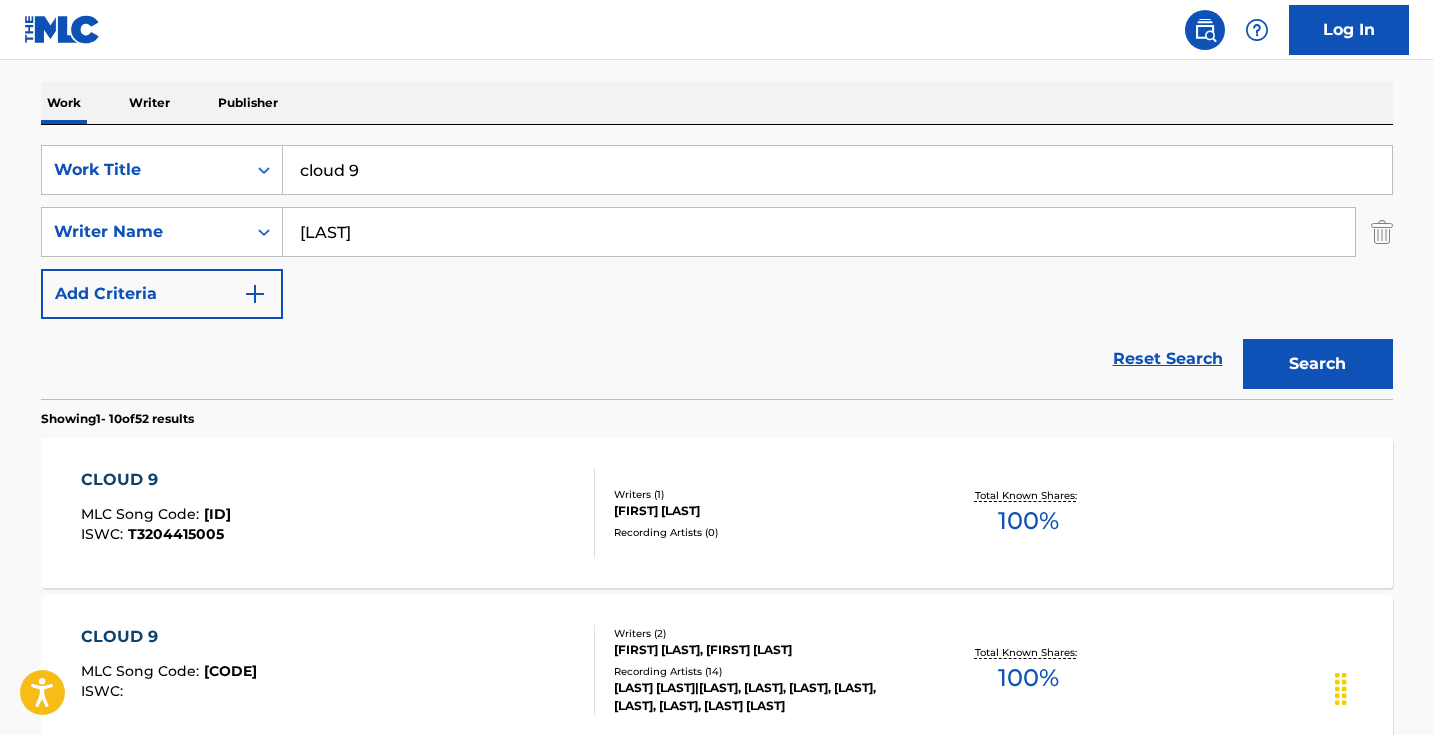 click on "cloud 9" at bounding box center (837, 170) 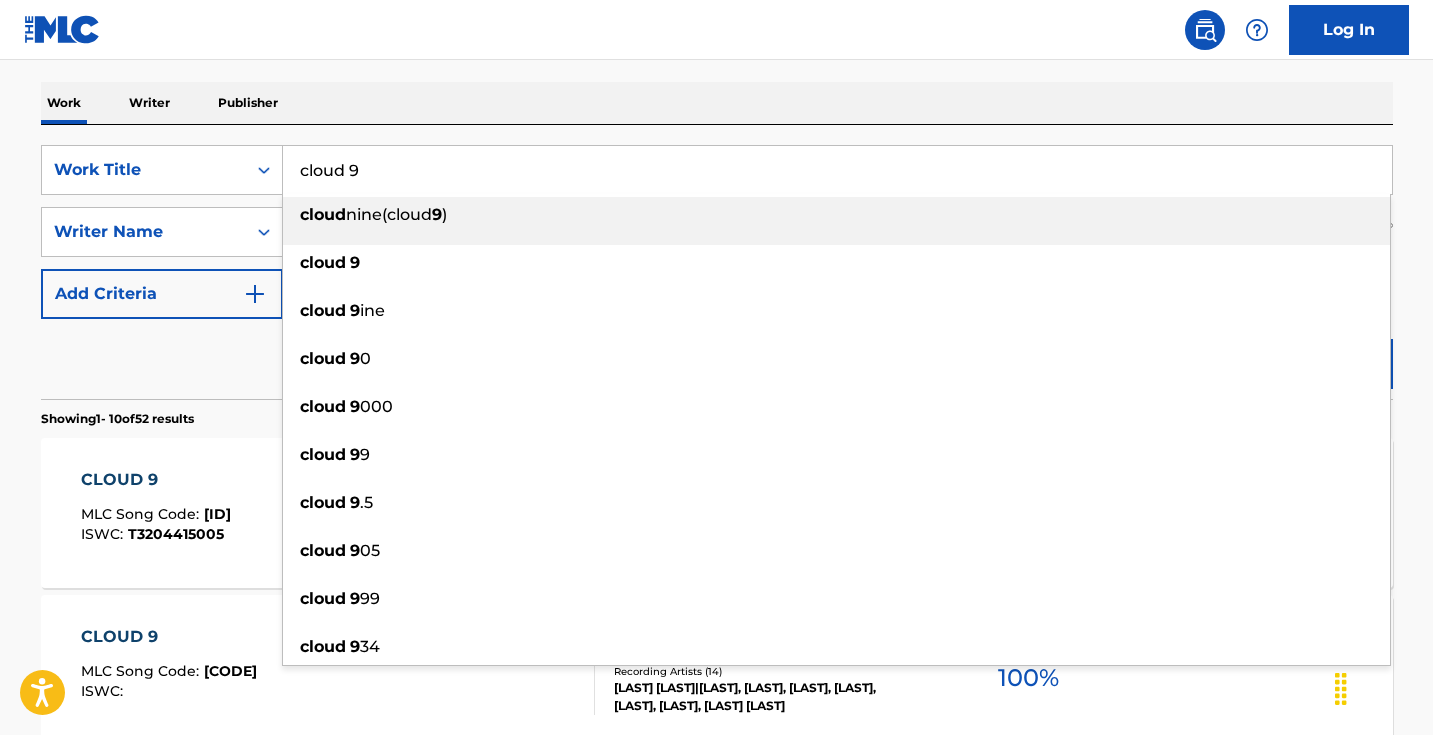 paste on "Gun Culture" 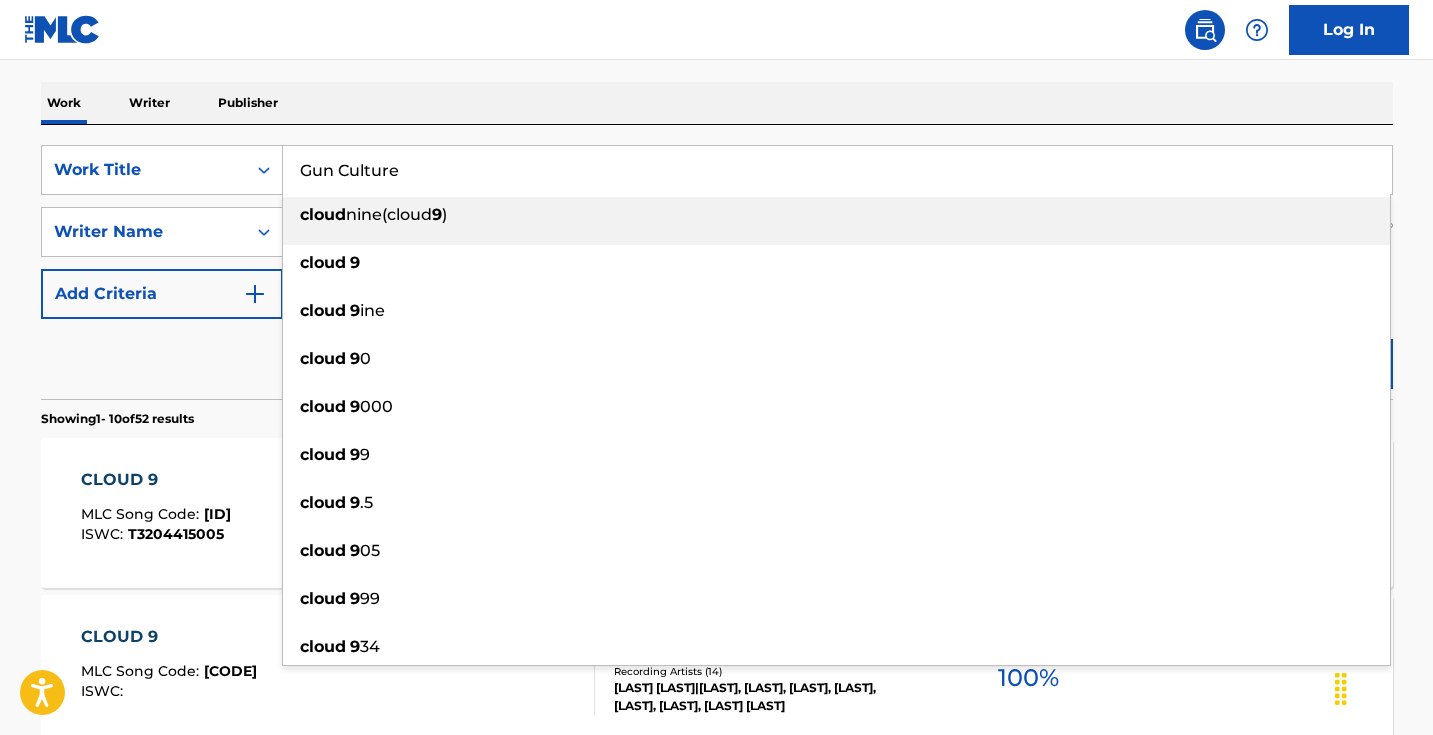 type on "gun culture" 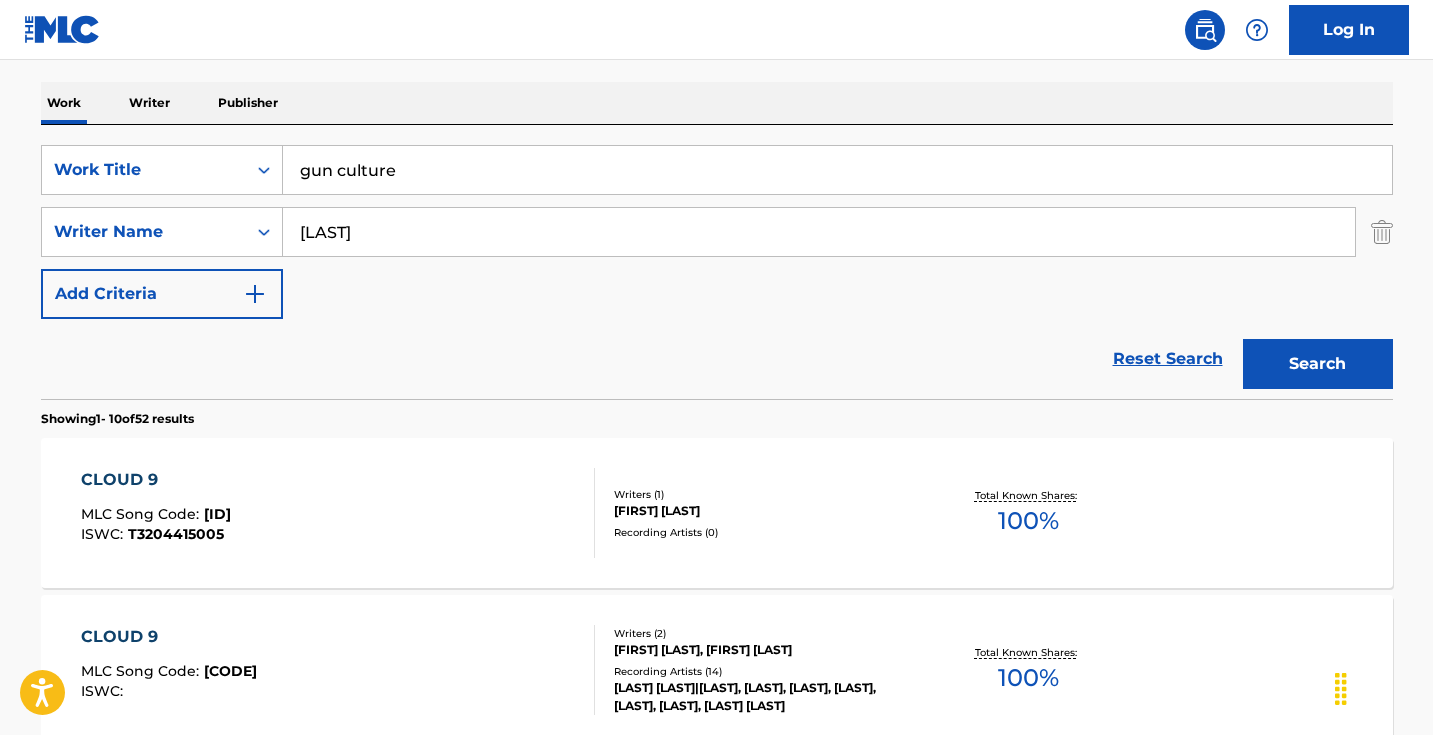click on "Search" at bounding box center [1318, 364] 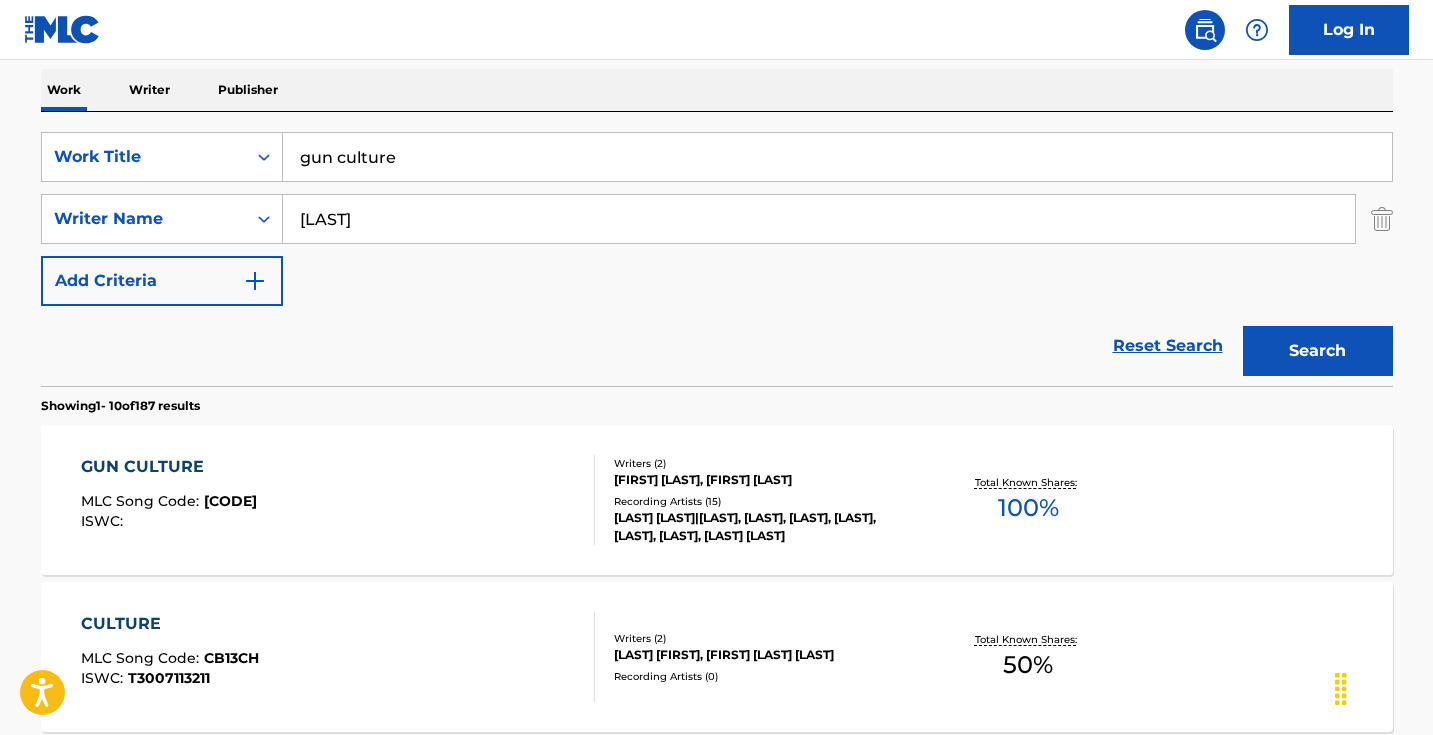 scroll, scrollTop: 359, scrollLeft: 0, axis: vertical 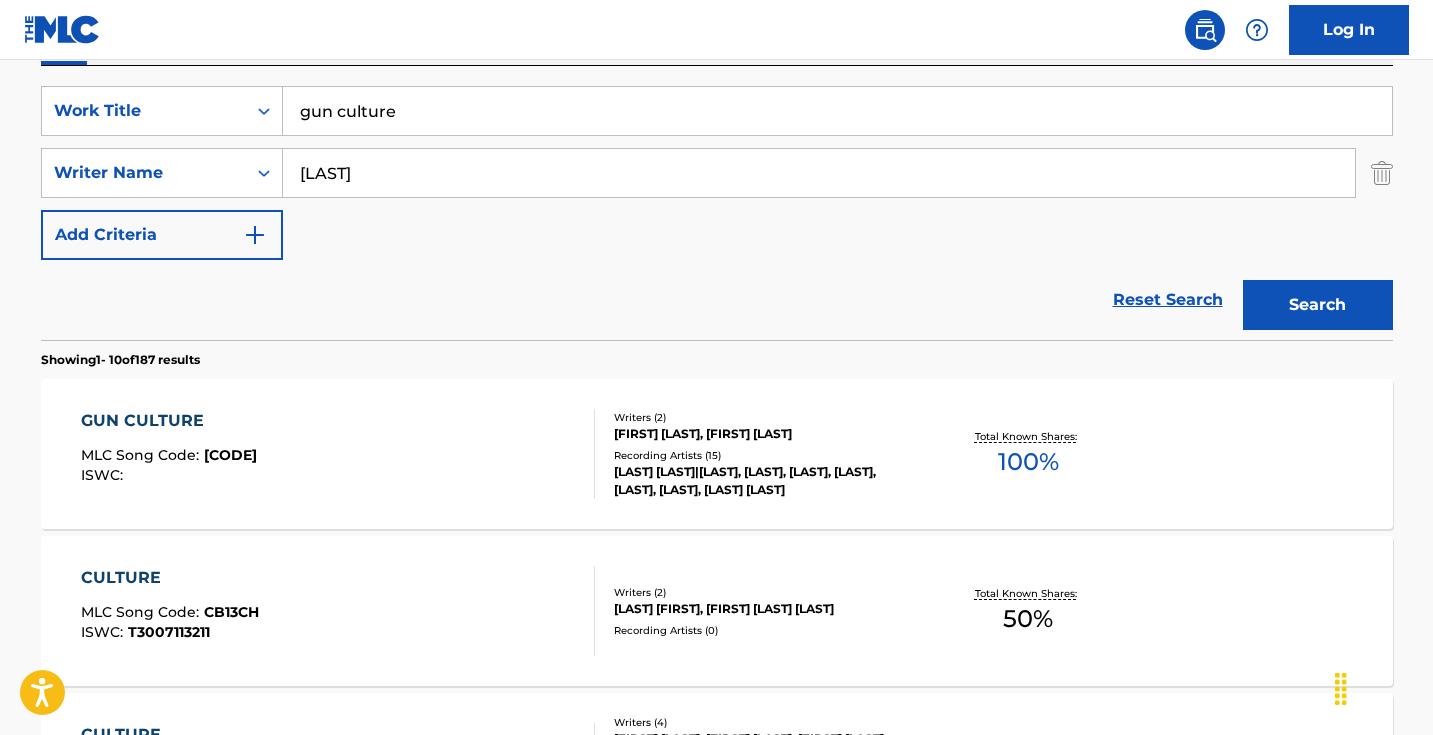 click on "[BRAND] CULTURE MLC Song Code : [CODE] ISWC :" at bounding box center [338, 454] 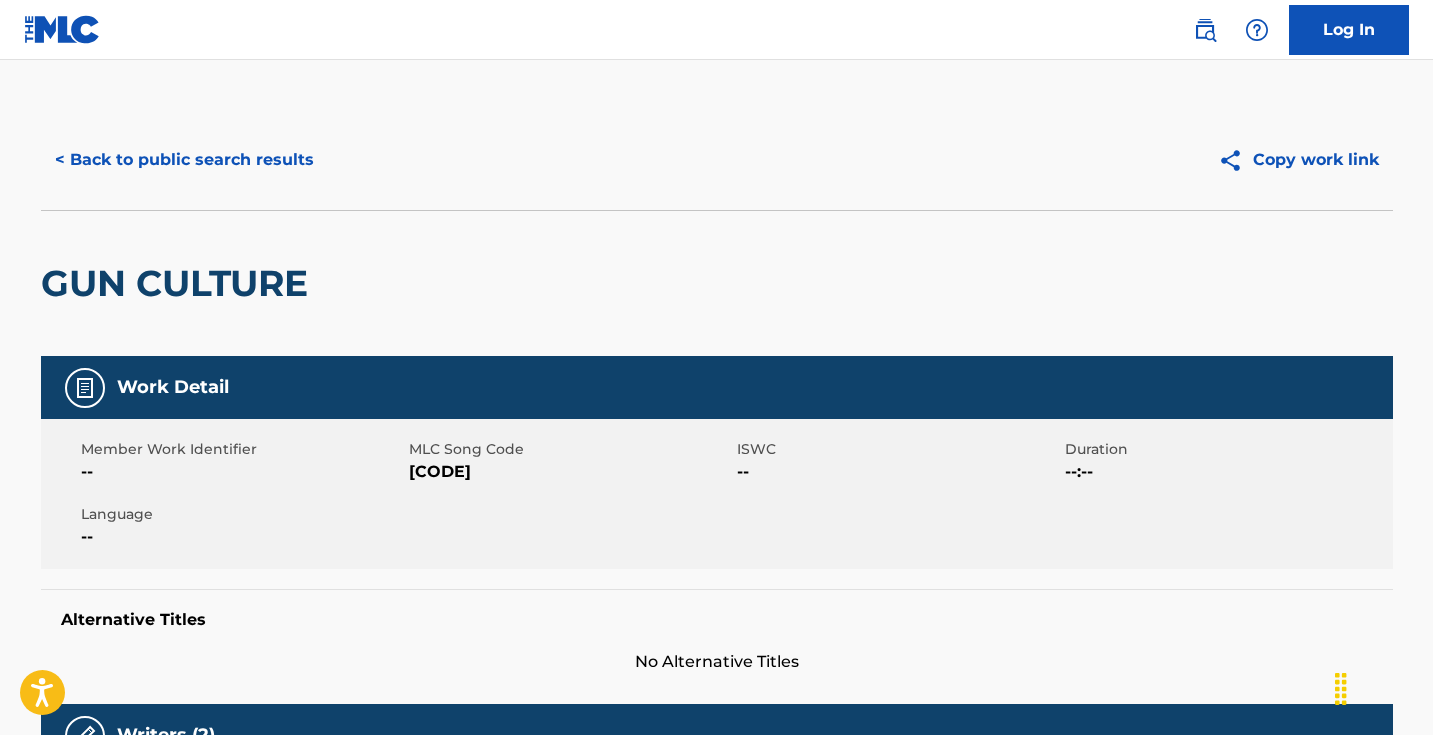 click on "[CODE]" at bounding box center [570, 472] 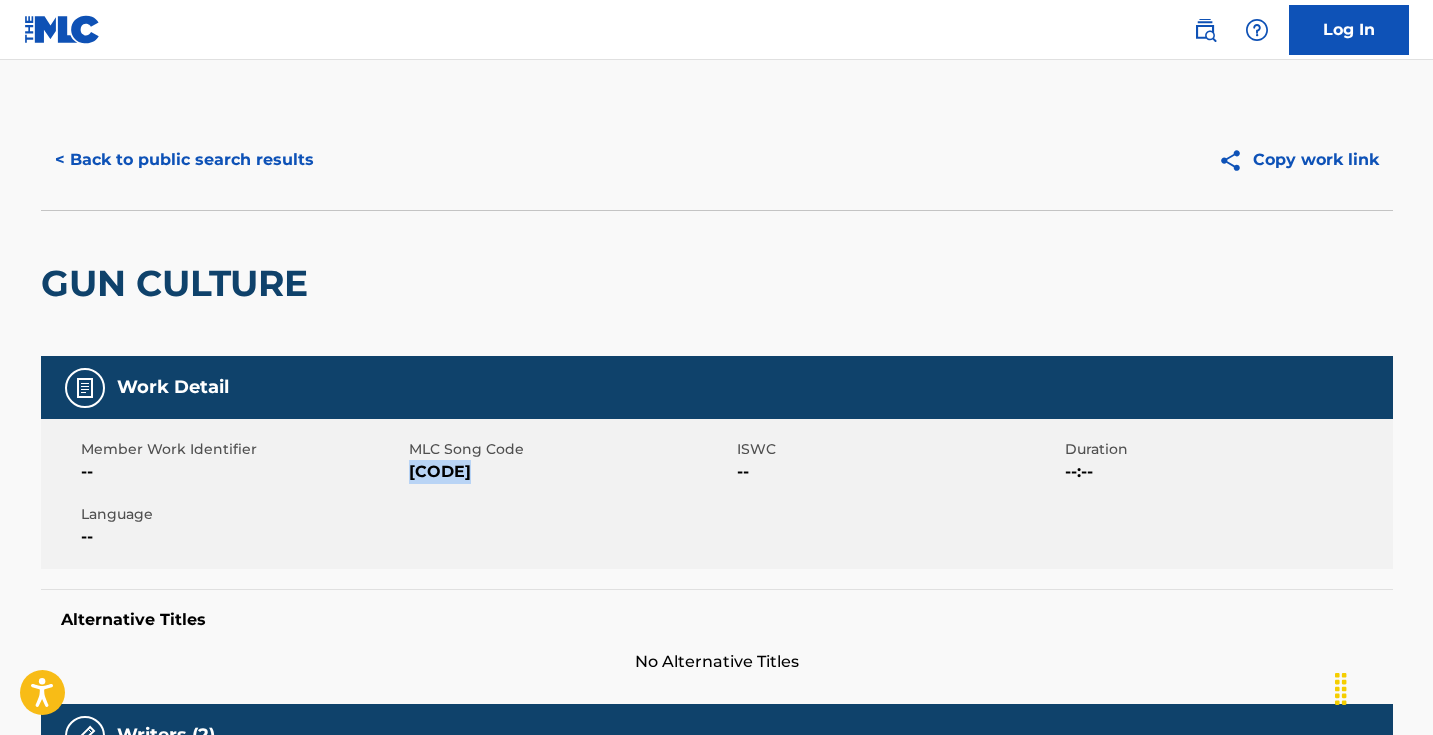 click on "[CODE]" at bounding box center [570, 472] 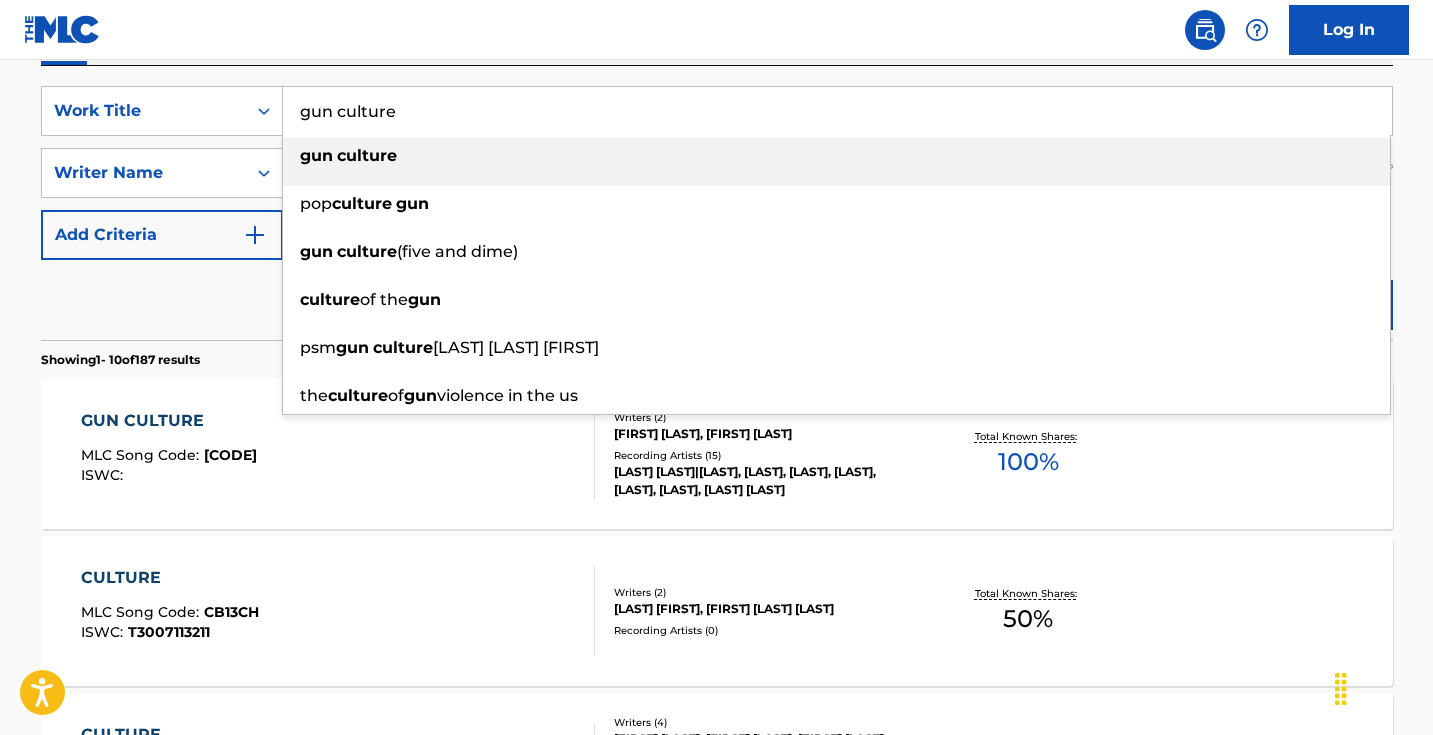 drag, startPoint x: 493, startPoint y: 116, endPoint x: 198, endPoint y: 78, distance: 297.43738 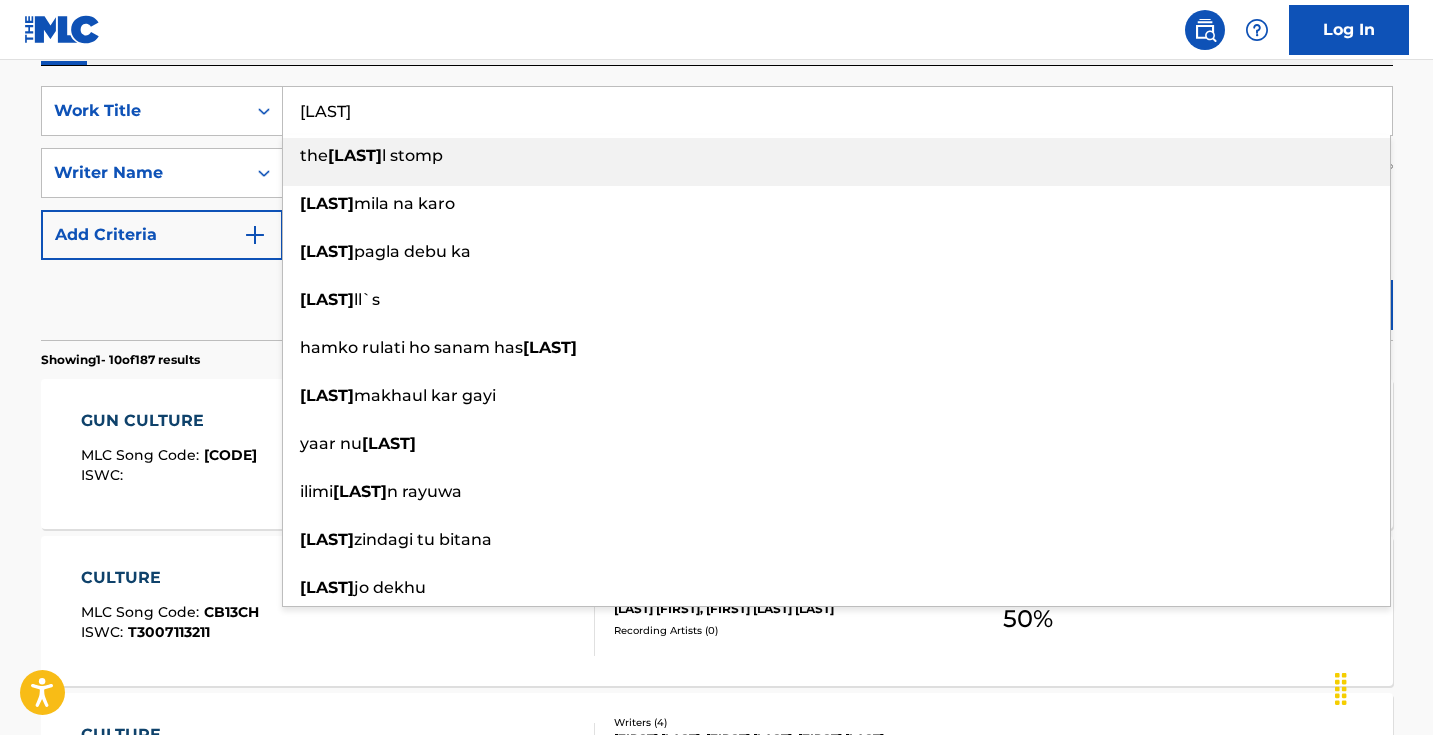 type on "[LAST]" 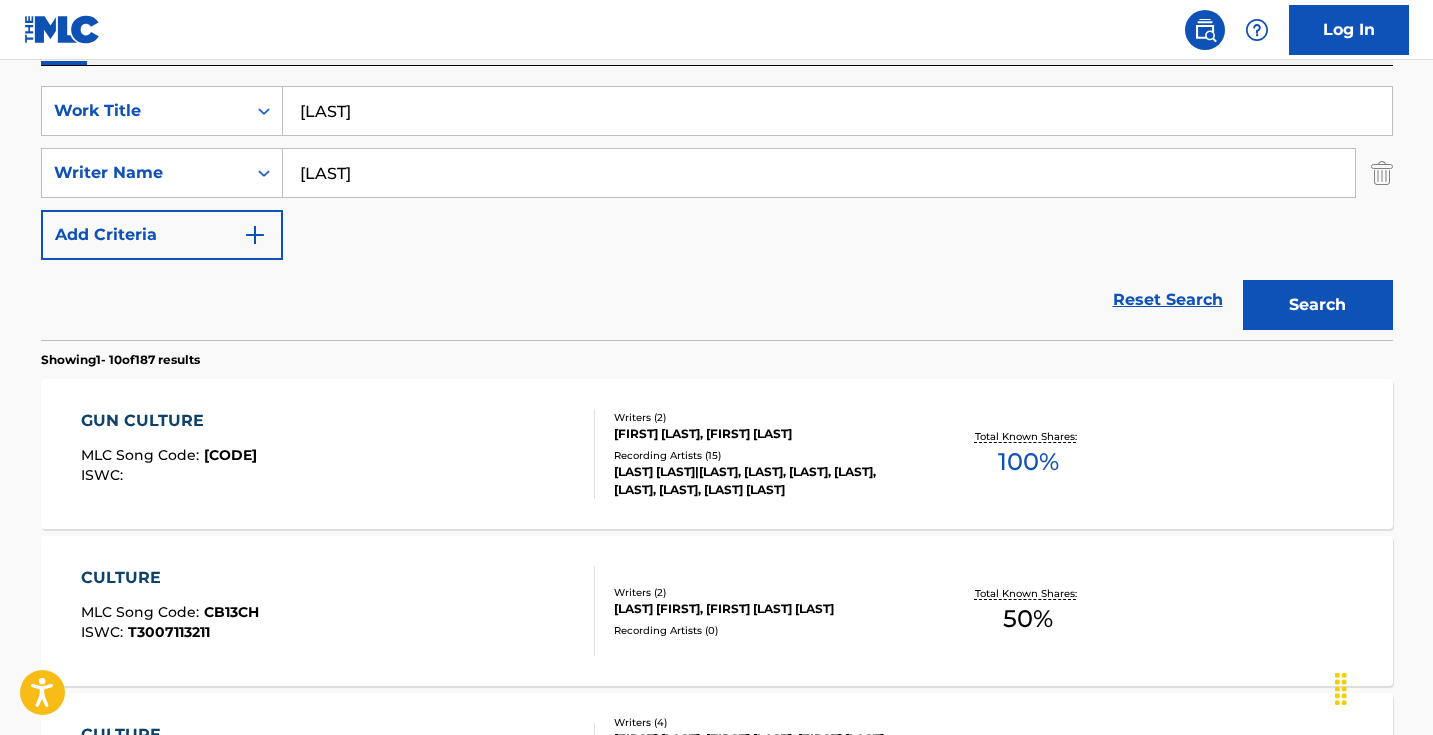 click on "Reset Search Search" at bounding box center (717, 300) 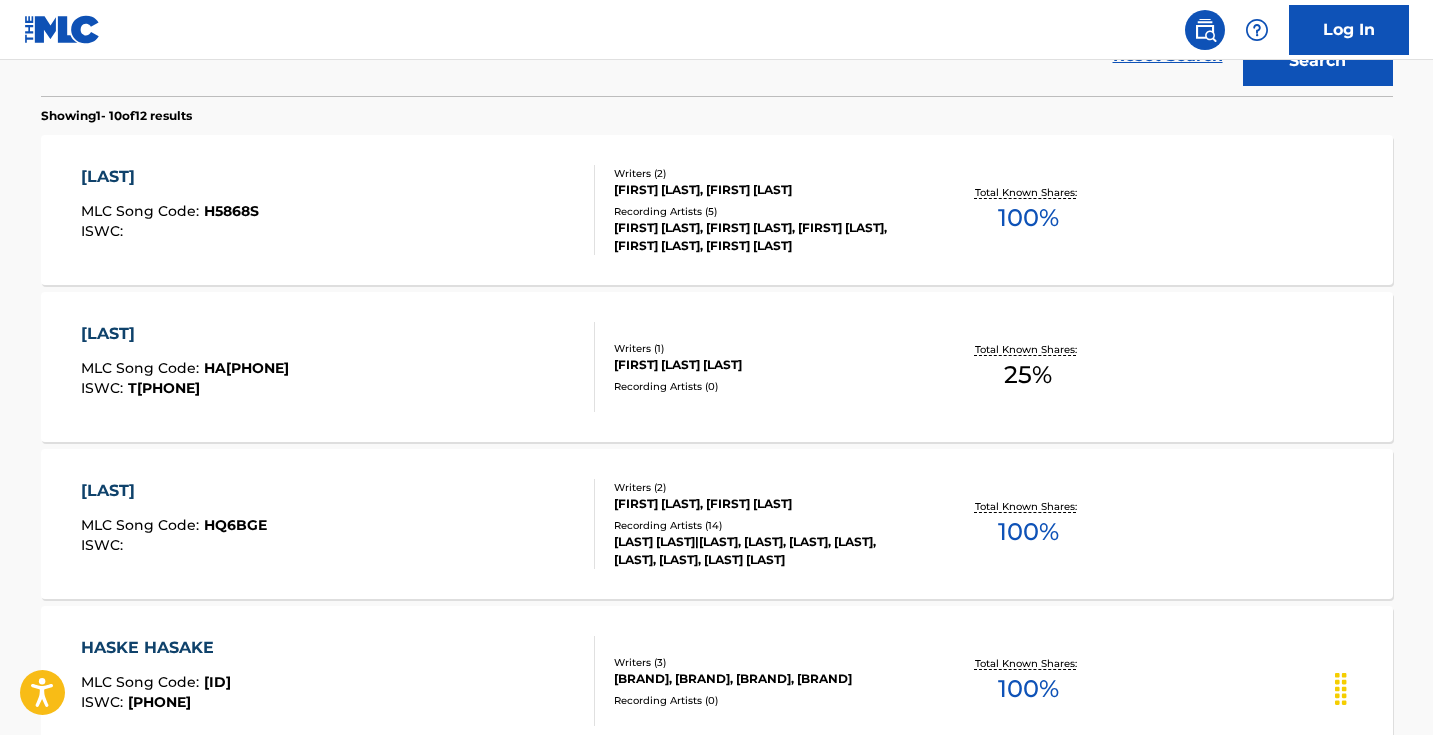 scroll, scrollTop: 607, scrollLeft: 0, axis: vertical 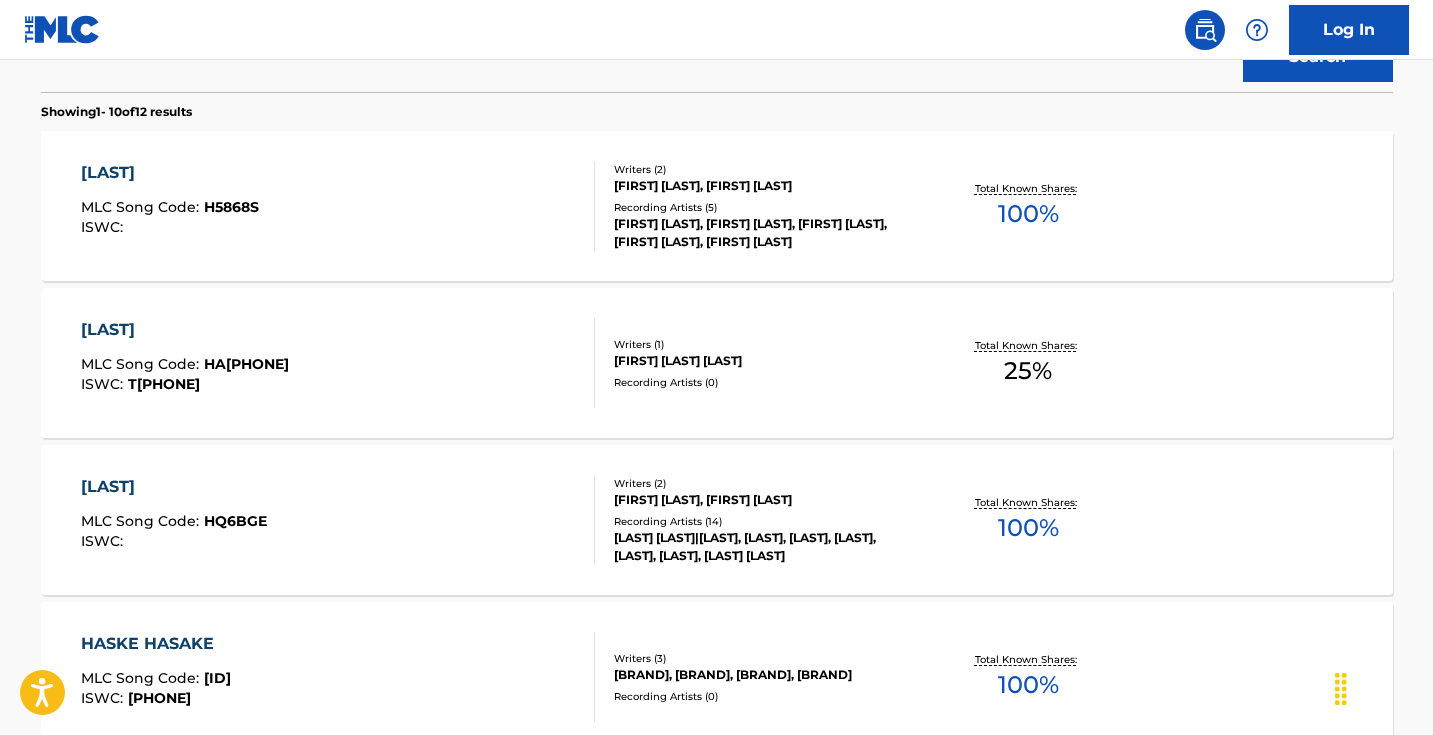 click on "[LAST] MLC Song Code : HQ6BGE ISWC :" at bounding box center (338, 520) 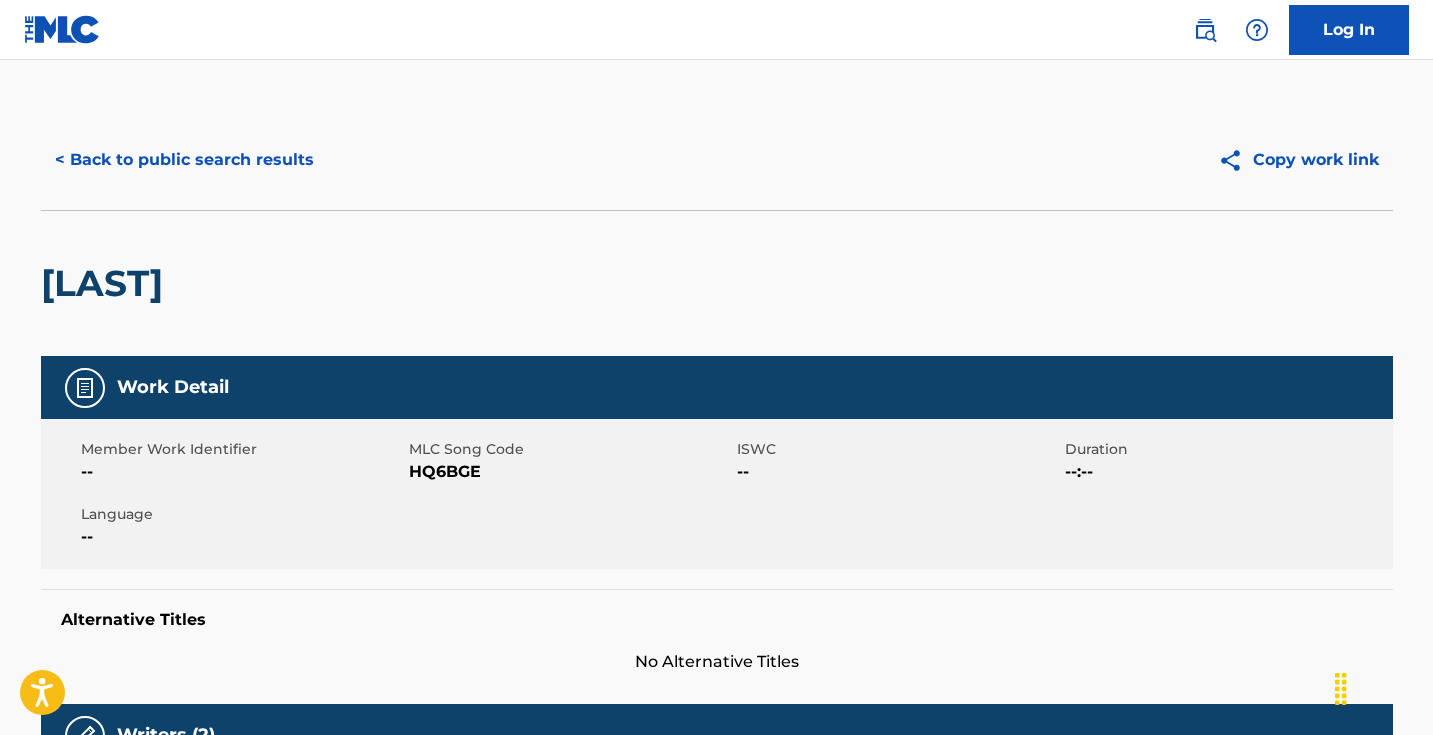 click on "HQ6BGE" at bounding box center (570, 472) 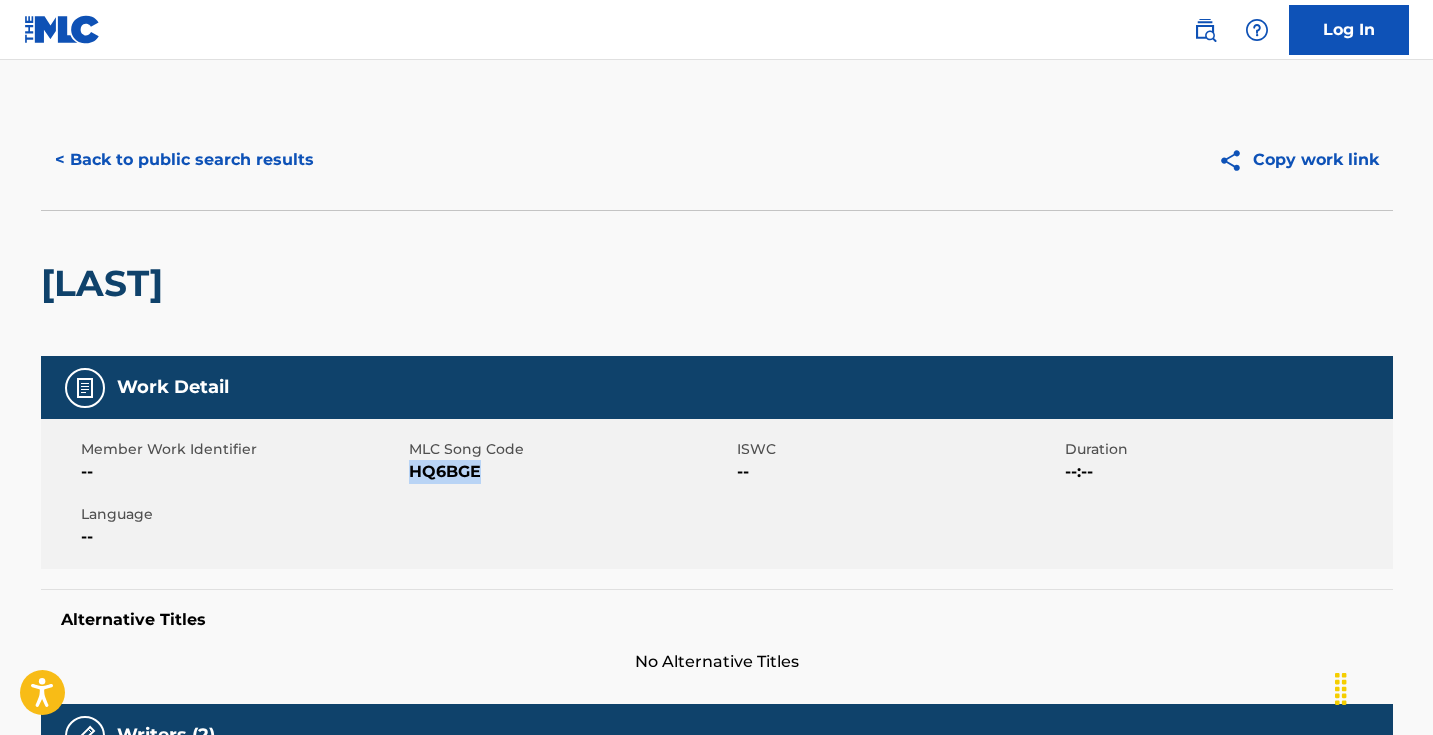 click on "HQ6BGE" at bounding box center [570, 472] 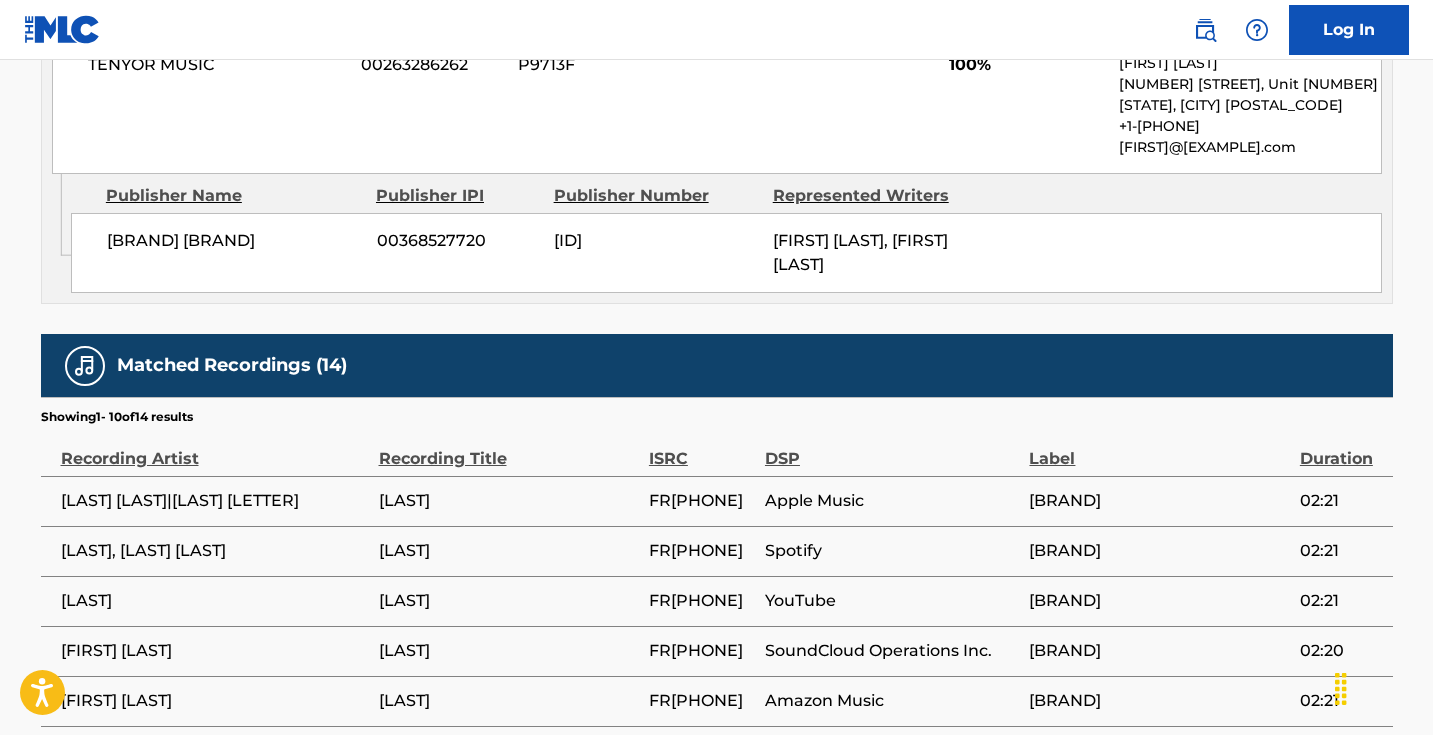 scroll, scrollTop: 1246, scrollLeft: 0, axis: vertical 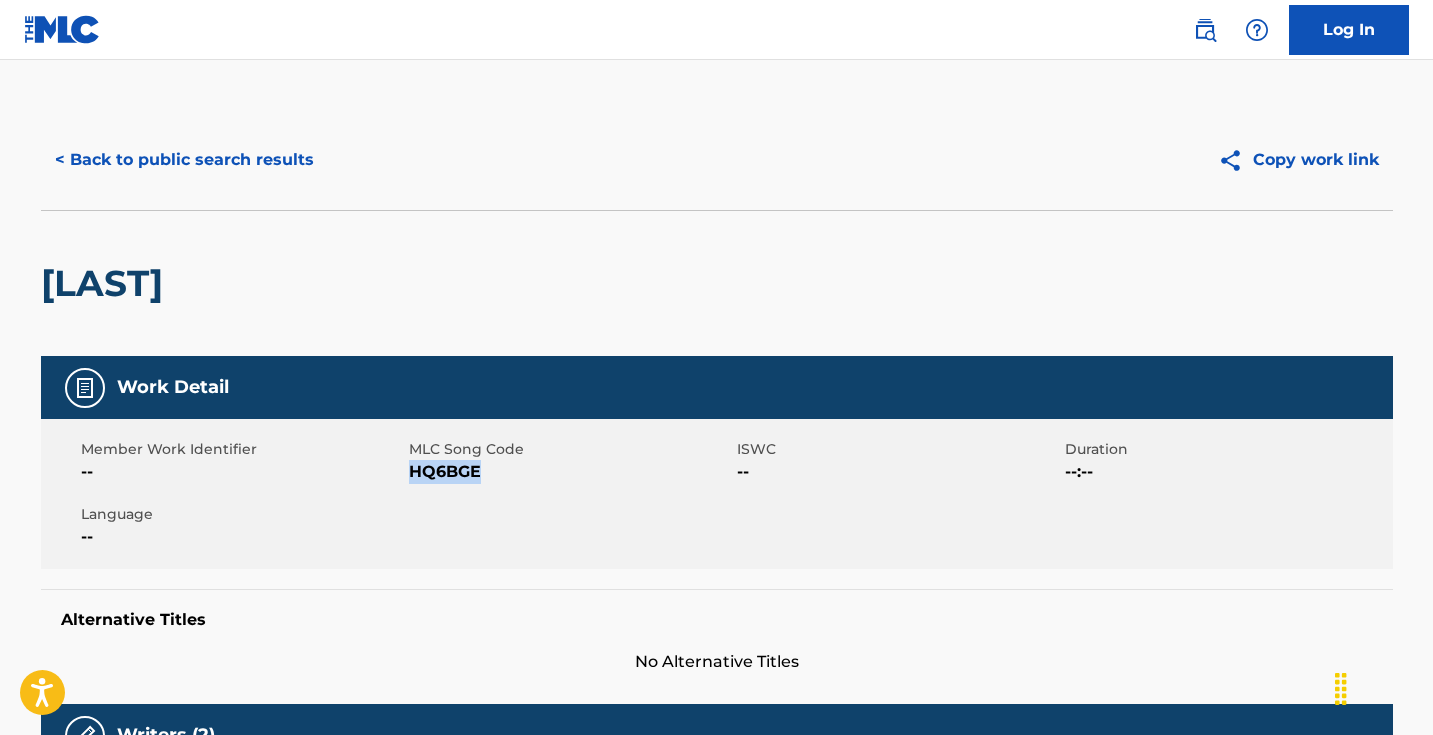 click on "< Back to public search results" at bounding box center [184, 160] 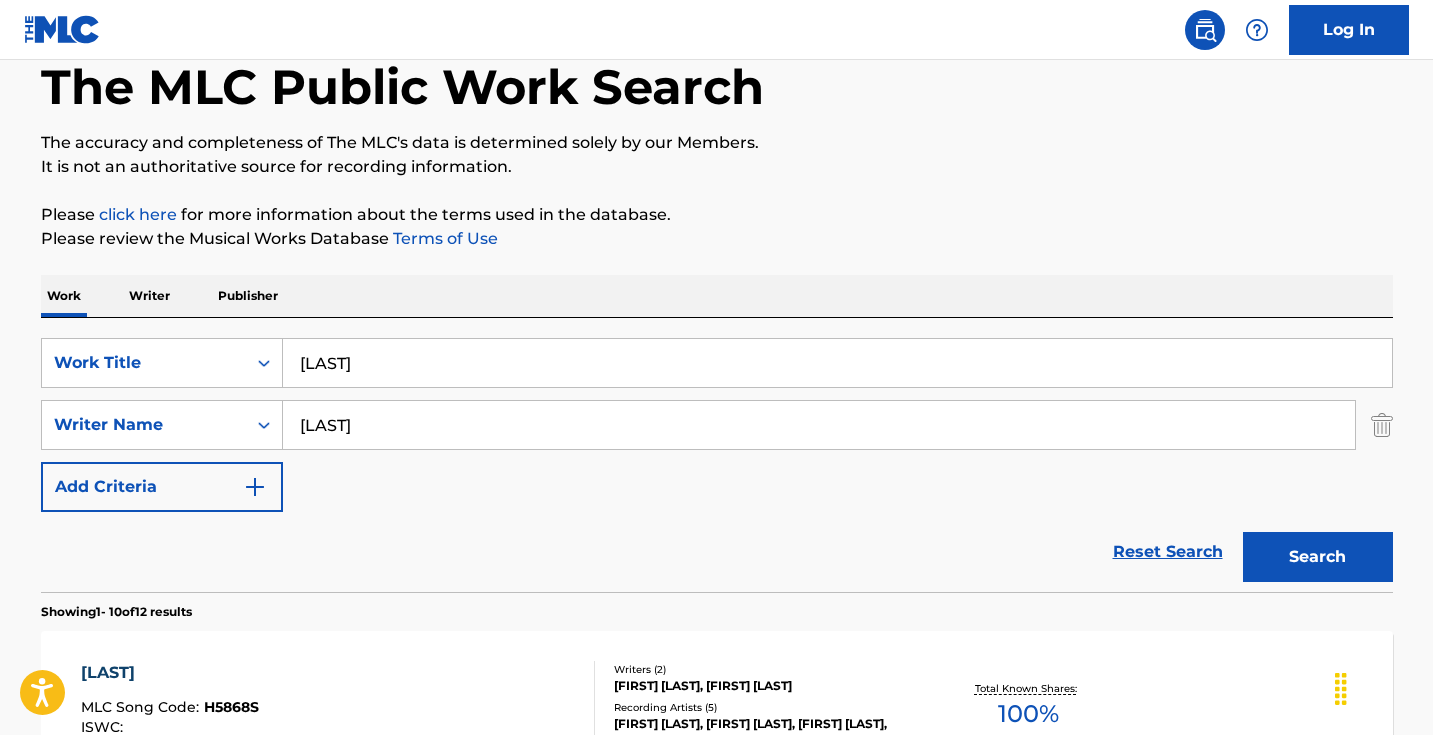 scroll, scrollTop: 110, scrollLeft: 0, axis: vertical 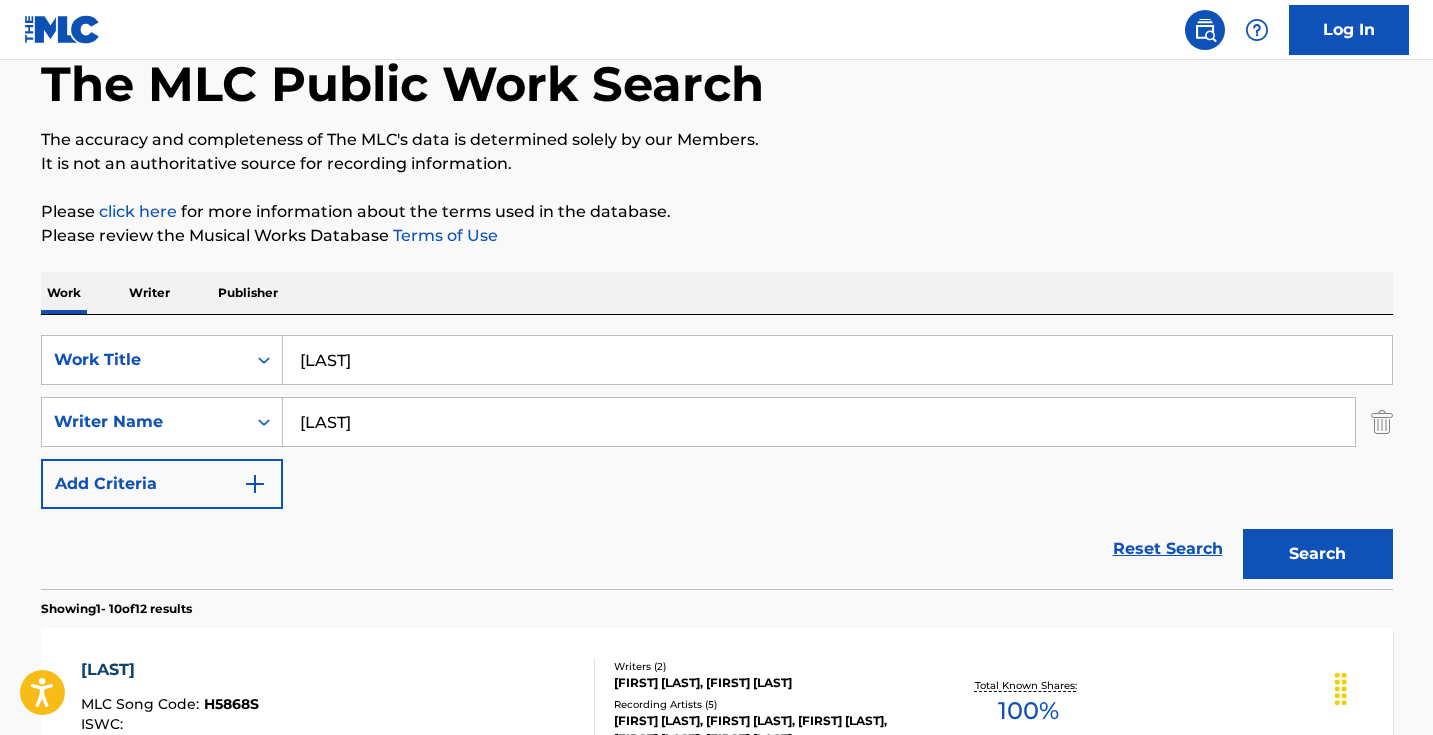 click on "SearchWithCriteriada3a82fa-0f66-449f-a81b-6e14942b5b94 Work Title haske SearchWithCriteria98face05-e6ca-4313-84f7-173778fedcad Writer Name [LAST], Add Criteria Reset Search Search" at bounding box center [717, 452] 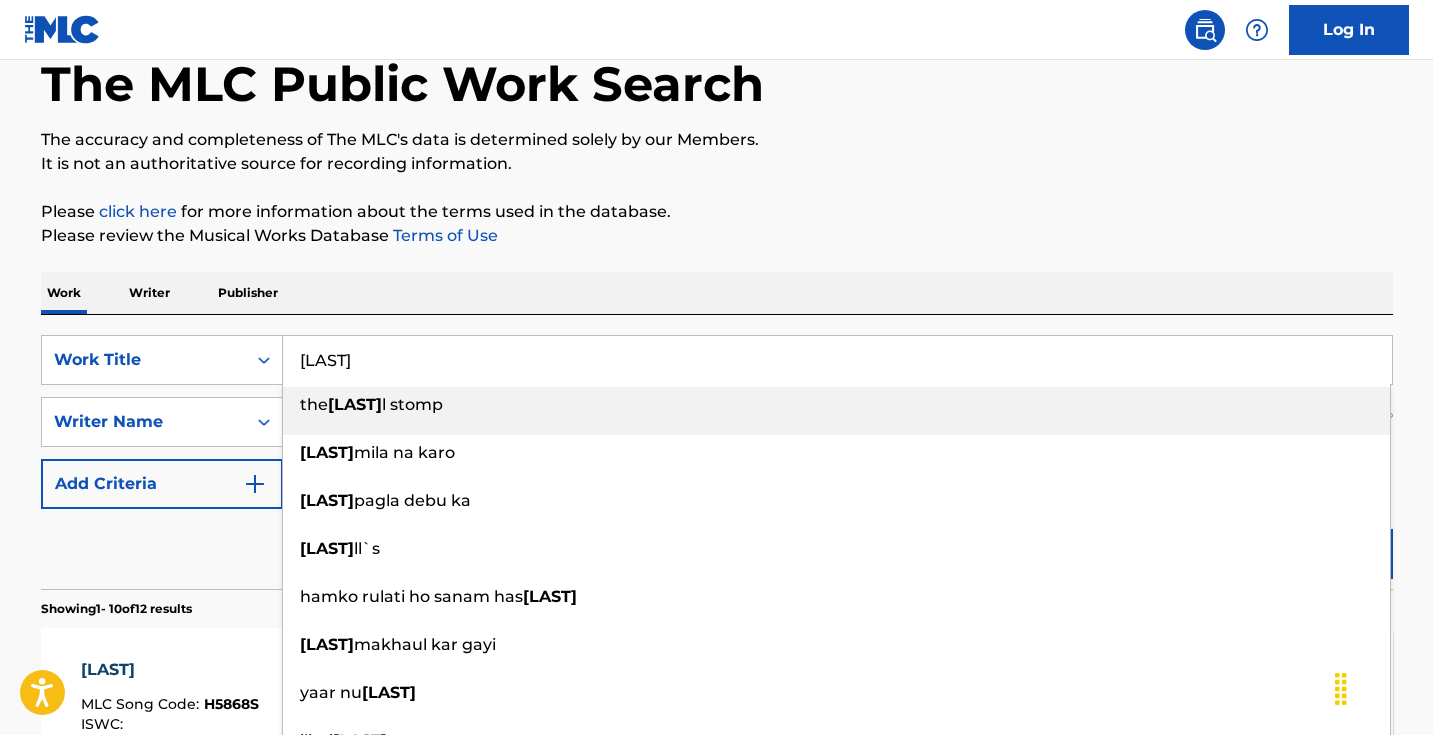 click on "[LAST]" at bounding box center [837, 360] 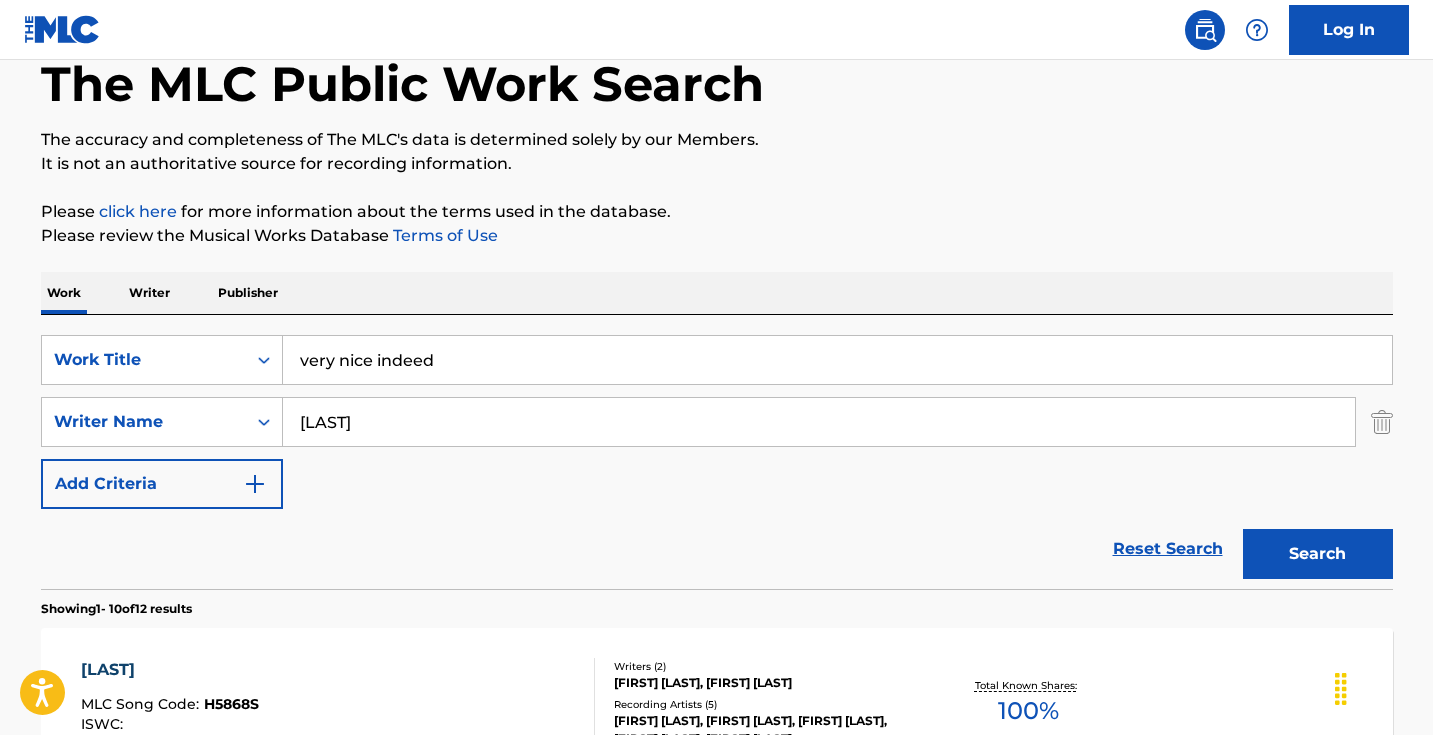 drag, startPoint x: 379, startPoint y: 364, endPoint x: 286, endPoint y: 364, distance: 93 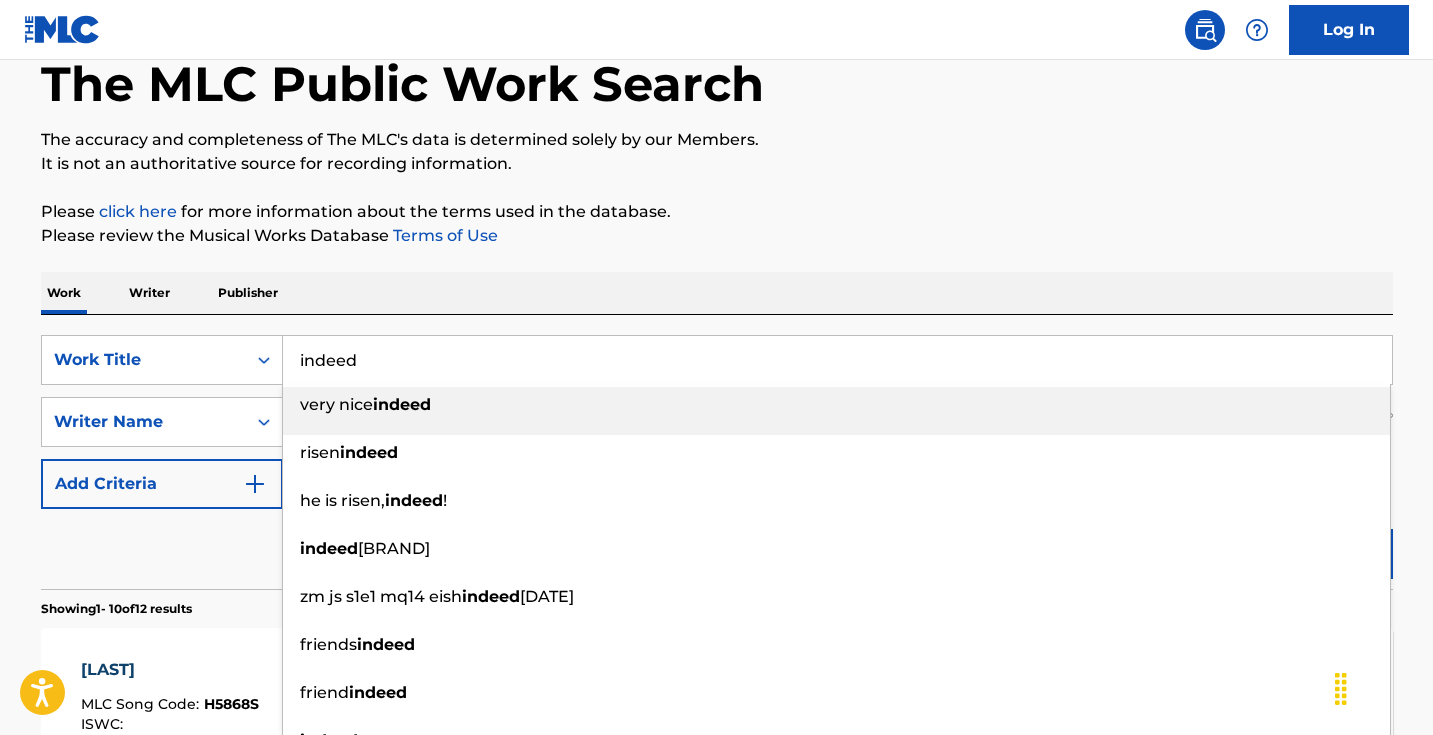 type on "indeed" 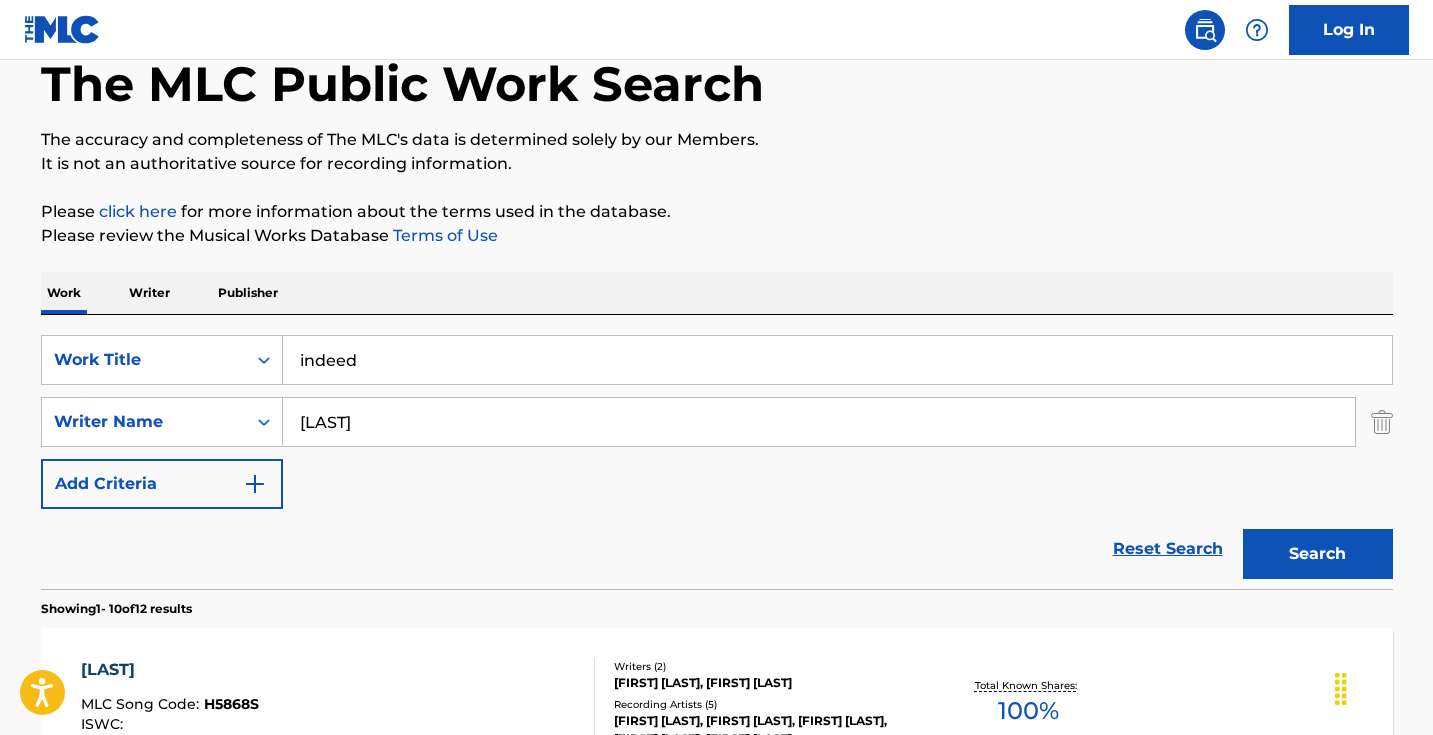 click on "Please review the Musical Works Database   Terms of Use" at bounding box center [717, 236] 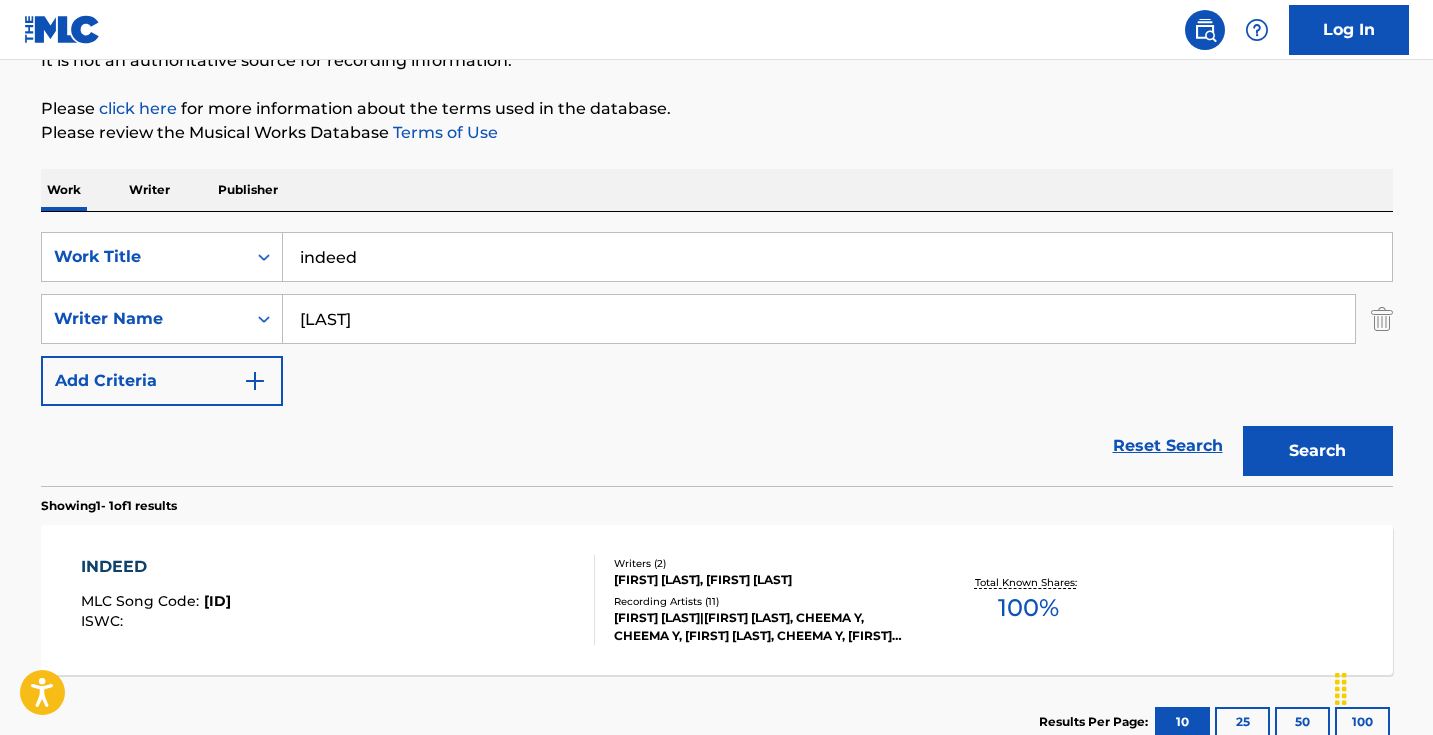 scroll, scrollTop: 307, scrollLeft: 0, axis: vertical 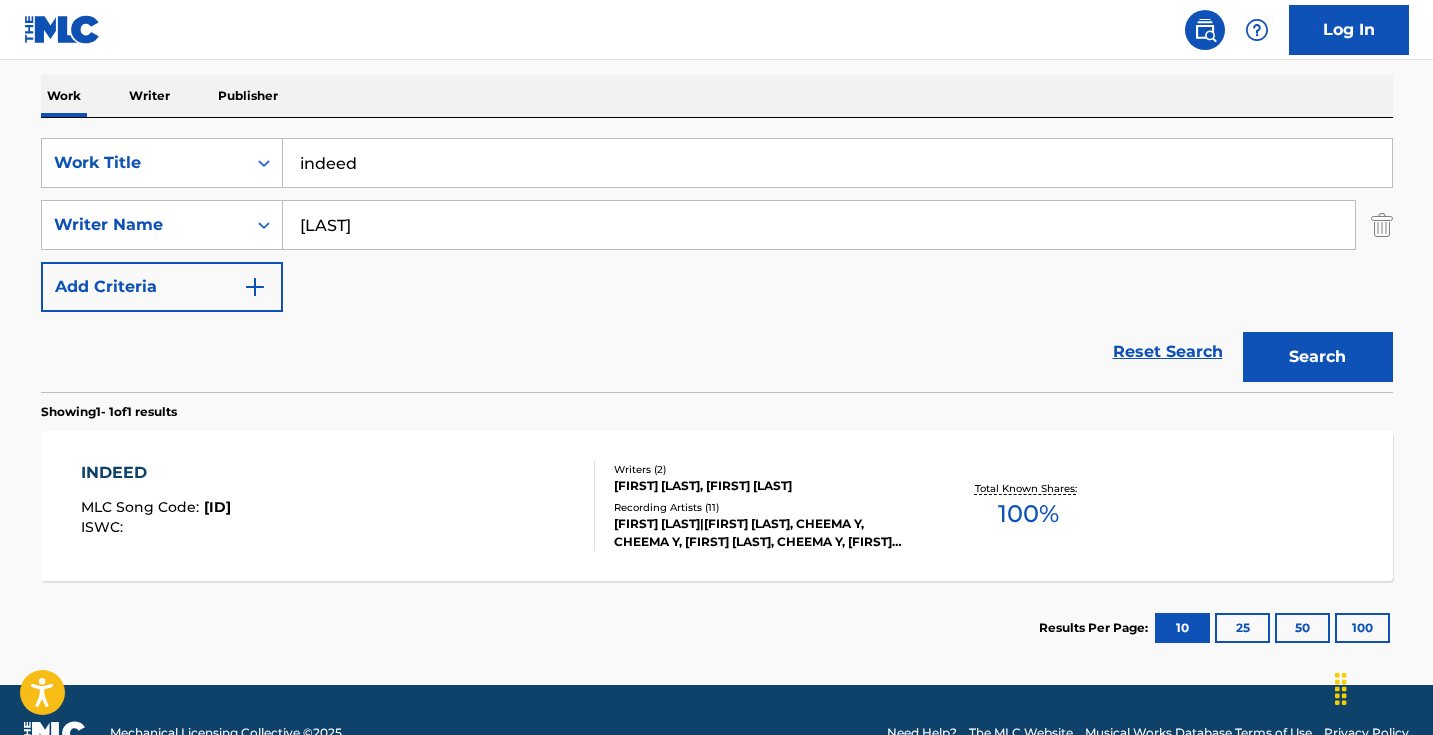click on "MLC Song Code : I27WJG ISWC :" at bounding box center (338, 506) 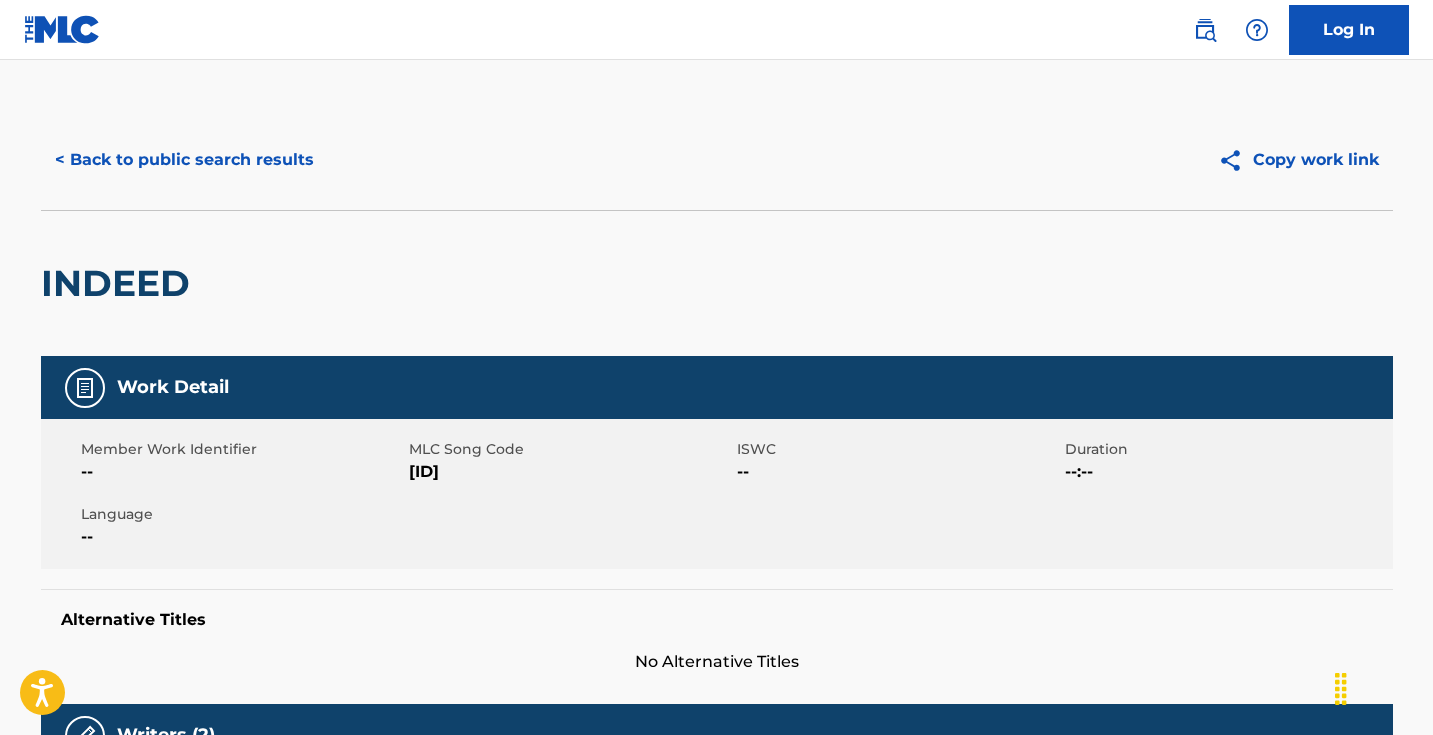 click on "[ID]" at bounding box center [570, 472] 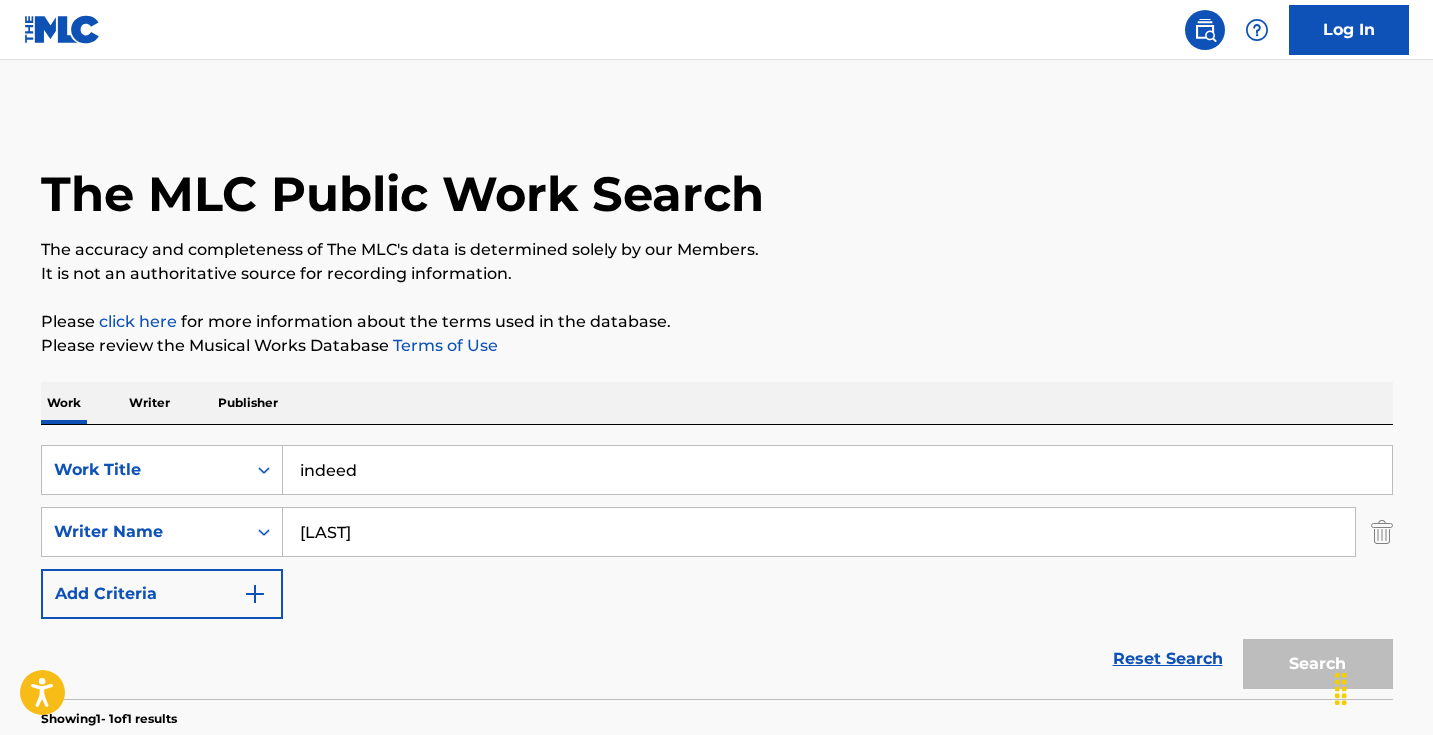 scroll, scrollTop: 239, scrollLeft: 0, axis: vertical 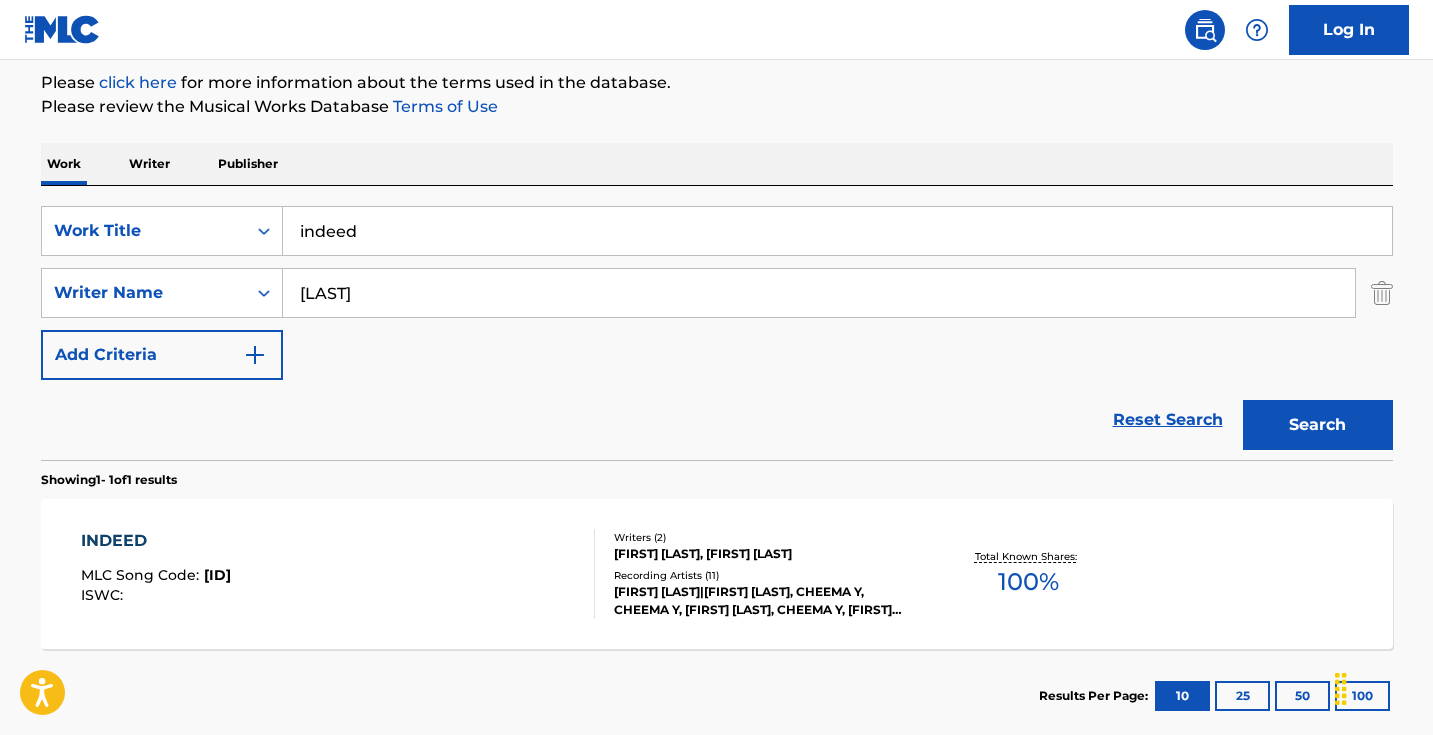 drag, startPoint x: 445, startPoint y: 225, endPoint x: 170, endPoint y: 186, distance: 277.75168 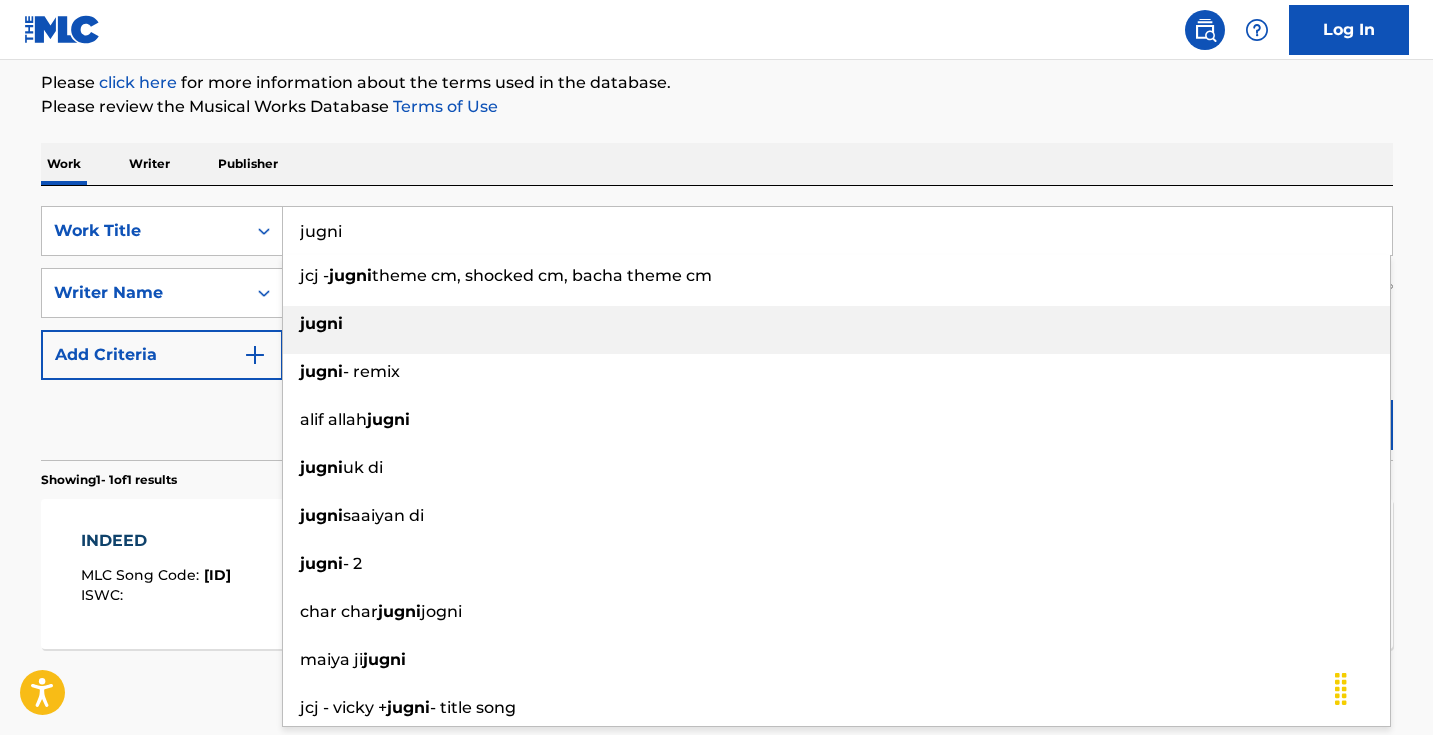 type on "jugni" 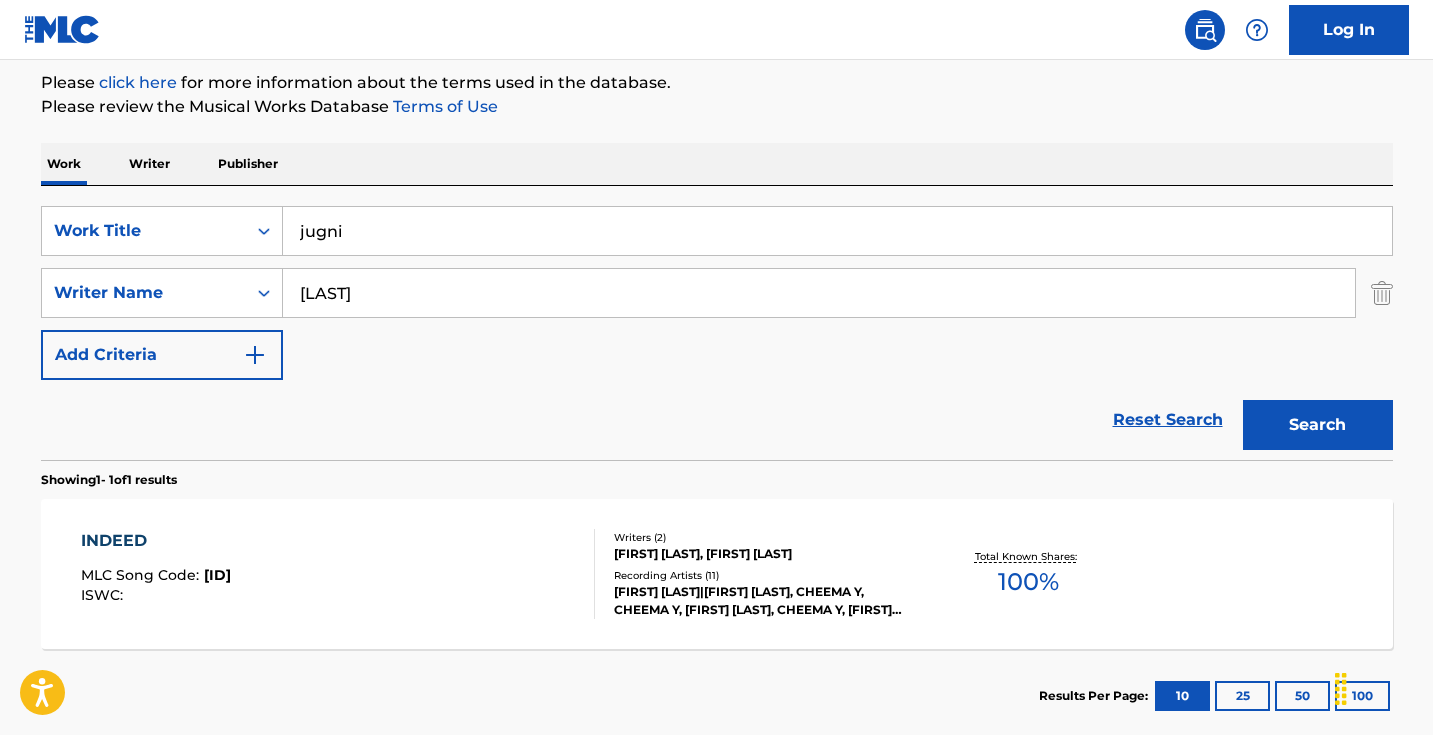 click on "Search" at bounding box center (1318, 425) 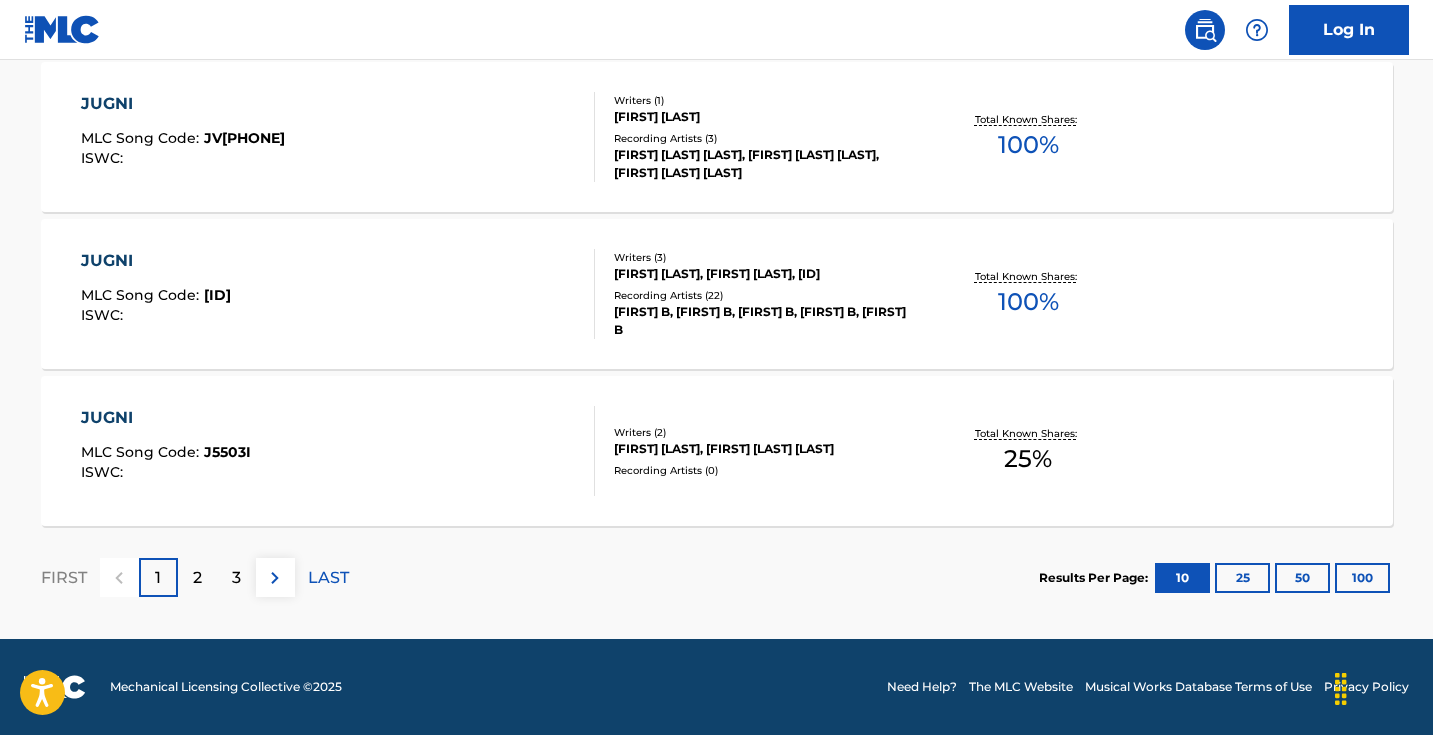 click at bounding box center (275, 578) 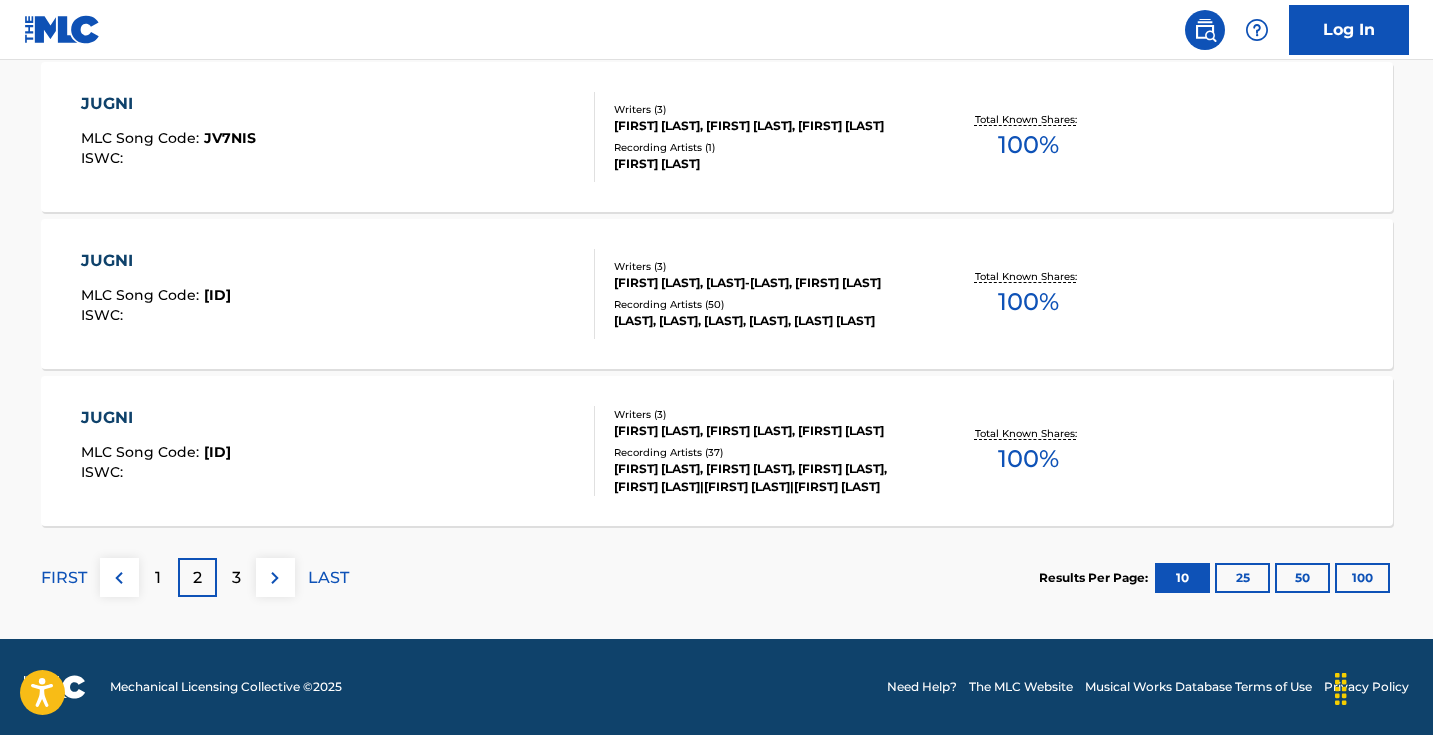 click at bounding box center [275, 578] 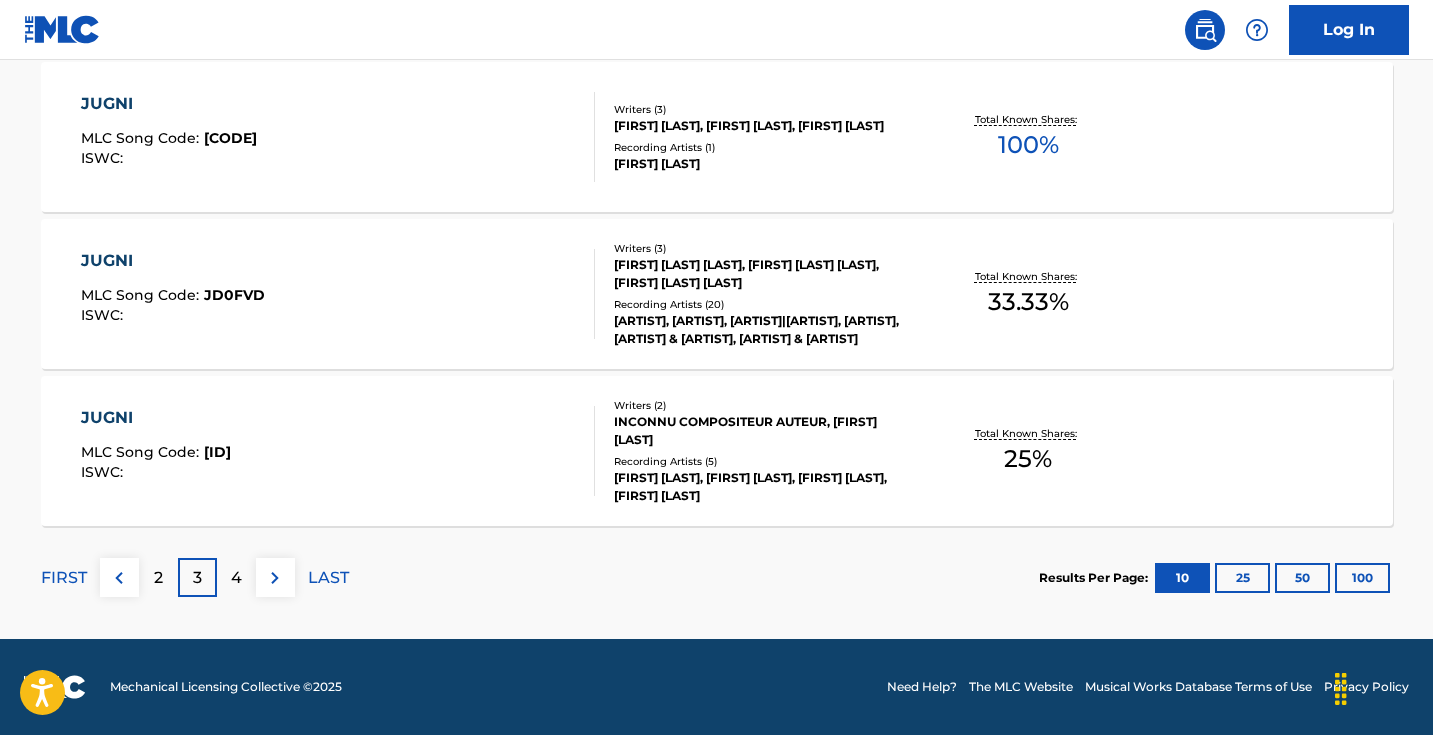 scroll, scrollTop: 1775, scrollLeft: 0, axis: vertical 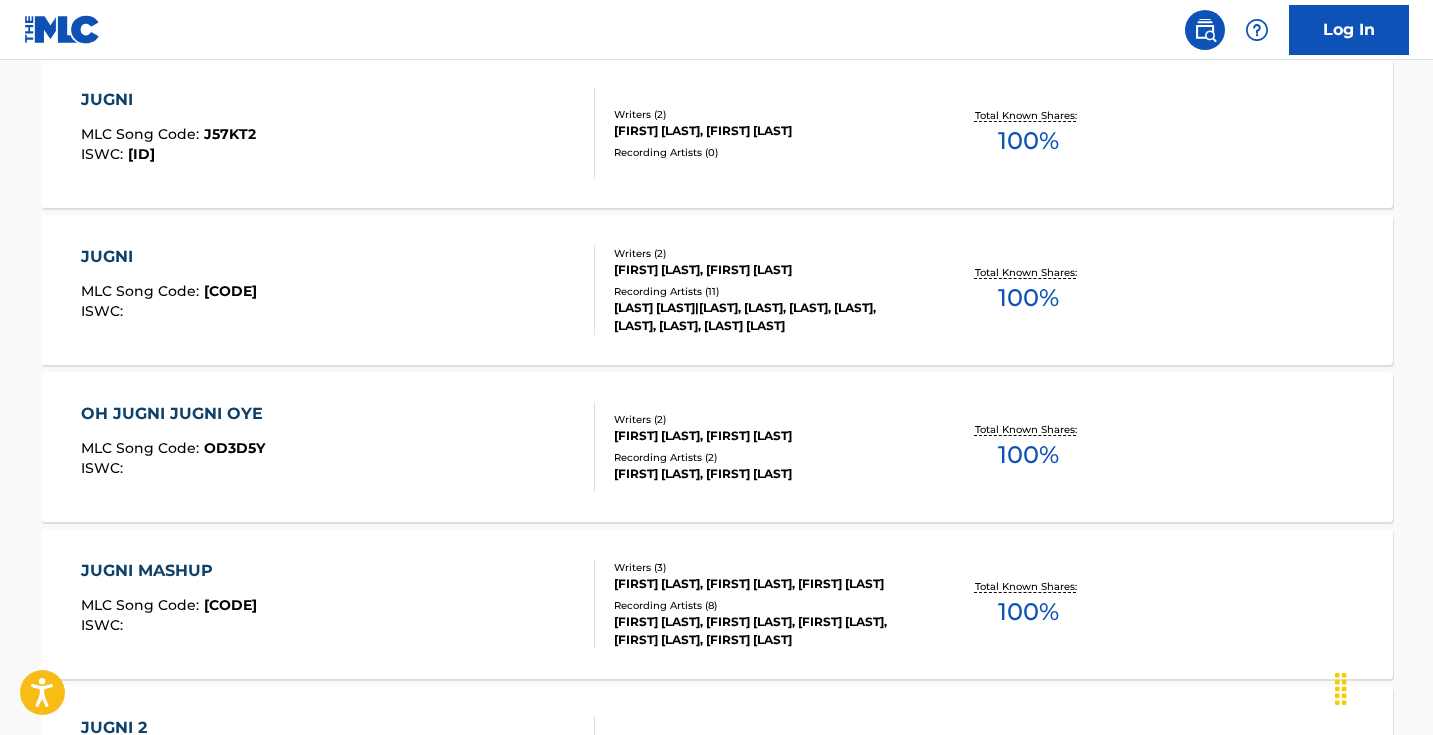 click on "[FIRST] [BRAND] Song Code : [ID] ISWC :" at bounding box center [338, 290] 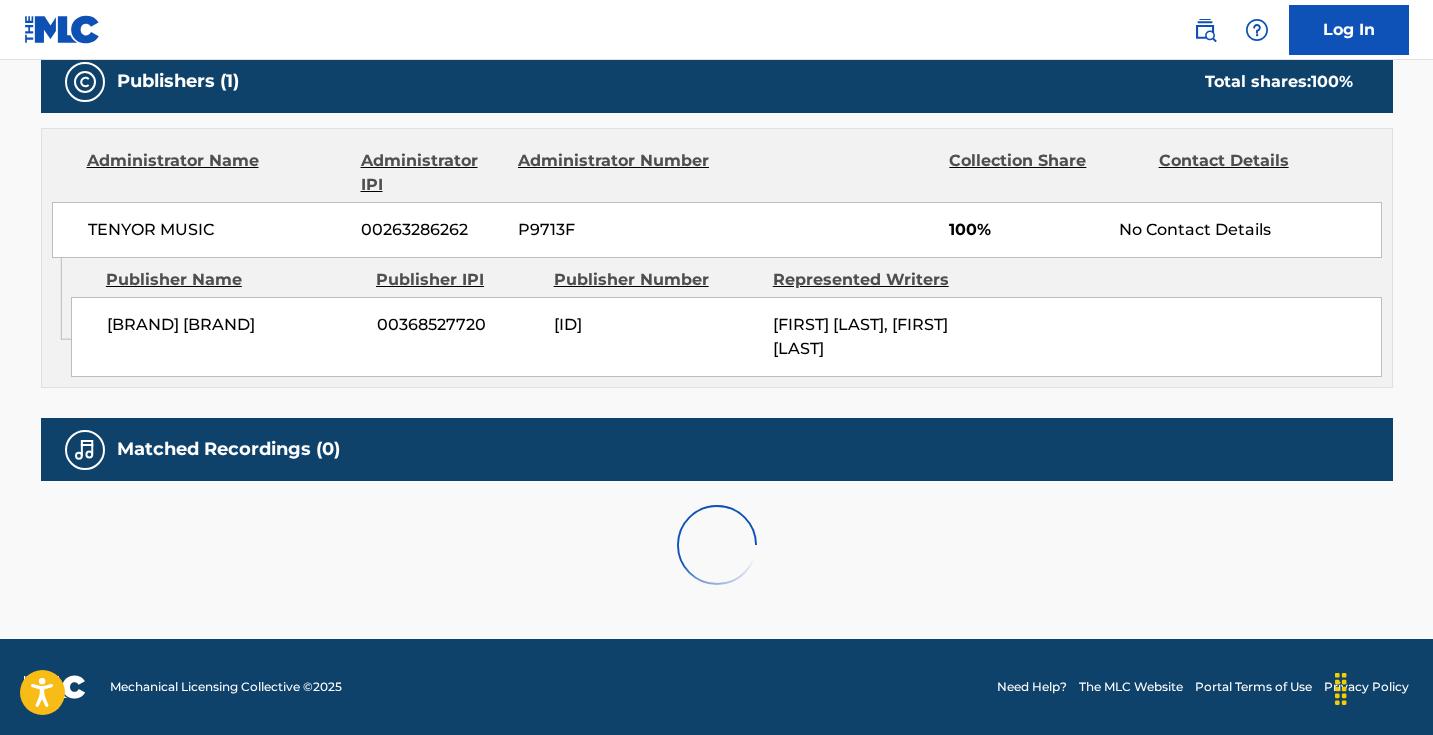 scroll, scrollTop: 0, scrollLeft: 0, axis: both 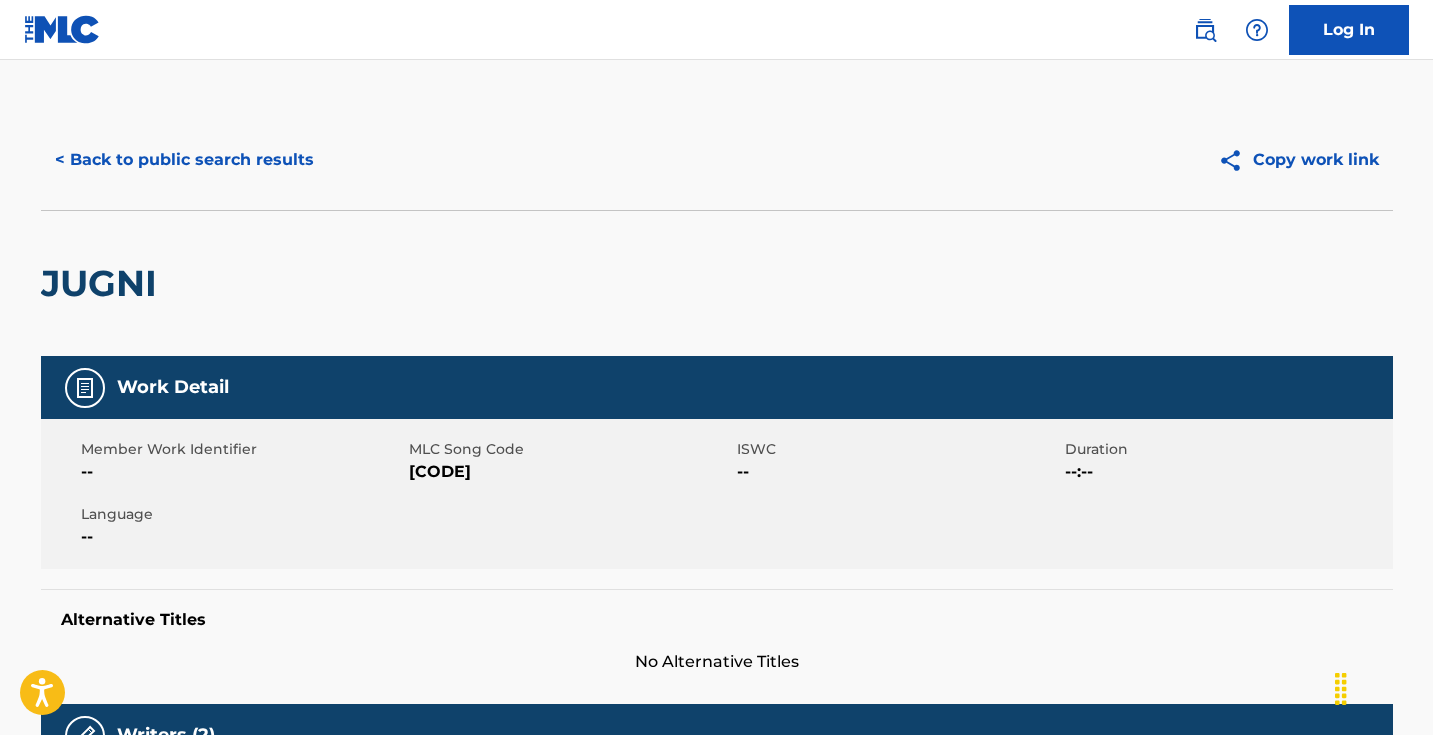 click on "[CODE]" at bounding box center (570, 472) 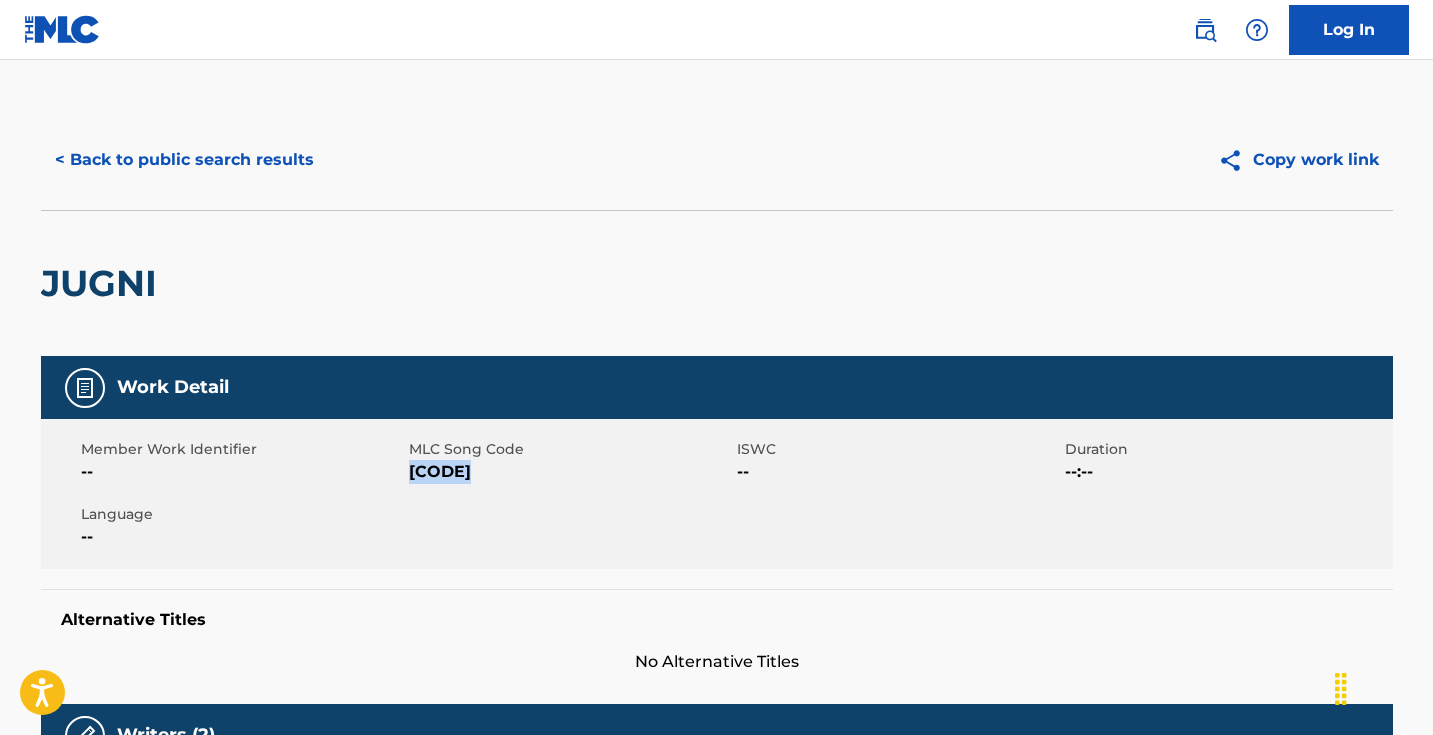 click on "[CODE]" at bounding box center (570, 472) 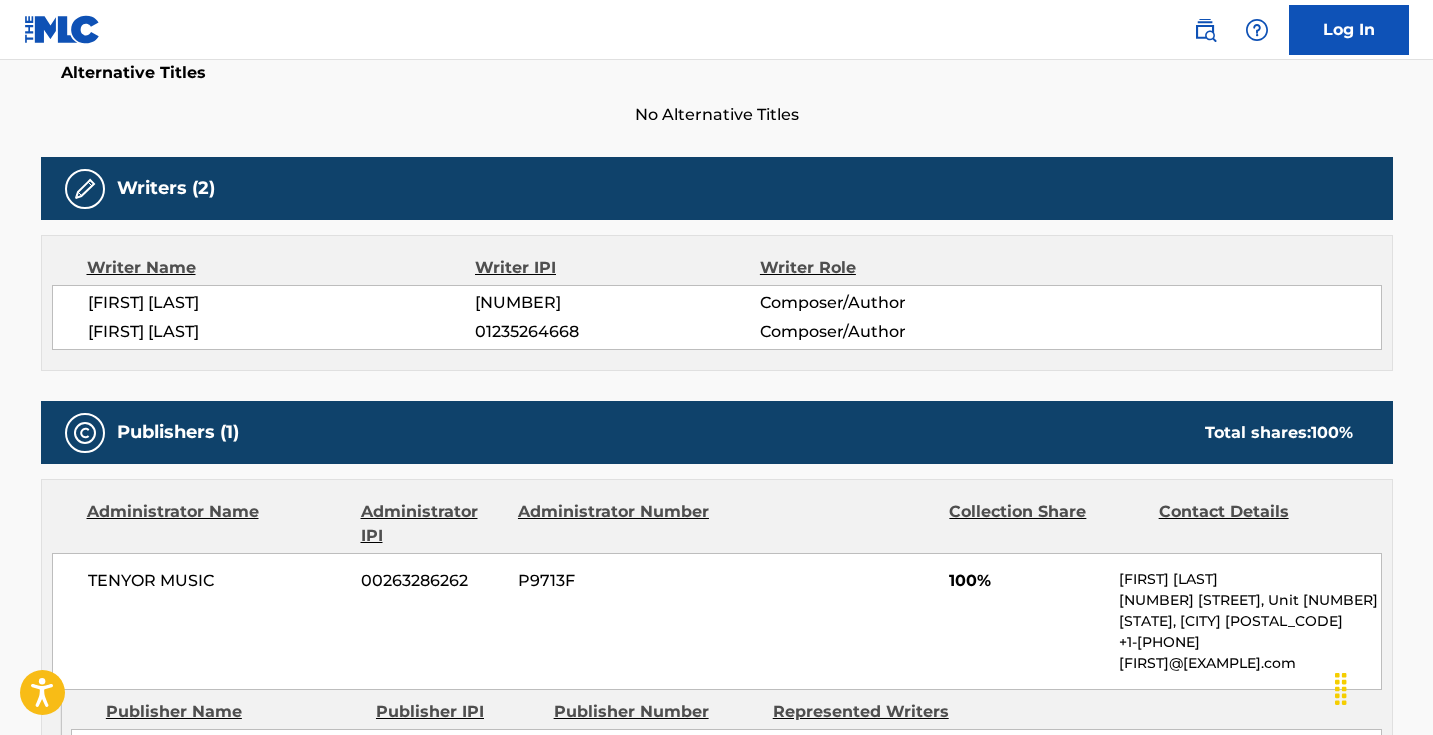 scroll, scrollTop: 553, scrollLeft: 0, axis: vertical 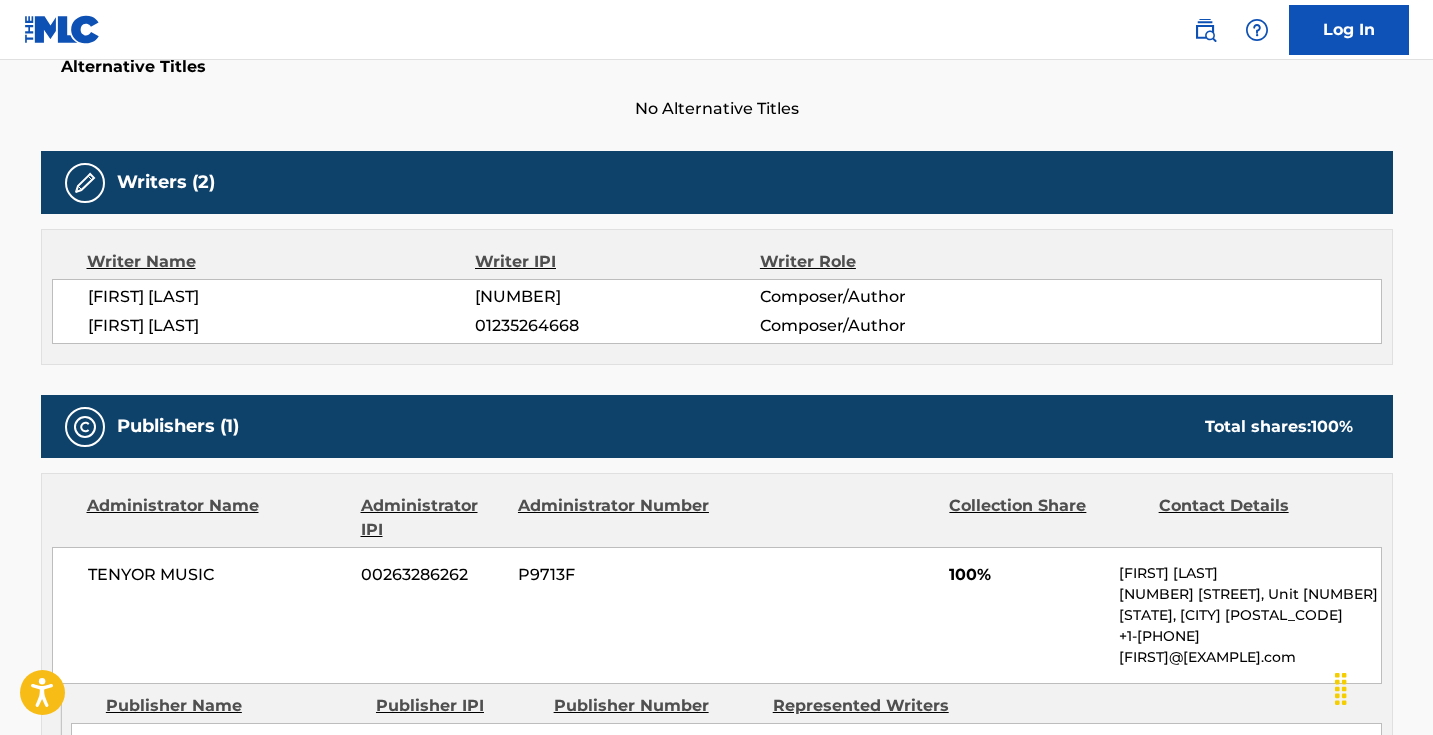 drag, startPoint x: 244, startPoint y: 322, endPoint x: 90, endPoint y: 325, distance: 154.02922 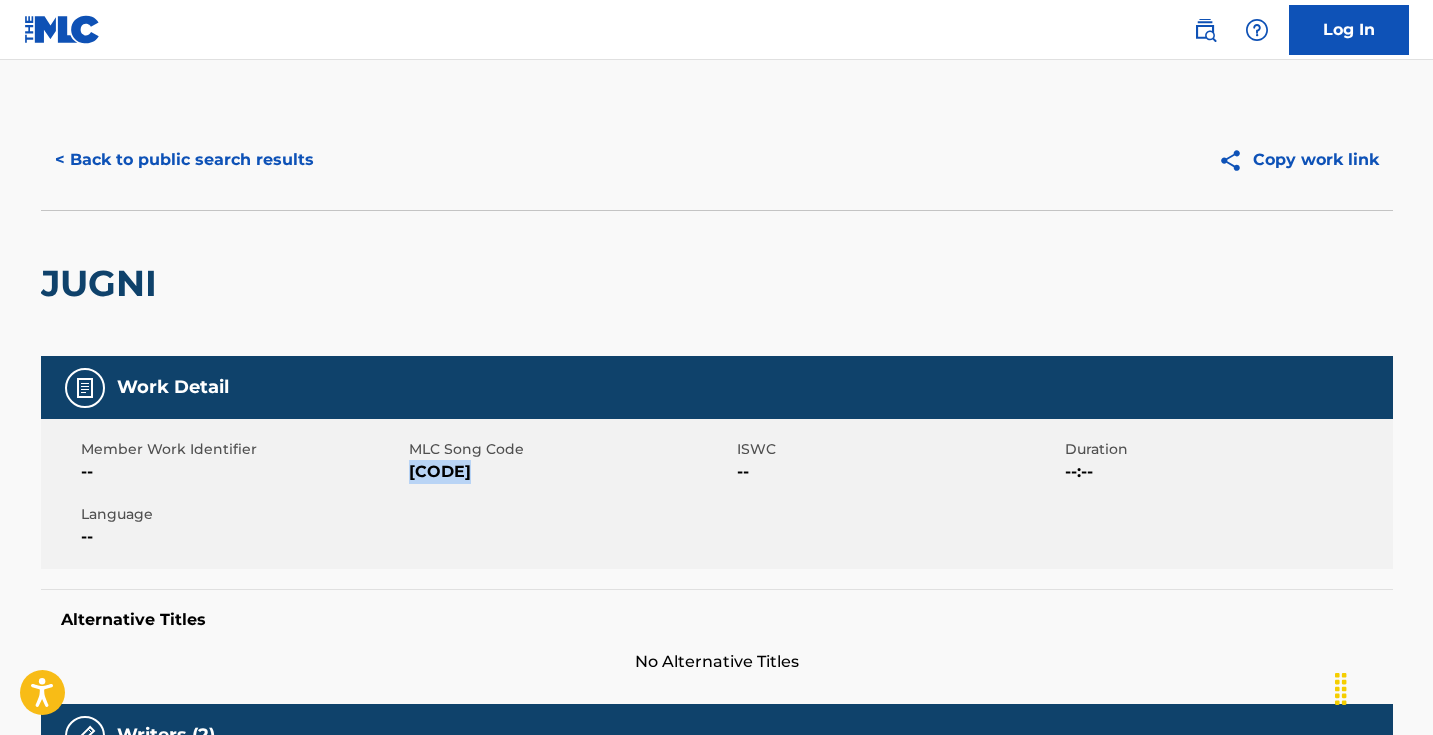 scroll, scrollTop: 0, scrollLeft: 0, axis: both 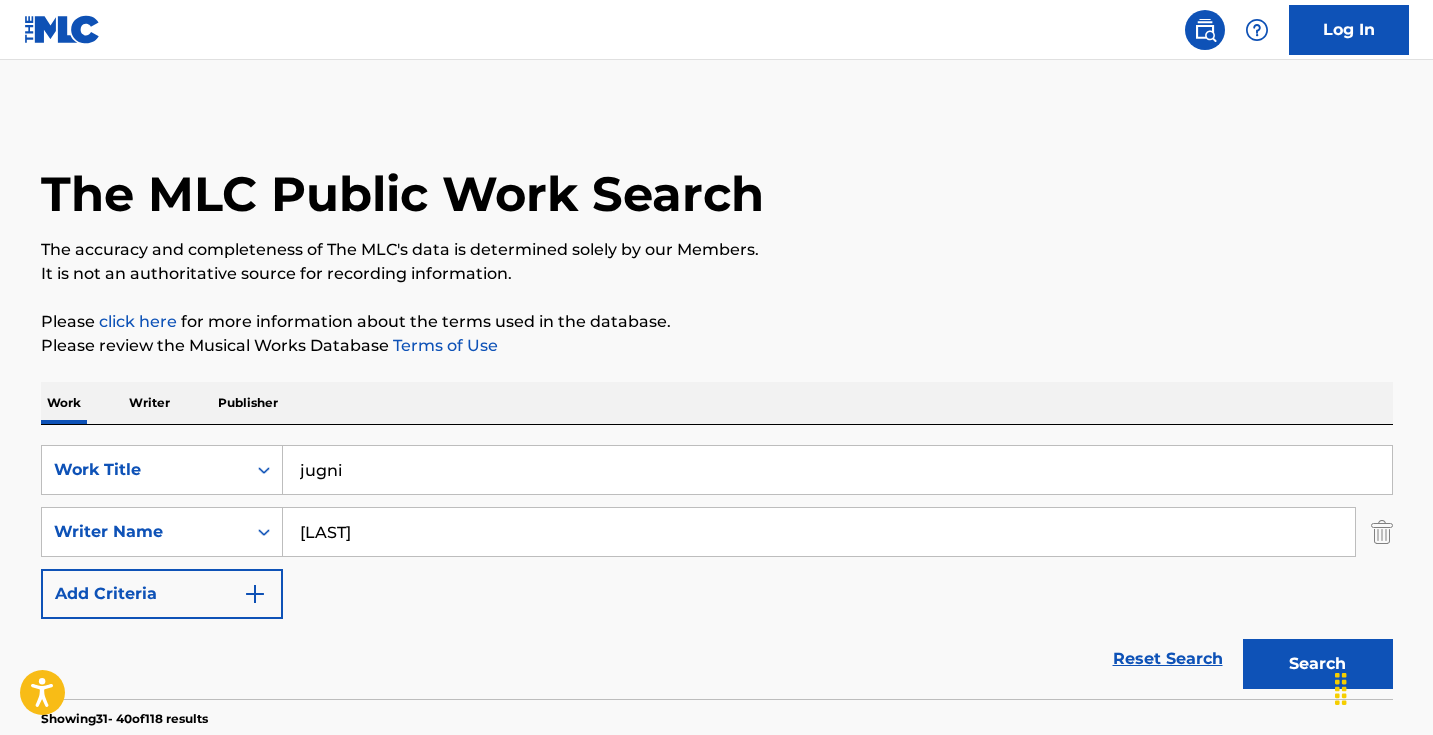 click on "[LAST]" at bounding box center (819, 532) 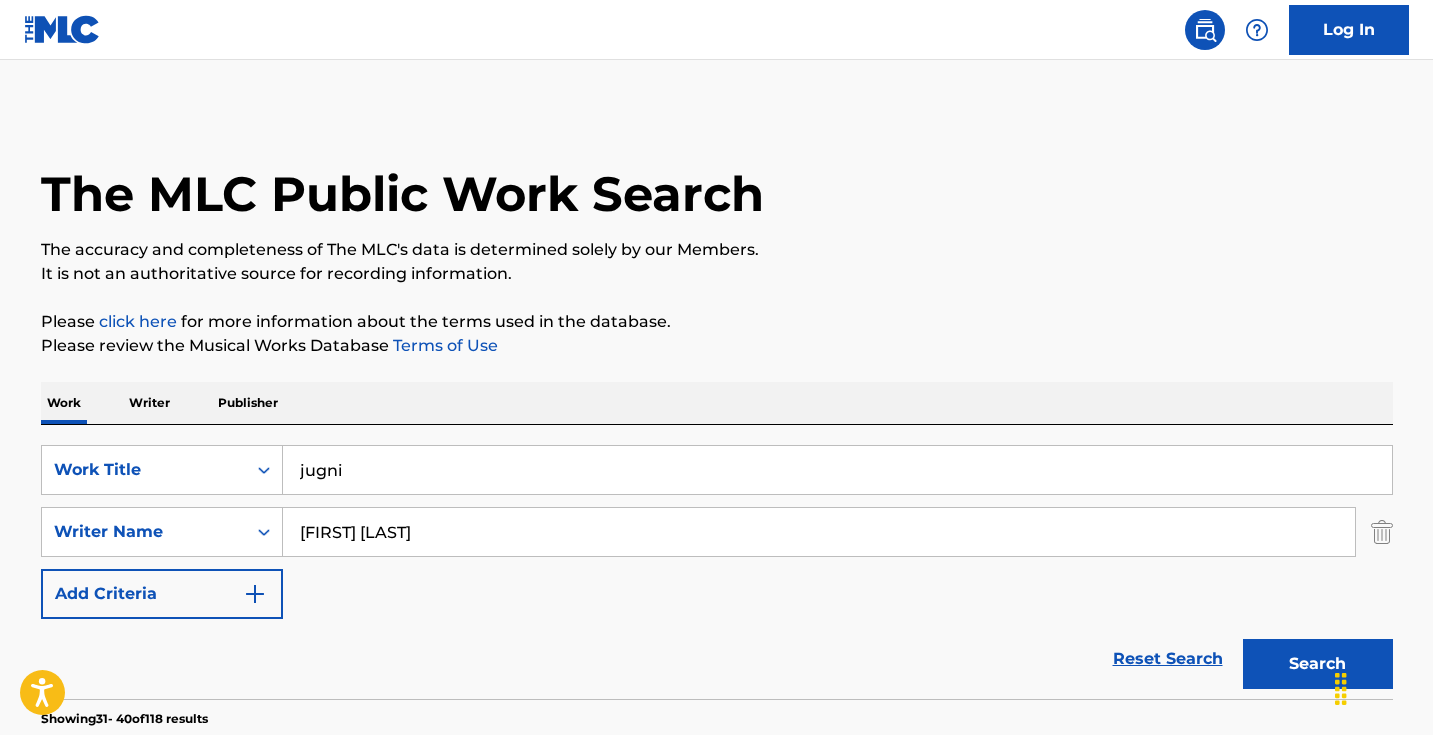 type on "[FIRST] [LAST]" 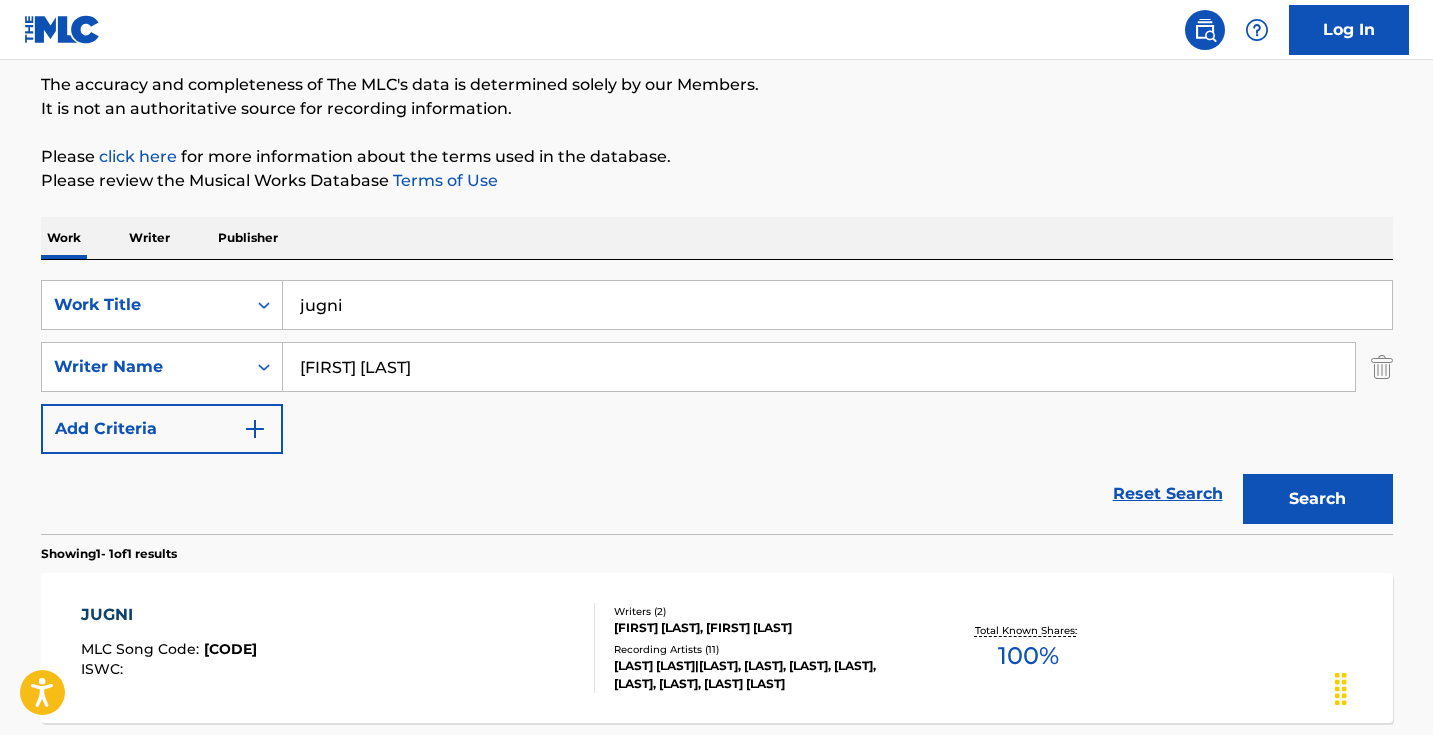 scroll, scrollTop: 273, scrollLeft: 0, axis: vertical 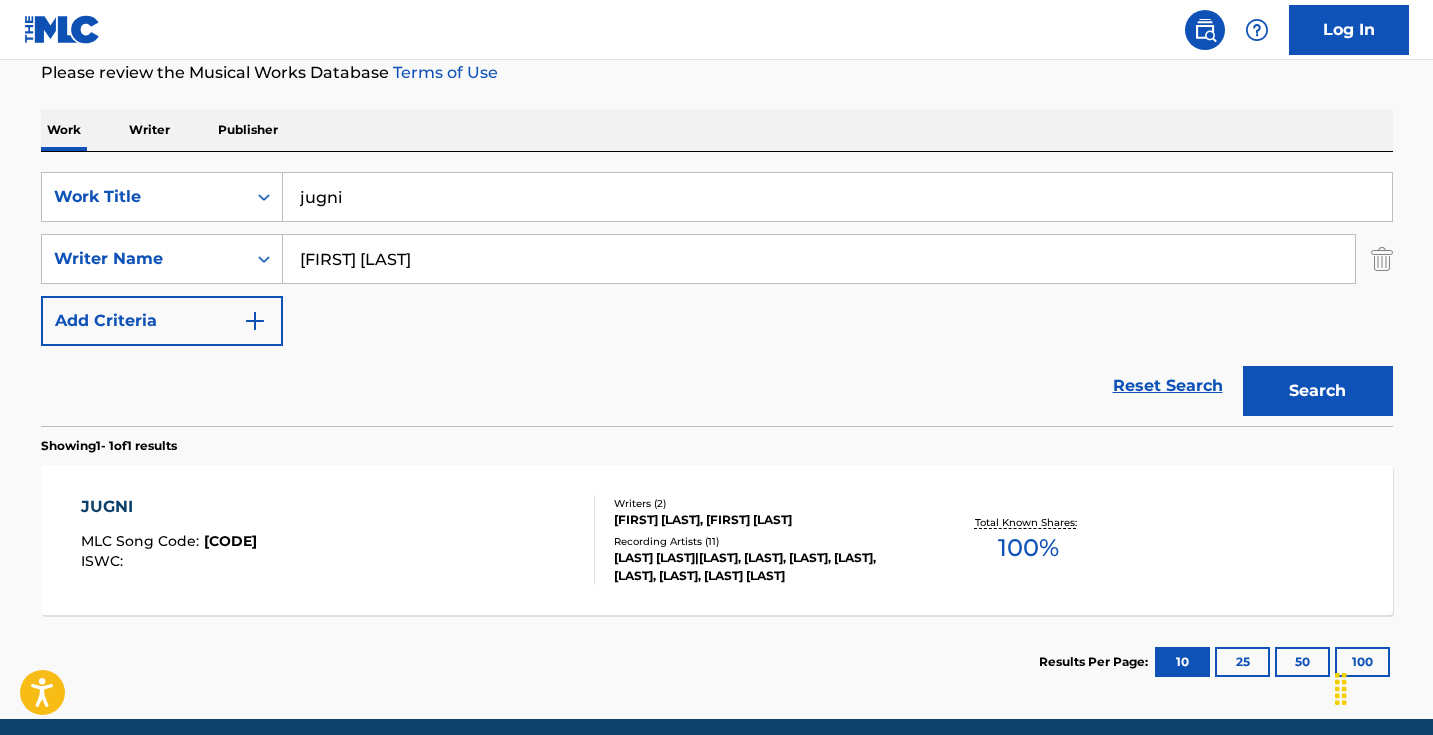 click on "jugni" at bounding box center [837, 197] 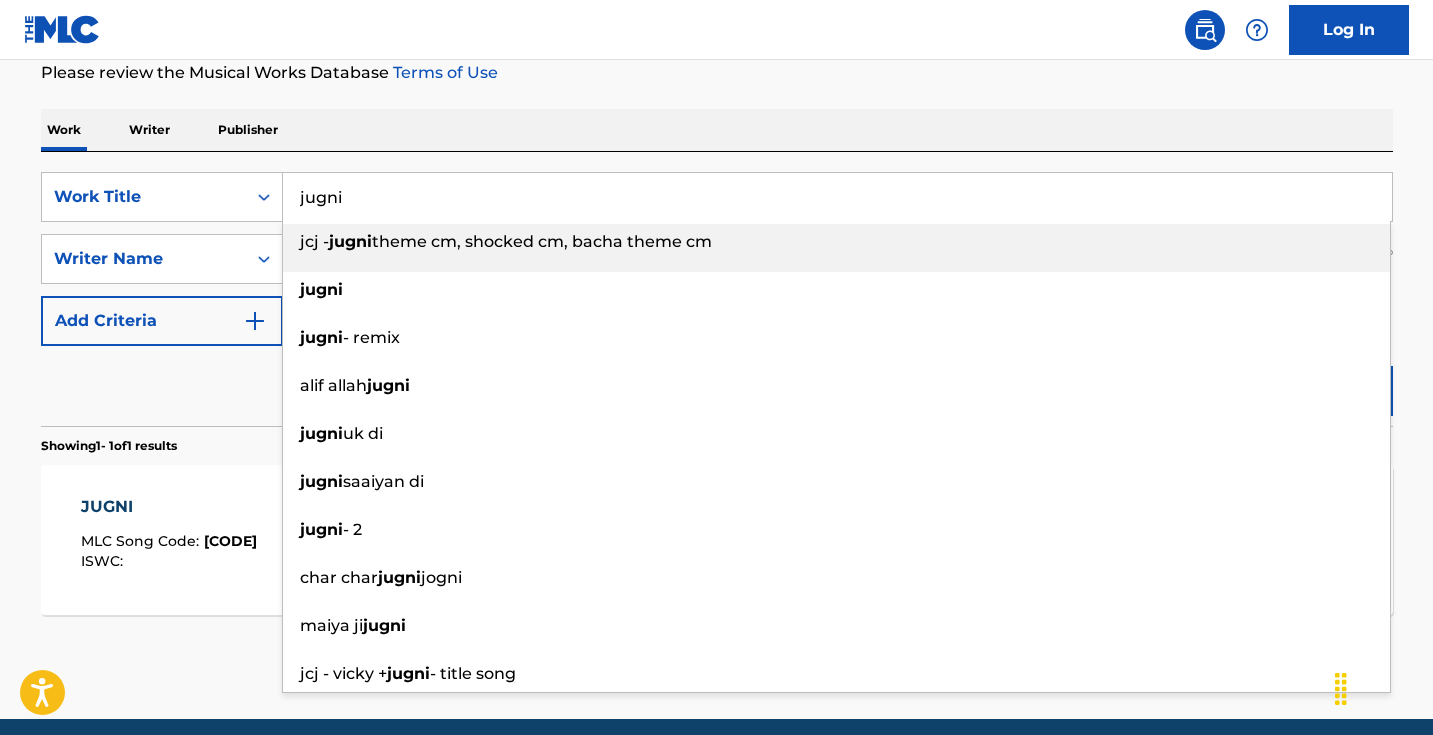 click on "jugni" at bounding box center (837, 197) 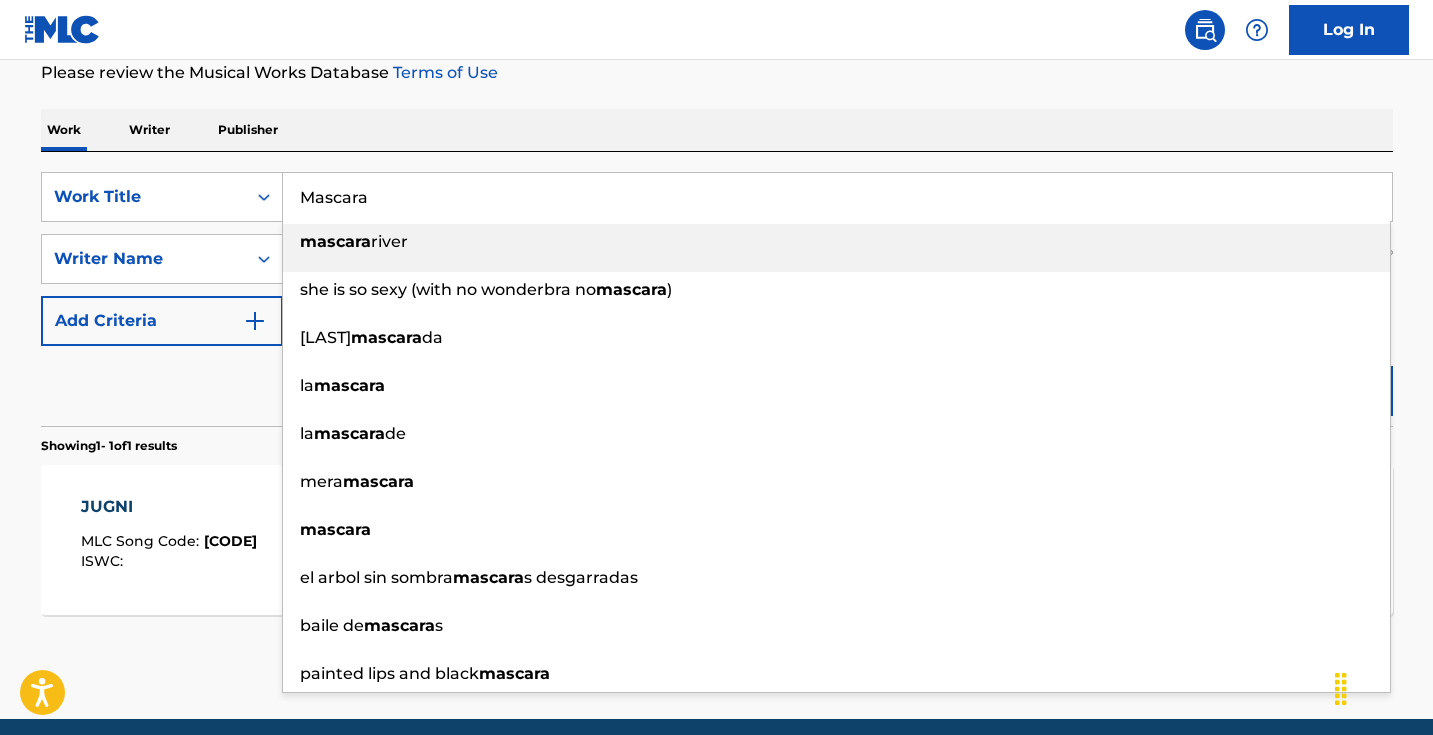type on "Mascara" 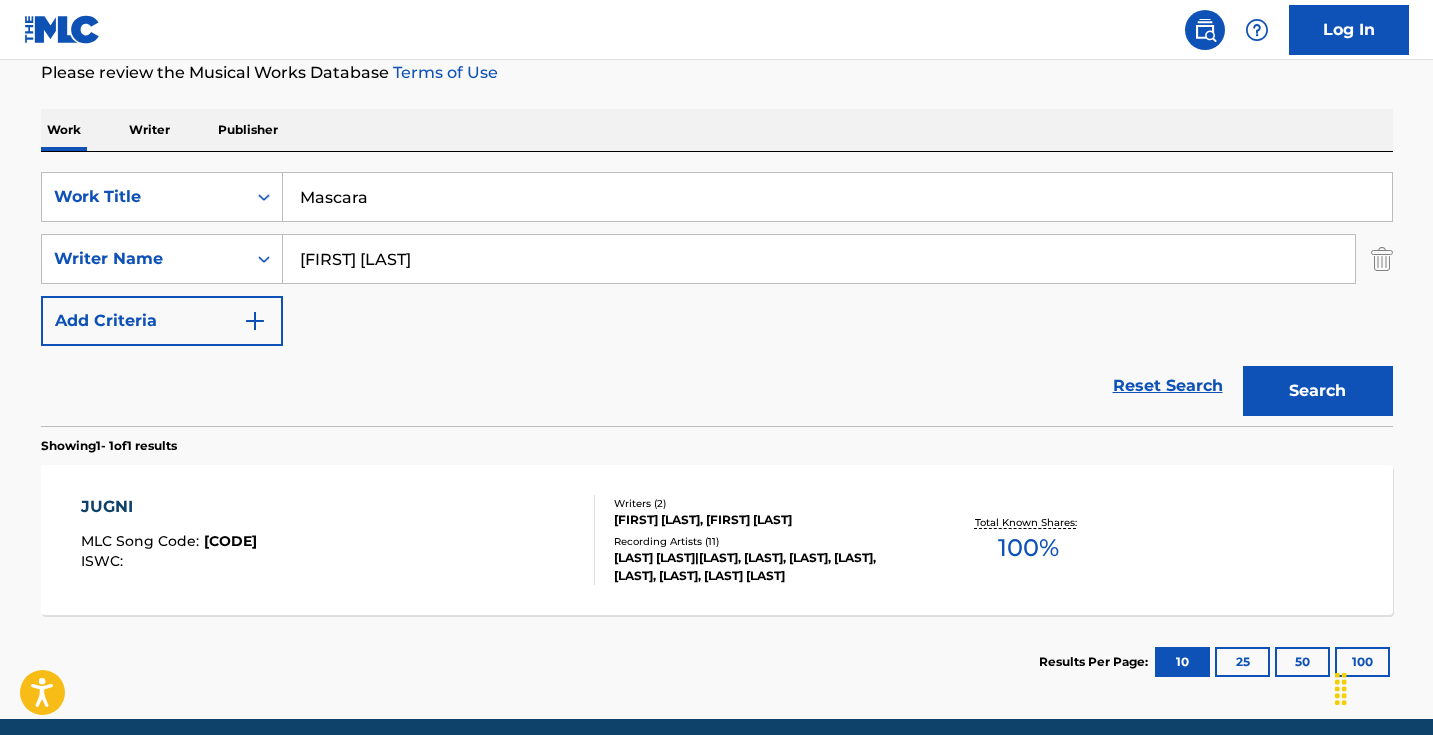 click on "Search" at bounding box center (1318, 391) 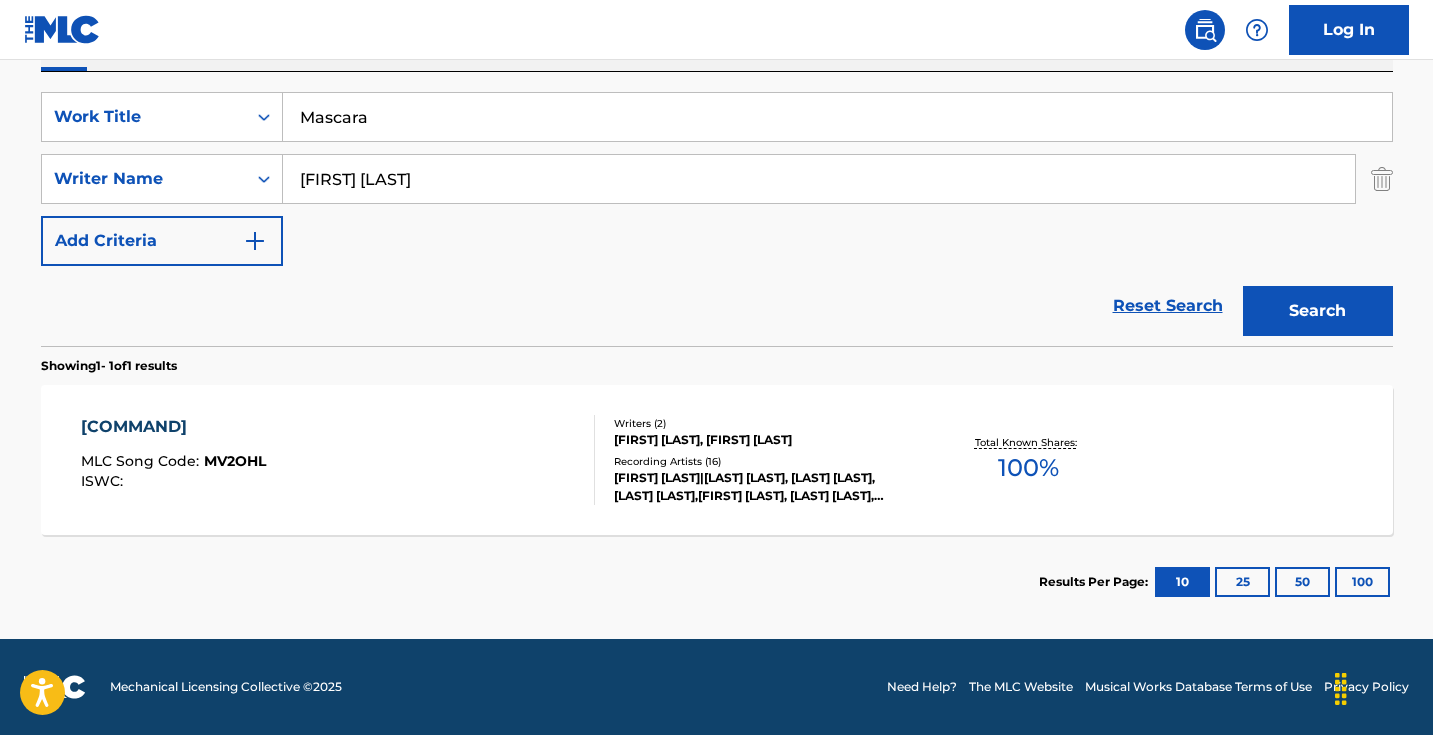 scroll, scrollTop: 353, scrollLeft: 0, axis: vertical 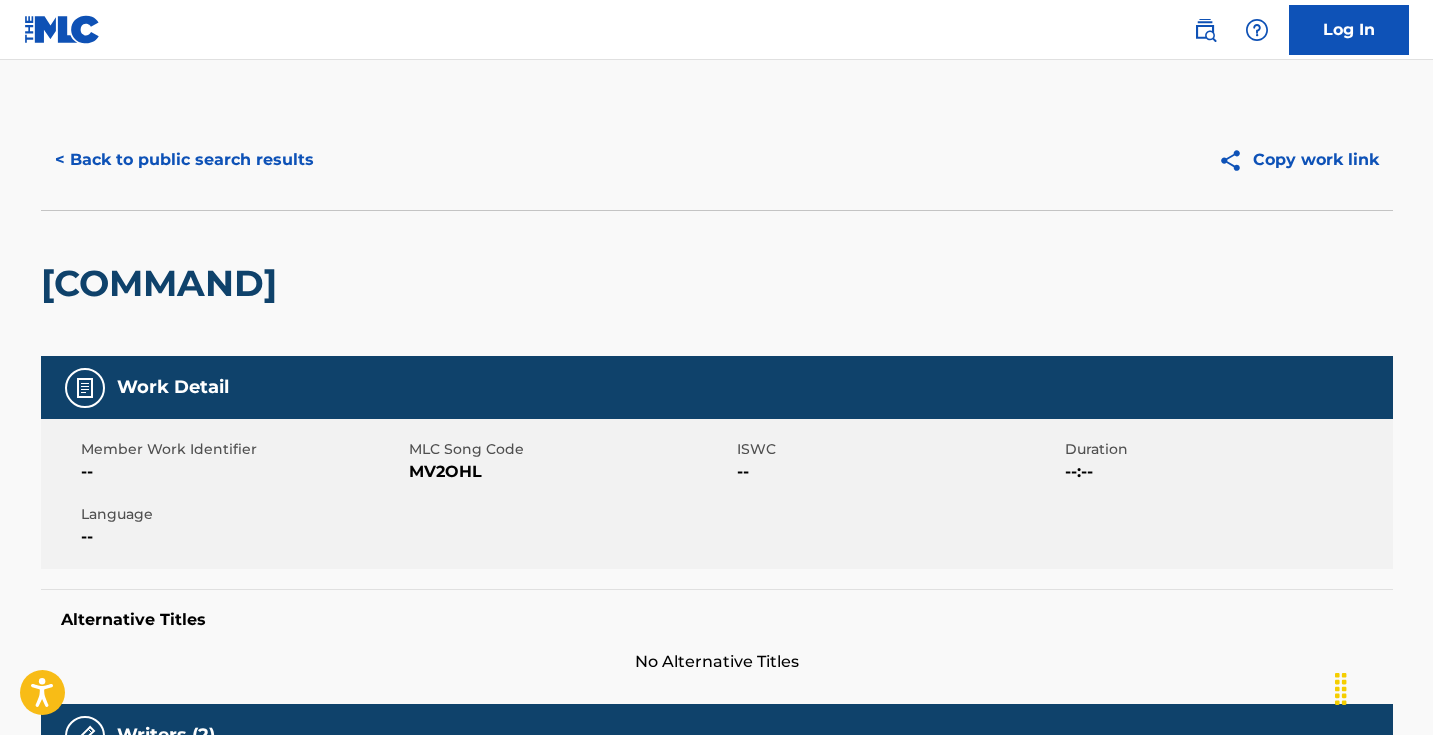 click on "MV2OHL" at bounding box center (570, 472) 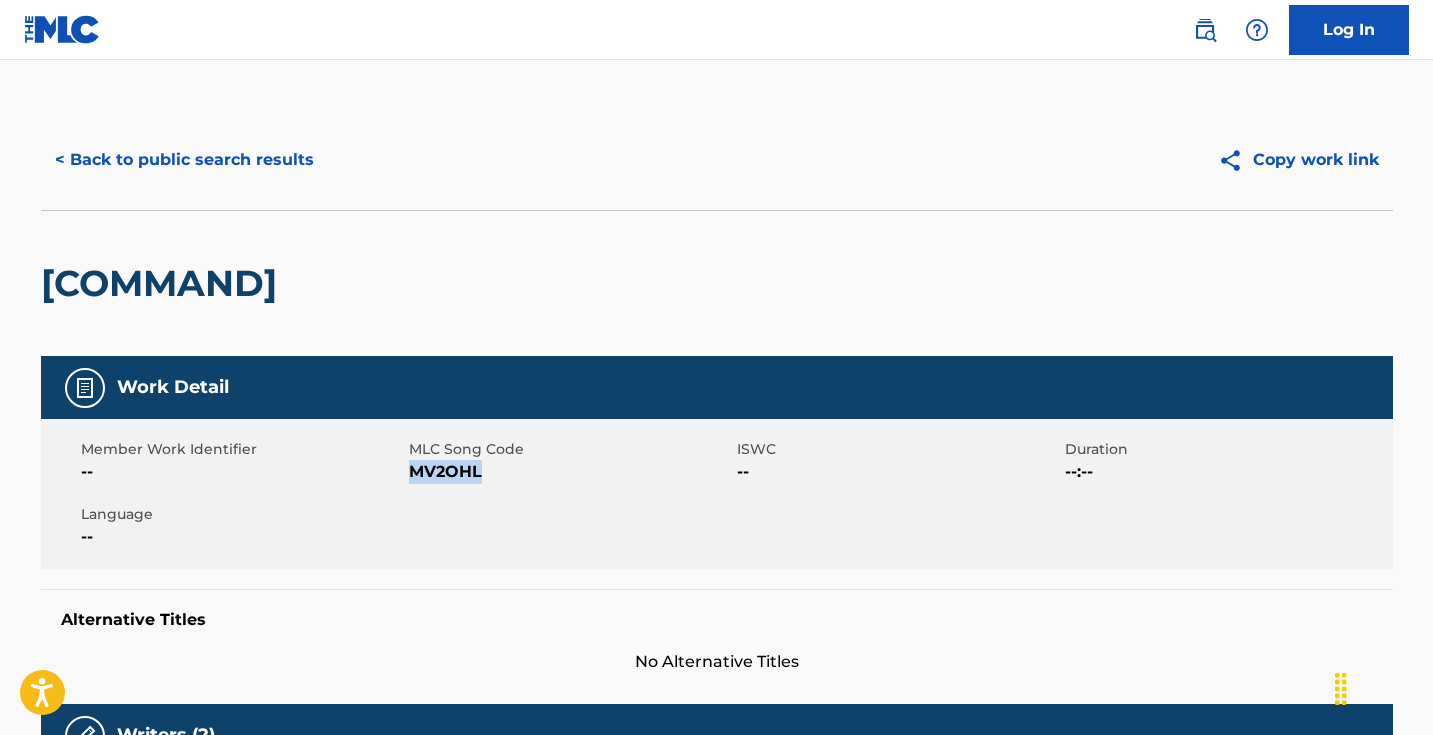 click on "MV2OHL" at bounding box center (570, 472) 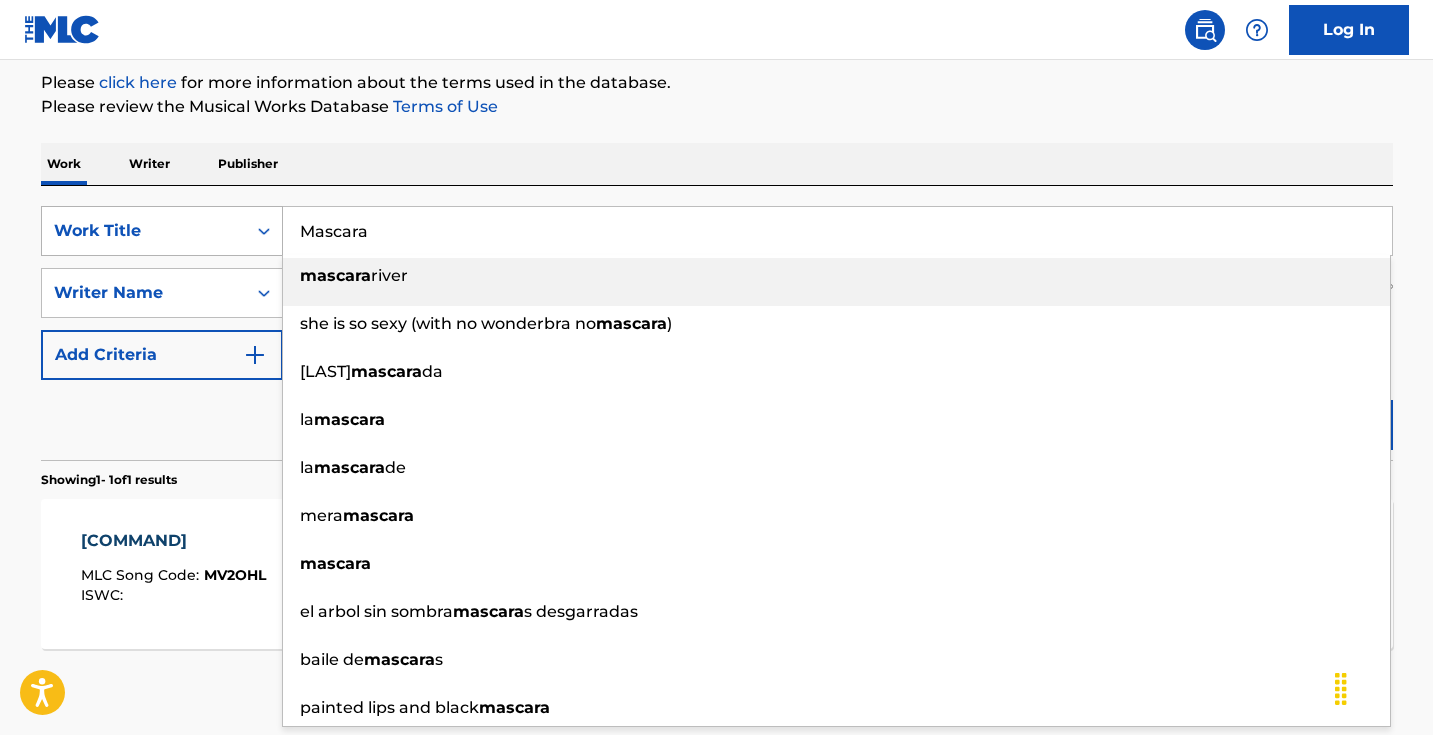 drag, startPoint x: 502, startPoint y: 232, endPoint x: 143, endPoint y: 223, distance: 359.1128 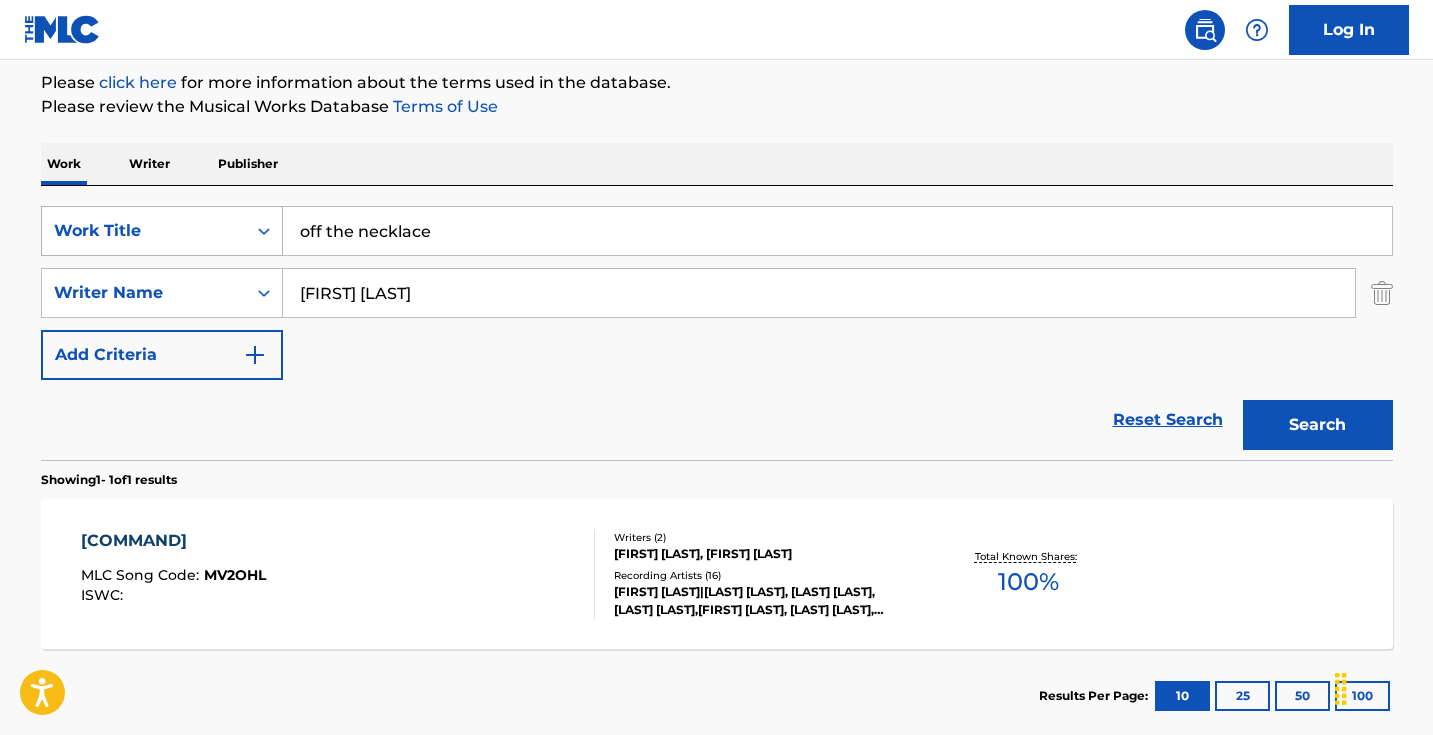 drag, startPoint x: 356, startPoint y: 232, endPoint x: 224, endPoint y: 219, distance: 132.63861 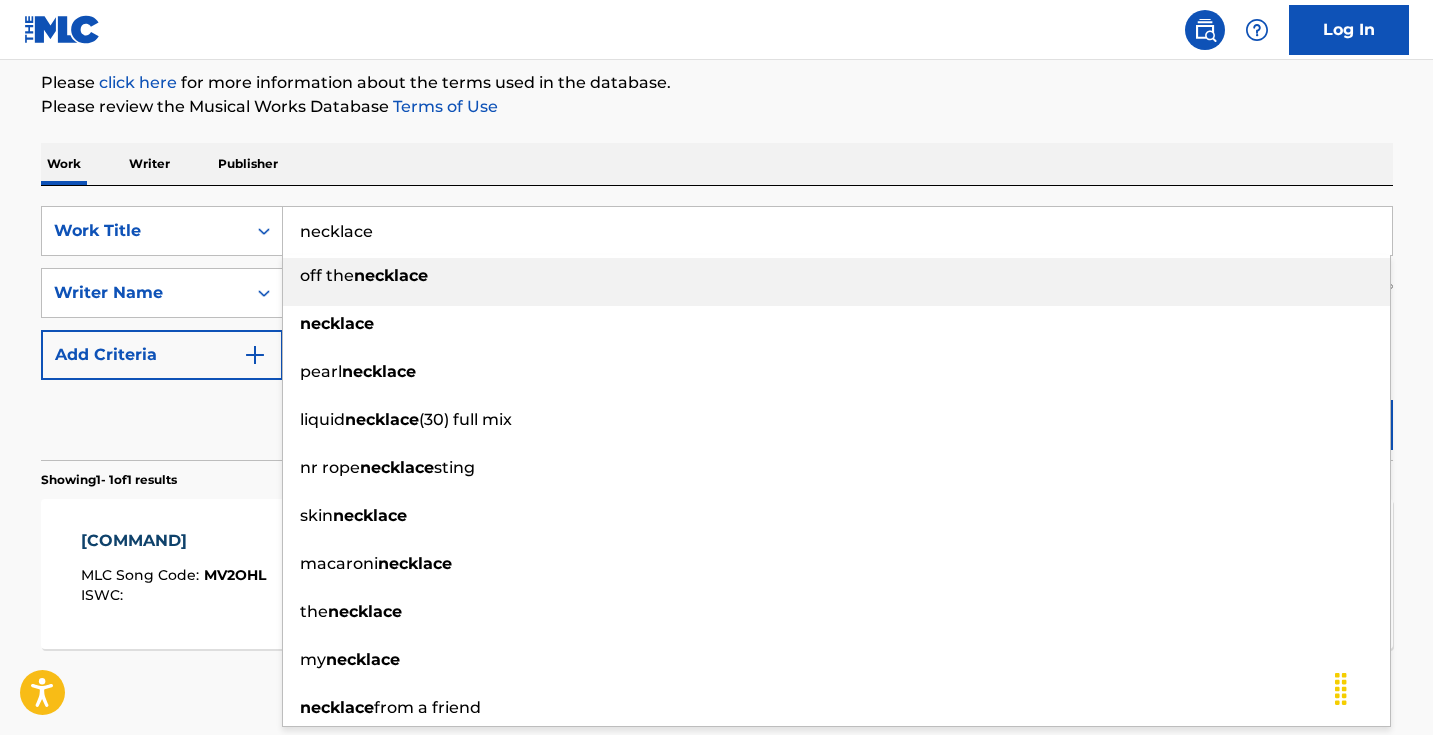 type on "necklace" 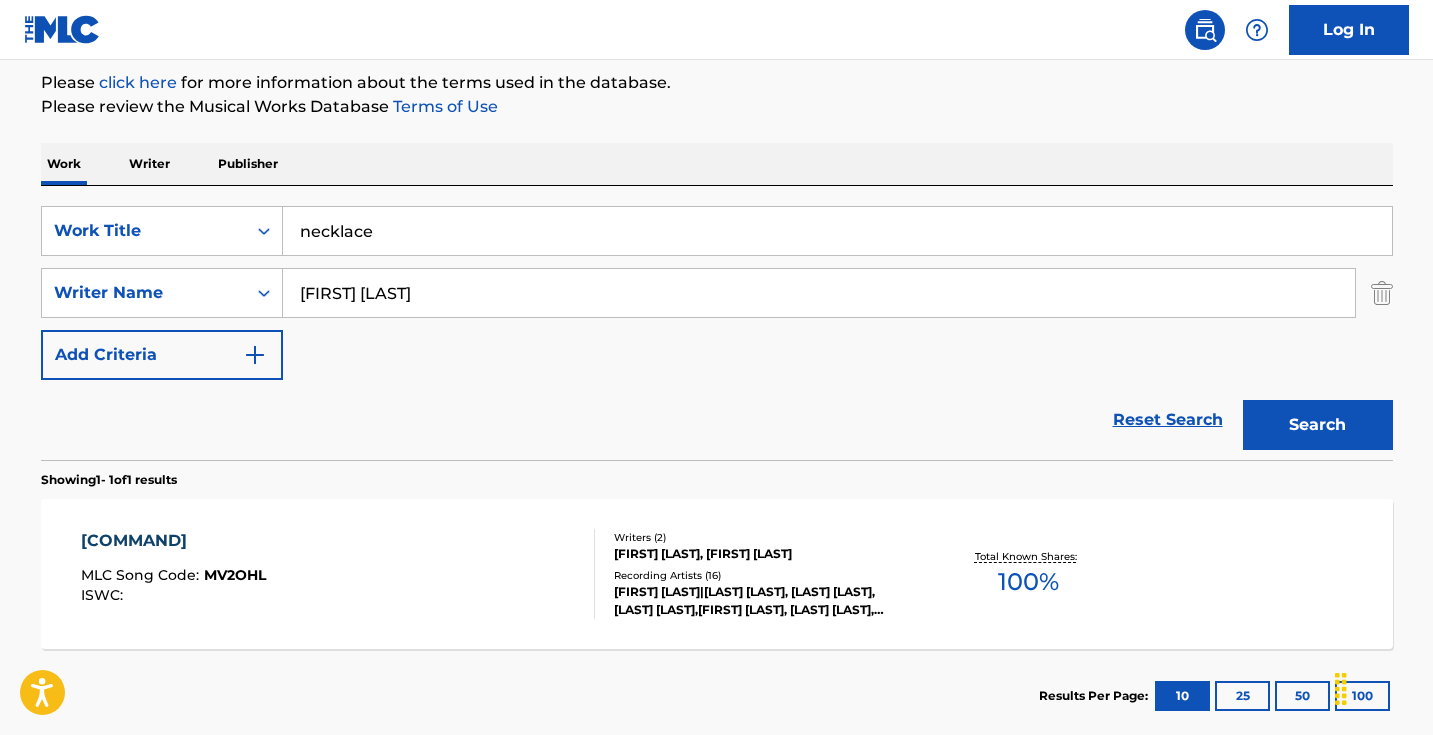 click on "Please   click here   for more information about the terms used in the database." at bounding box center (717, 83) 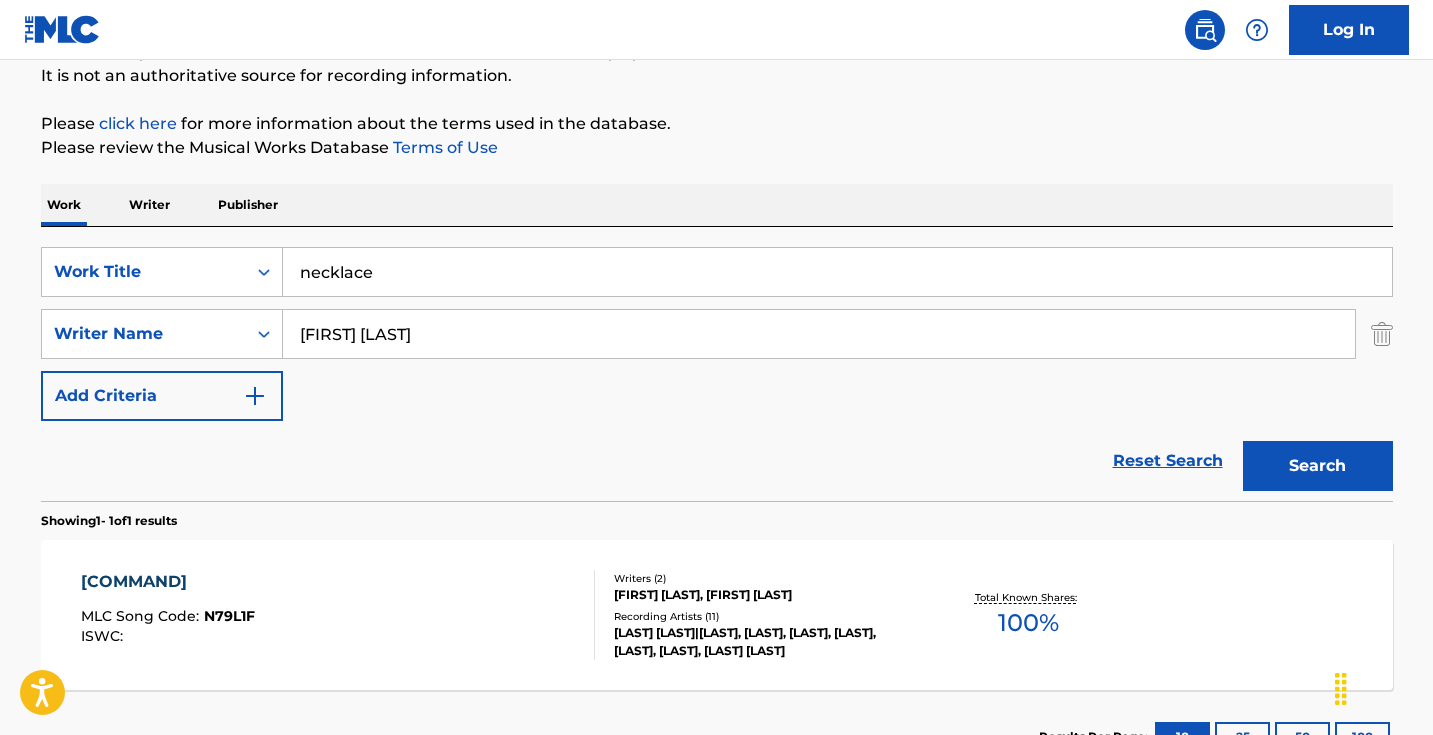scroll, scrollTop: 280, scrollLeft: 0, axis: vertical 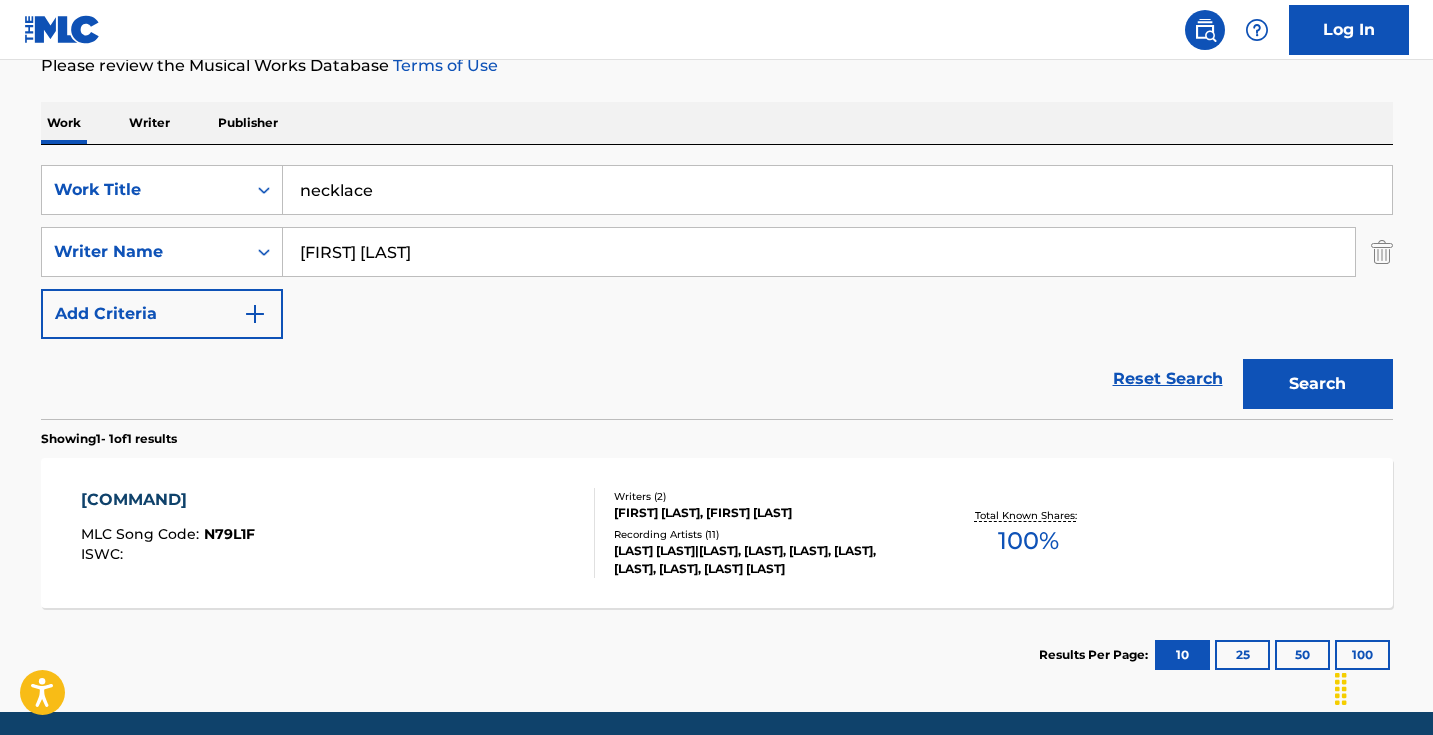 click on "[BRAND] MLC Song Code : [CODE] ISWC :" at bounding box center [338, 533] 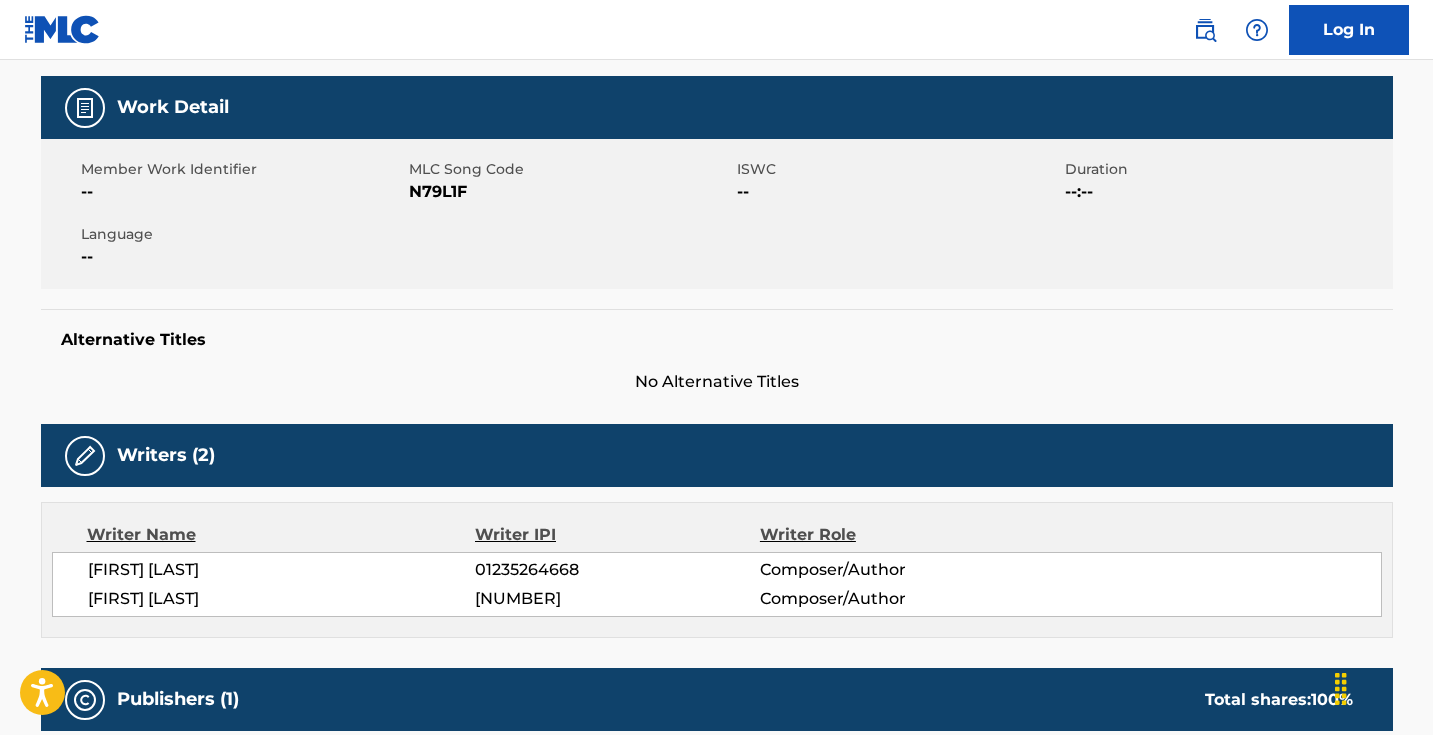 scroll, scrollTop: 0, scrollLeft: 0, axis: both 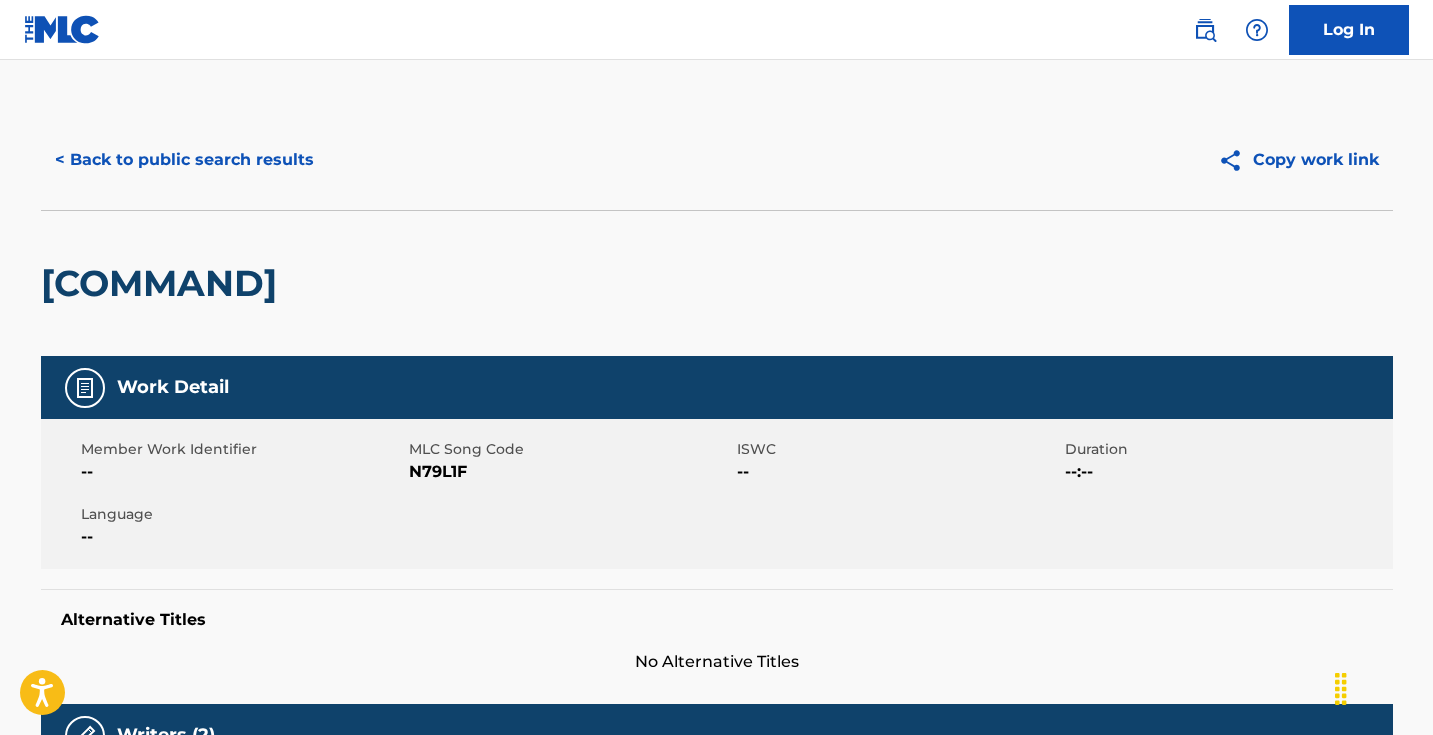 click on "N79L1F" at bounding box center (570, 472) 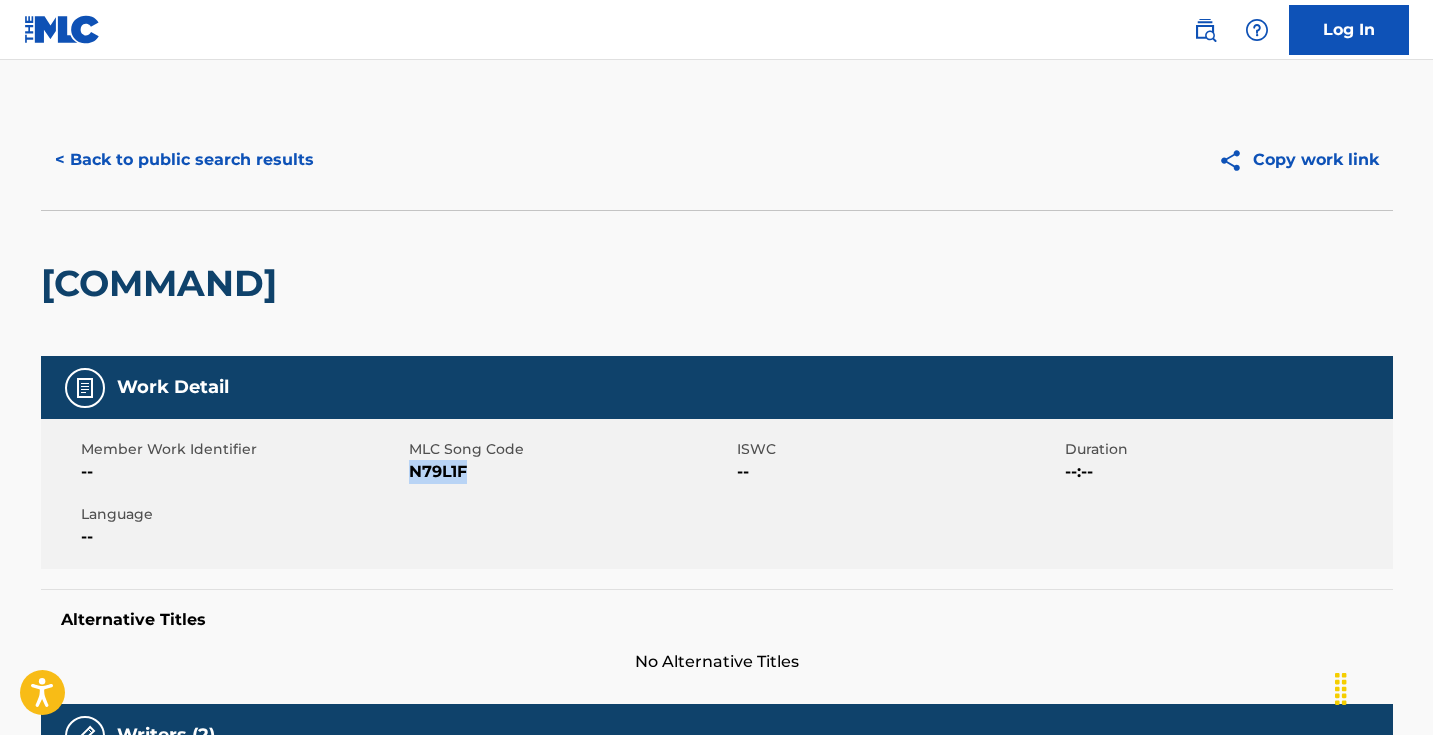 click on "N79L1F" at bounding box center [570, 472] 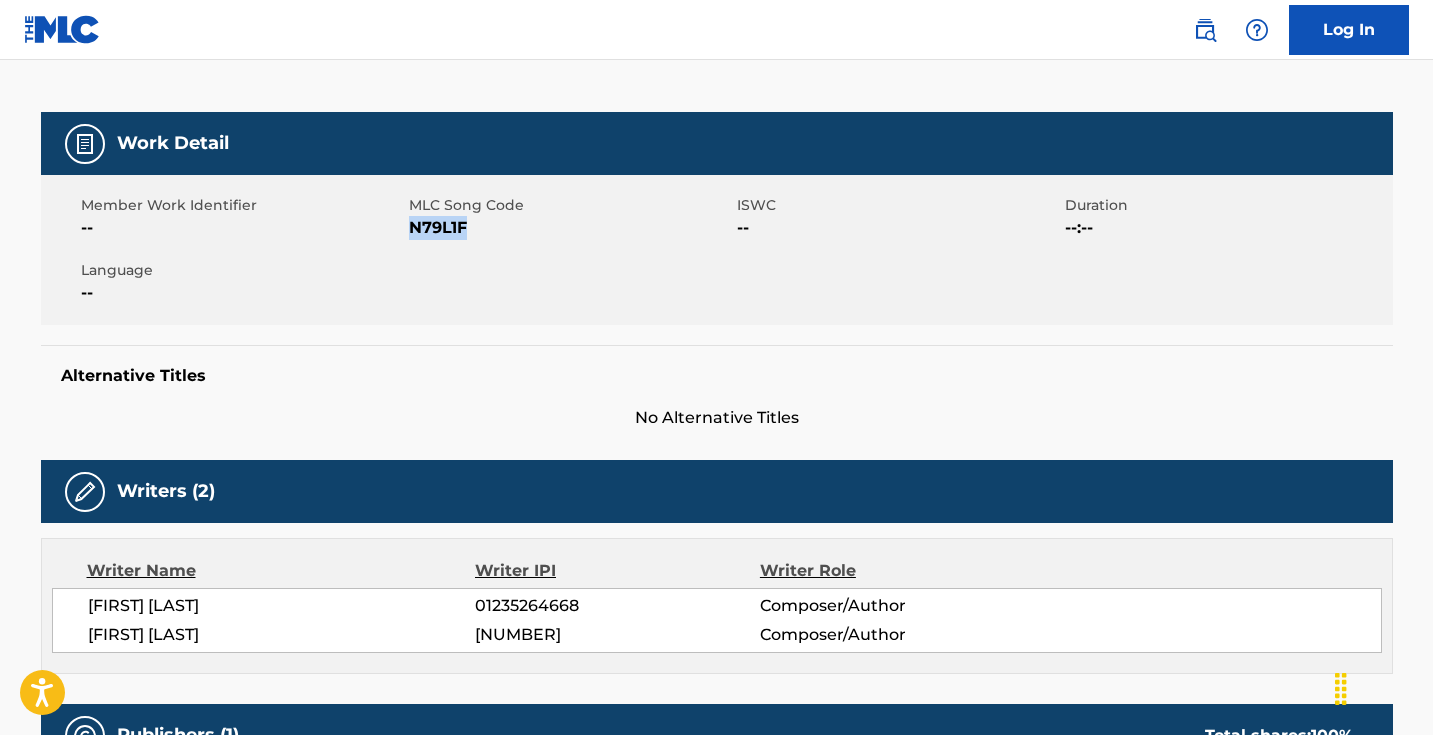 scroll, scrollTop: 243, scrollLeft: 1, axis: both 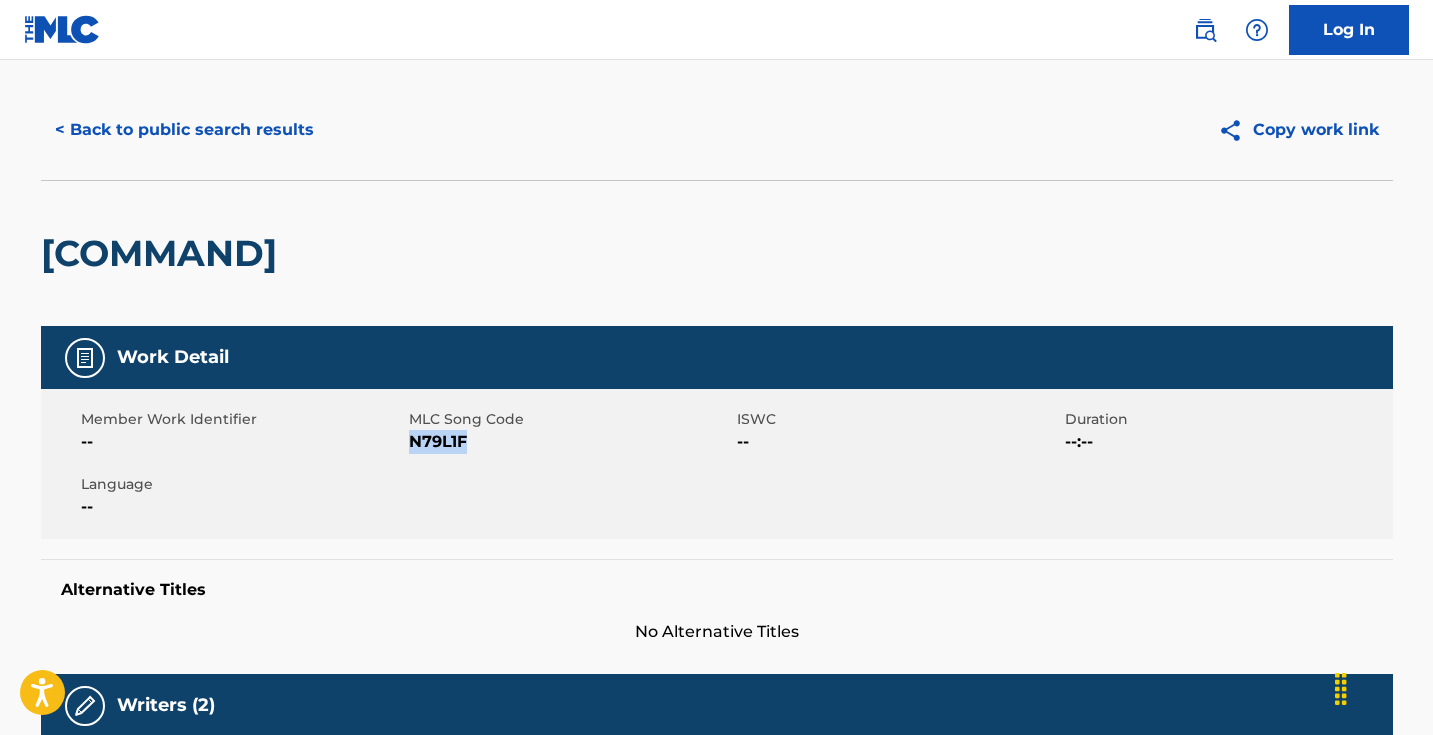 click on "< Back to public search results" at bounding box center [184, 130] 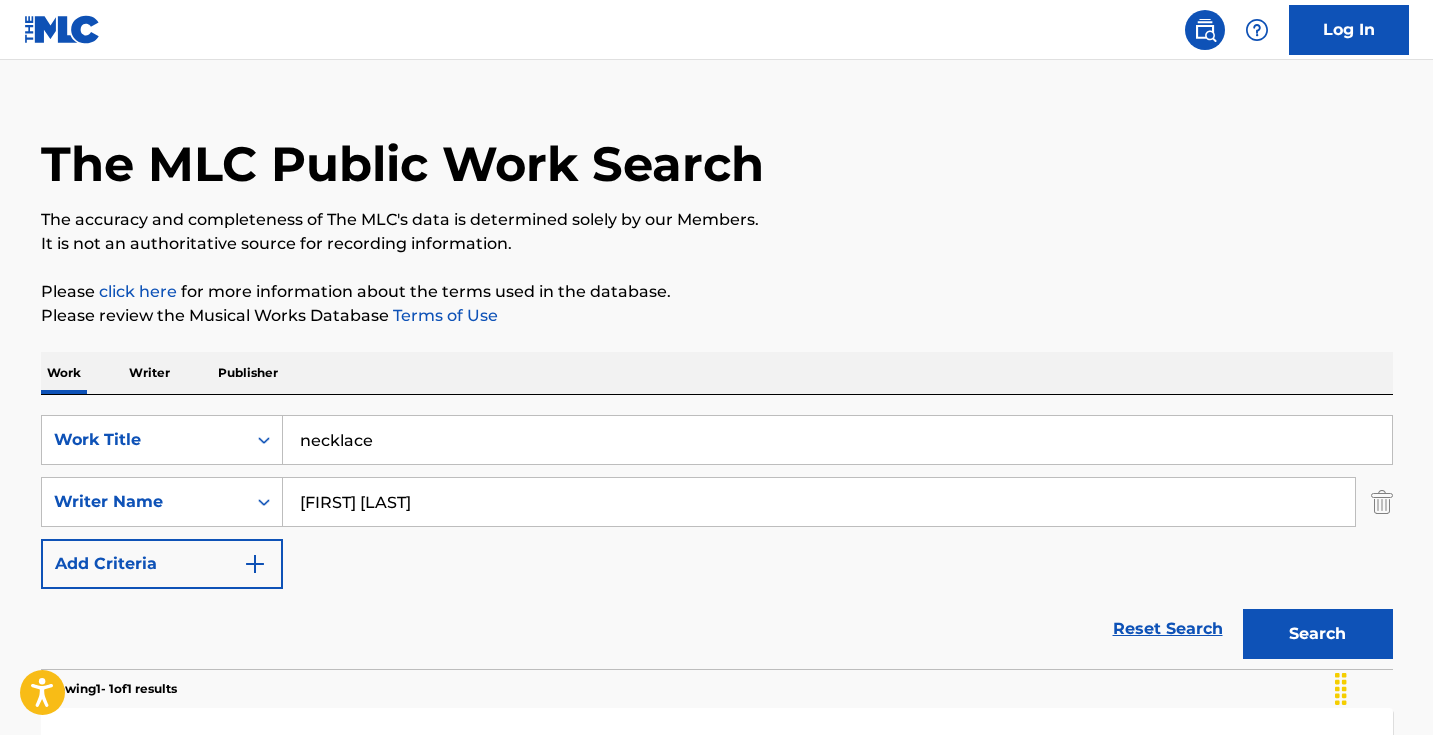 scroll, scrollTop: 239, scrollLeft: 0, axis: vertical 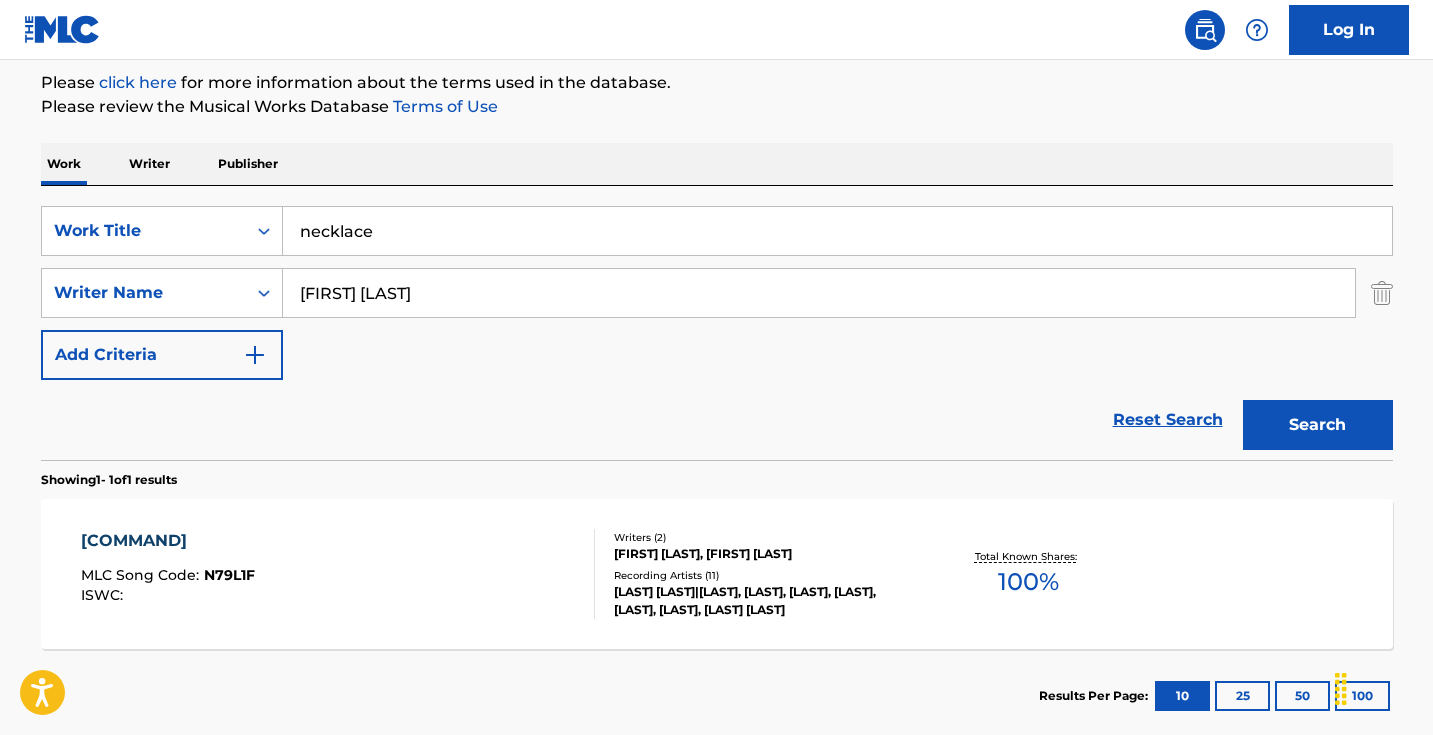 click on "necklace" at bounding box center [837, 231] 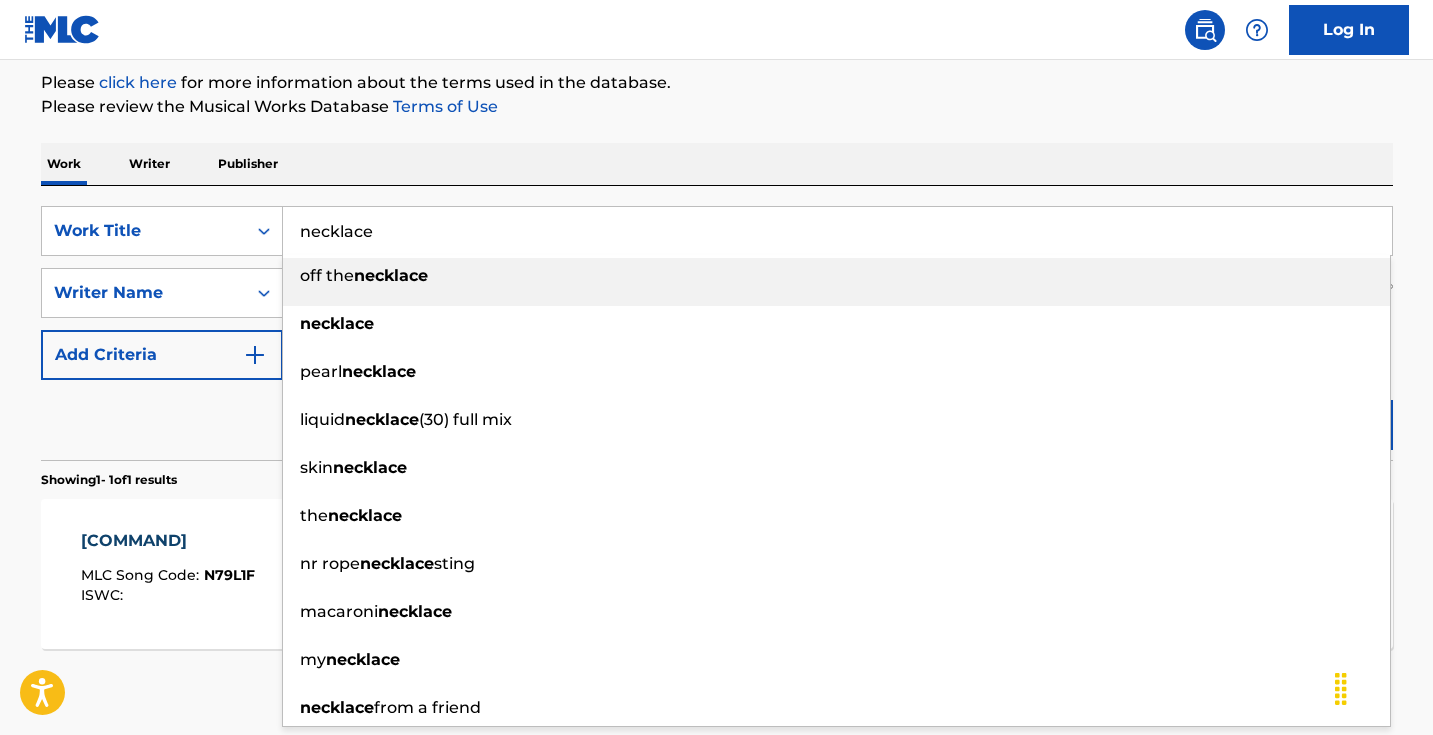 paste on "Stag Entry" 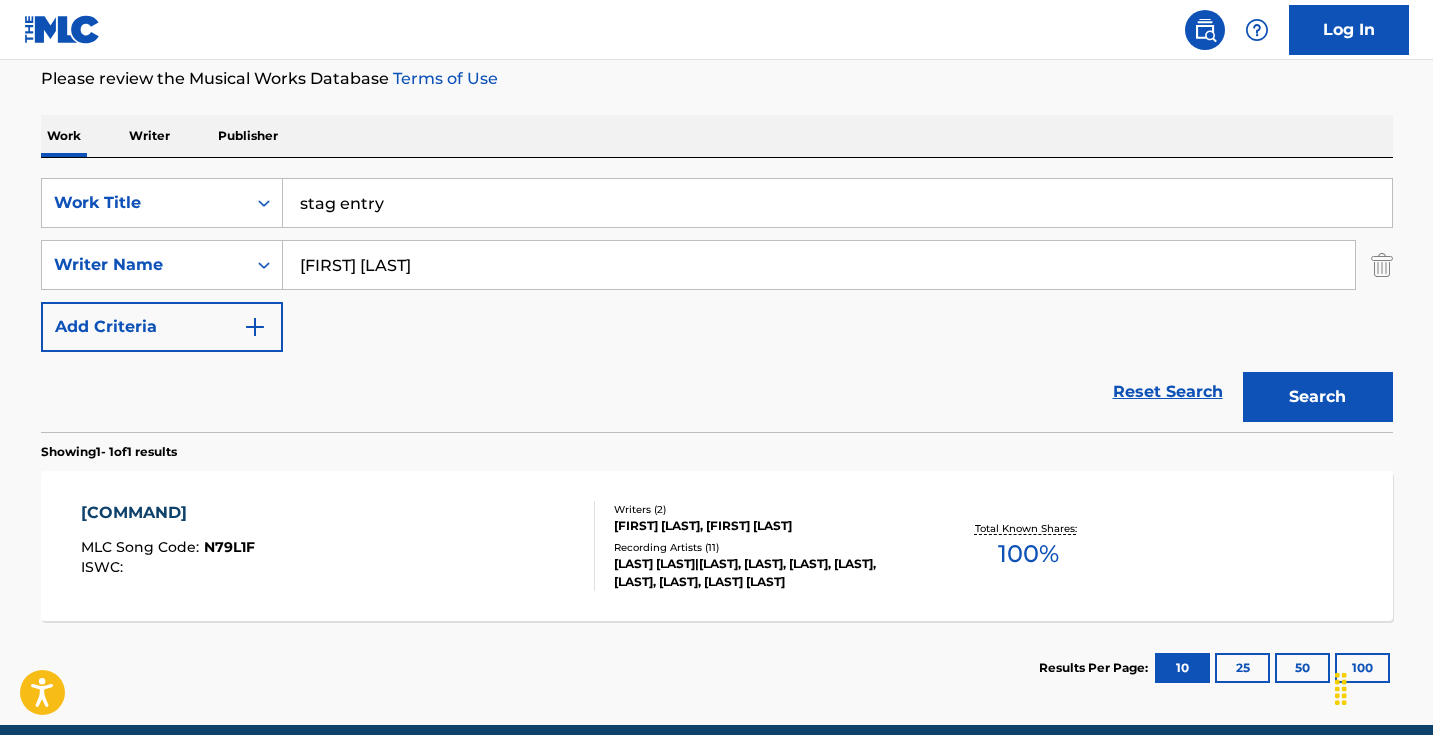 click on "Search" at bounding box center (1318, 397) 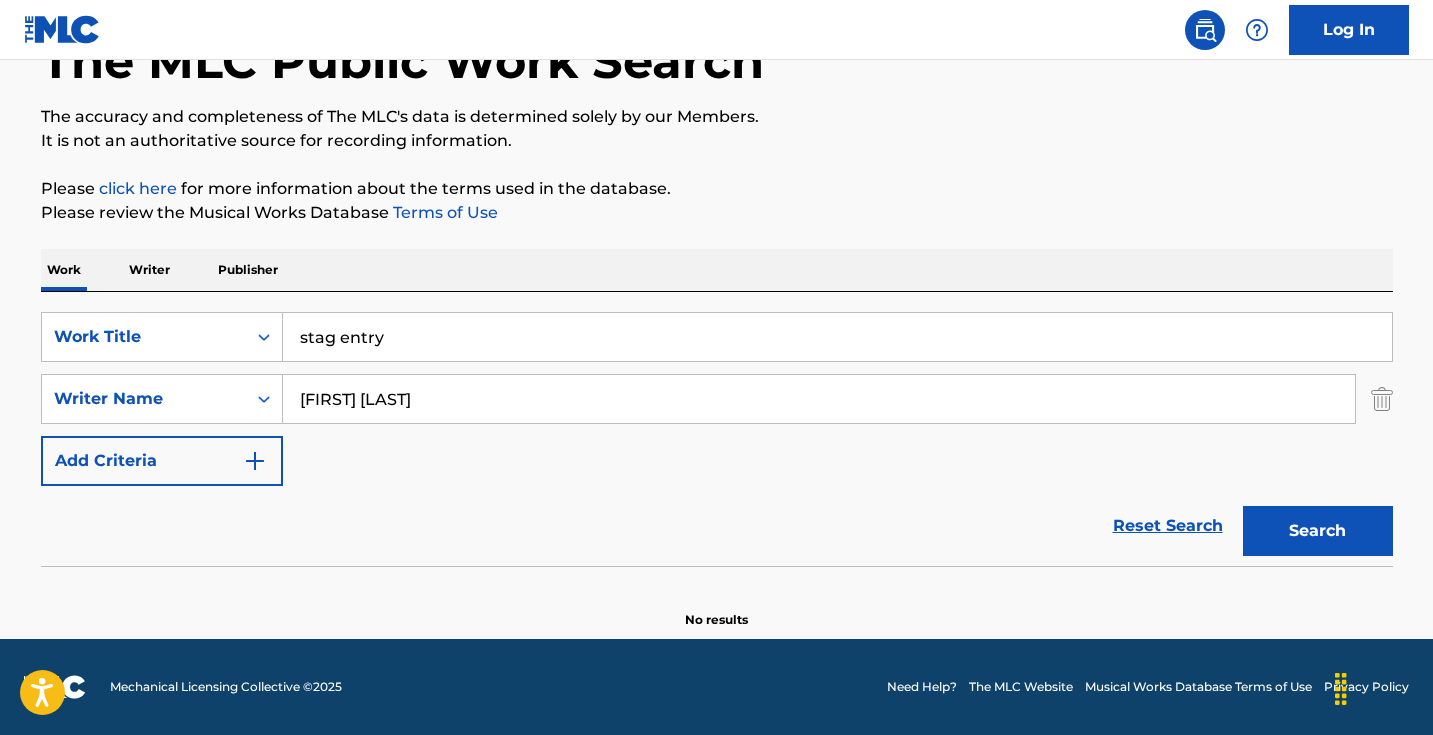 click on "stag entry" at bounding box center [837, 337] 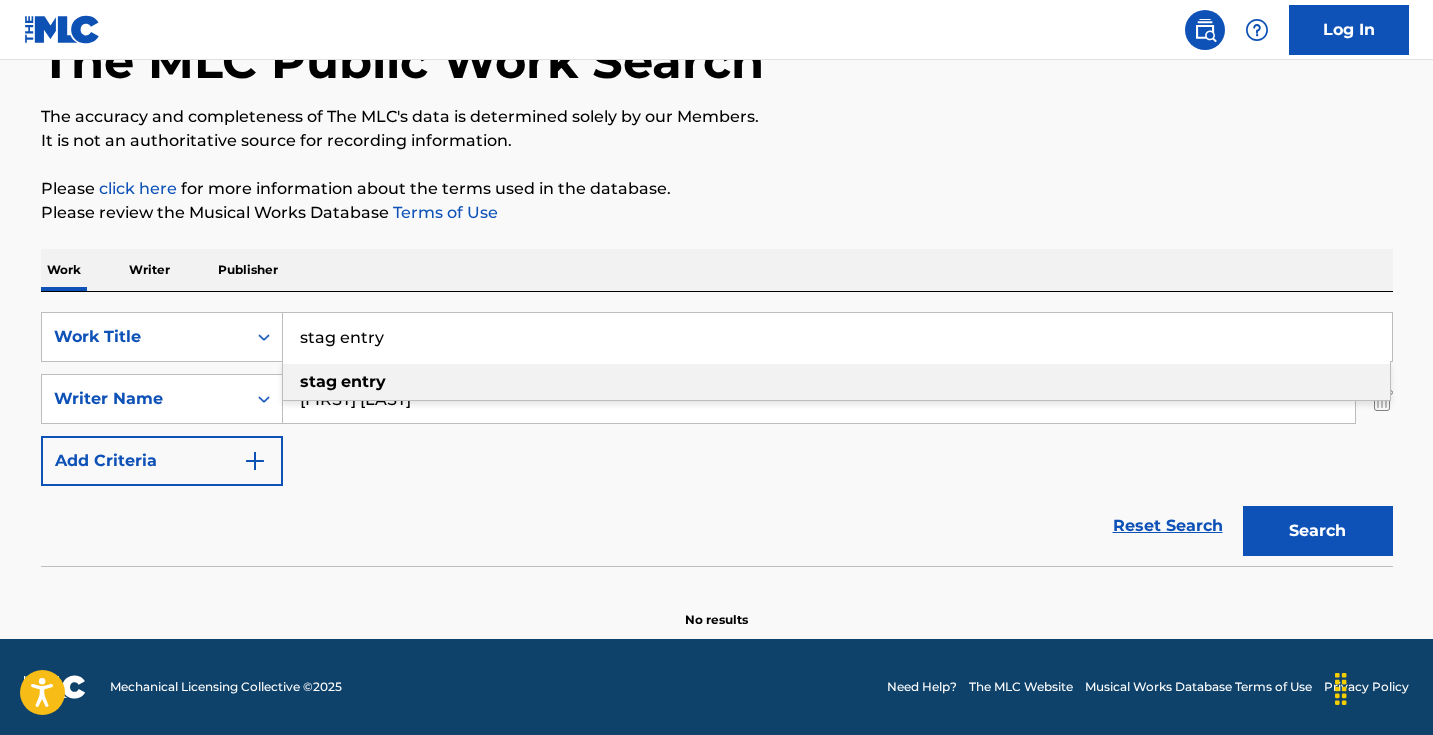 paste on "The Beast" 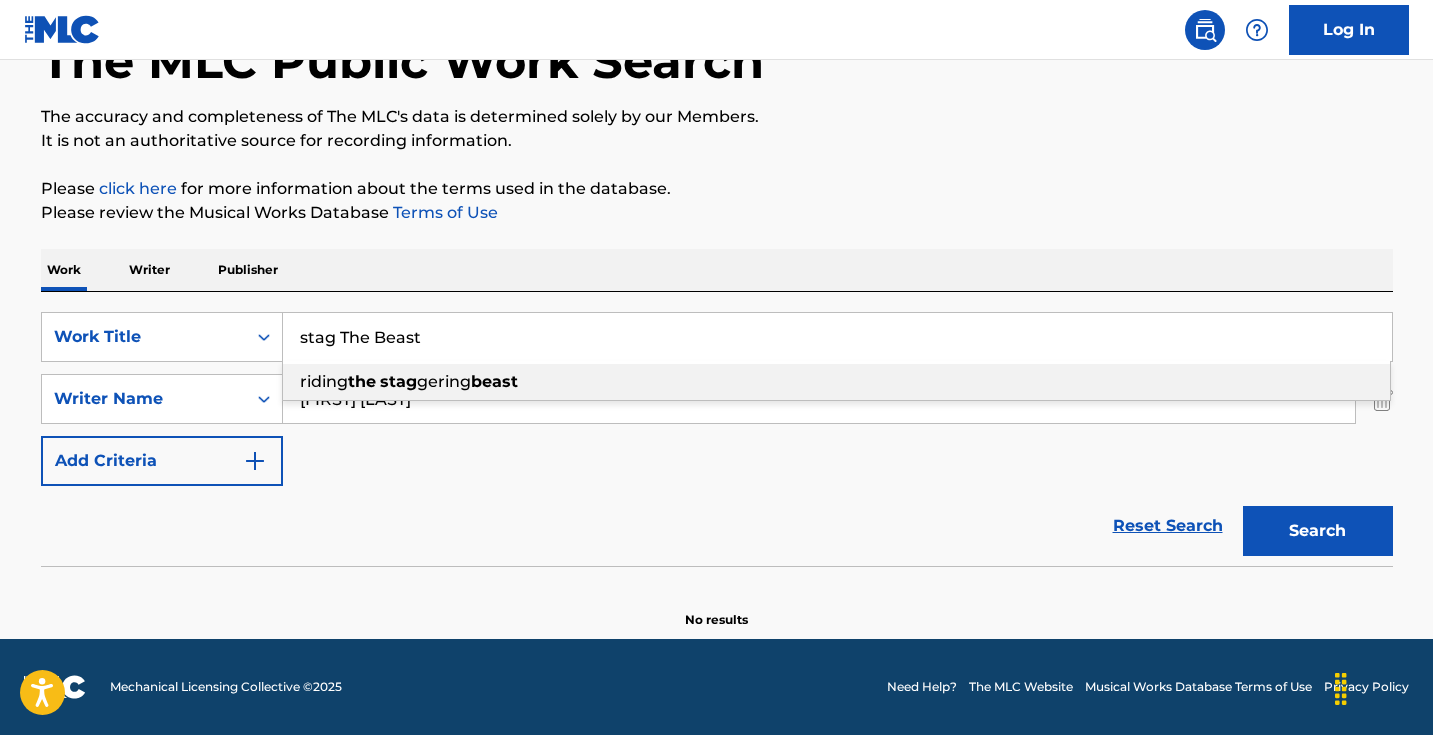 click on "stag The Beast" at bounding box center (837, 337) 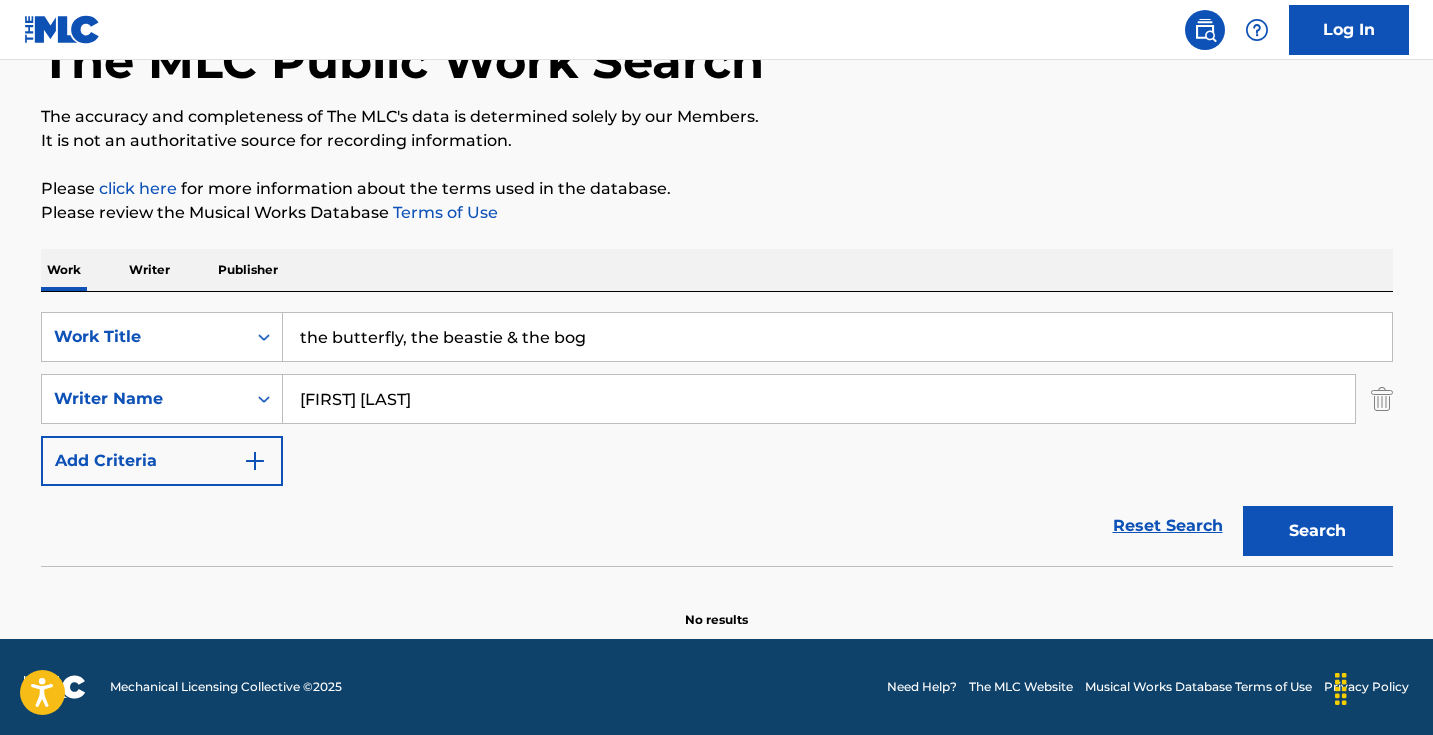 click on "the butterfly, the beastie & the bog" at bounding box center (837, 337) 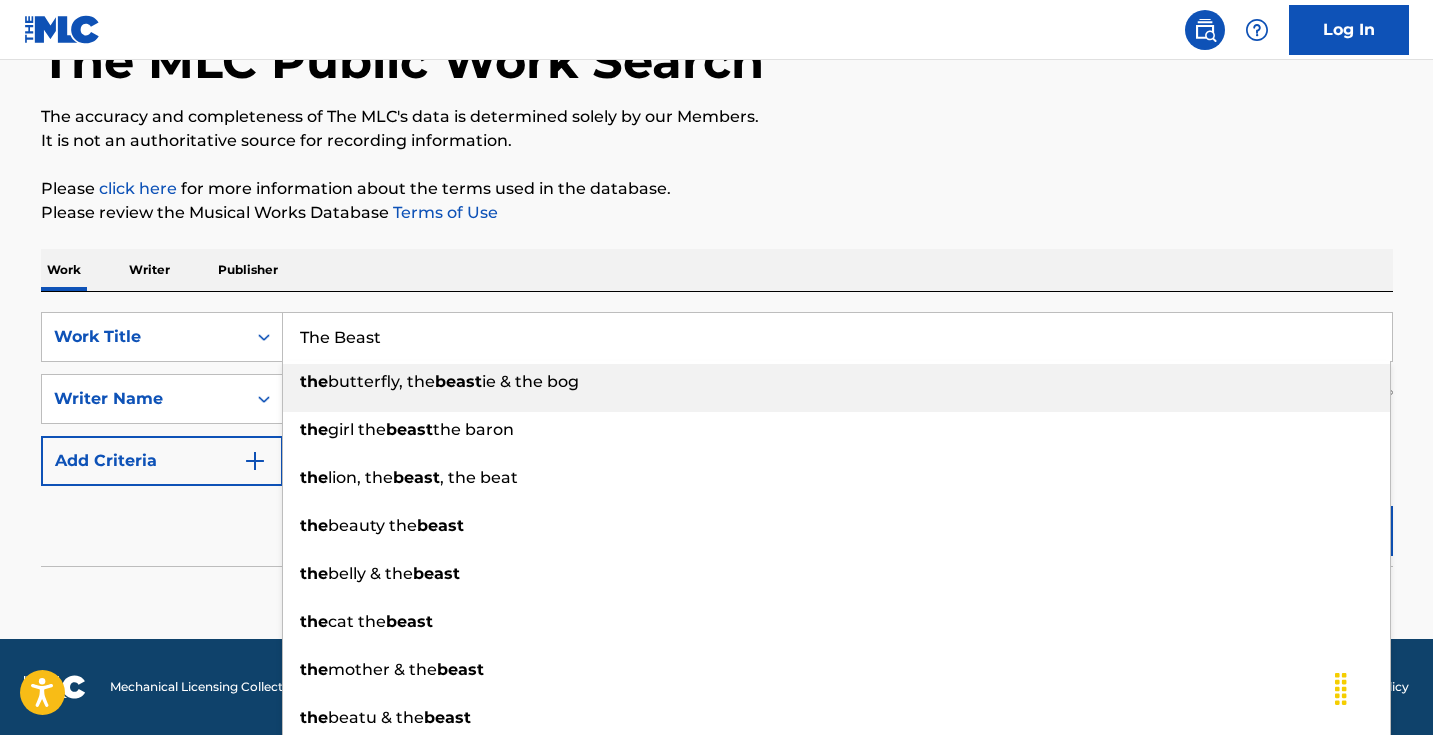 type on "The Beast" 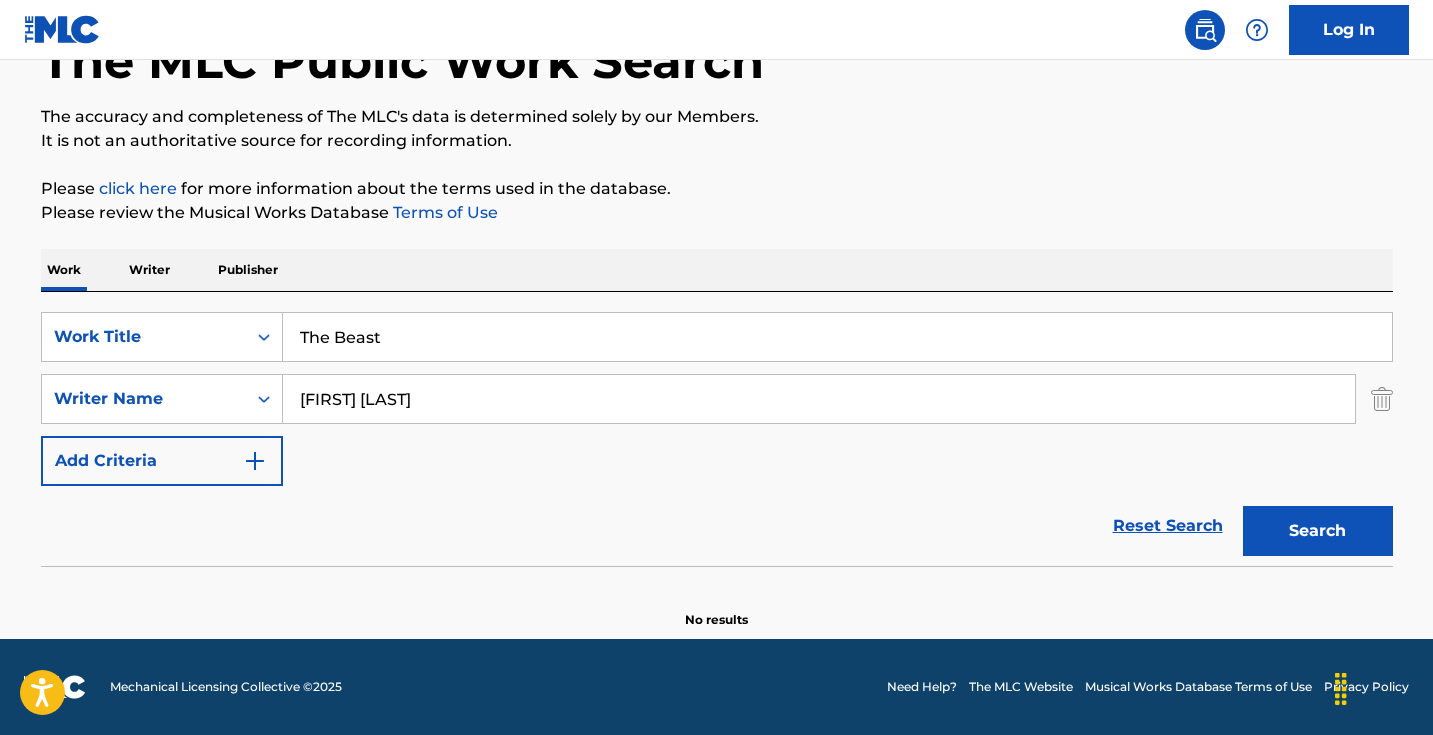 click on "Search" at bounding box center [1318, 531] 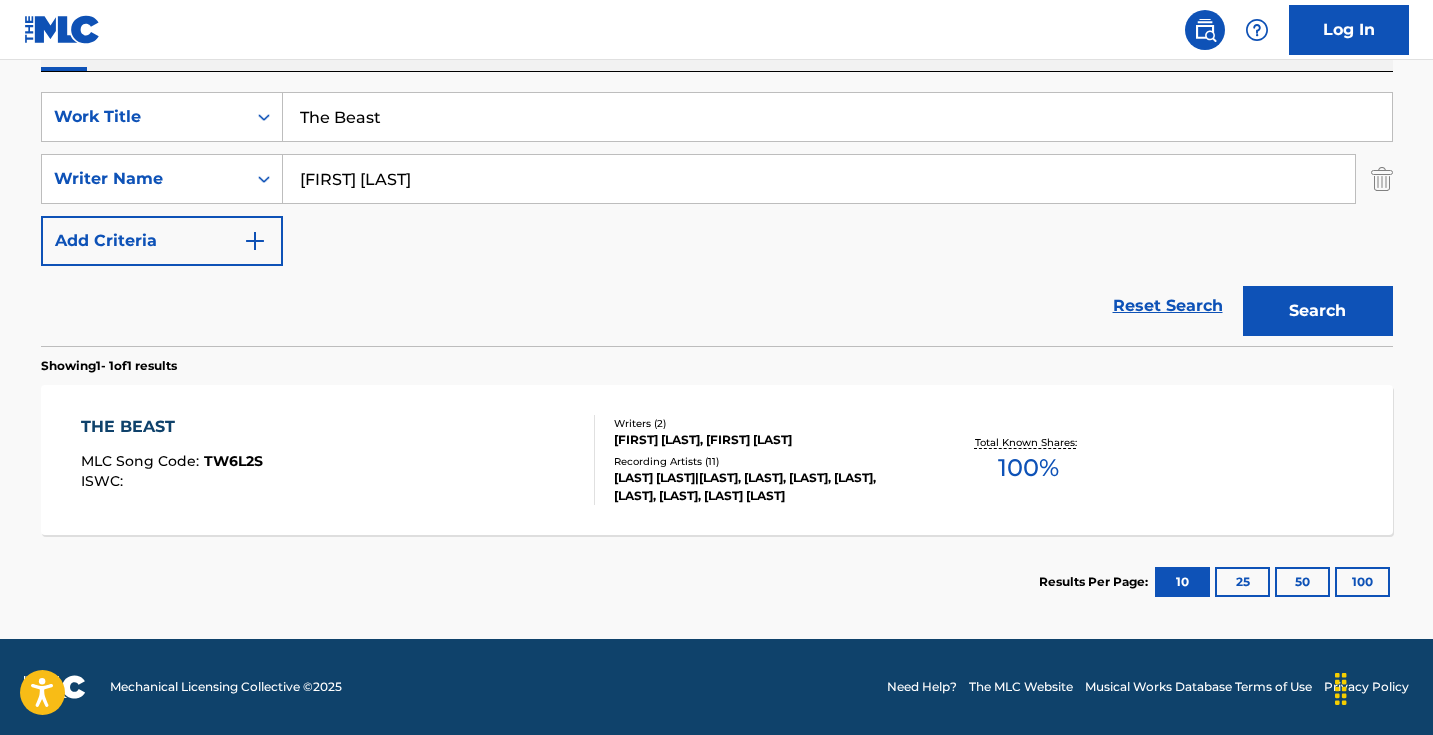 scroll, scrollTop: 353, scrollLeft: 0, axis: vertical 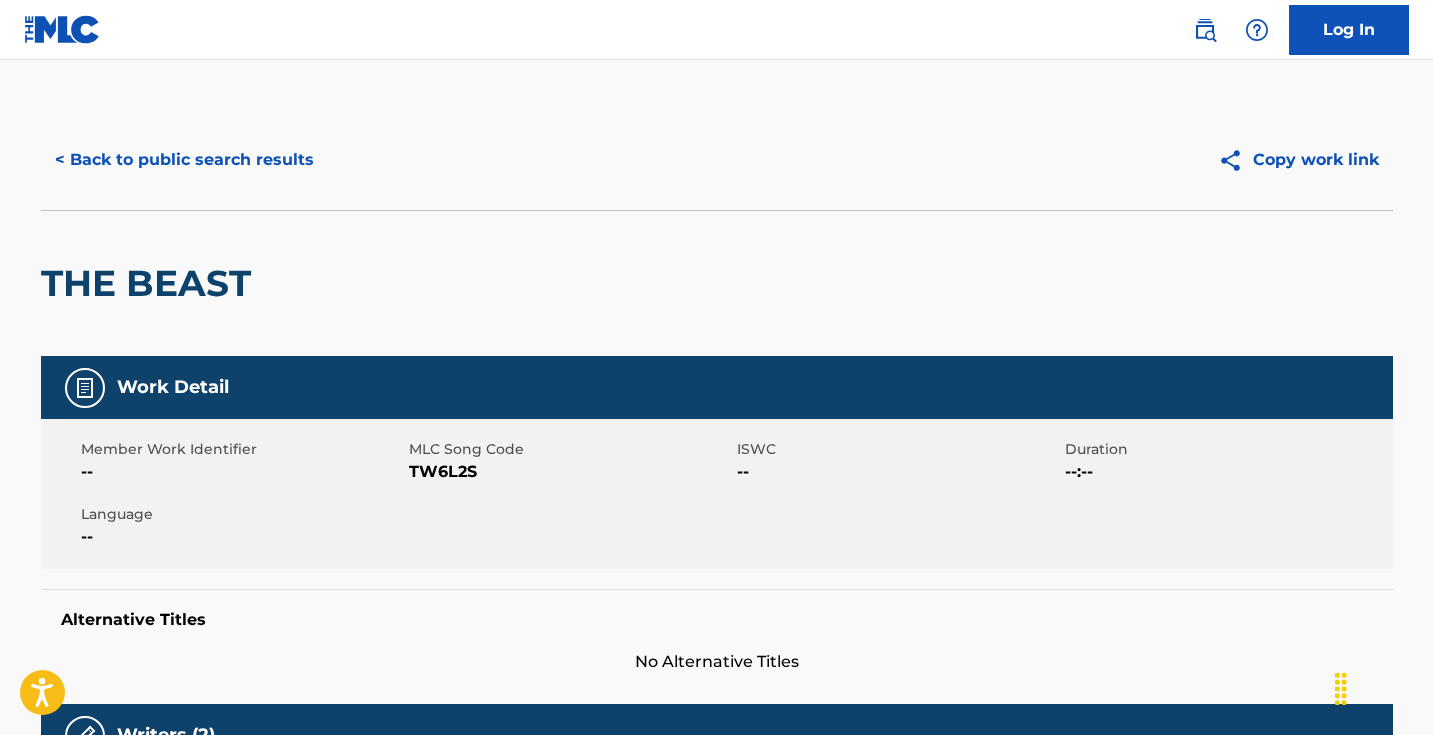 click on "TW6L2S" at bounding box center [570, 472] 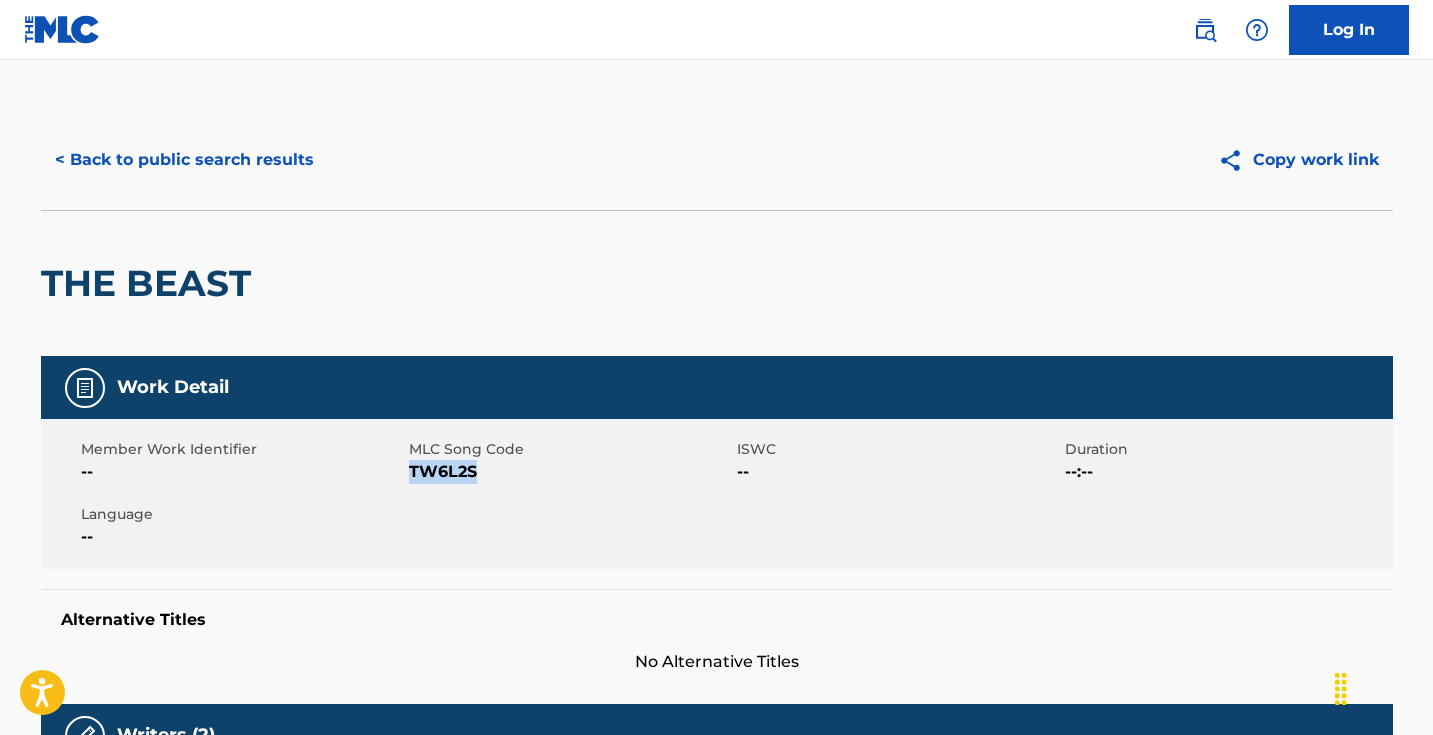 click on "TW6L2S" at bounding box center (570, 472) 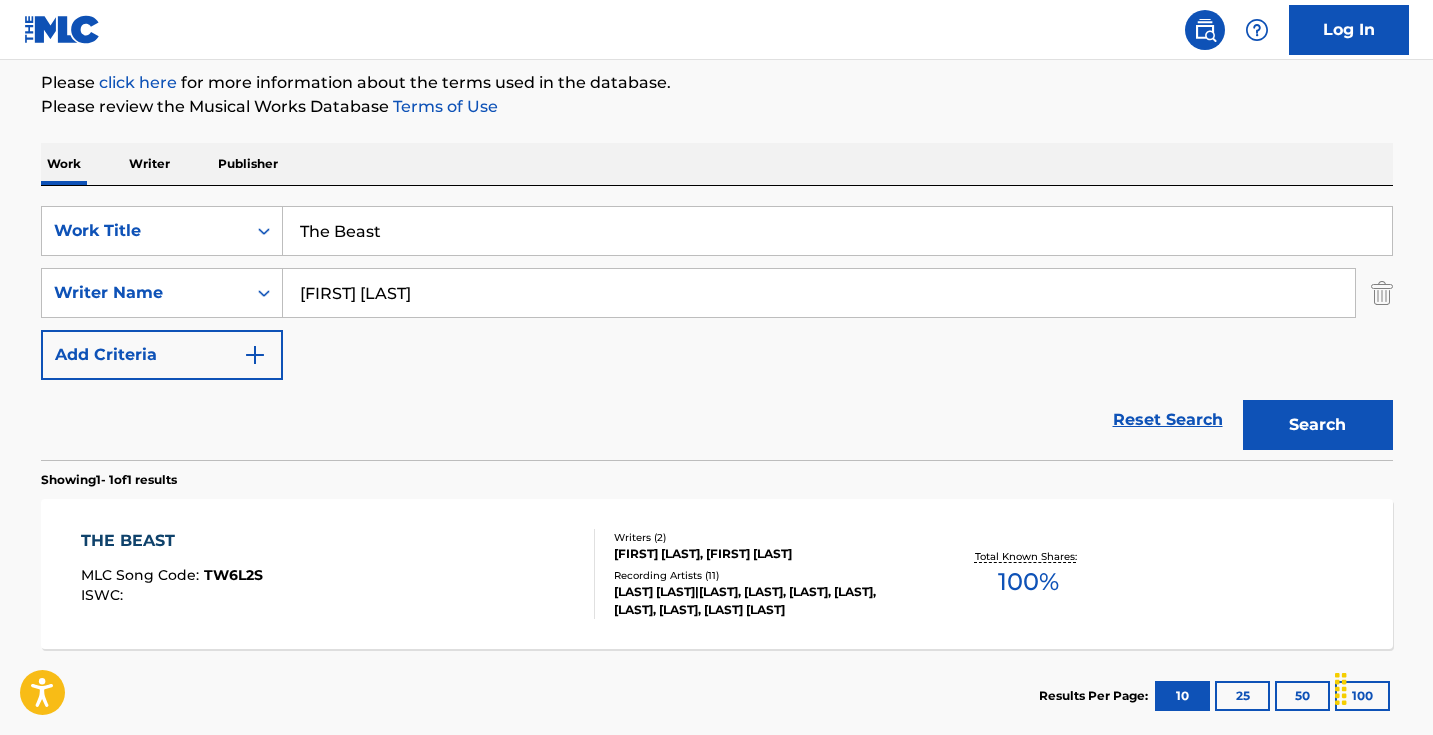 drag, startPoint x: 520, startPoint y: 235, endPoint x: 168, endPoint y: 128, distance: 367.90353 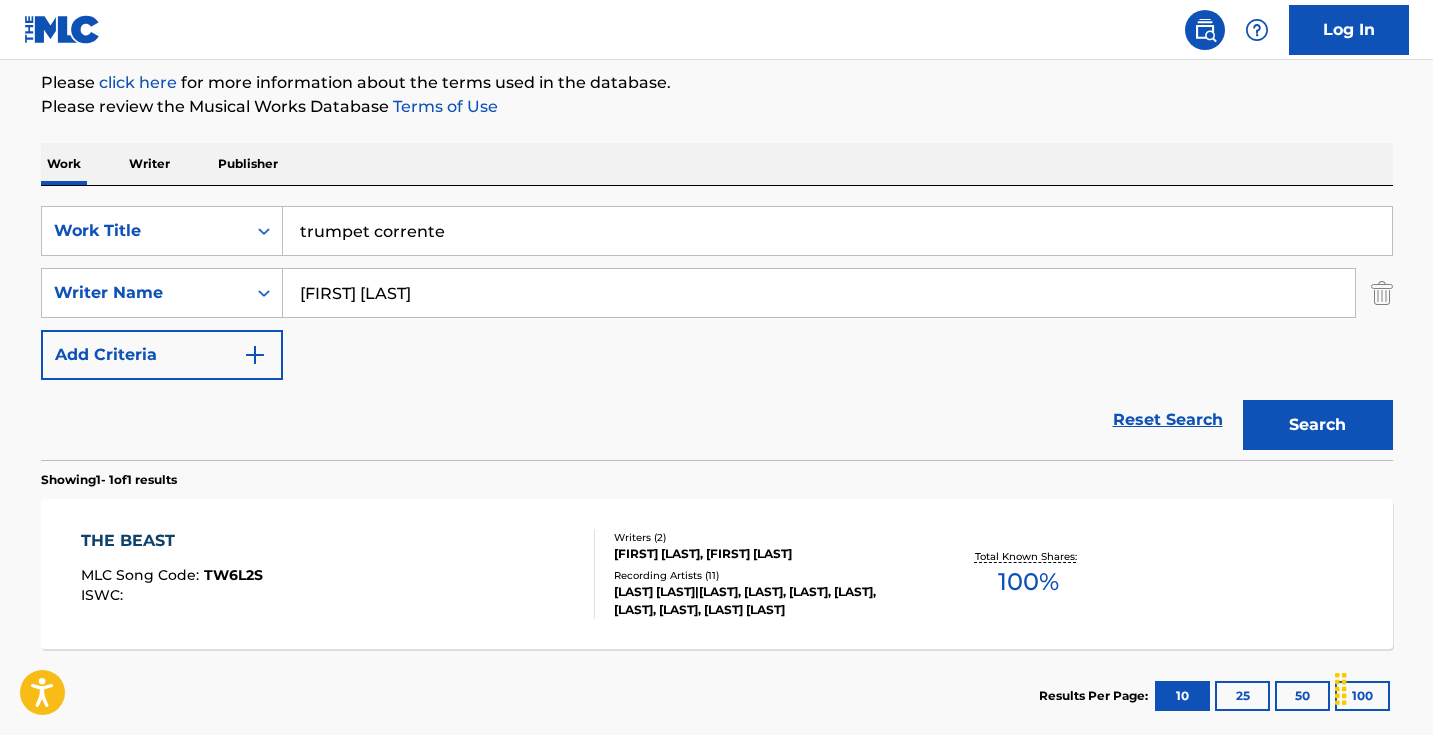 click on "trumpet corrente" at bounding box center (837, 231) 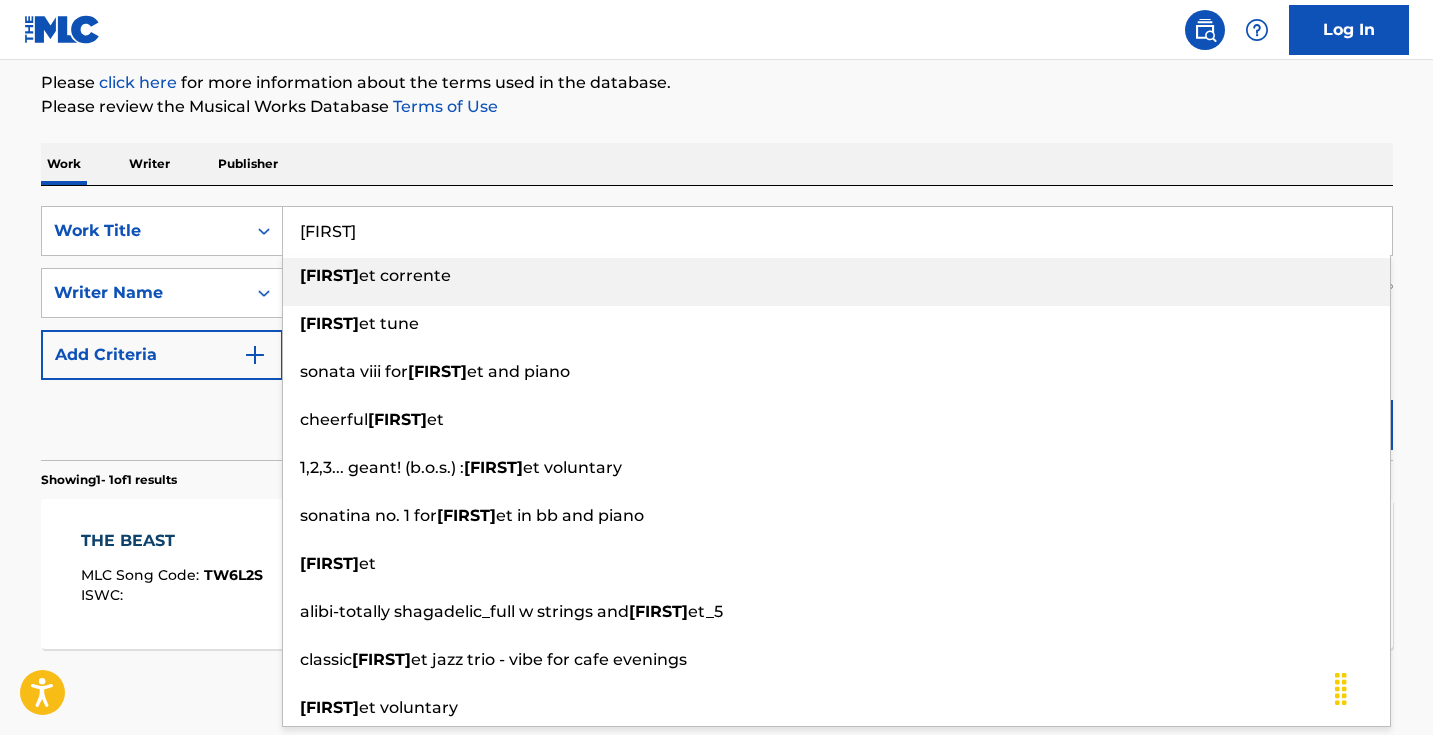 type on "[FIRST]" 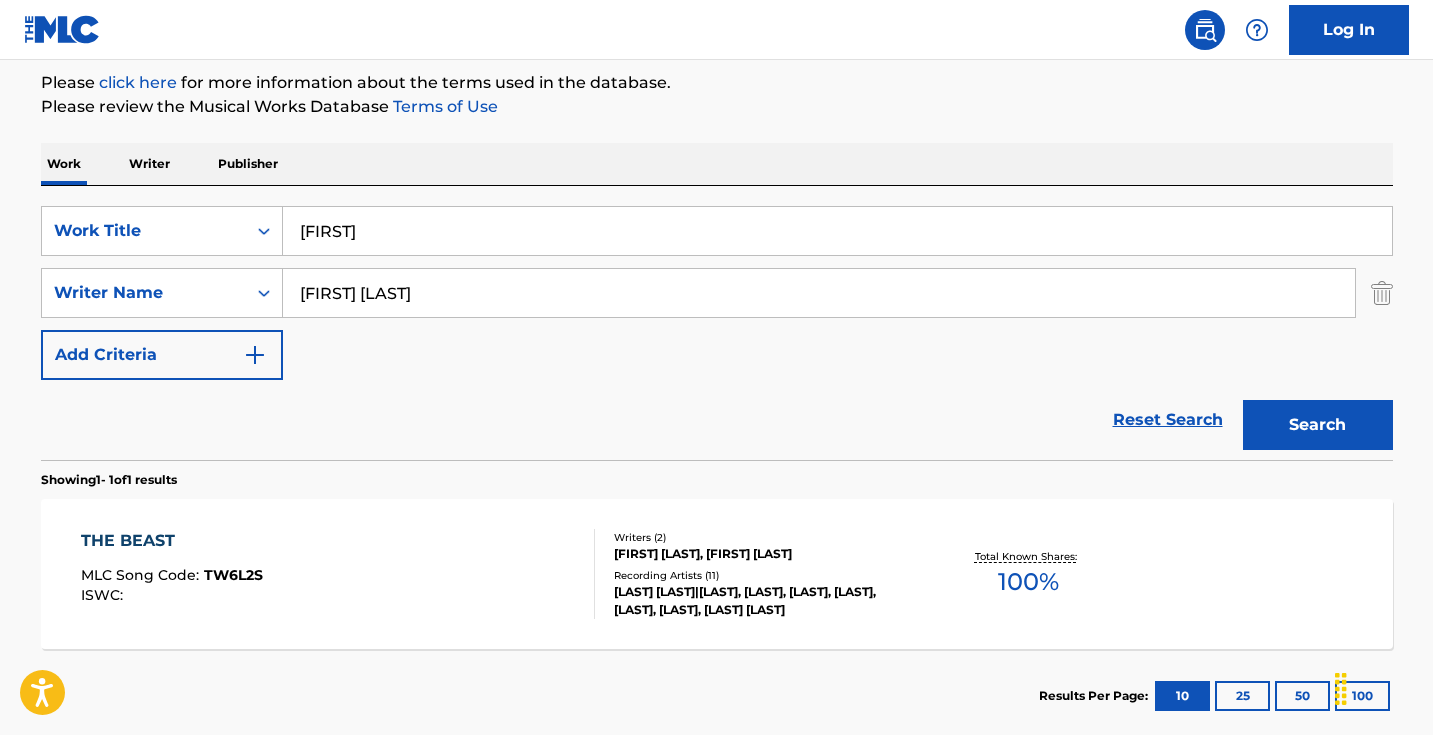 click on "Search" at bounding box center (1318, 425) 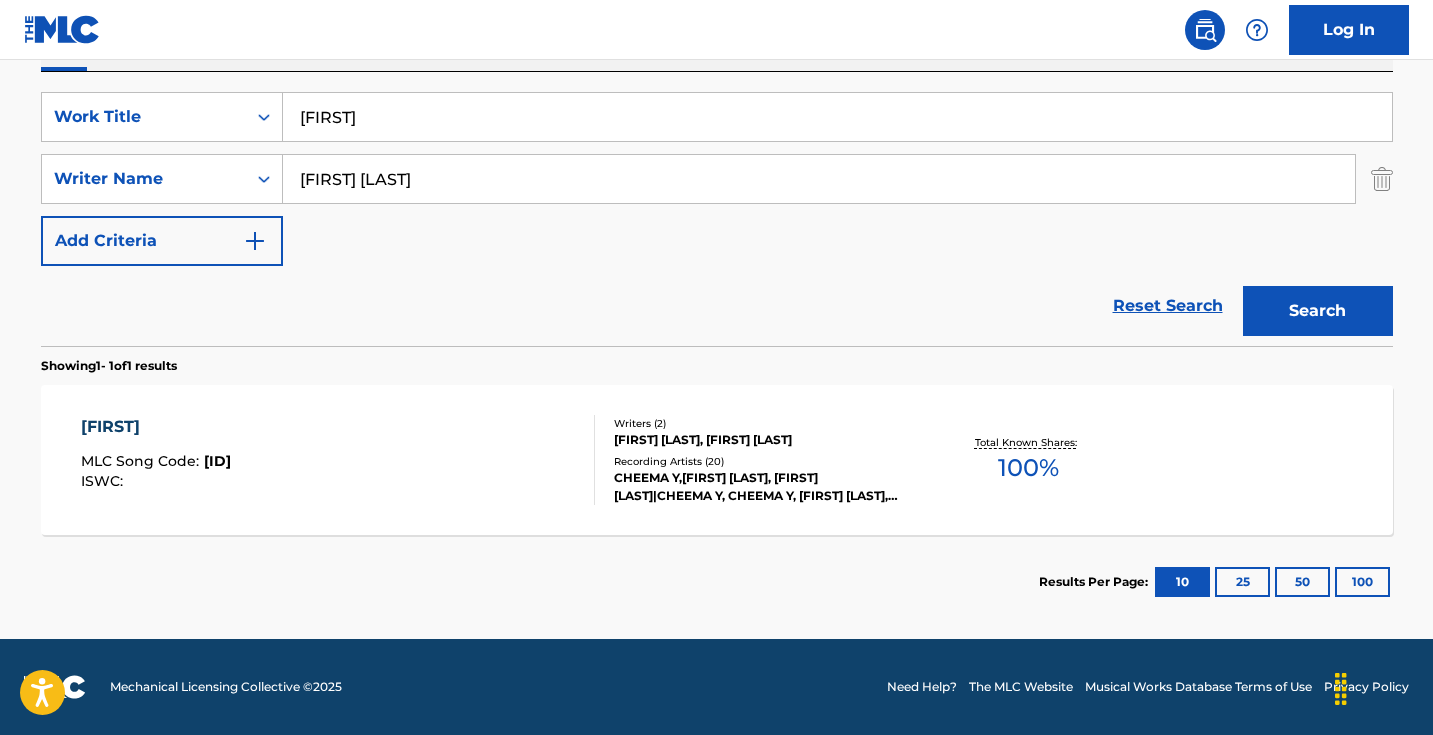 scroll, scrollTop: 355, scrollLeft: 0, axis: vertical 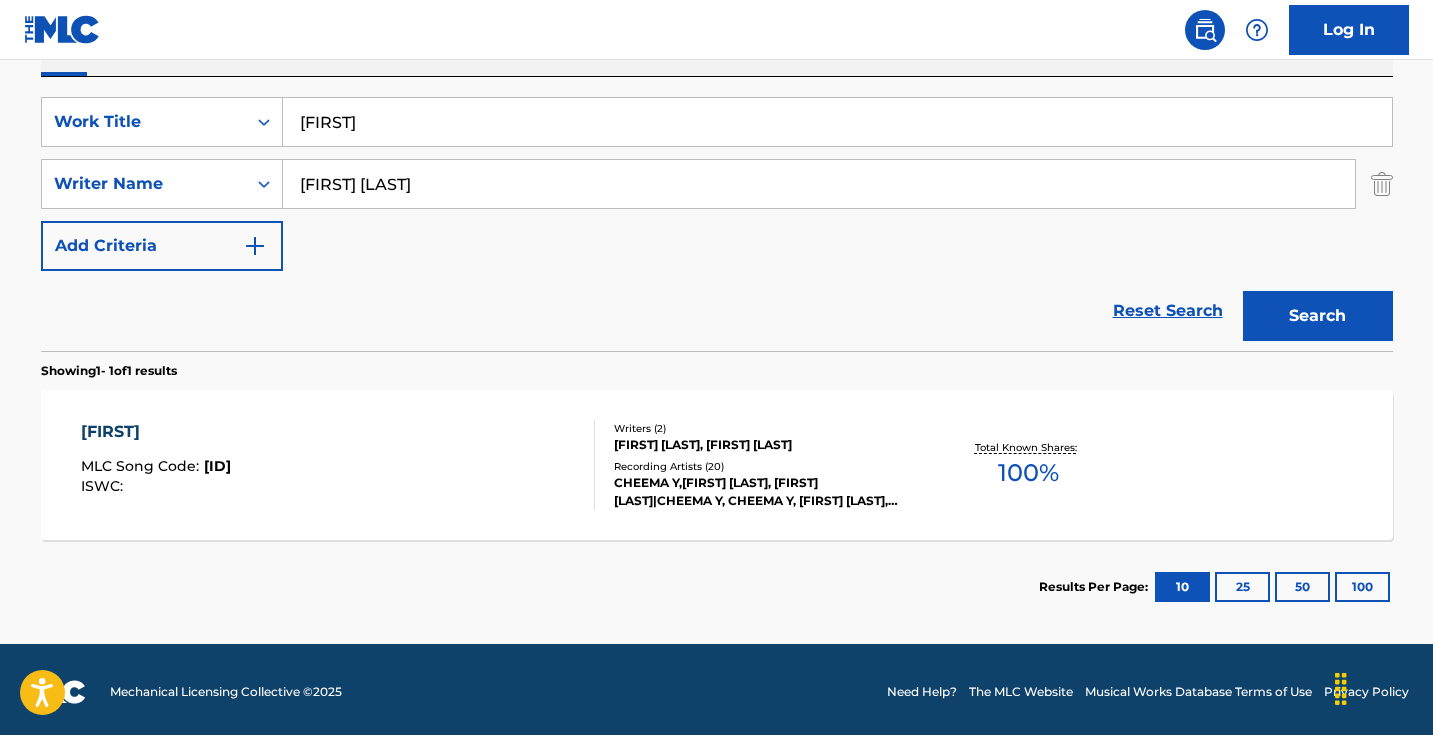 click on "[BRAND] MLC Song Code : [CODE] ISWC :" at bounding box center [338, 465] 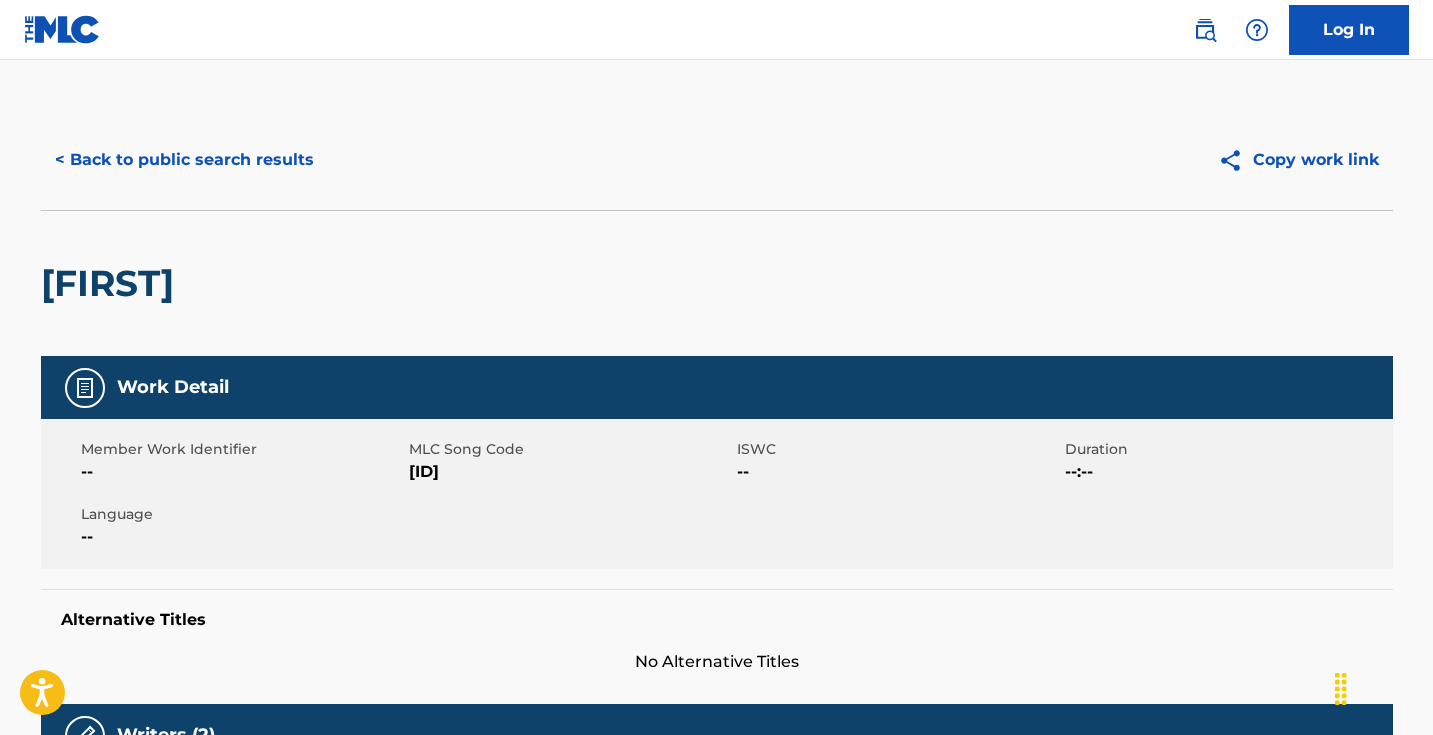 click on "[ID]" at bounding box center [570, 472] 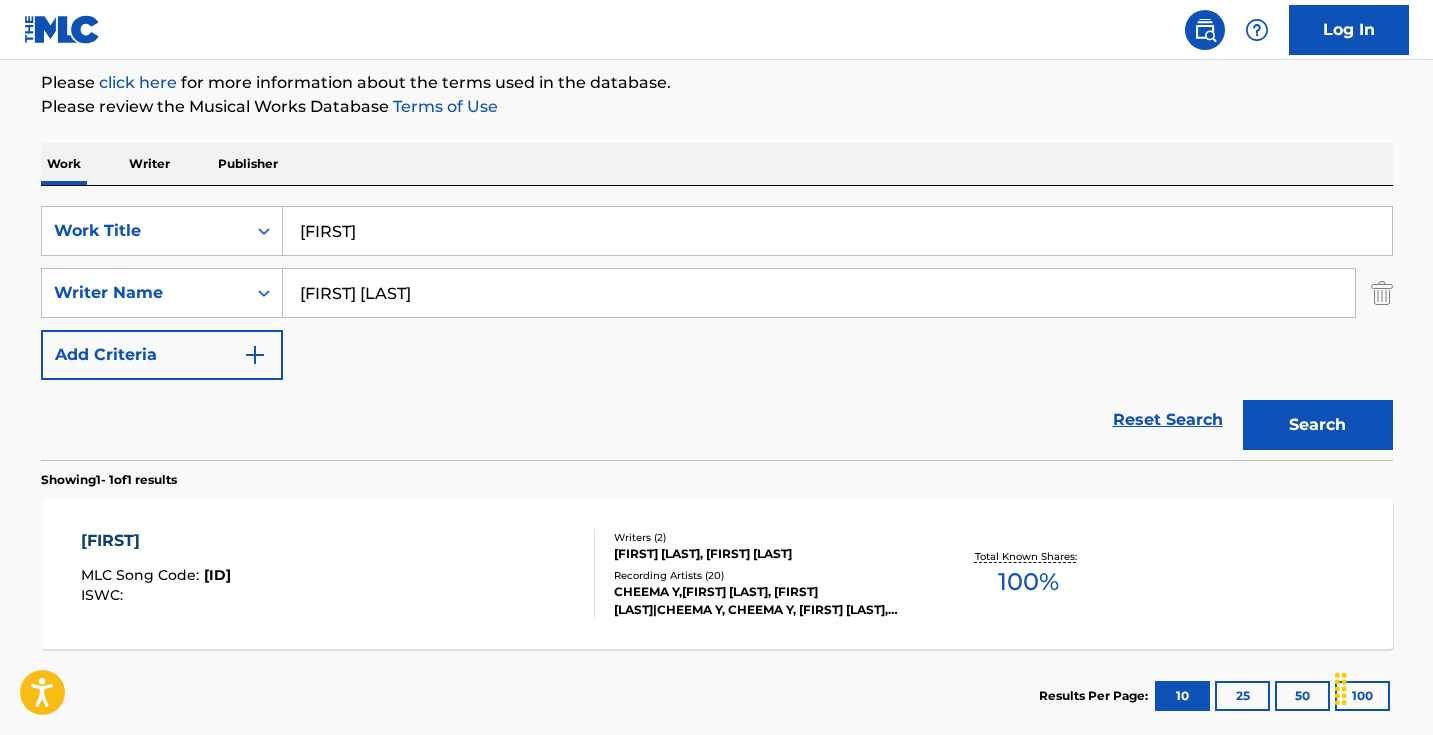 click on "[FIRST]" at bounding box center (837, 231) 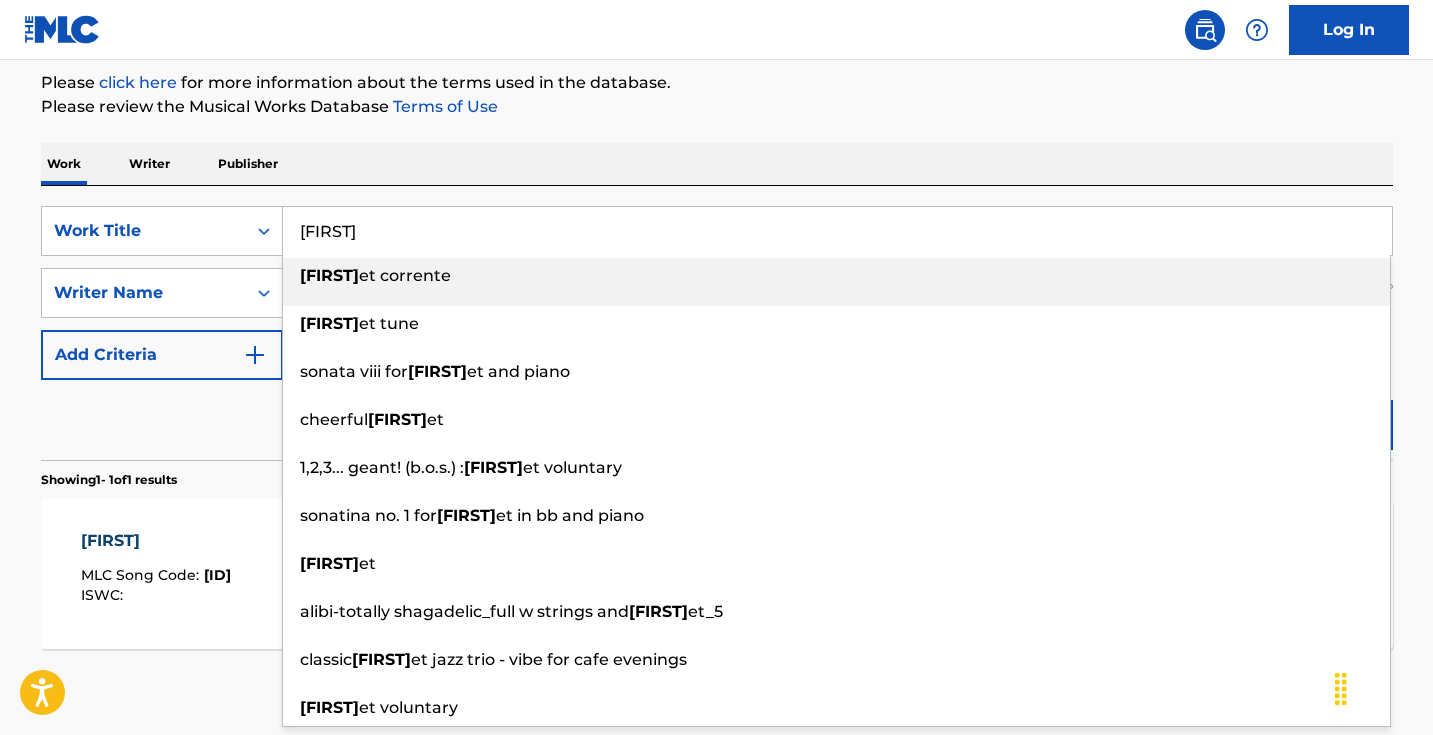 click on "[FIRST]" at bounding box center [837, 231] 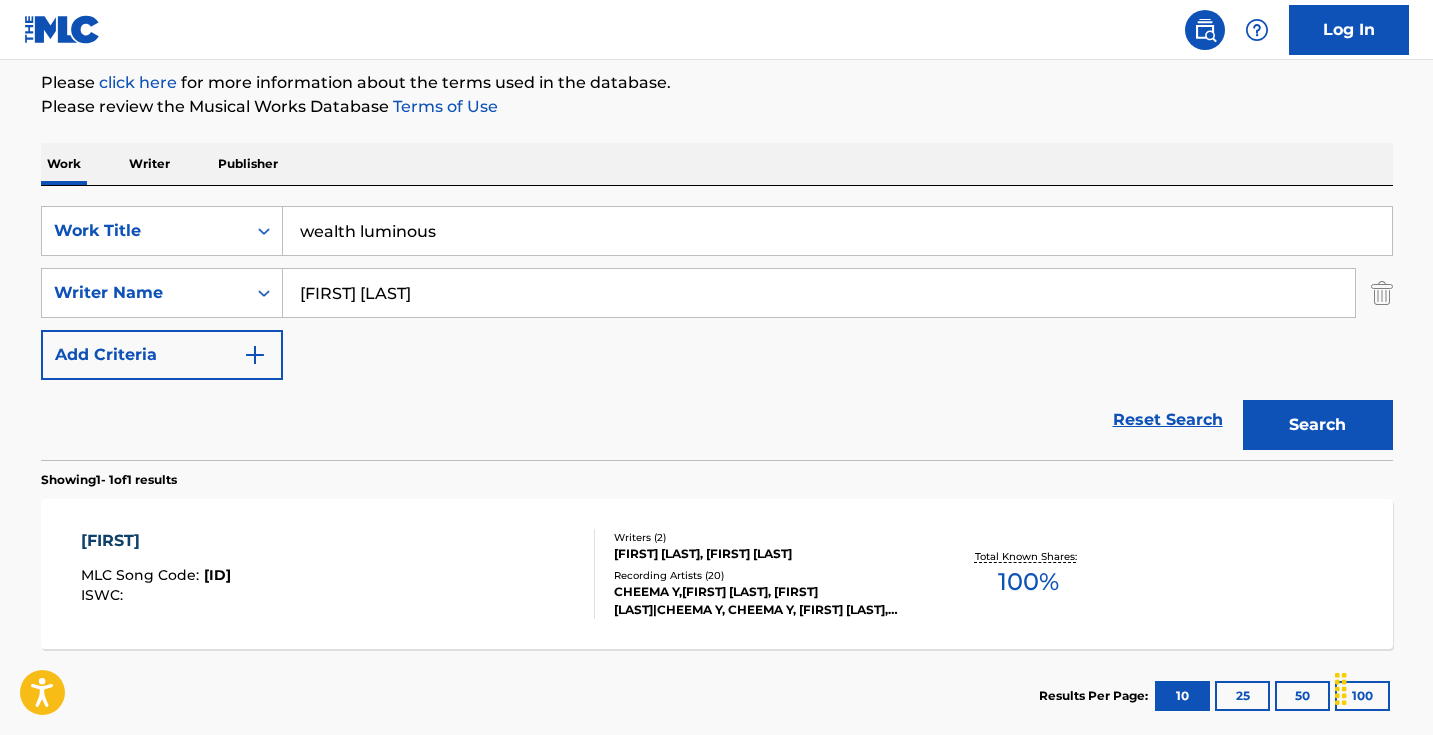 click on "wealth luminous" at bounding box center (837, 231) 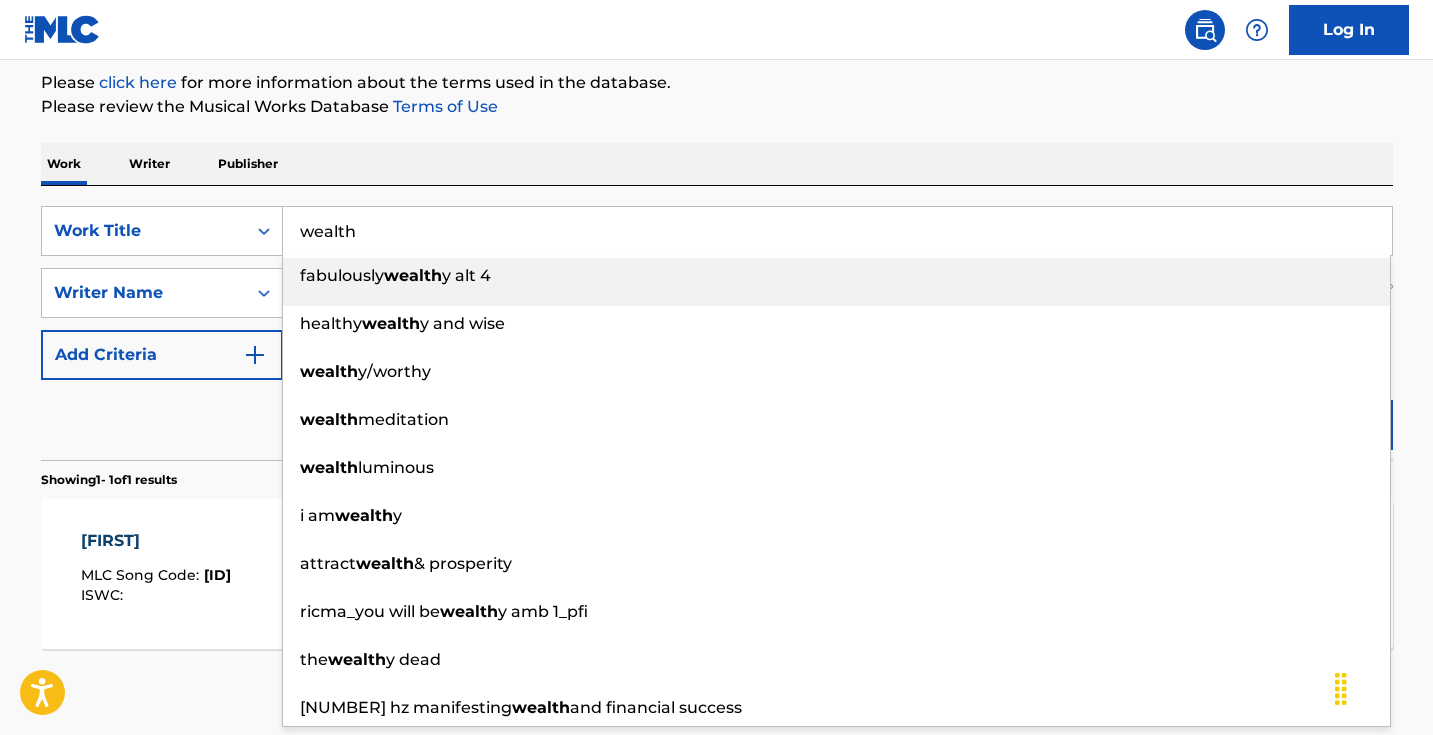 type on "wealth" 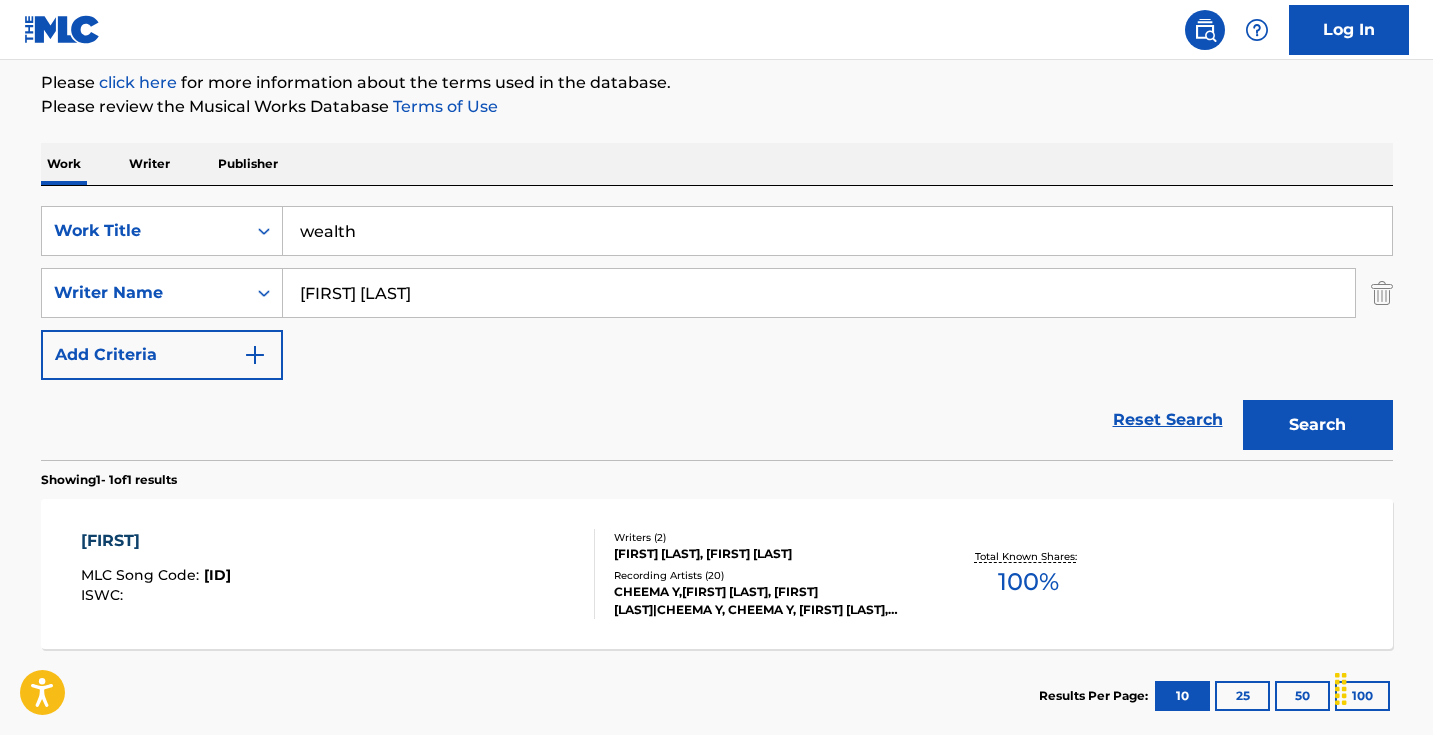 click on "Please   click here   for more information about the terms used in the database." at bounding box center [717, 83] 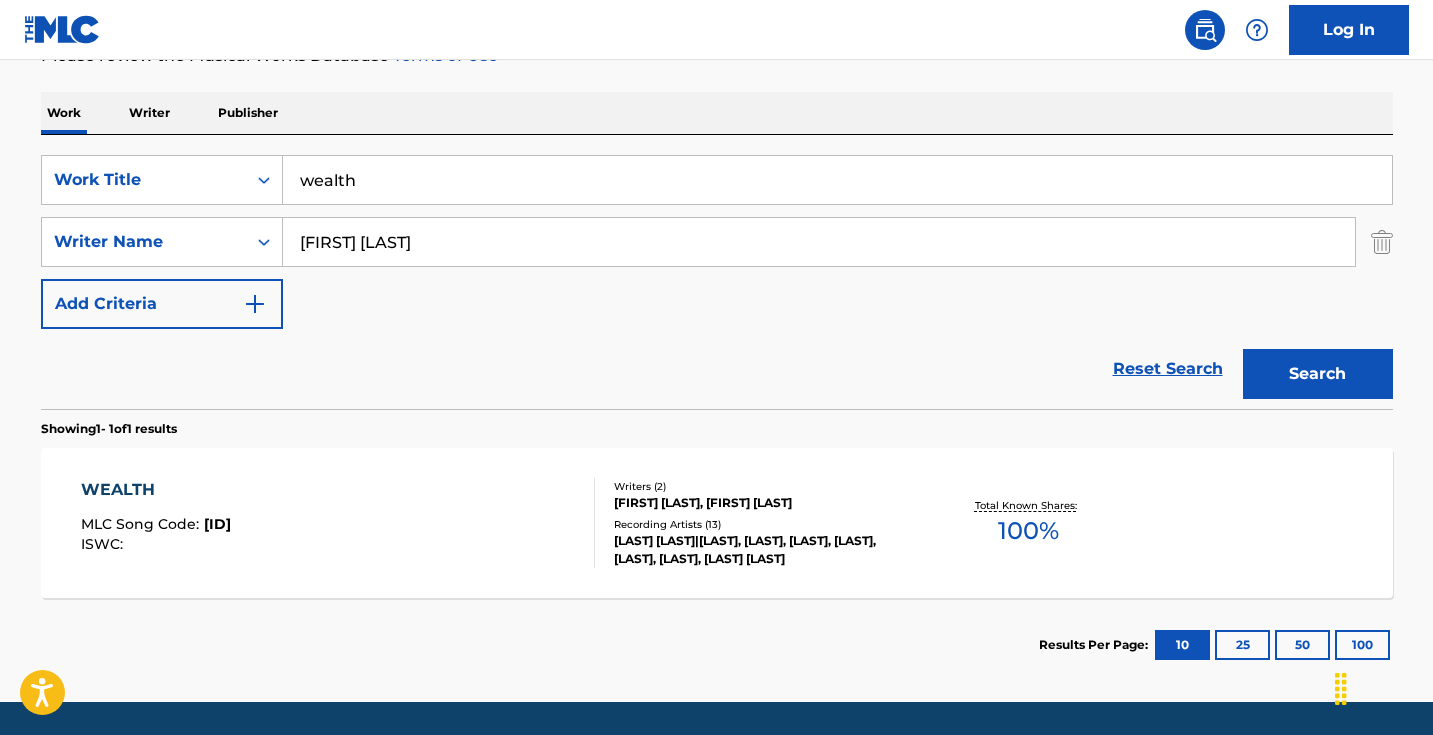 scroll, scrollTop: 304, scrollLeft: 0, axis: vertical 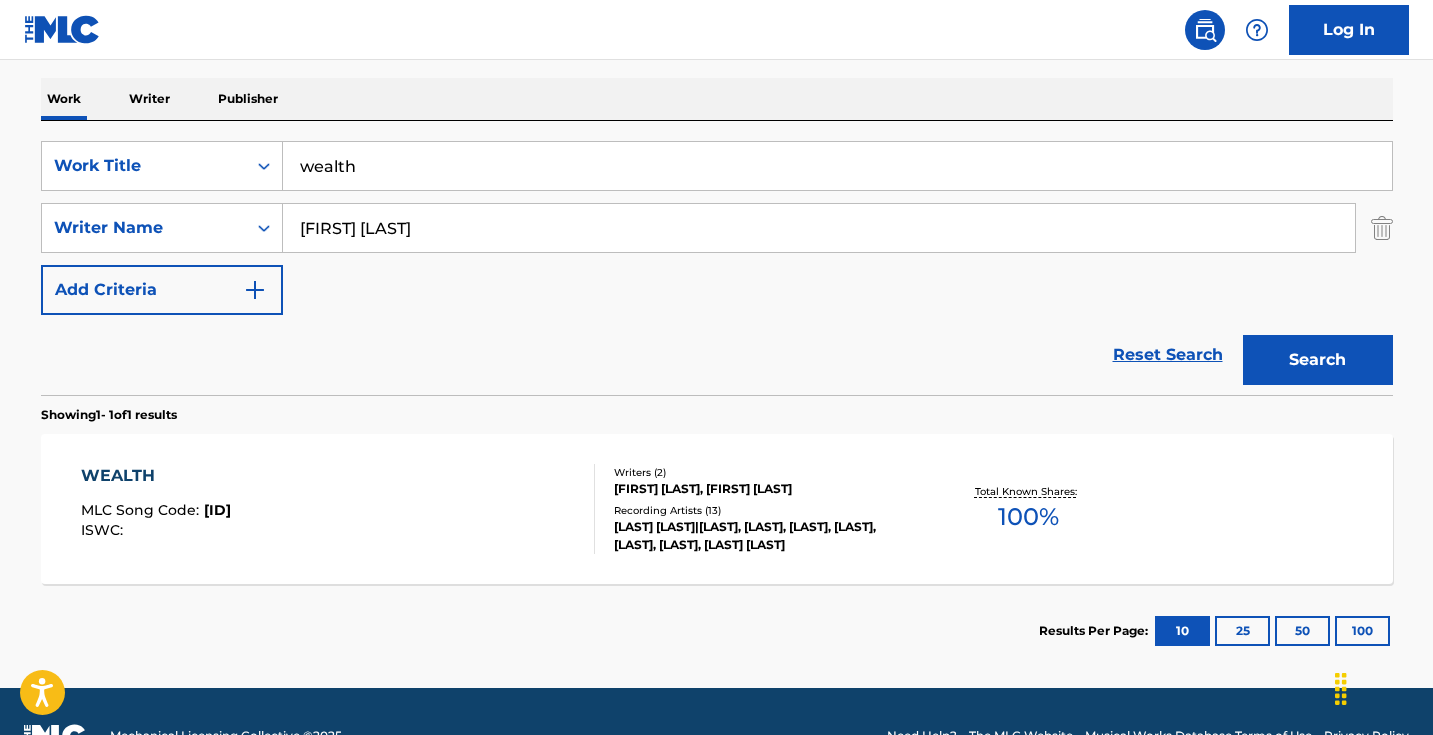 click on "WEALTH MLC Song Code : W462JE ISWC :" at bounding box center (338, 509) 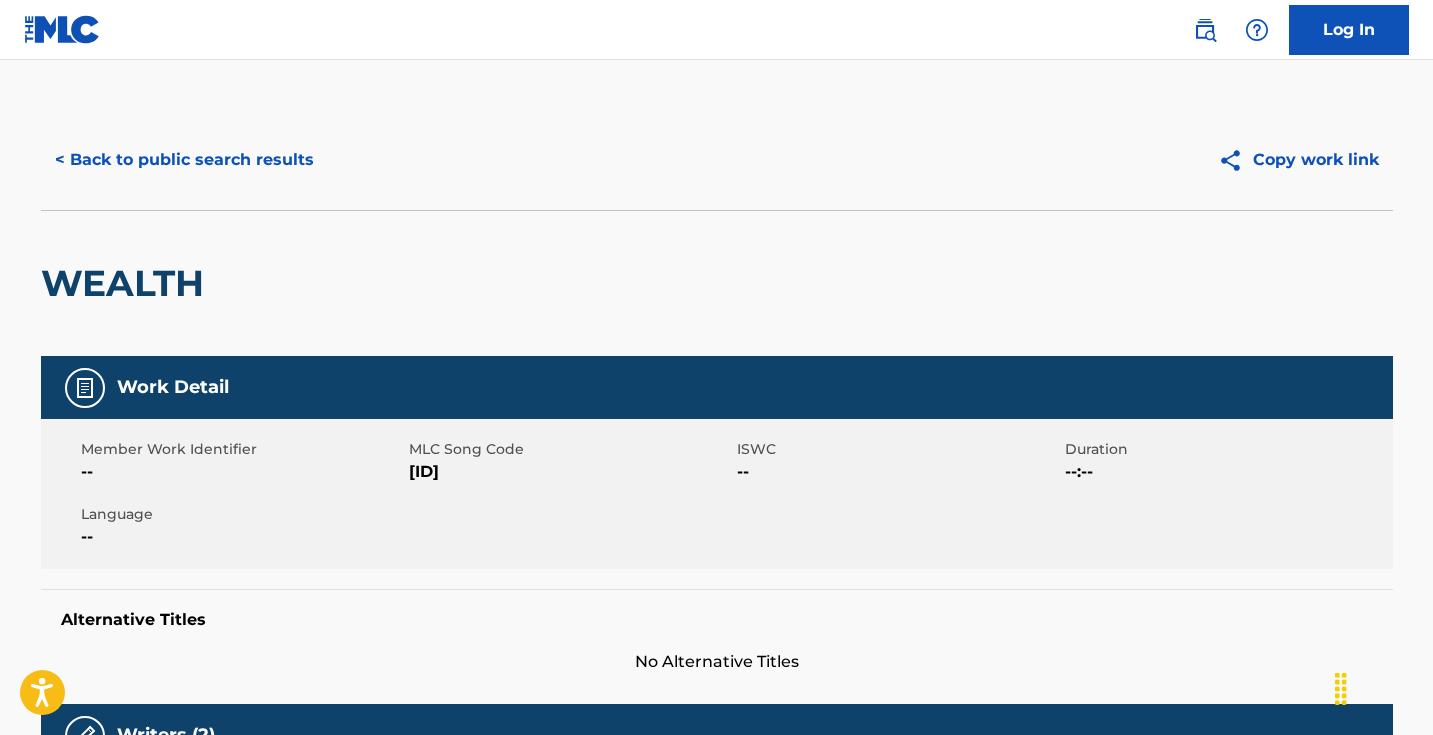 click on "[ID]" at bounding box center [570, 472] 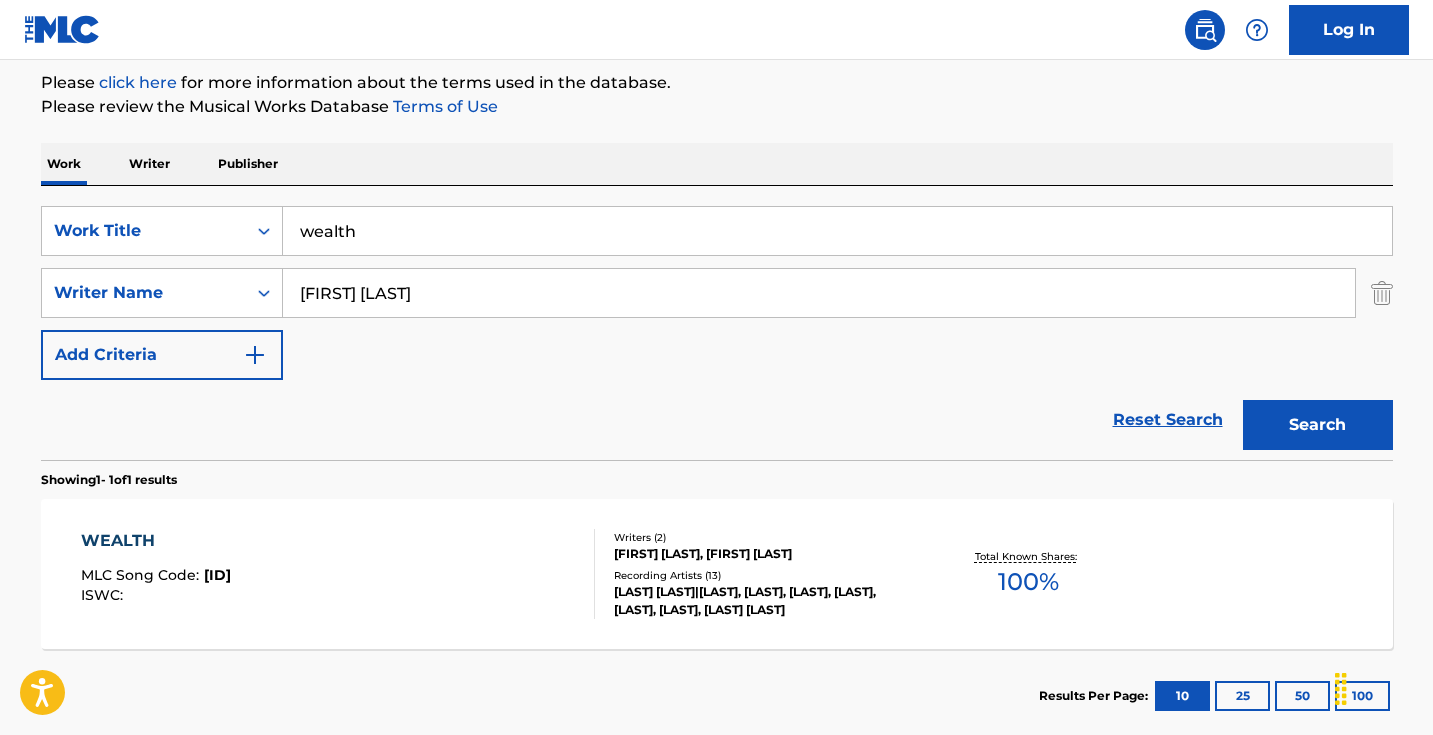 scroll, scrollTop: 236, scrollLeft: 0, axis: vertical 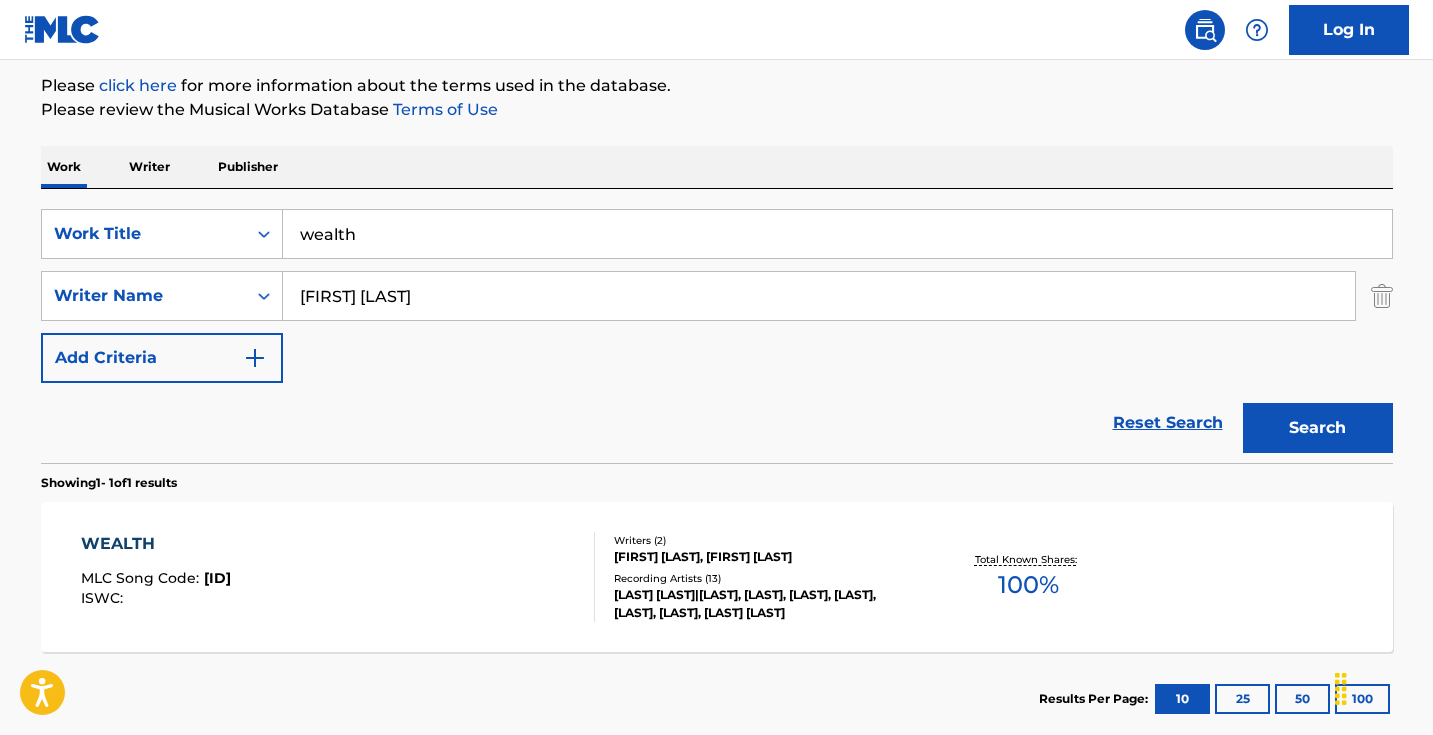 click on "wealth" at bounding box center [837, 234] 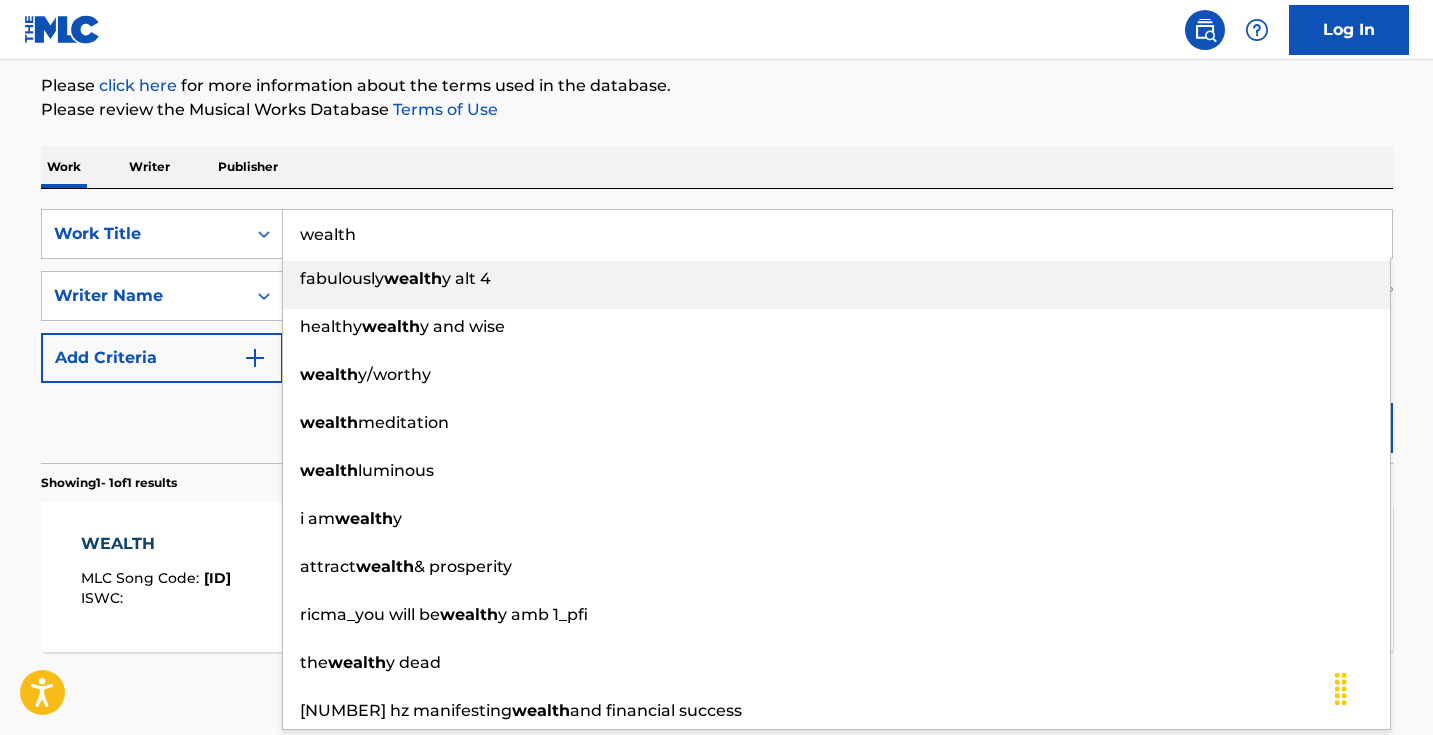 click on "wealth" at bounding box center [837, 234] 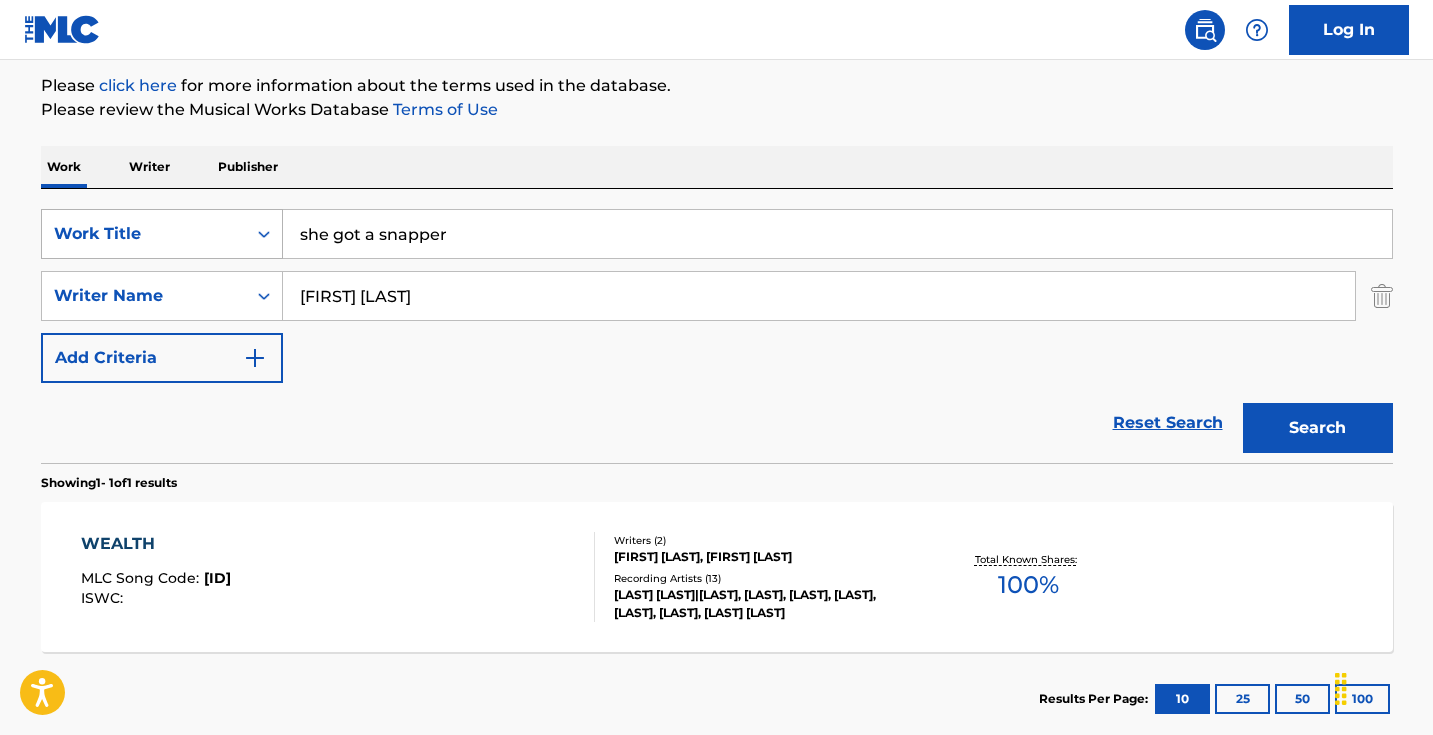 drag, startPoint x: 470, startPoint y: 233, endPoint x: 193, endPoint y: 211, distance: 277.87228 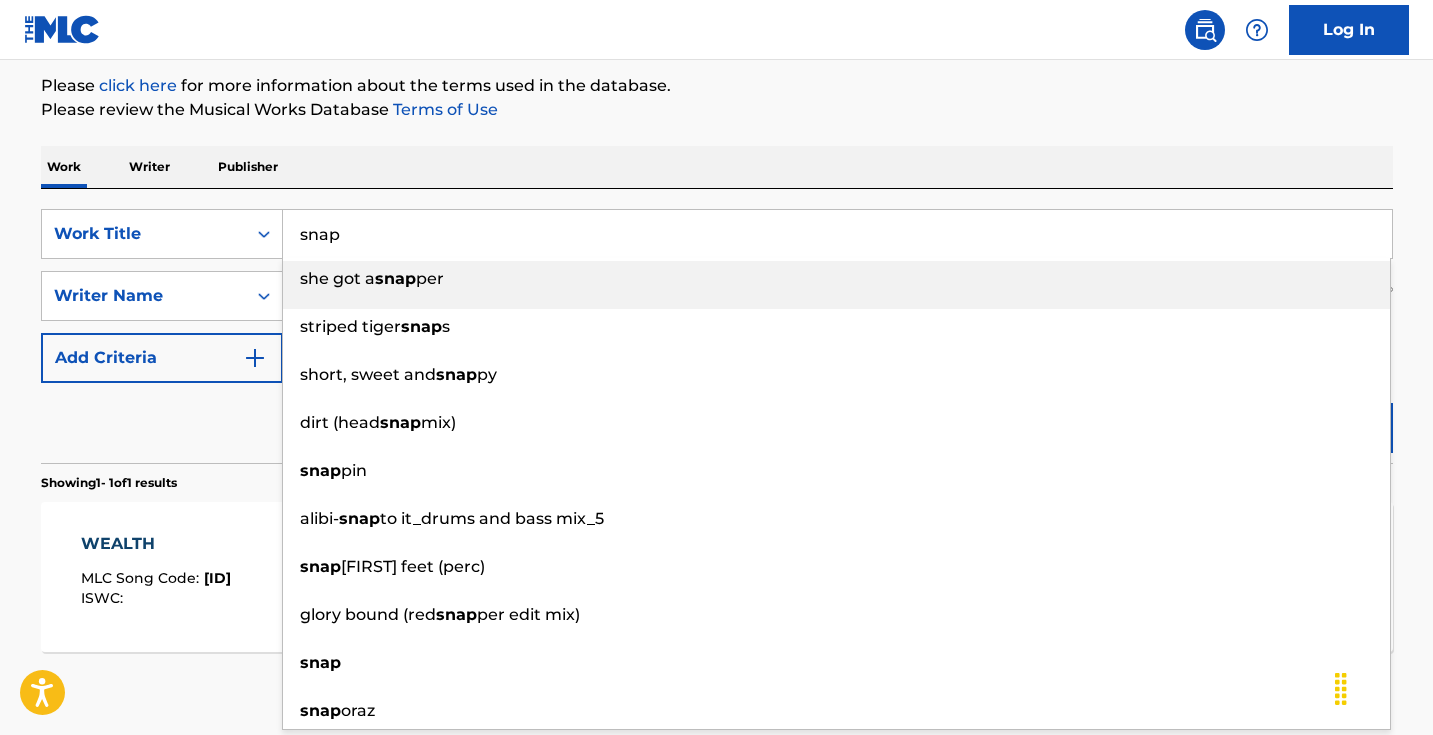 type on "snap" 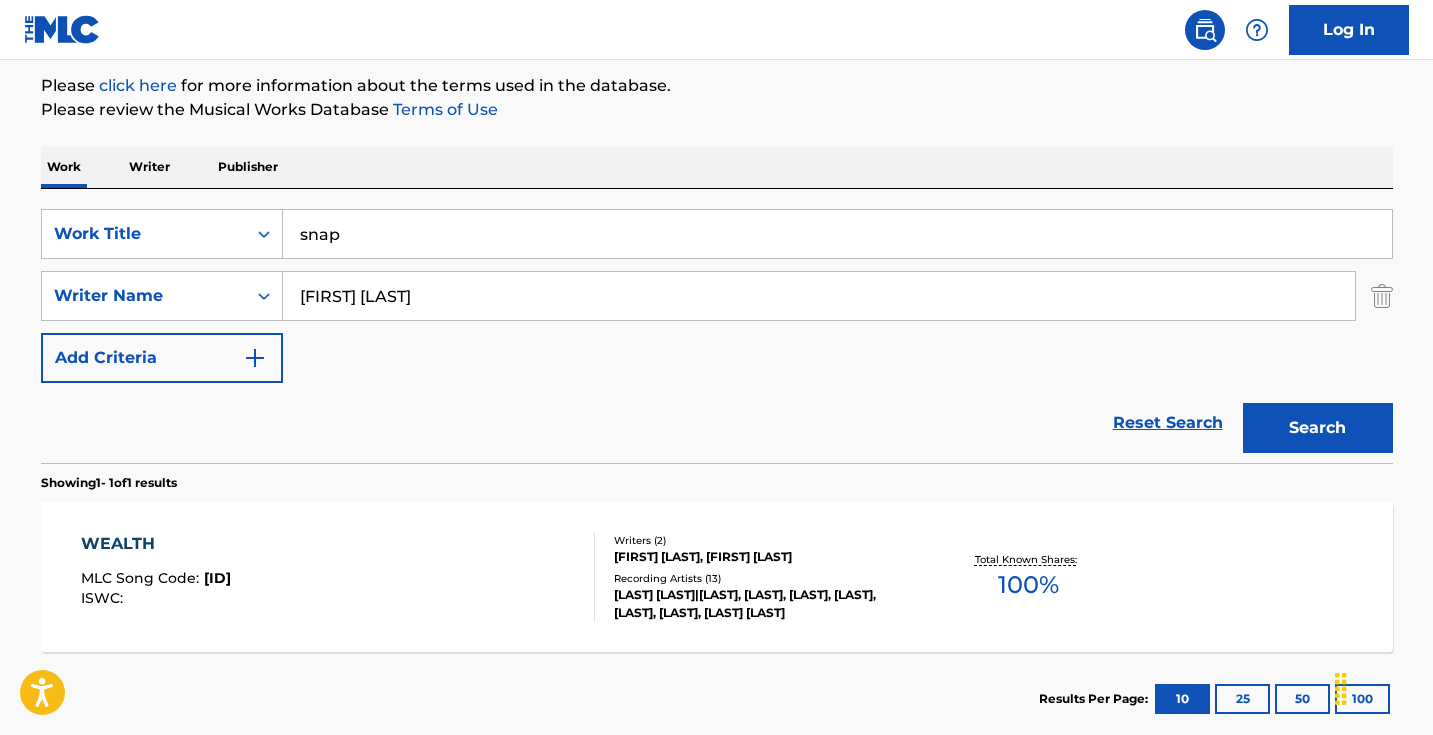 click on "Search" at bounding box center [1318, 428] 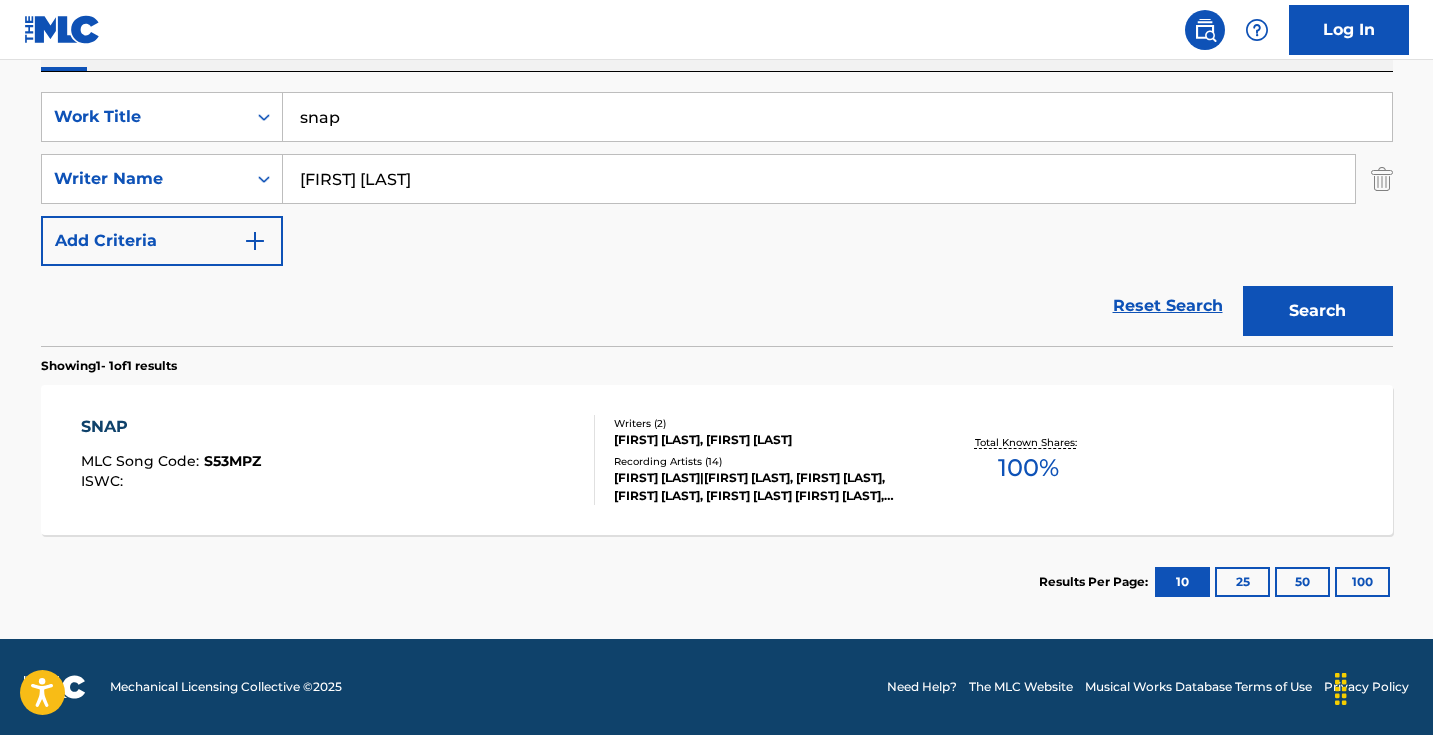 scroll, scrollTop: 355, scrollLeft: 0, axis: vertical 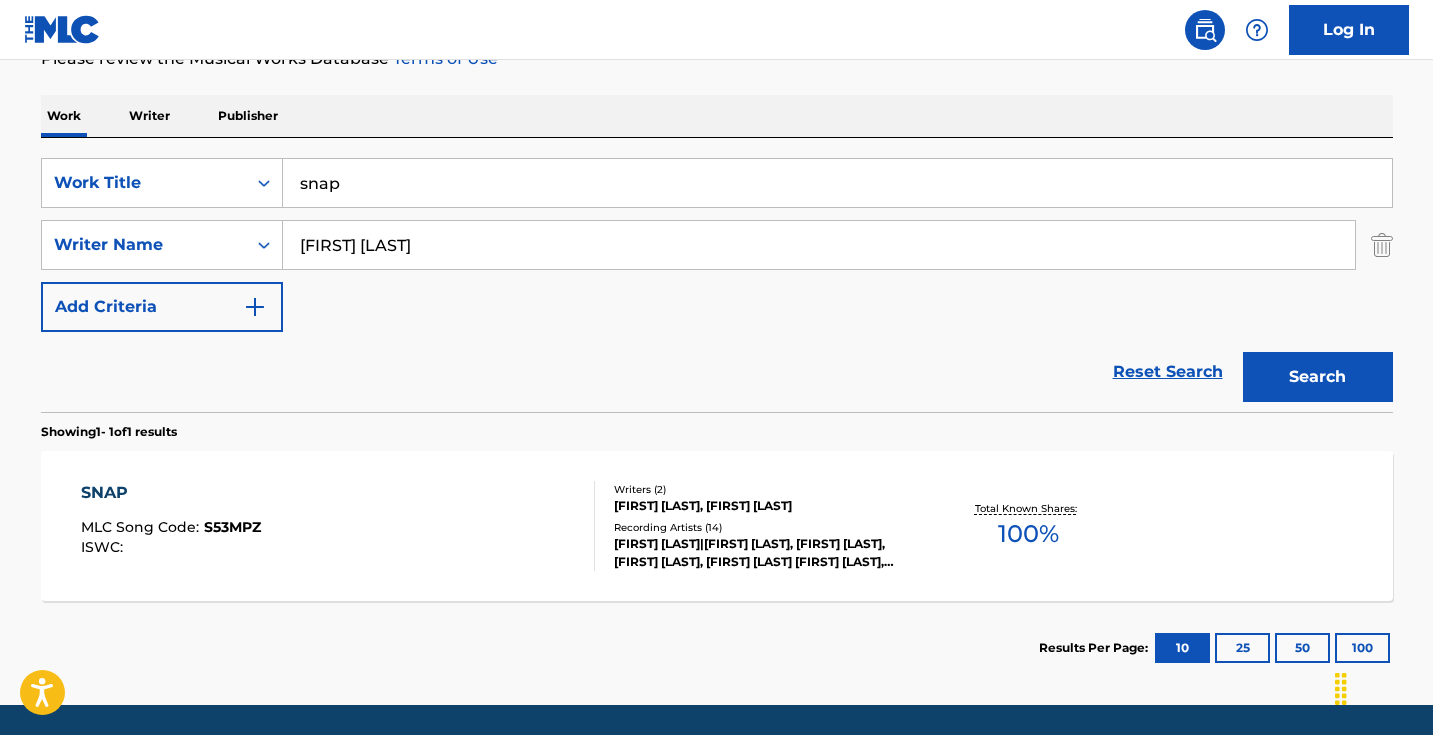 click on "SNAP MLC Song Code : S53MPZ ISWC :" at bounding box center [338, 526] 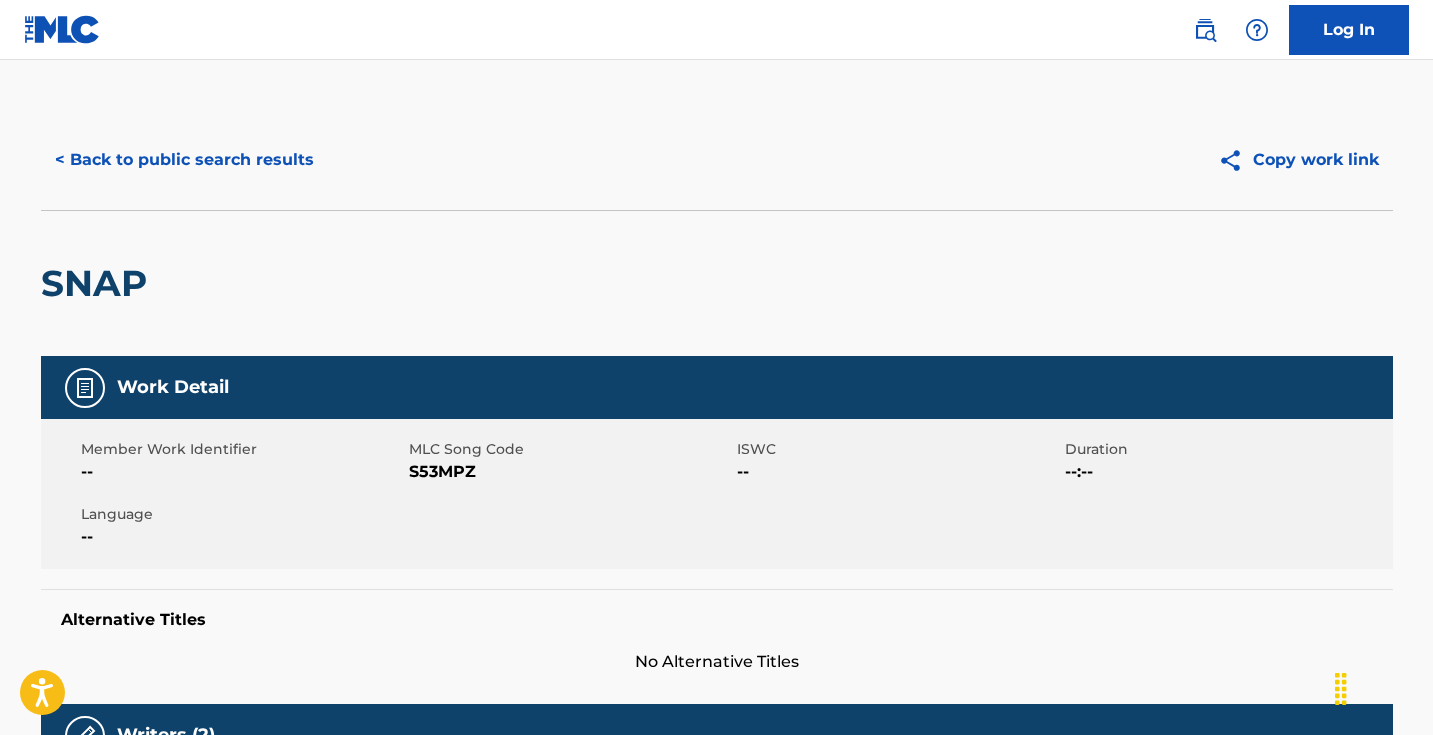 click on "S53MPZ" at bounding box center [570, 472] 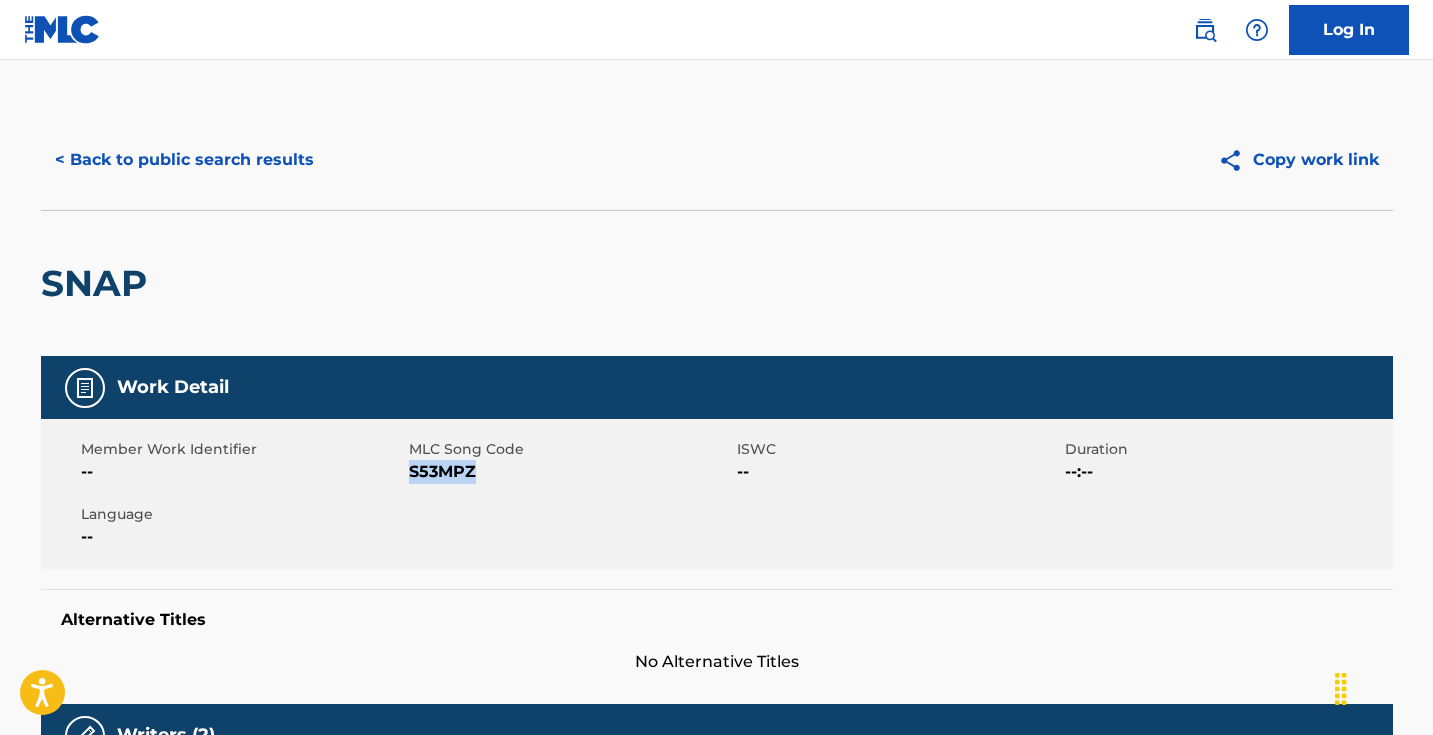 click on "S53MPZ" at bounding box center (570, 472) 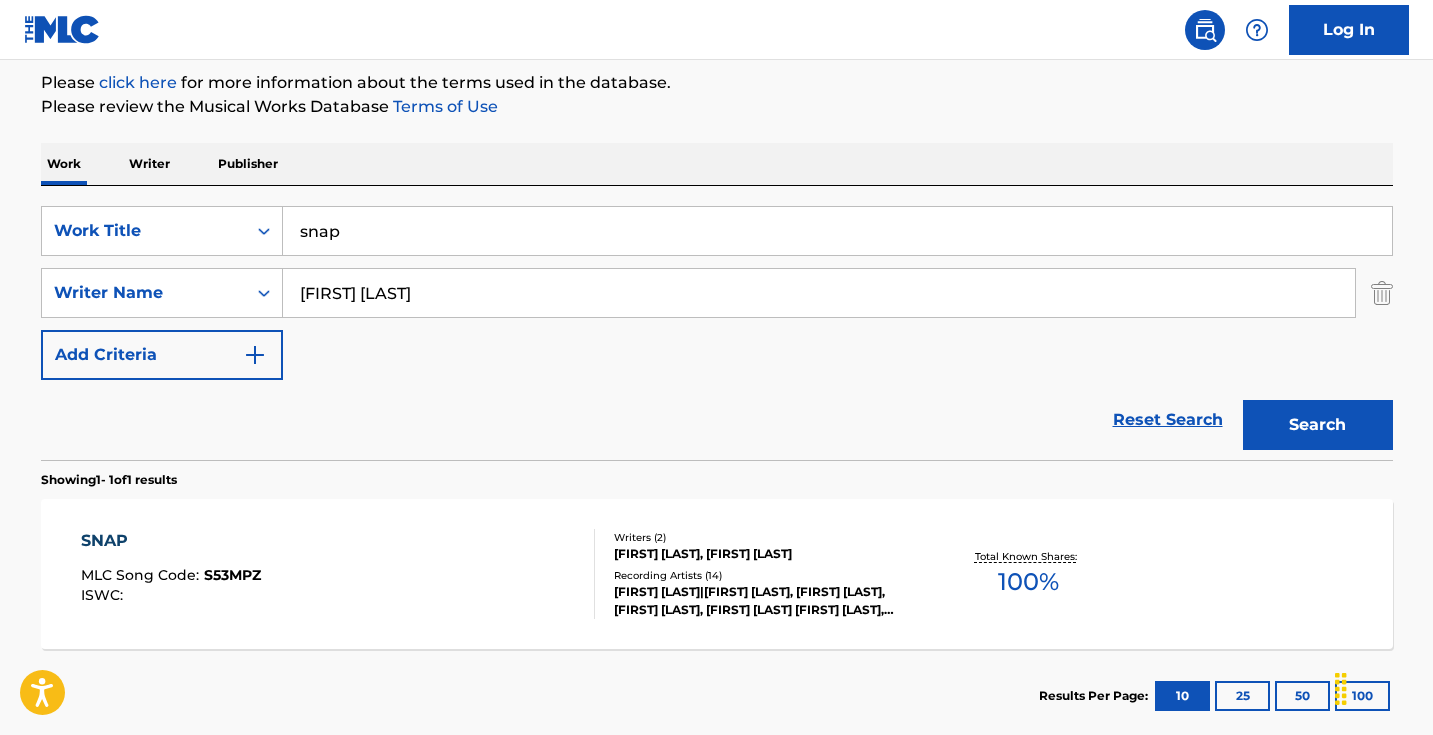 click on "snap" at bounding box center [837, 231] 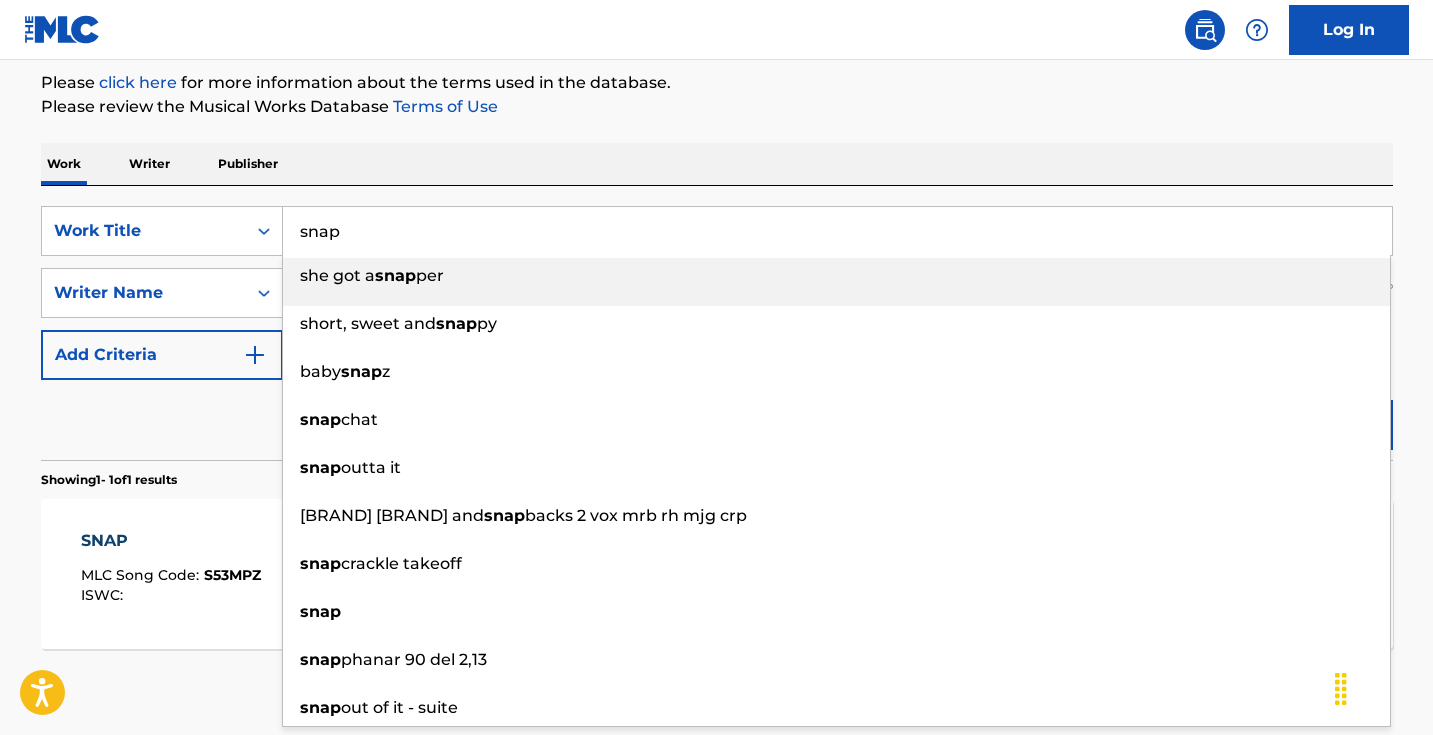 paste on "Aot" 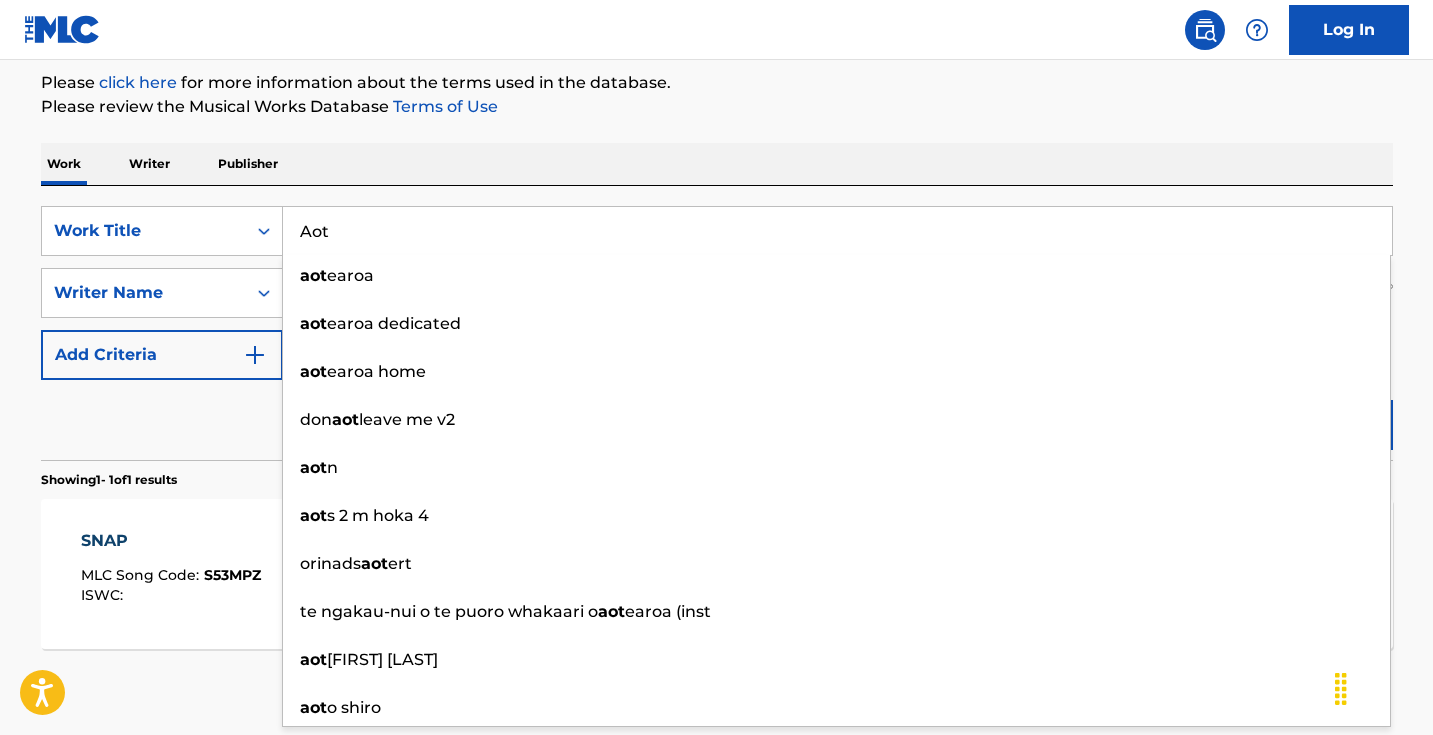 type on "Aot" 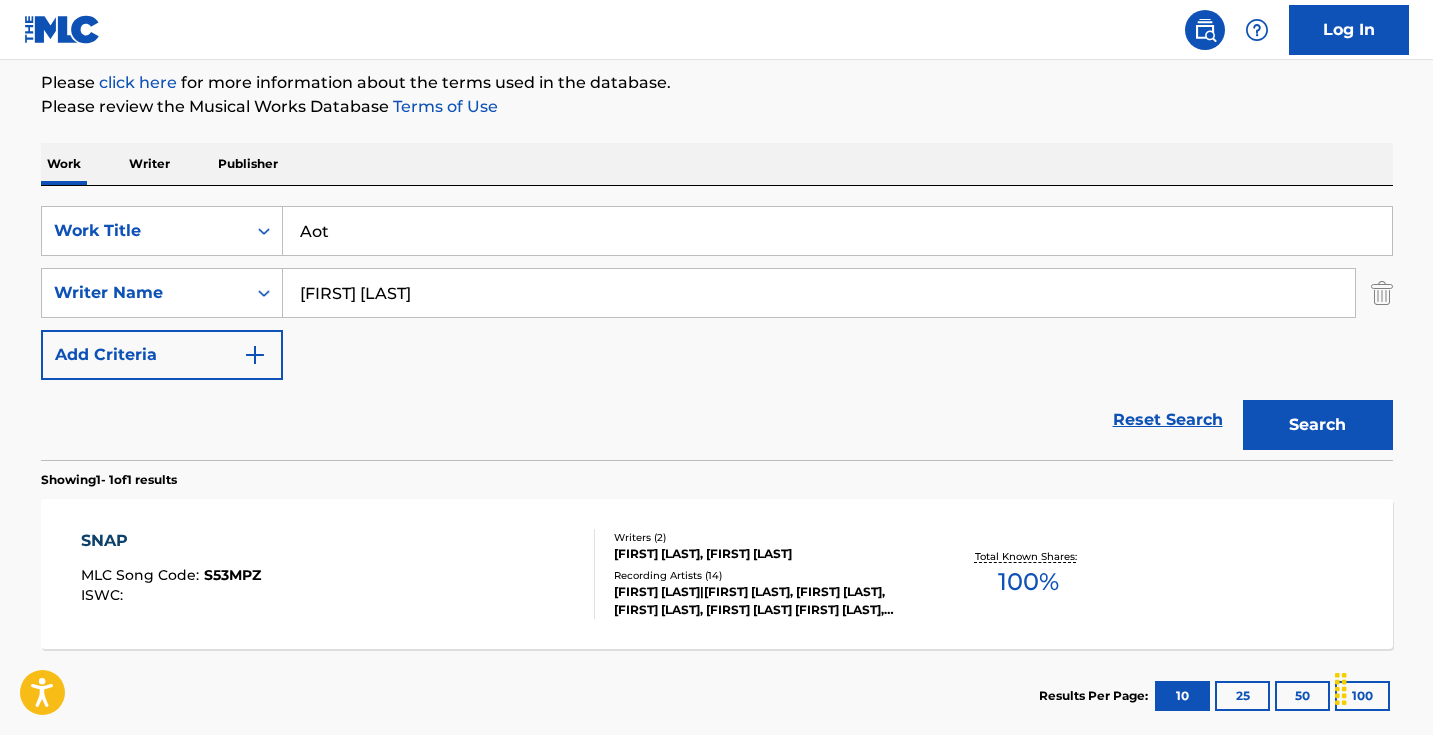 click on "[FIRST] [LAST]" at bounding box center [819, 293] 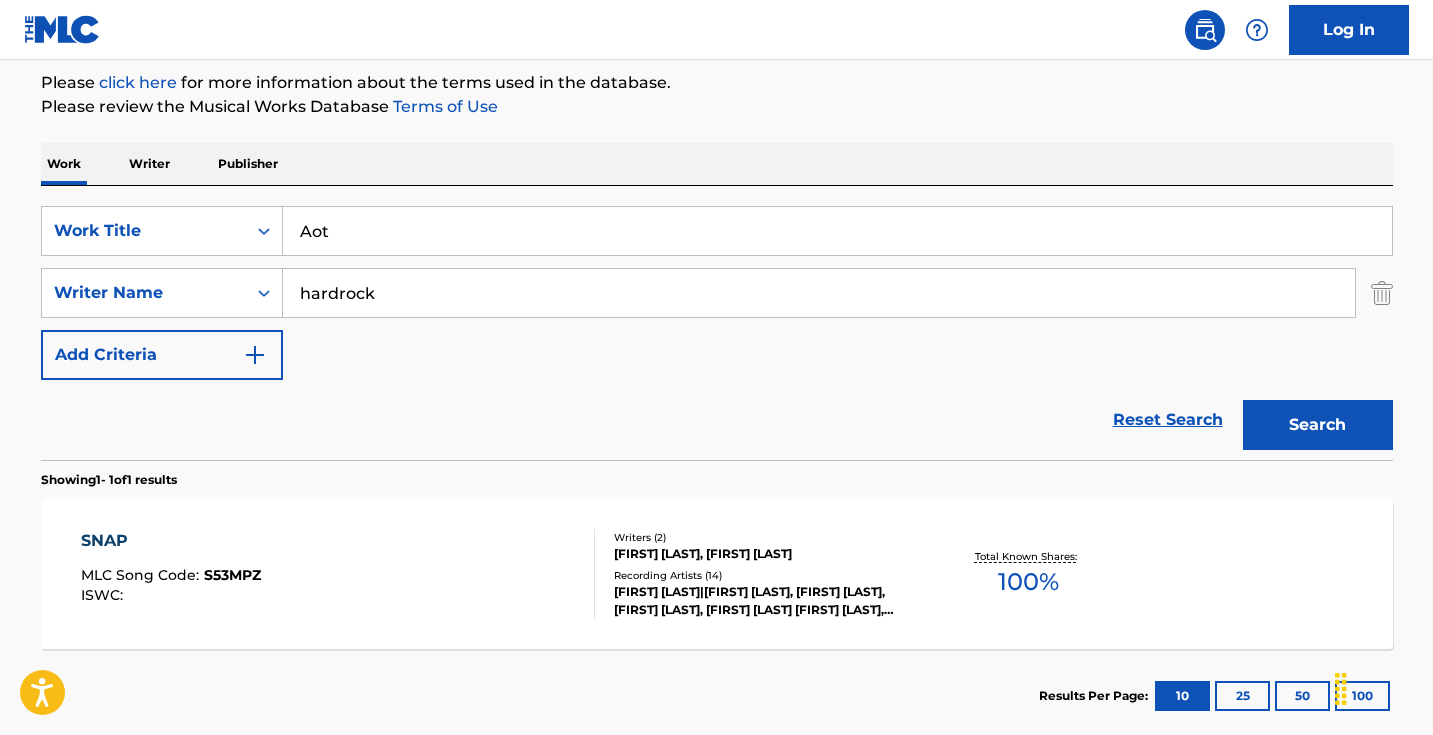 click on "Search" at bounding box center [1318, 425] 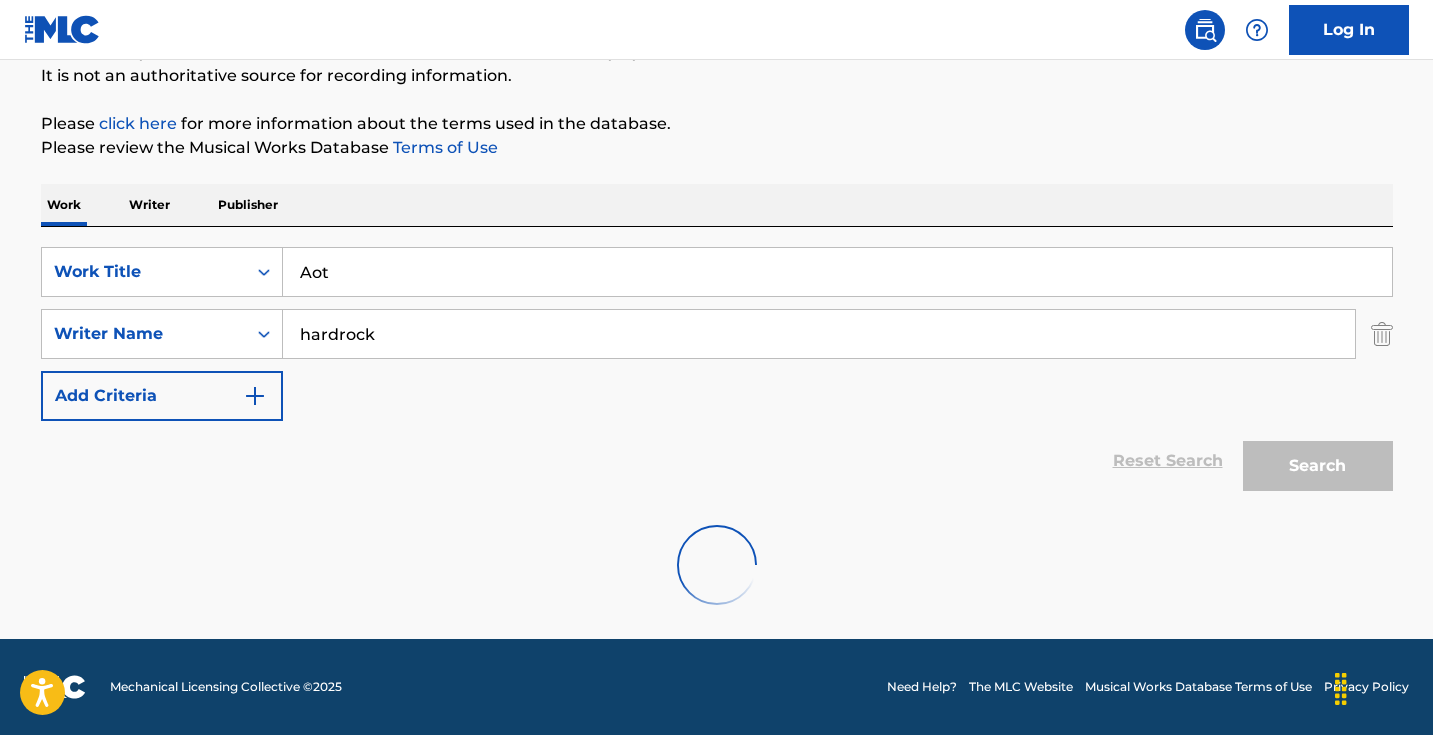 scroll, scrollTop: 133, scrollLeft: 0, axis: vertical 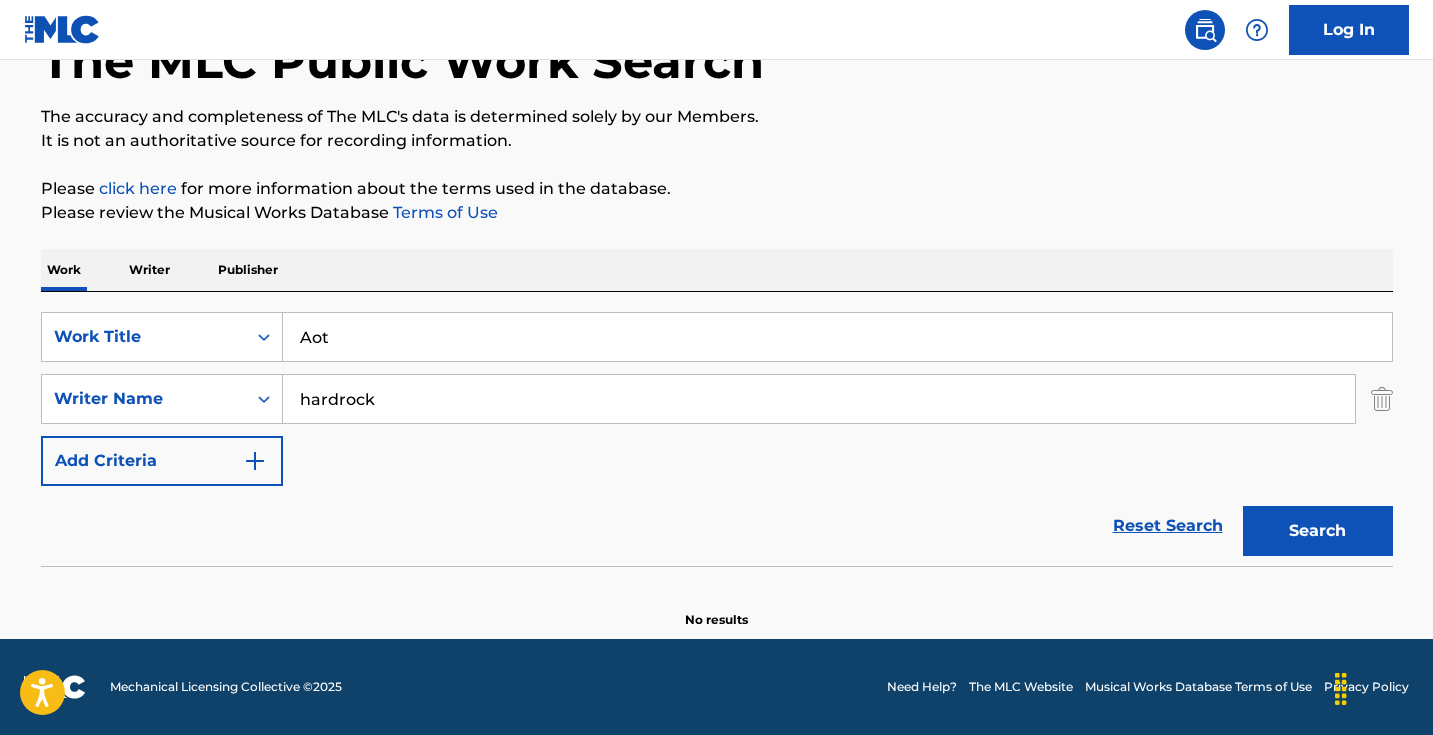 click on "hardrock" at bounding box center [819, 399] 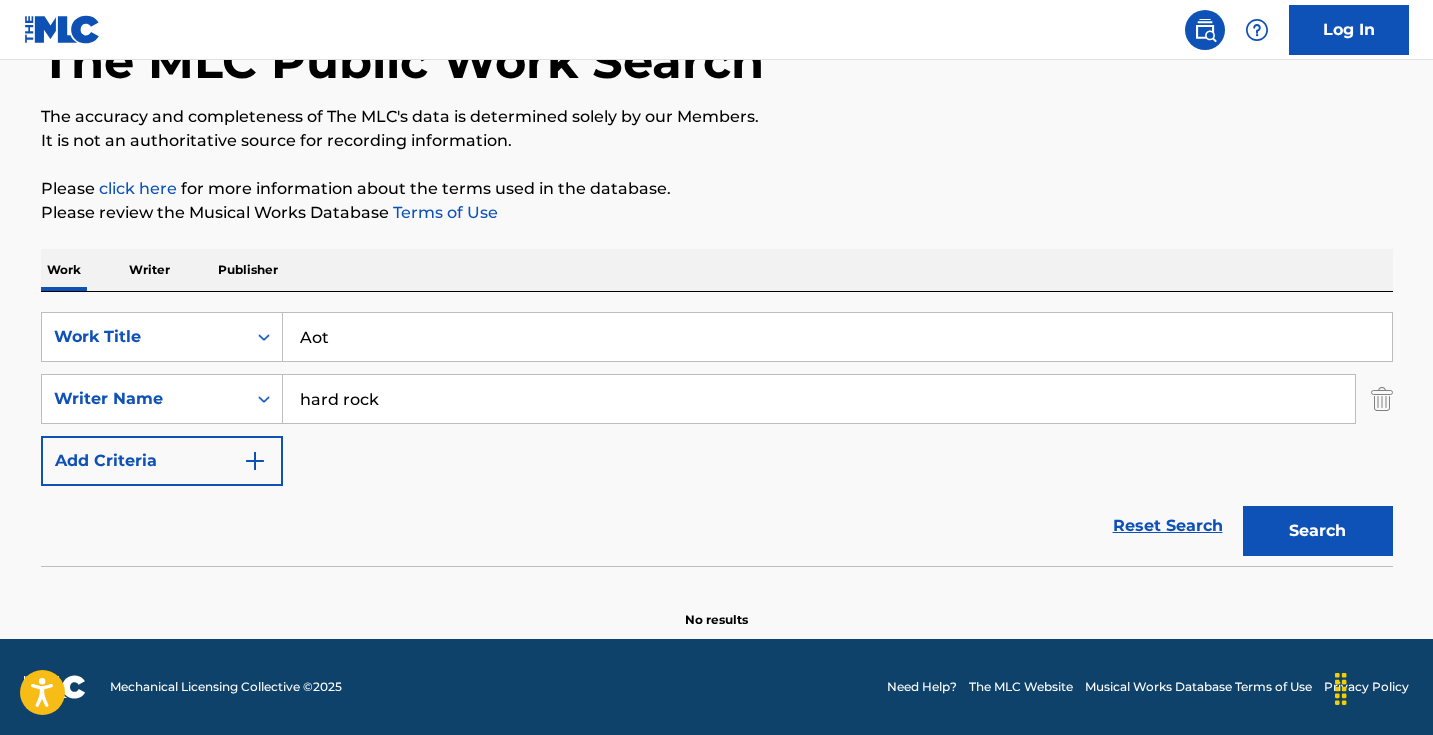 click on "Search" at bounding box center [1313, 526] 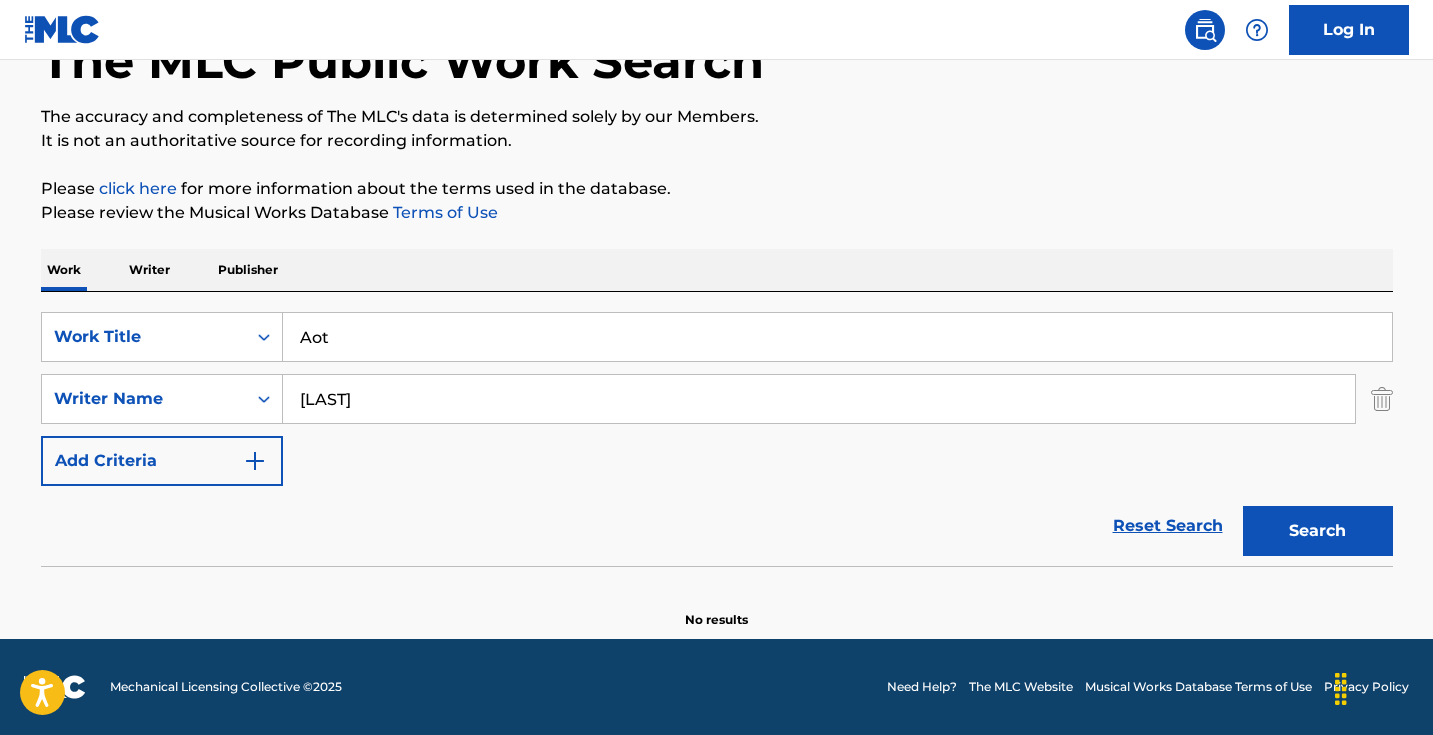 drag, startPoint x: 487, startPoint y: 412, endPoint x: 978, endPoint y: 190, distance: 538.8553 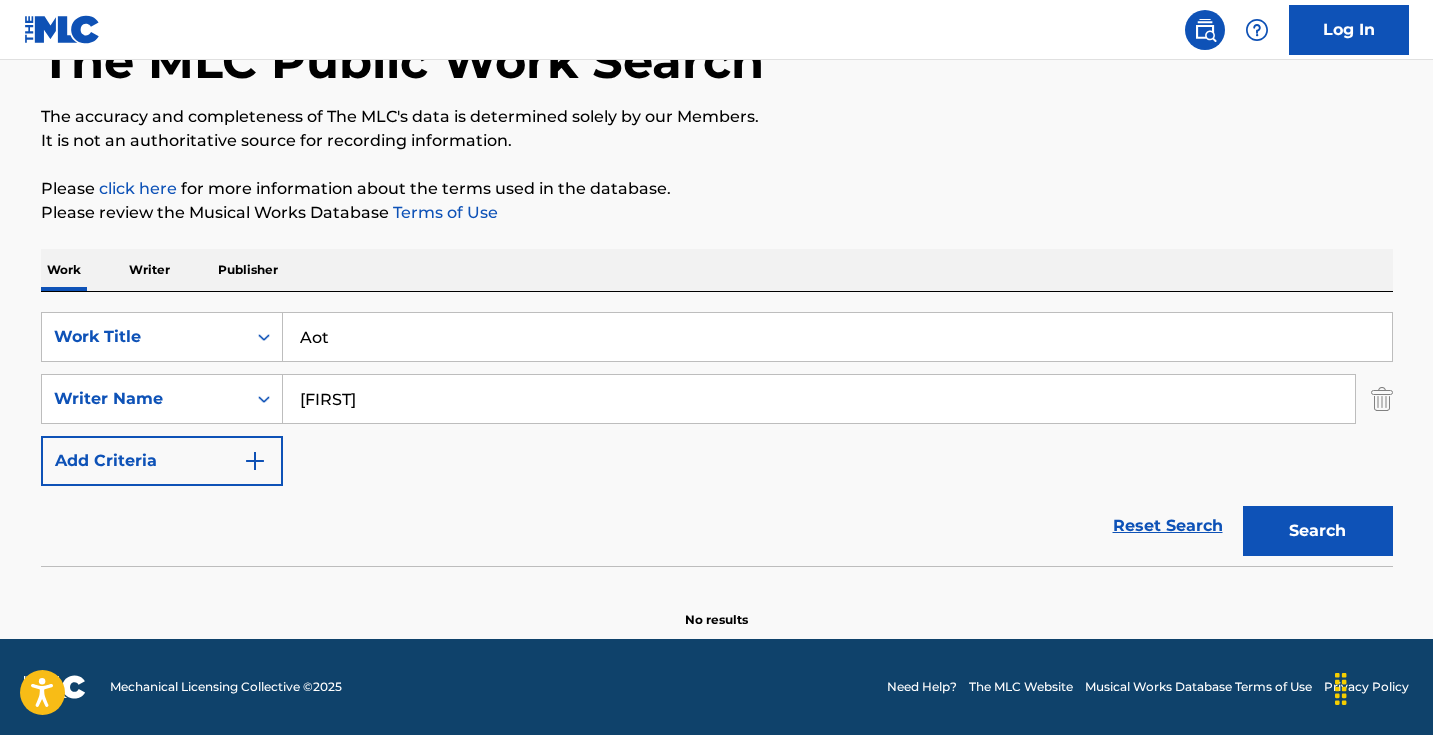 drag, startPoint x: 492, startPoint y: 400, endPoint x: 978, endPoint y: 203, distance: 524.4092 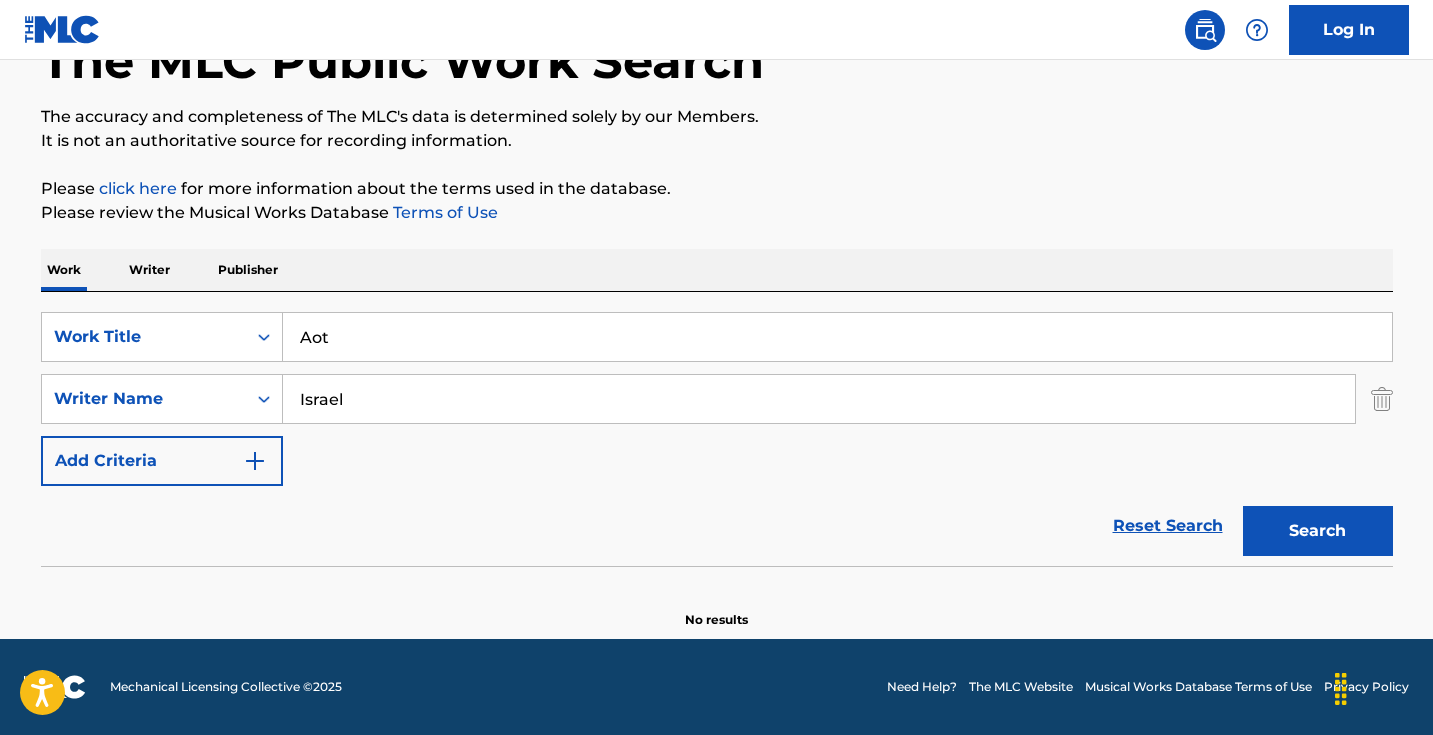 type on "Israel" 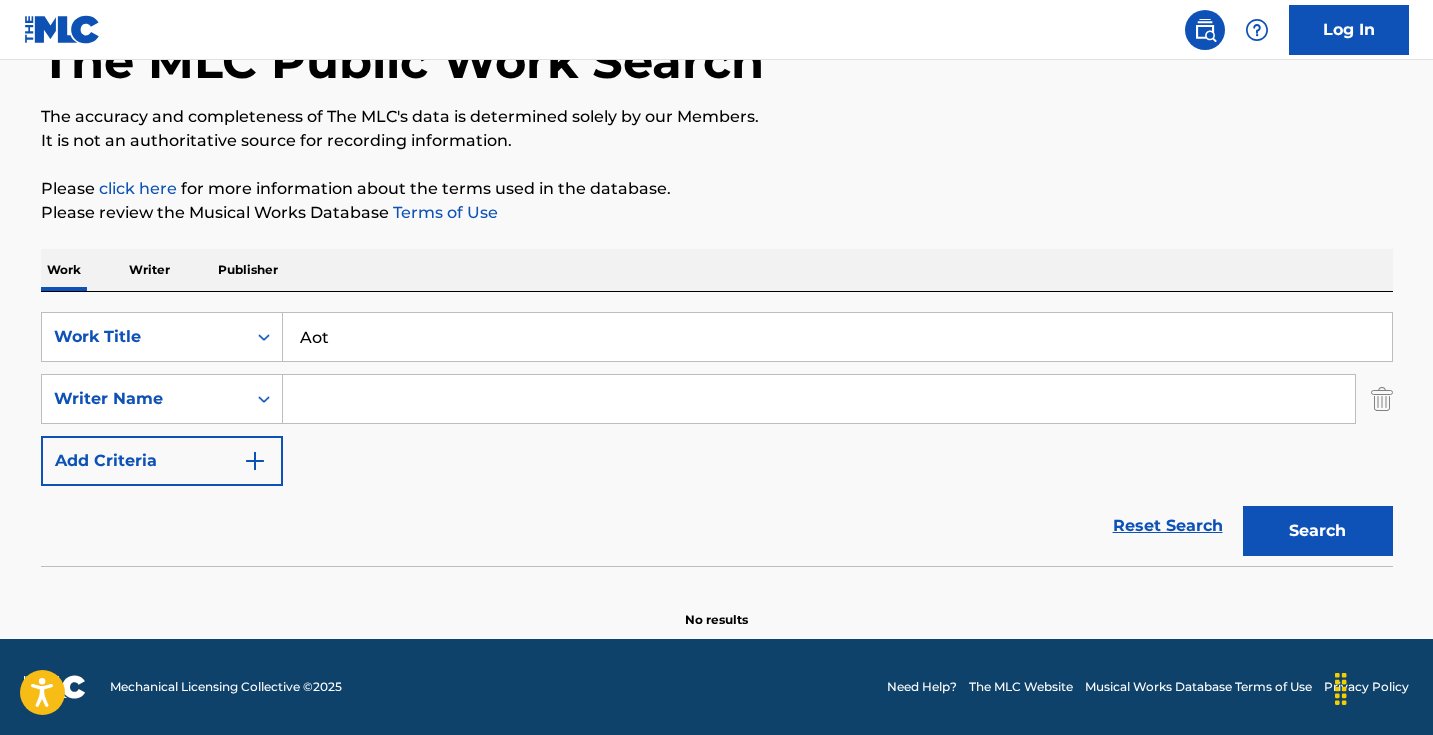 type 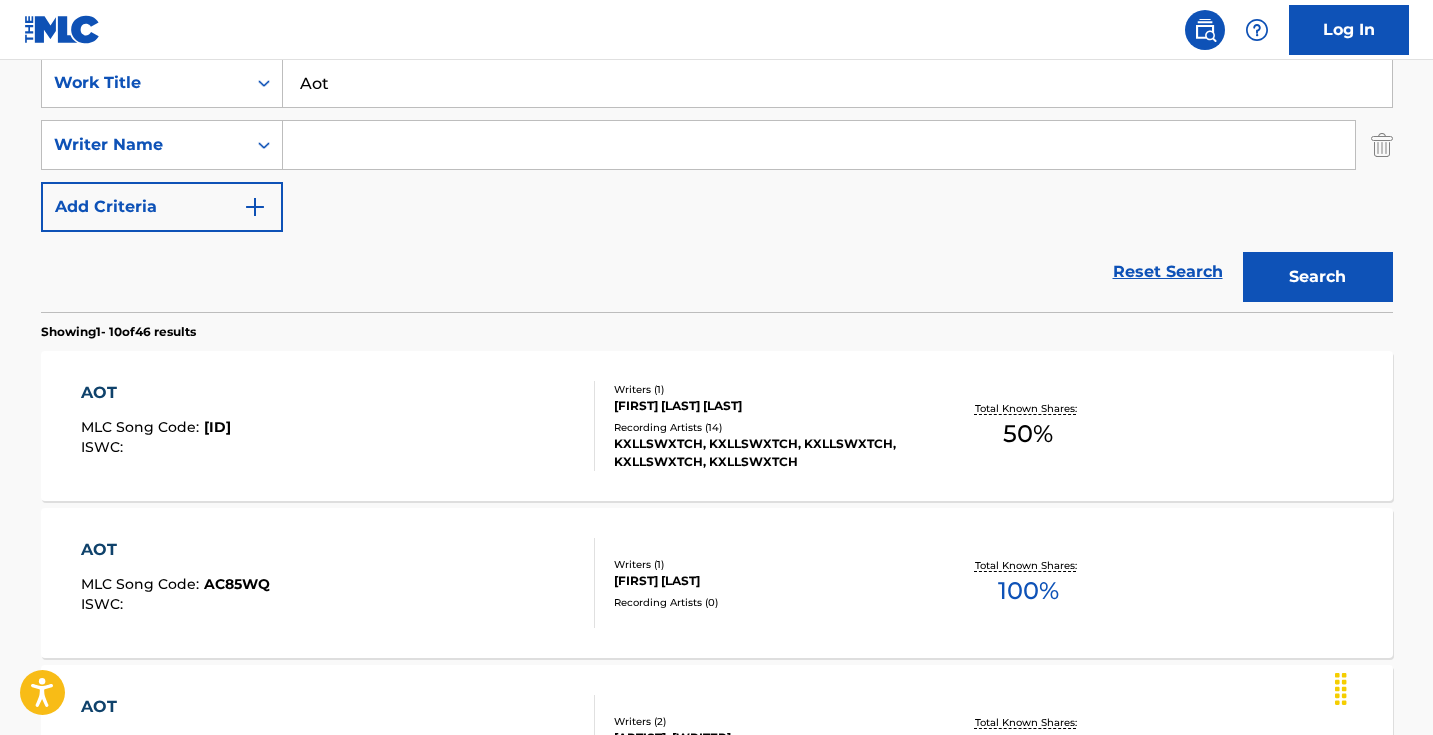 scroll, scrollTop: 472, scrollLeft: 0, axis: vertical 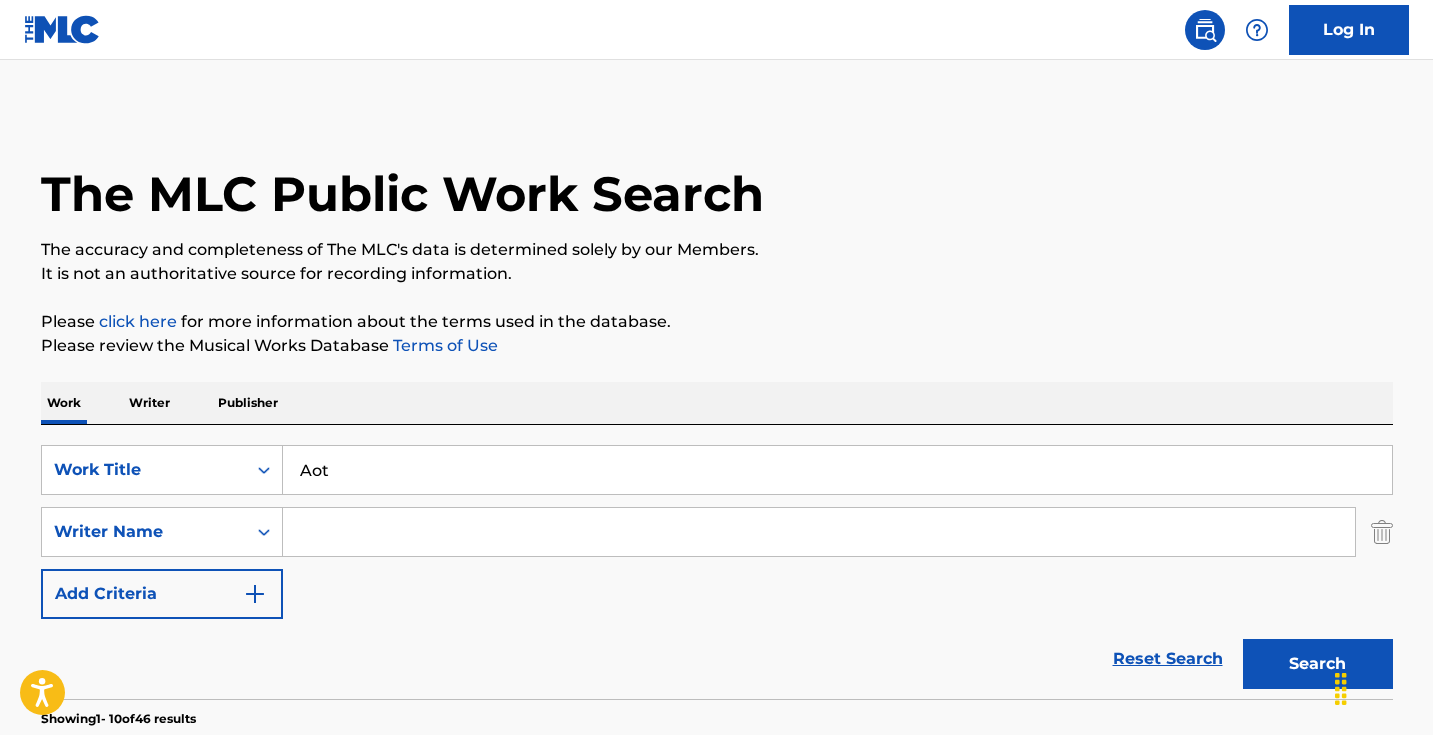 click on "Aot" at bounding box center [837, 470] 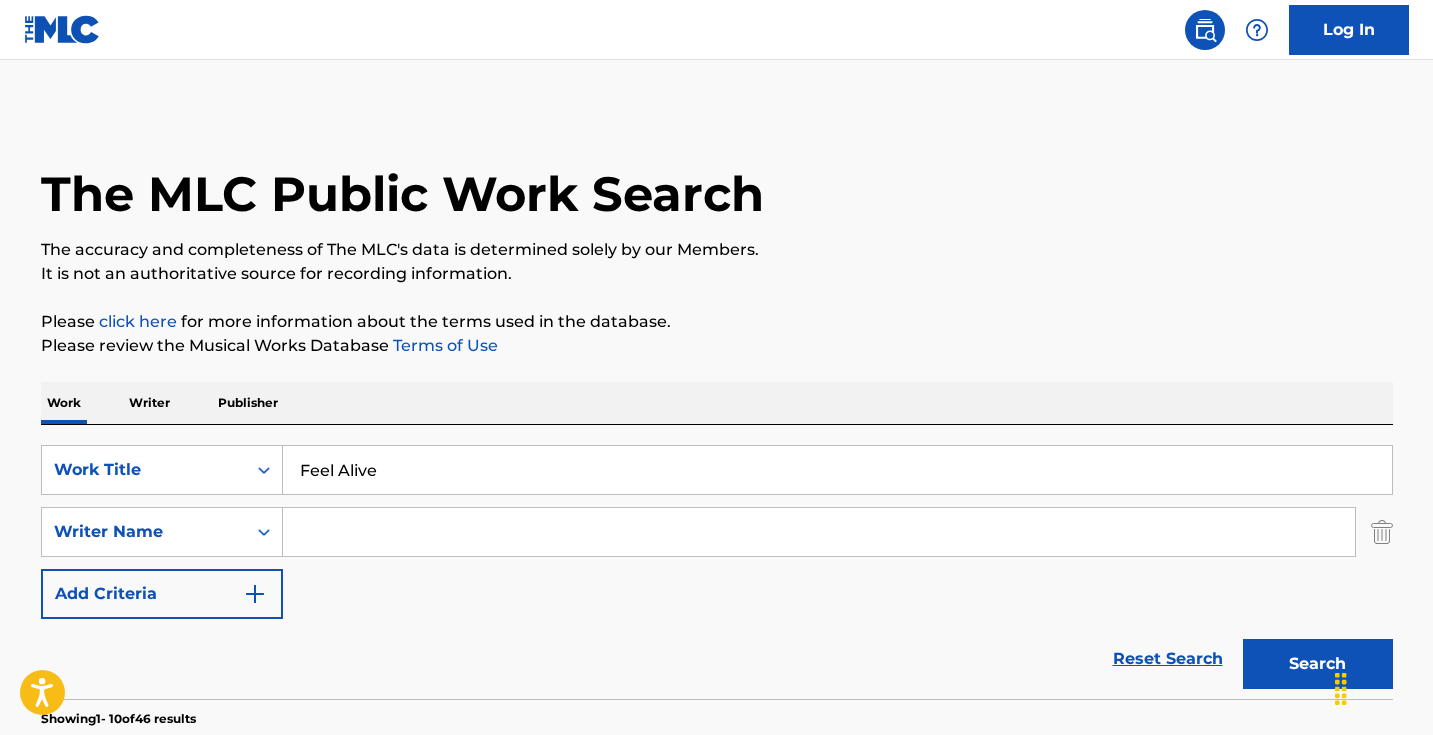 type on "Feel Alive" 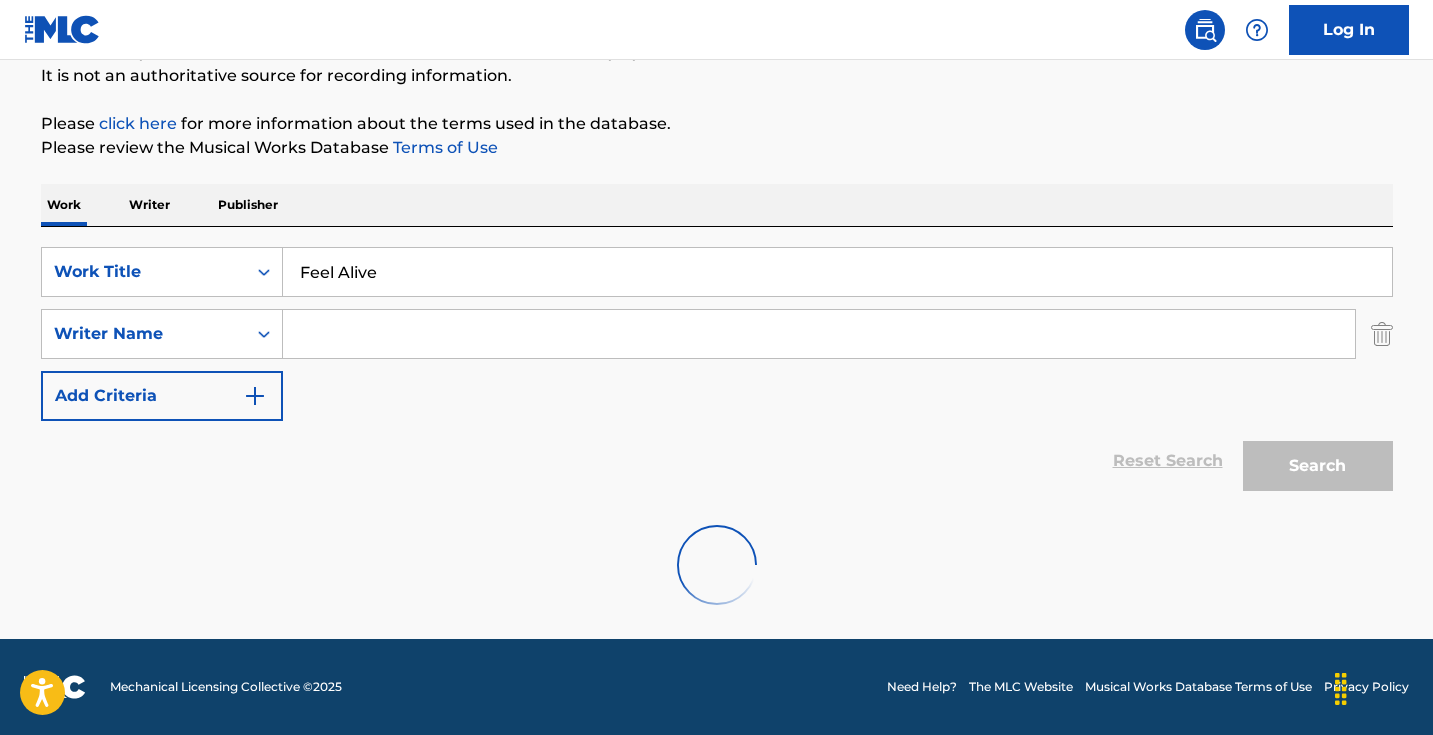 scroll, scrollTop: 198, scrollLeft: 0, axis: vertical 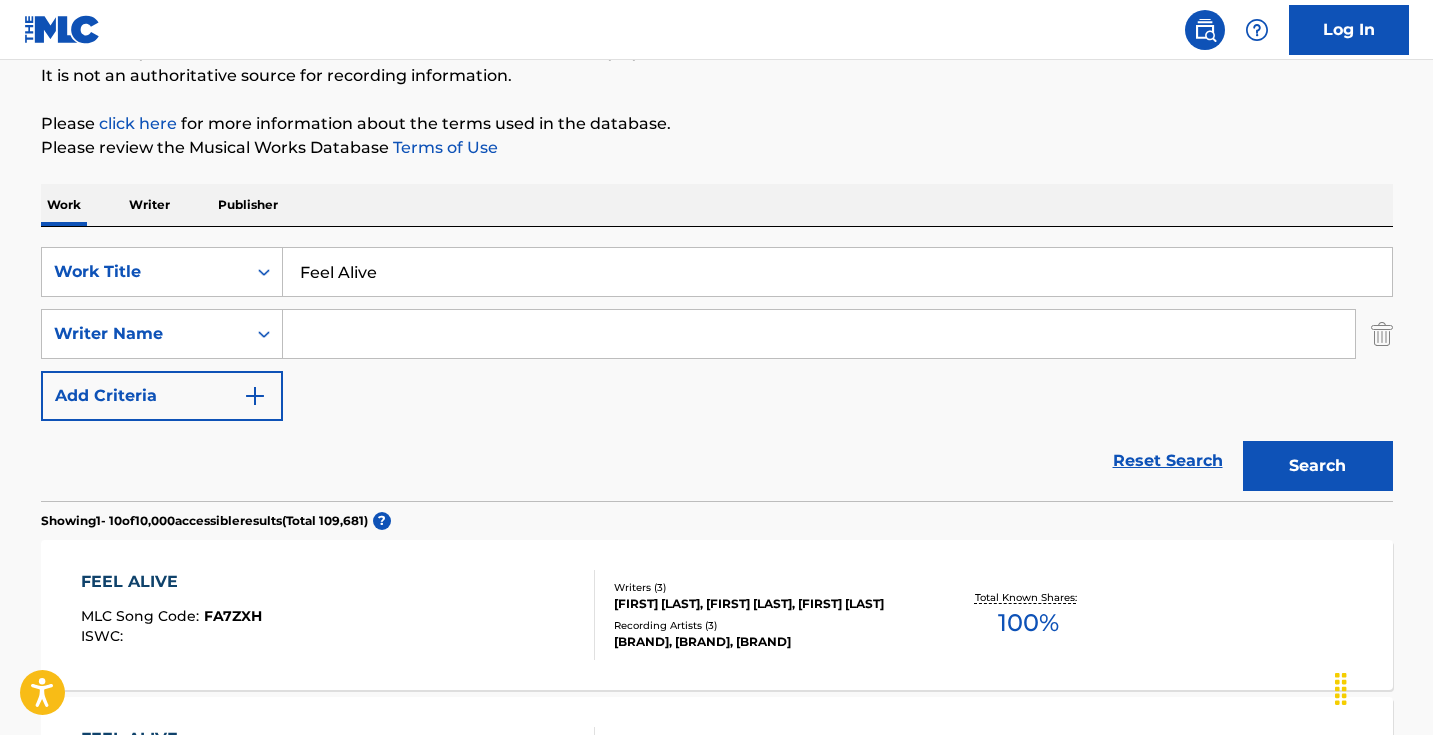 click on "Writer" at bounding box center (149, 205) 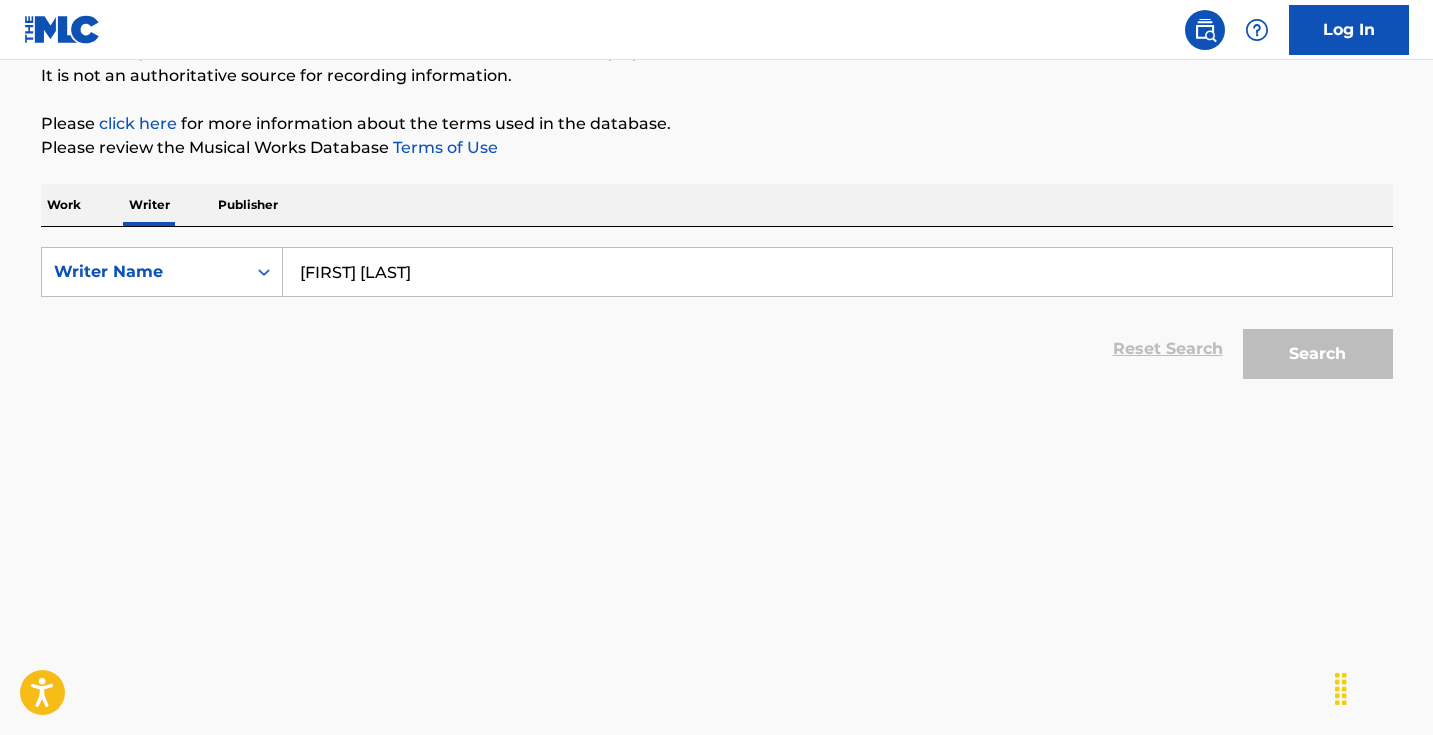 scroll, scrollTop: 0, scrollLeft: 0, axis: both 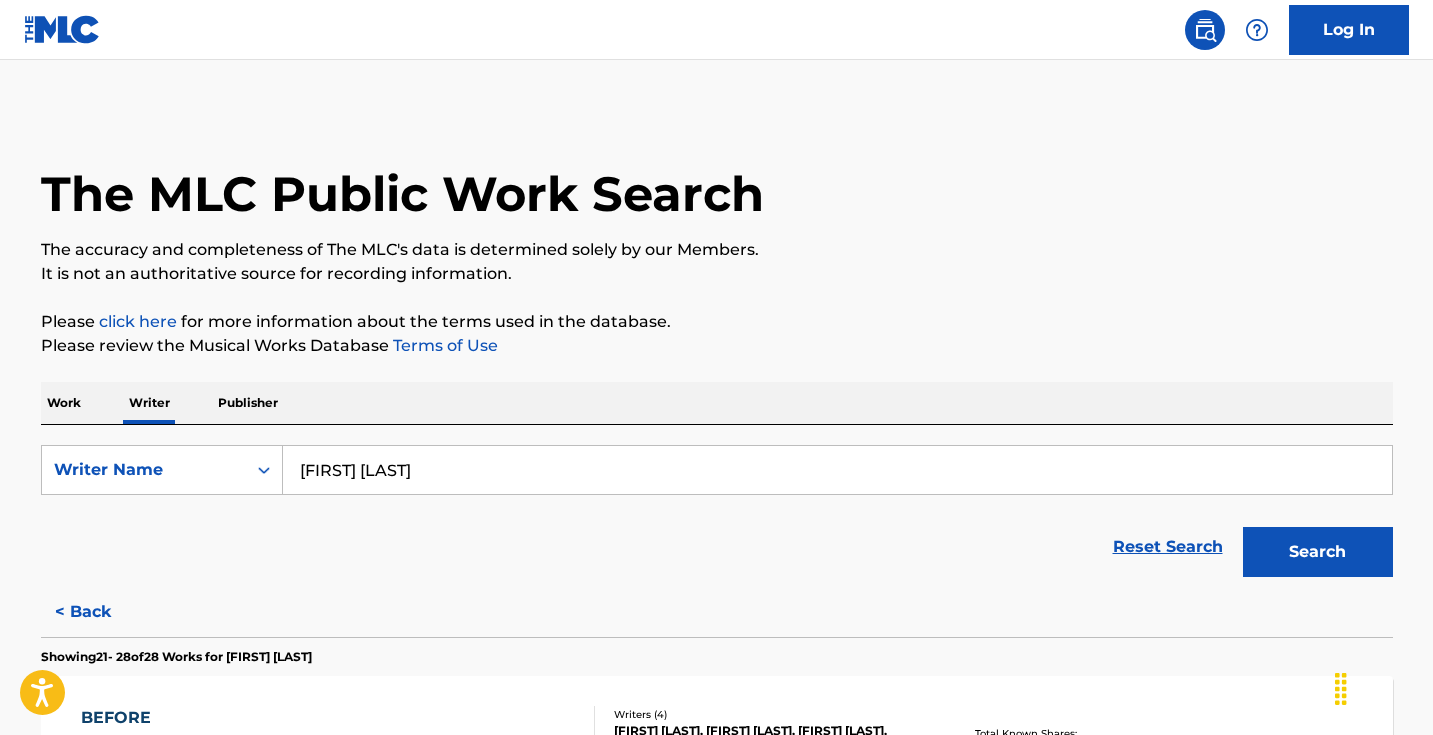 click on "[FIRST] [LAST]" at bounding box center (837, 470) 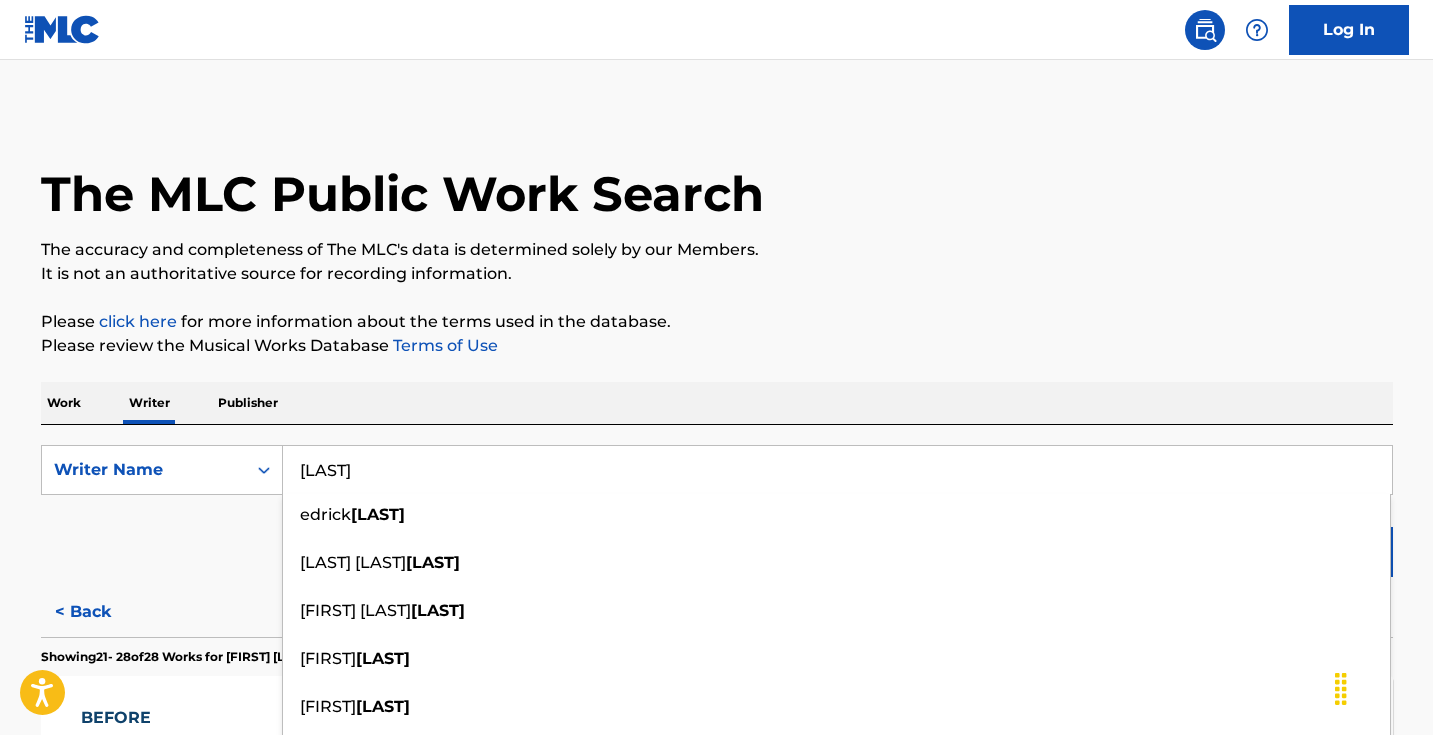 click on "It is not an authoritative source for recording information." at bounding box center (717, 274) 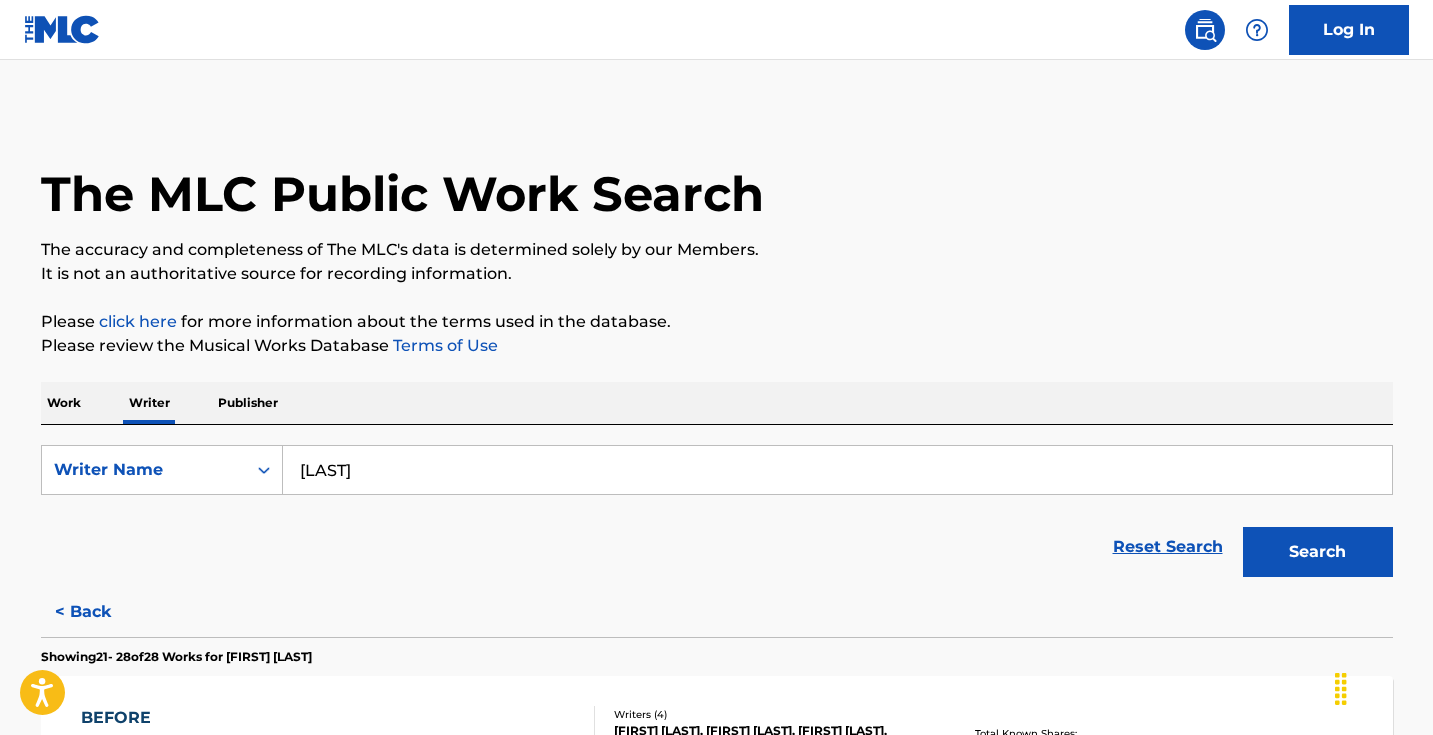 click on "Search" at bounding box center (1318, 552) 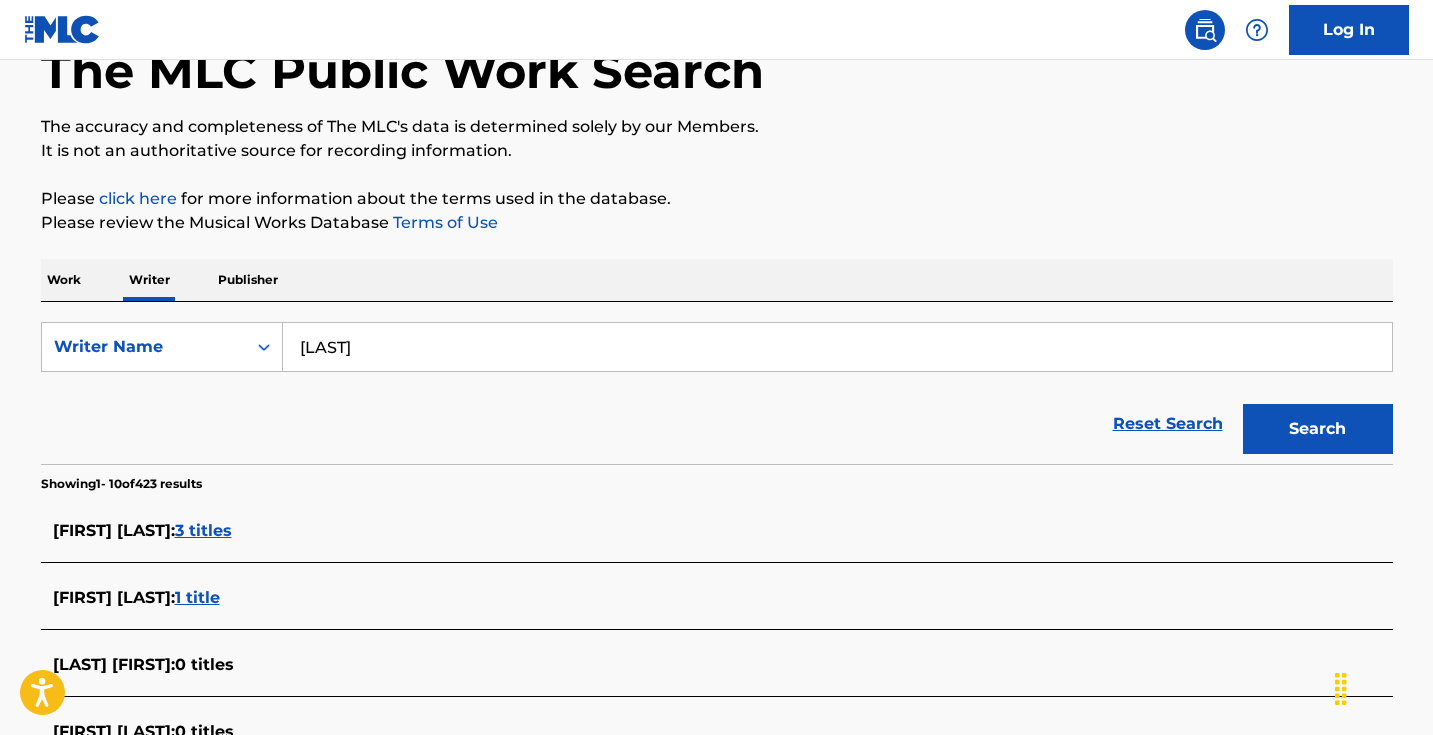 scroll, scrollTop: 81, scrollLeft: 0, axis: vertical 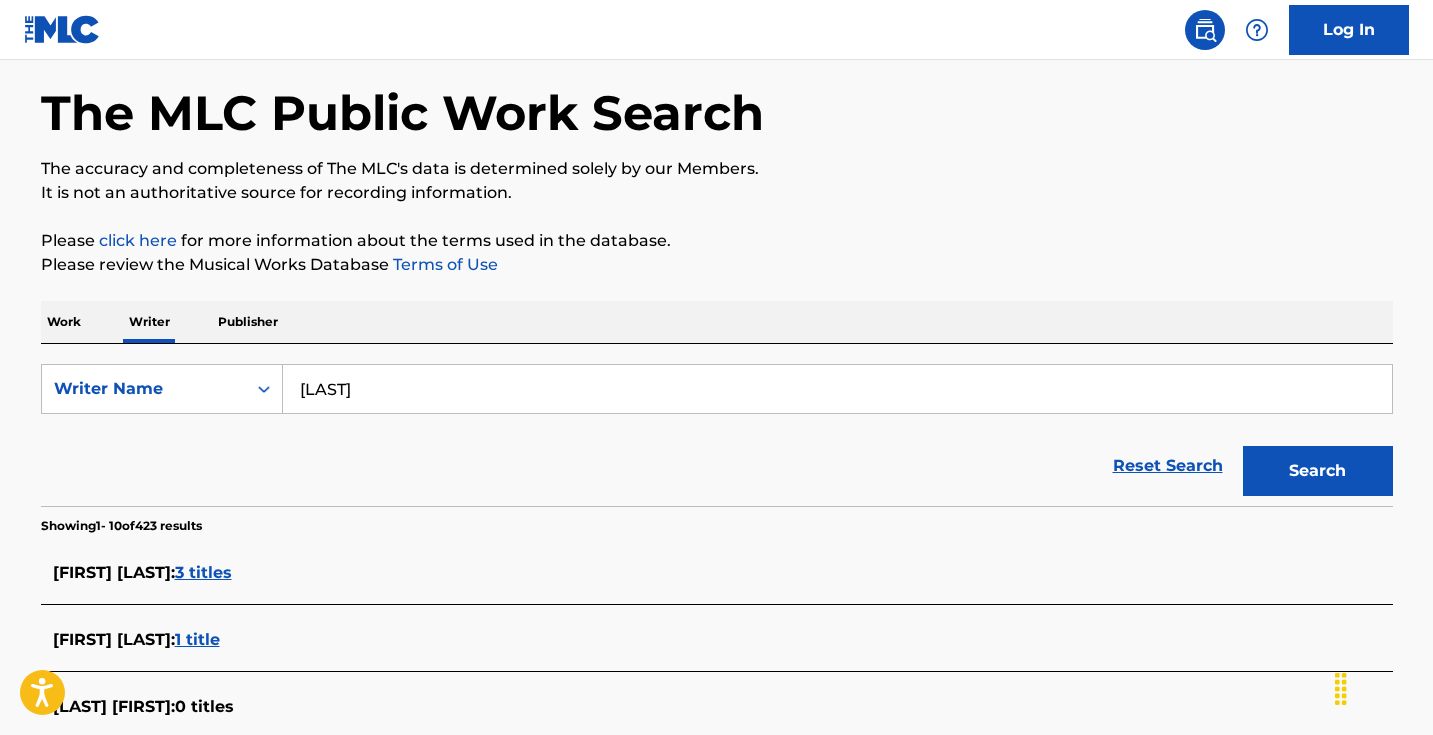 click on "[LAST]" at bounding box center [837, 389] 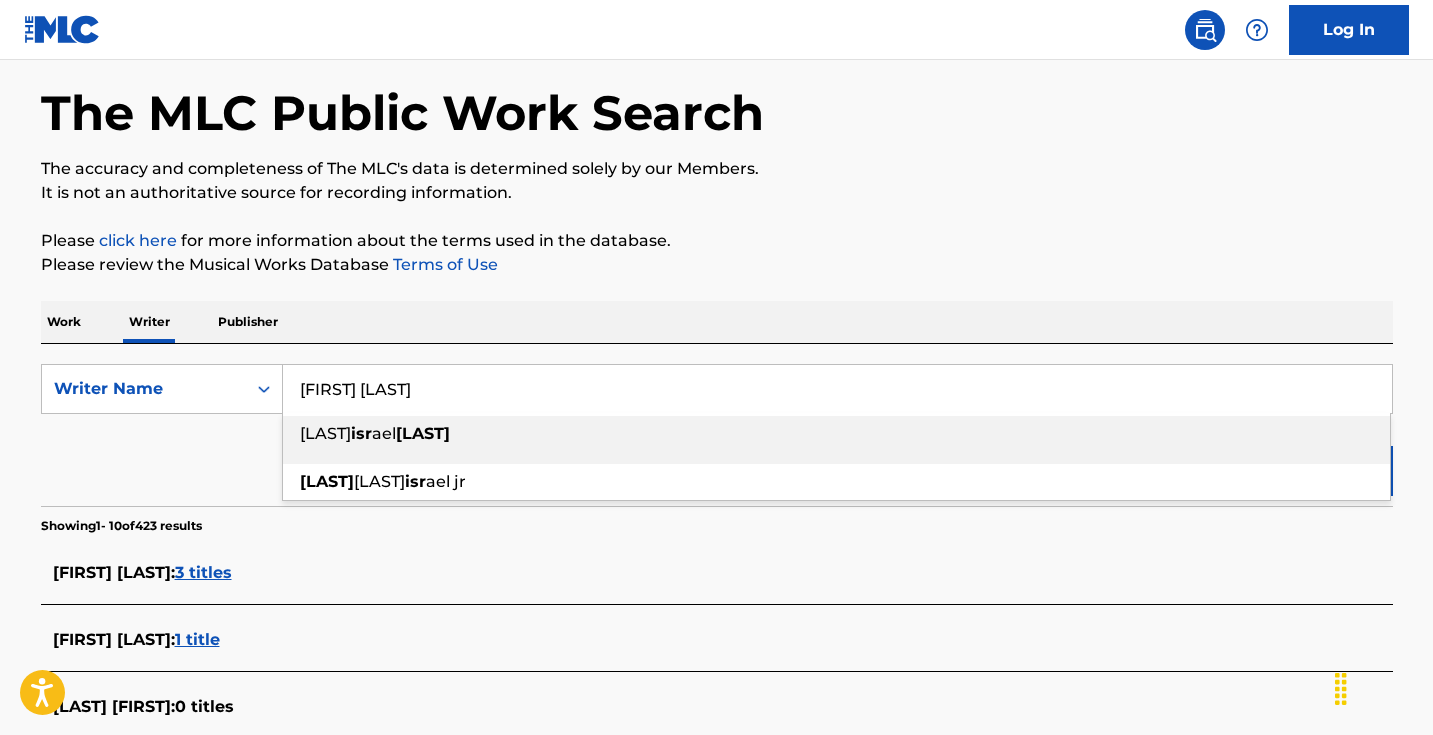 click on "[LAST]" at bounding box center [423, 433] 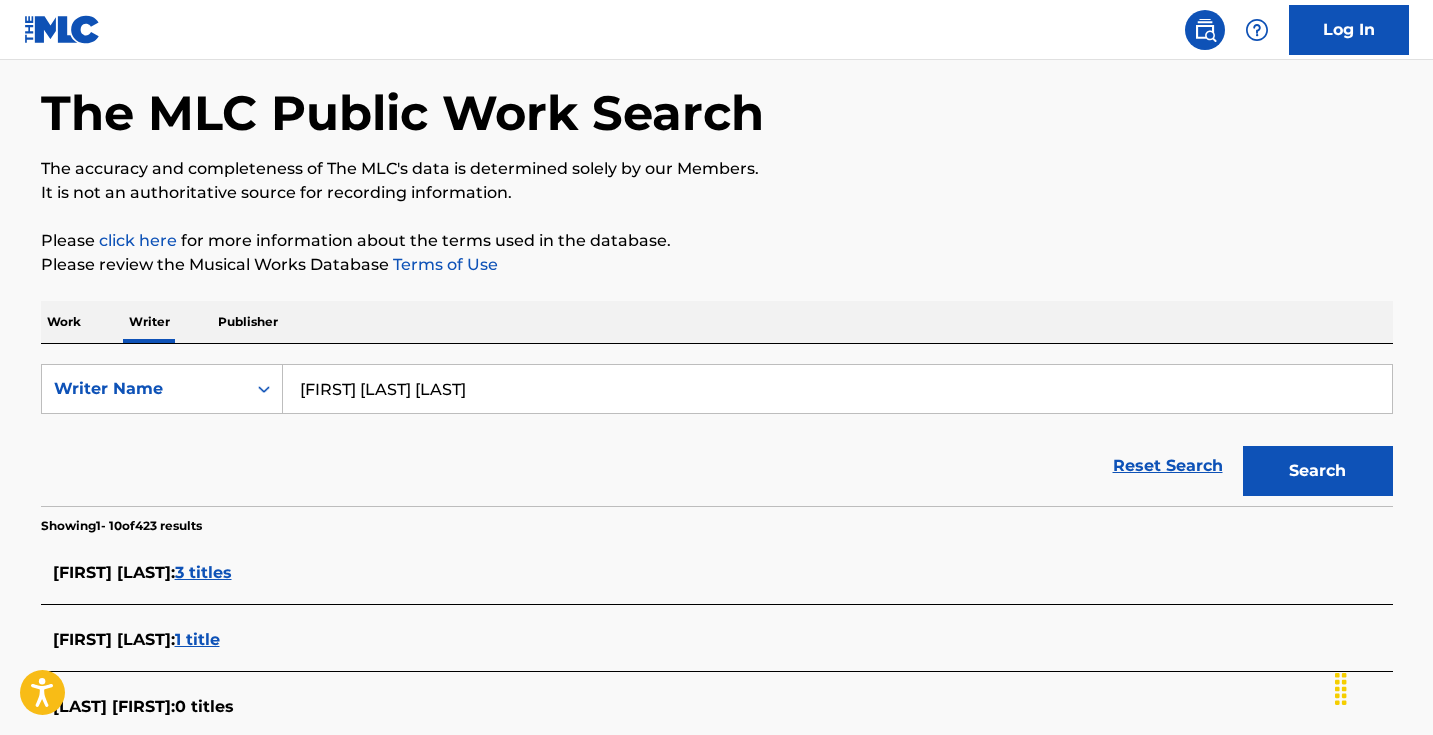 type on "[FIRST] [LAST] [LAST]" 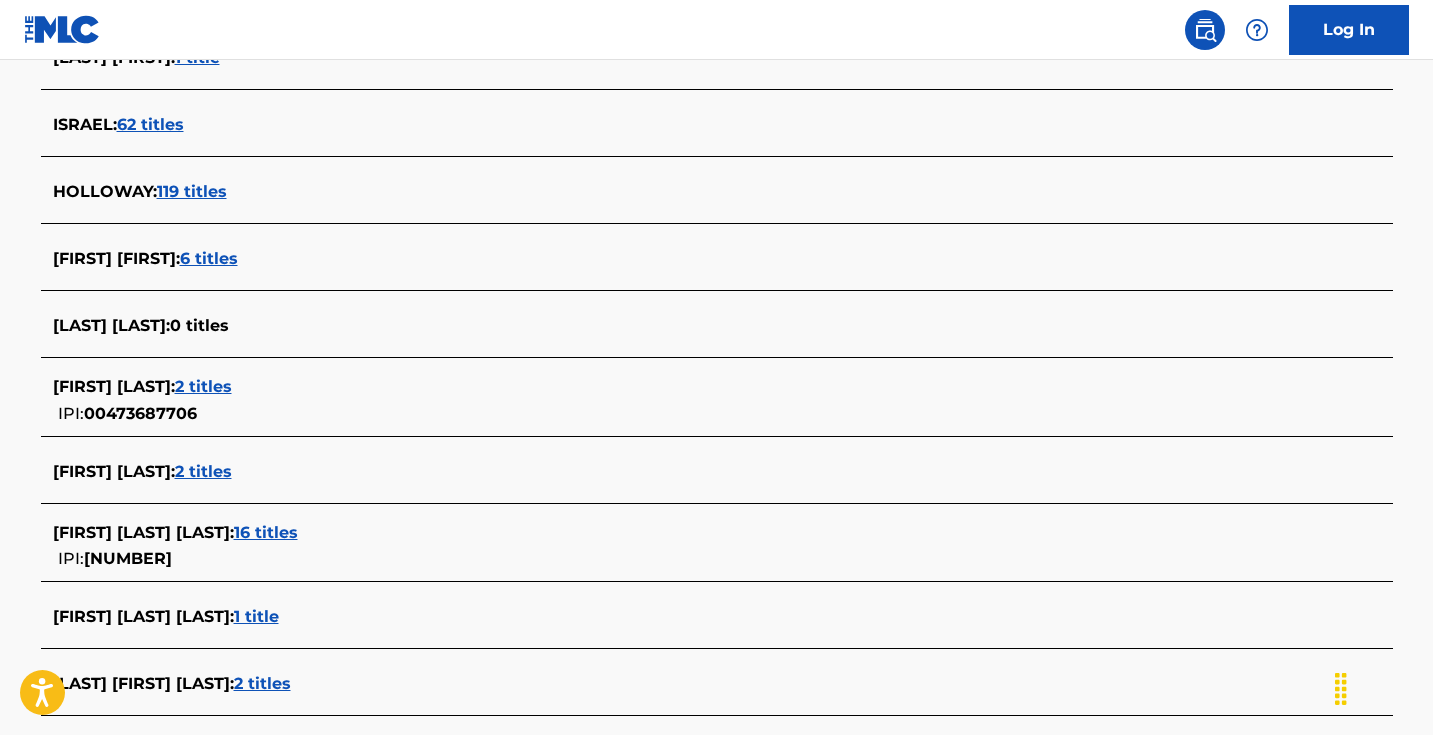 scroll, scrollTop: 597, scrollLeft: 0, axis: vertical 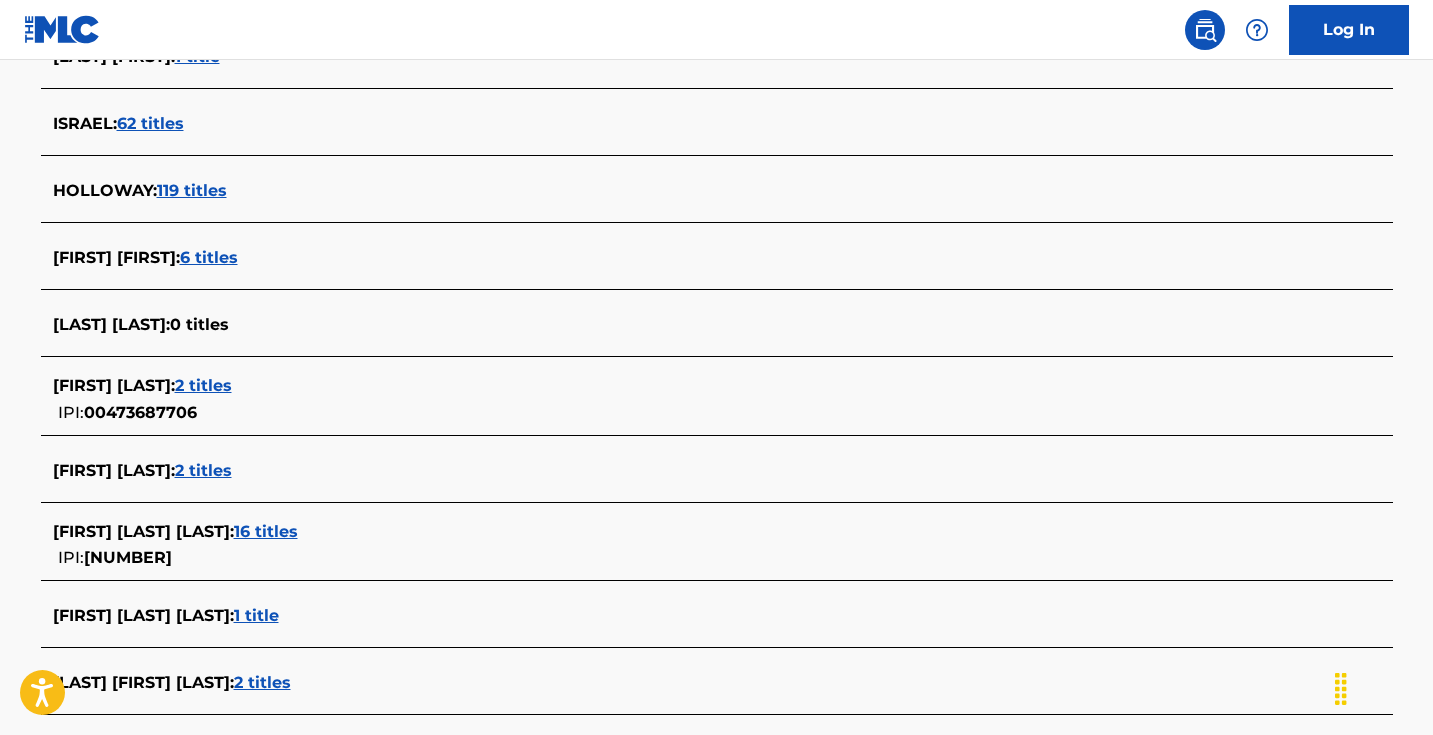 click on "16 titles" at bounding box center (266, 531) 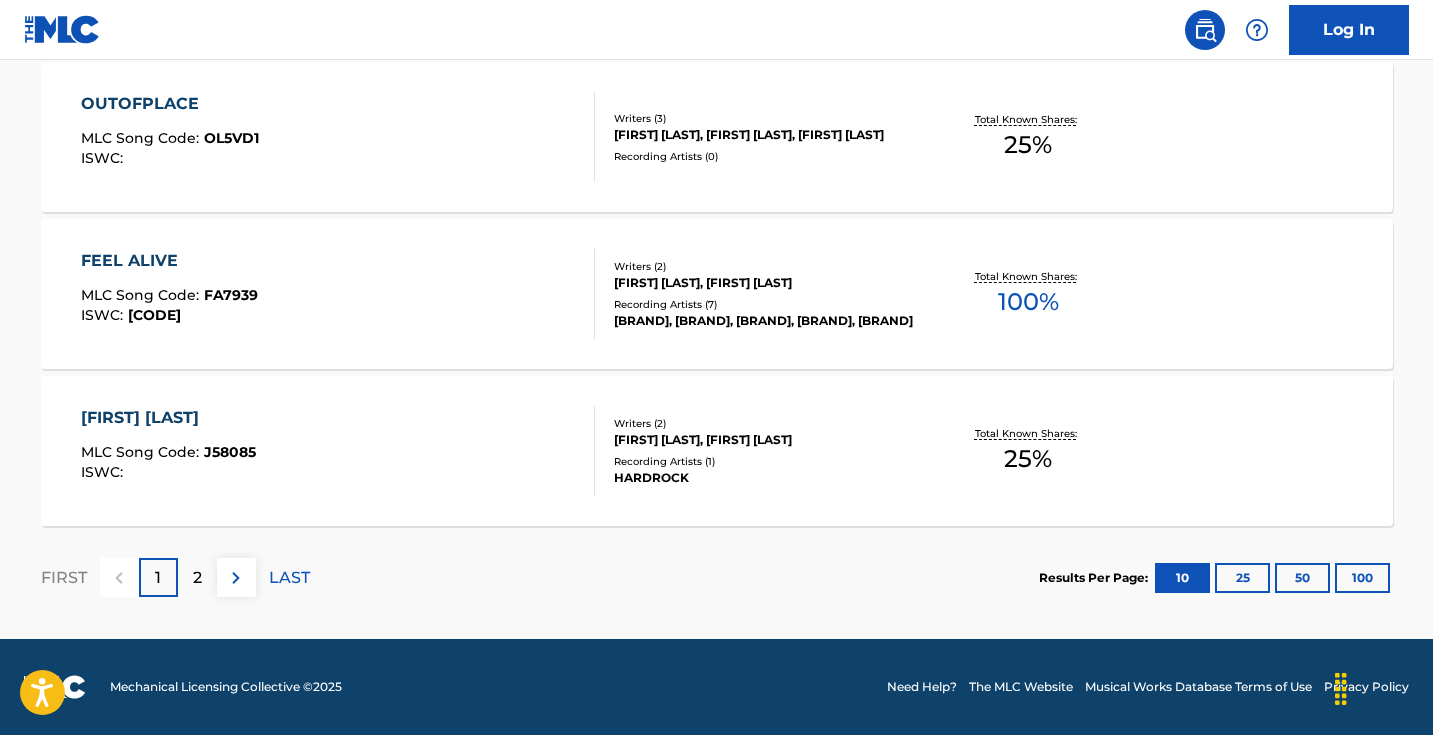 click at bounding box center (236, 578) 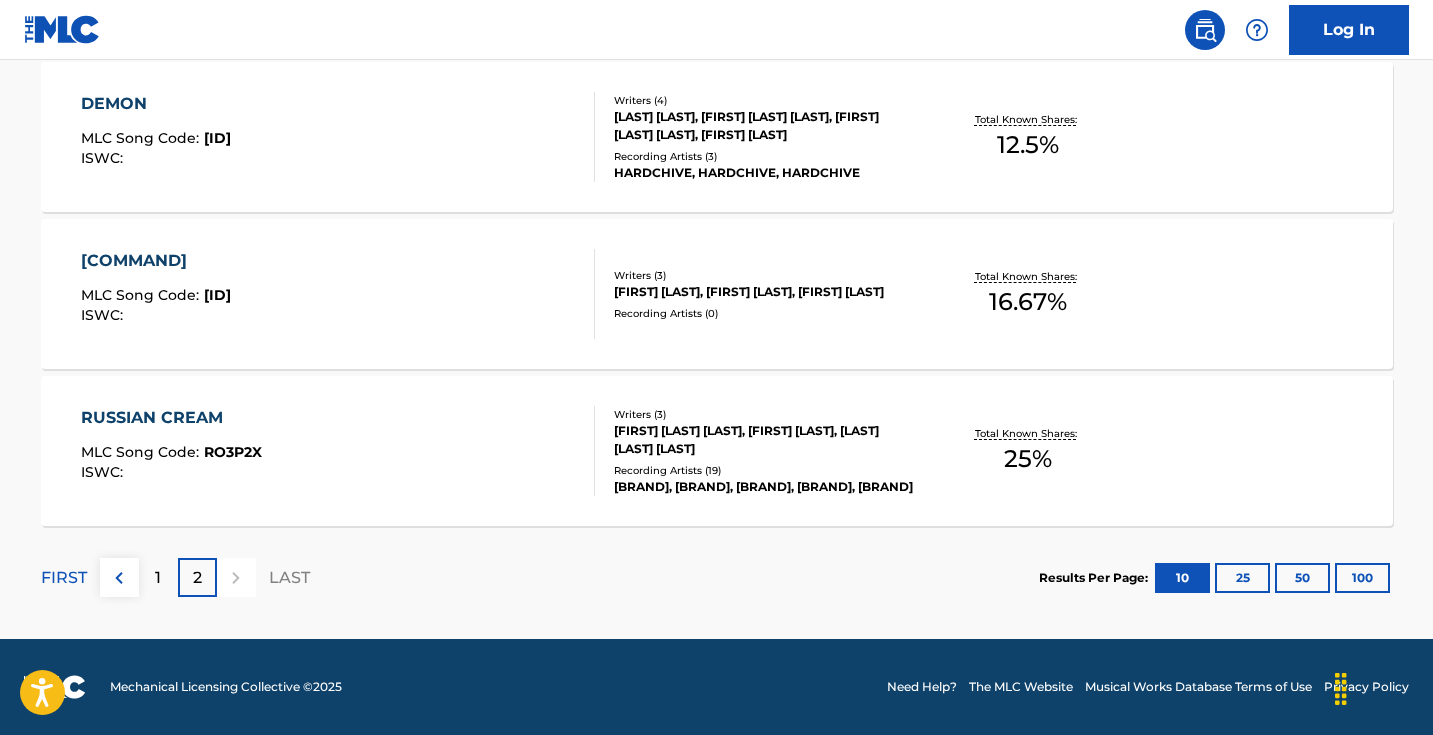 click at bounding box center [119, 578] 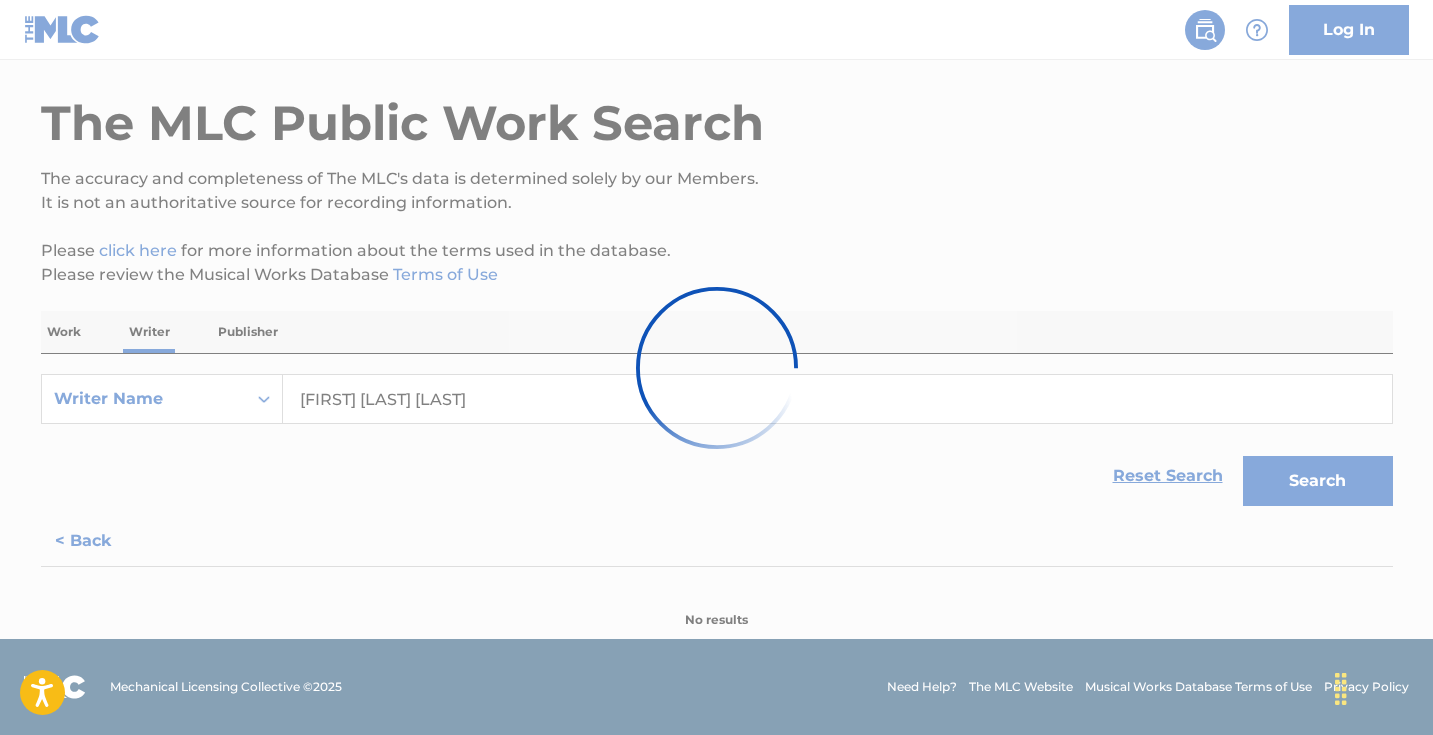 scroll, scrollTop: 71, scrollLeft: 0, axis: vertical 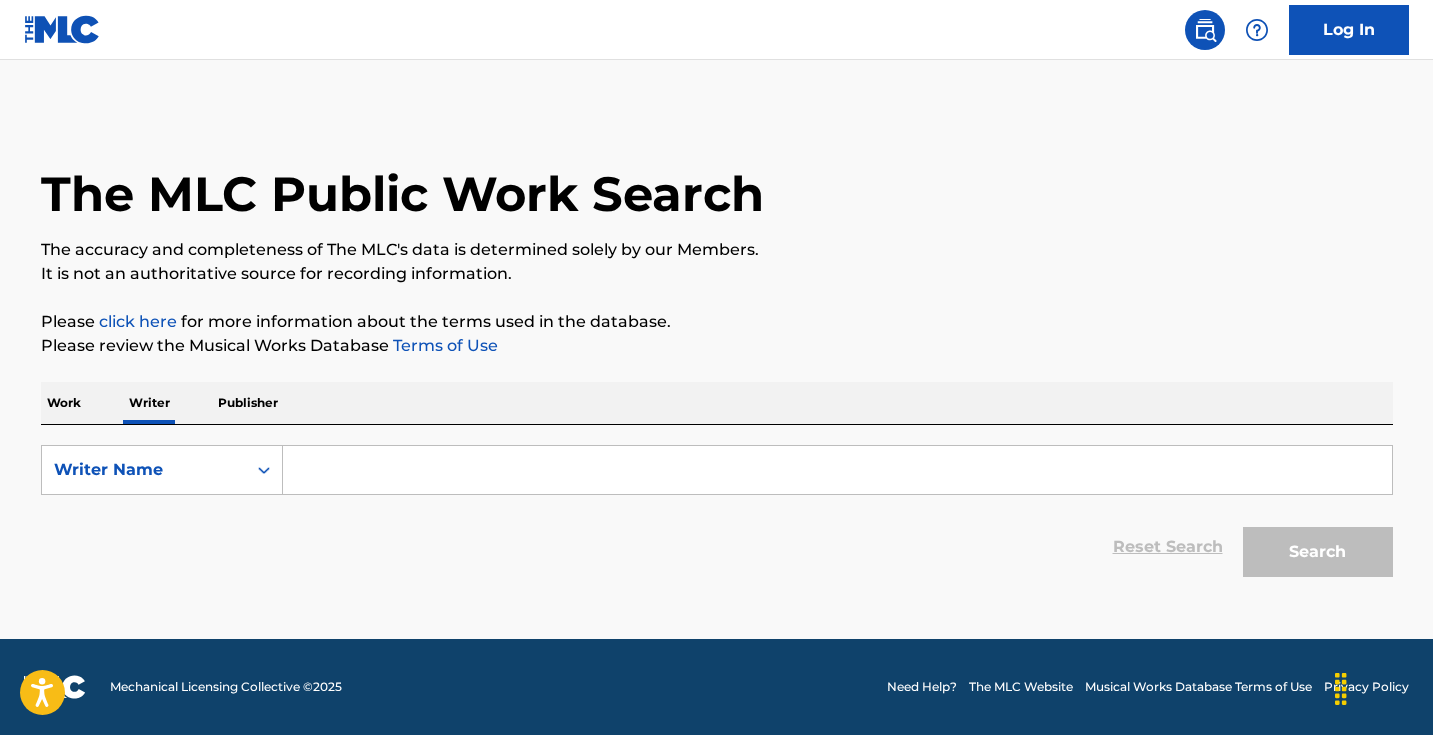 click at bounding box center [837, 470] 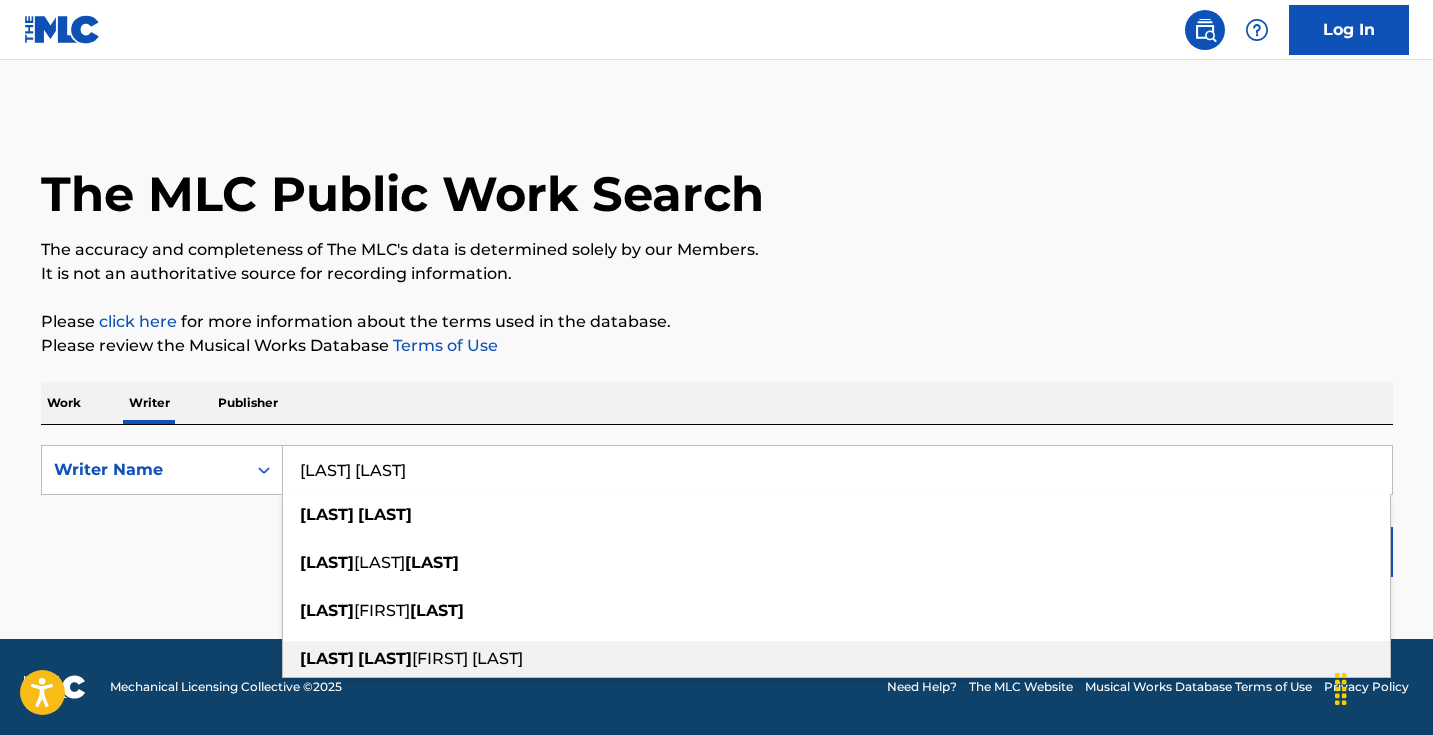 click on "[FIRST] [LAST]" at bounding box center (467, 658) 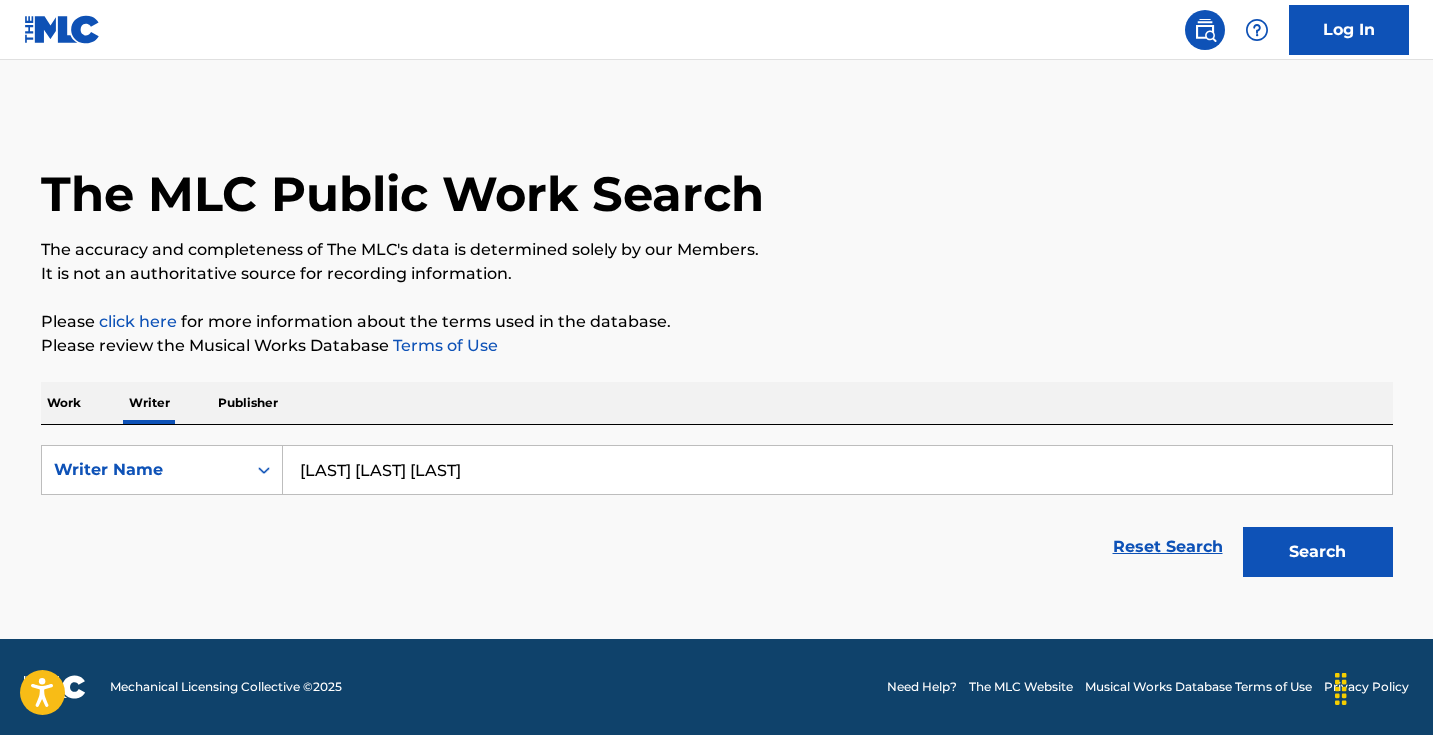 click on "Search" at bounding box center (1313, 547) 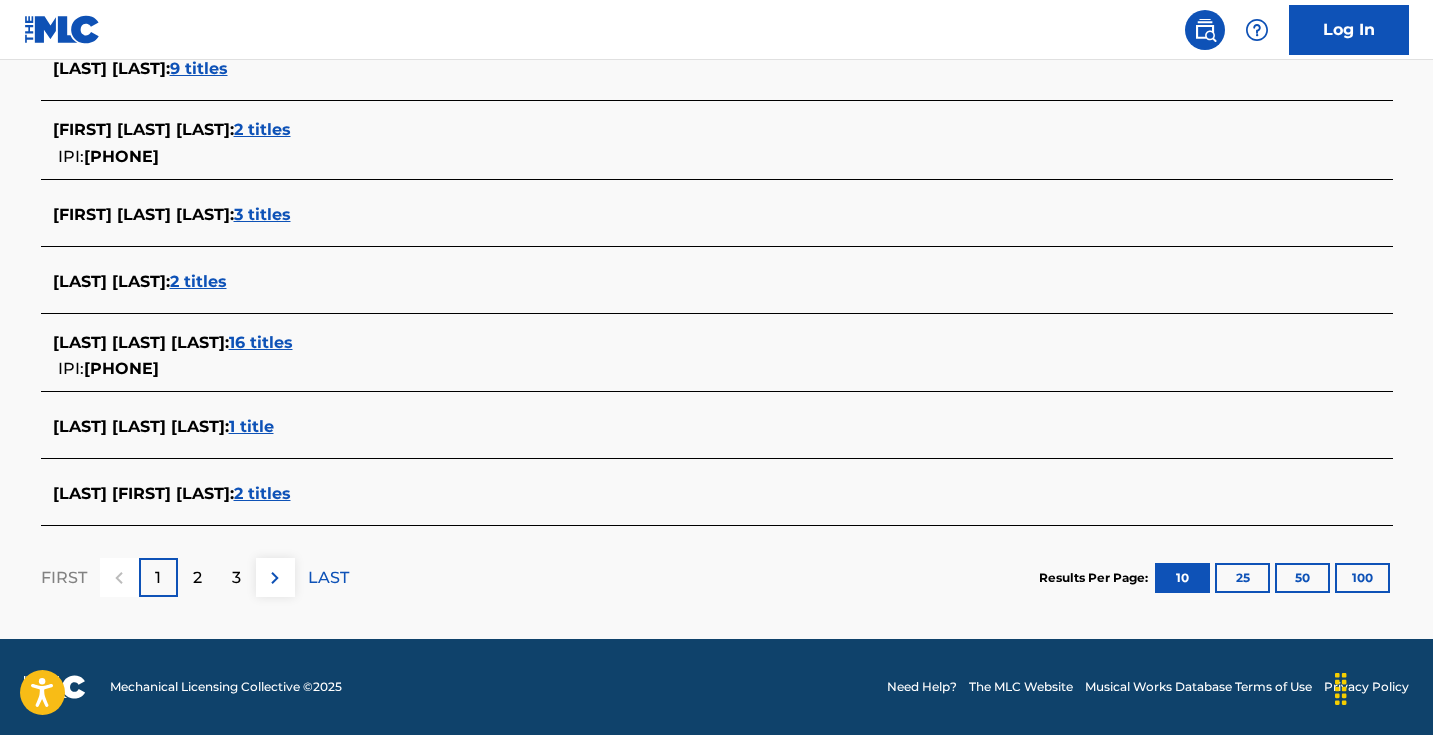 scroll, scrollTop: 786, scrollLeft: 0, axis: vertical 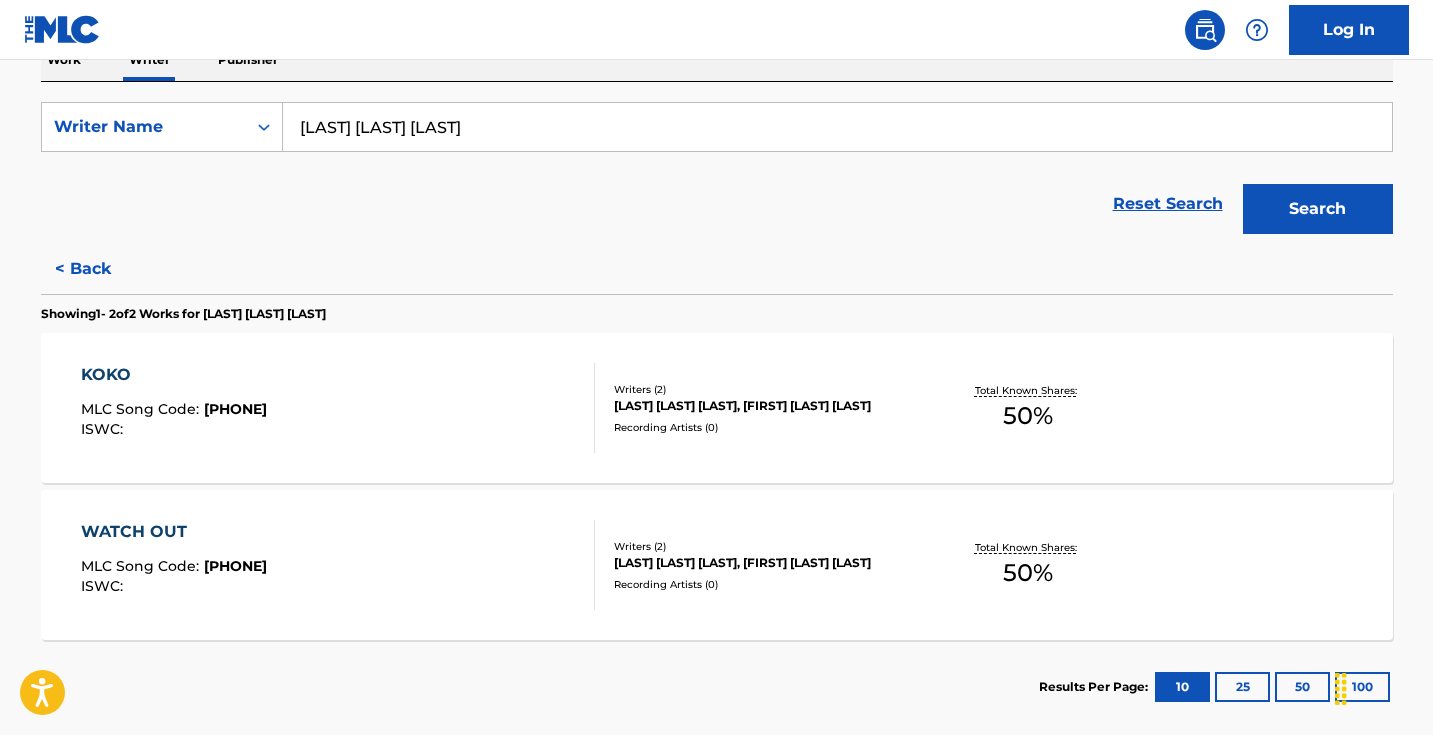 click on "< Back" at bounding box center [101, 269] 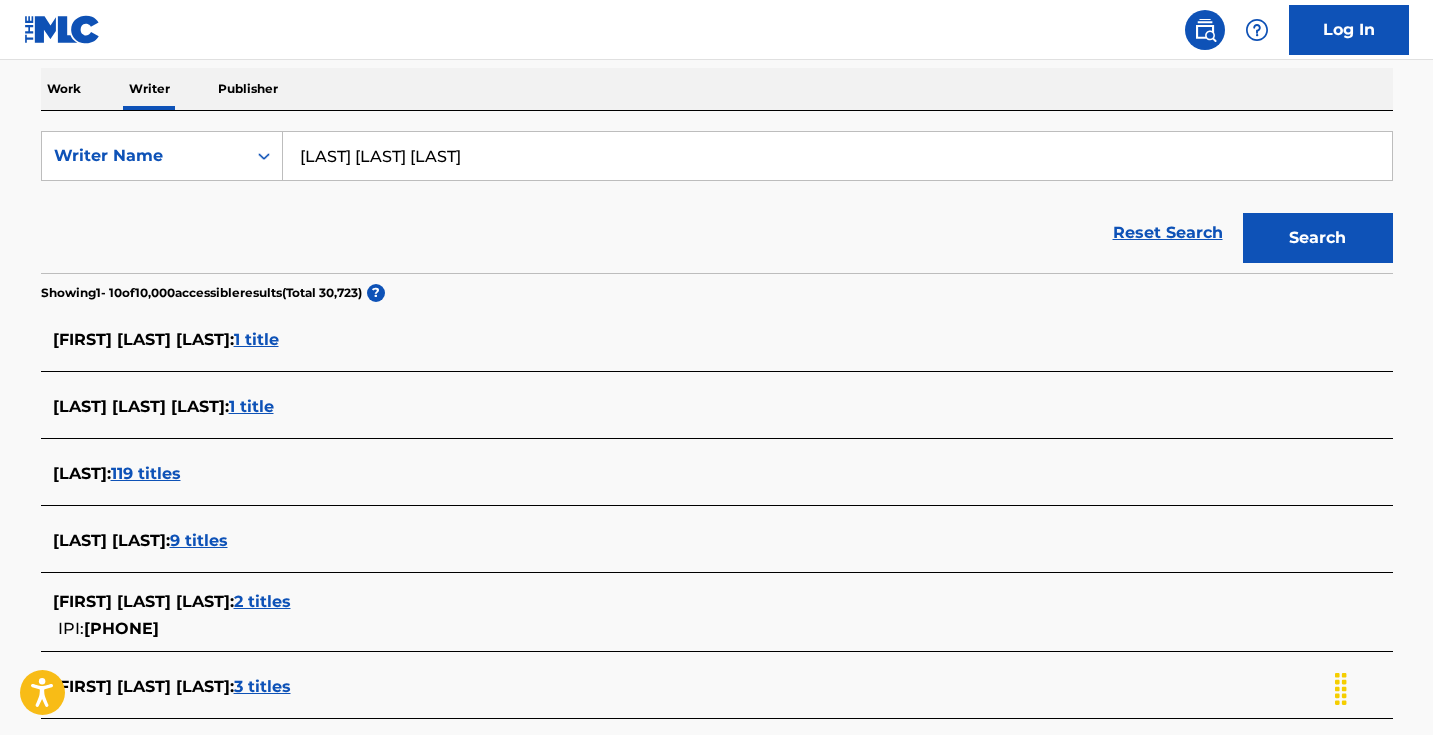 scroll, scrollTop: 287, scrollLeft: 0, axis: vertical 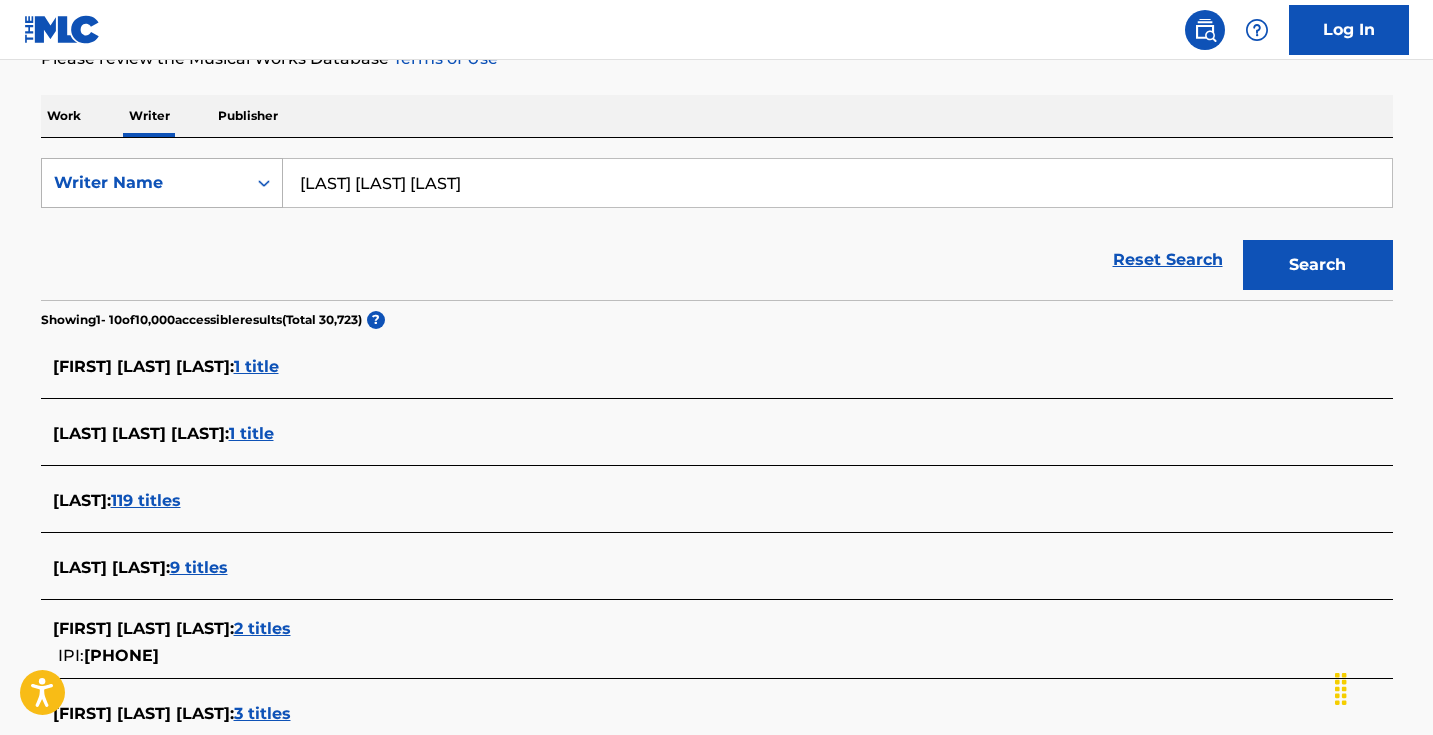 drag, startPoint x: 530, startPoint y: 177, endPoint x: 218, endPoint y: 181, distance: 312.02563 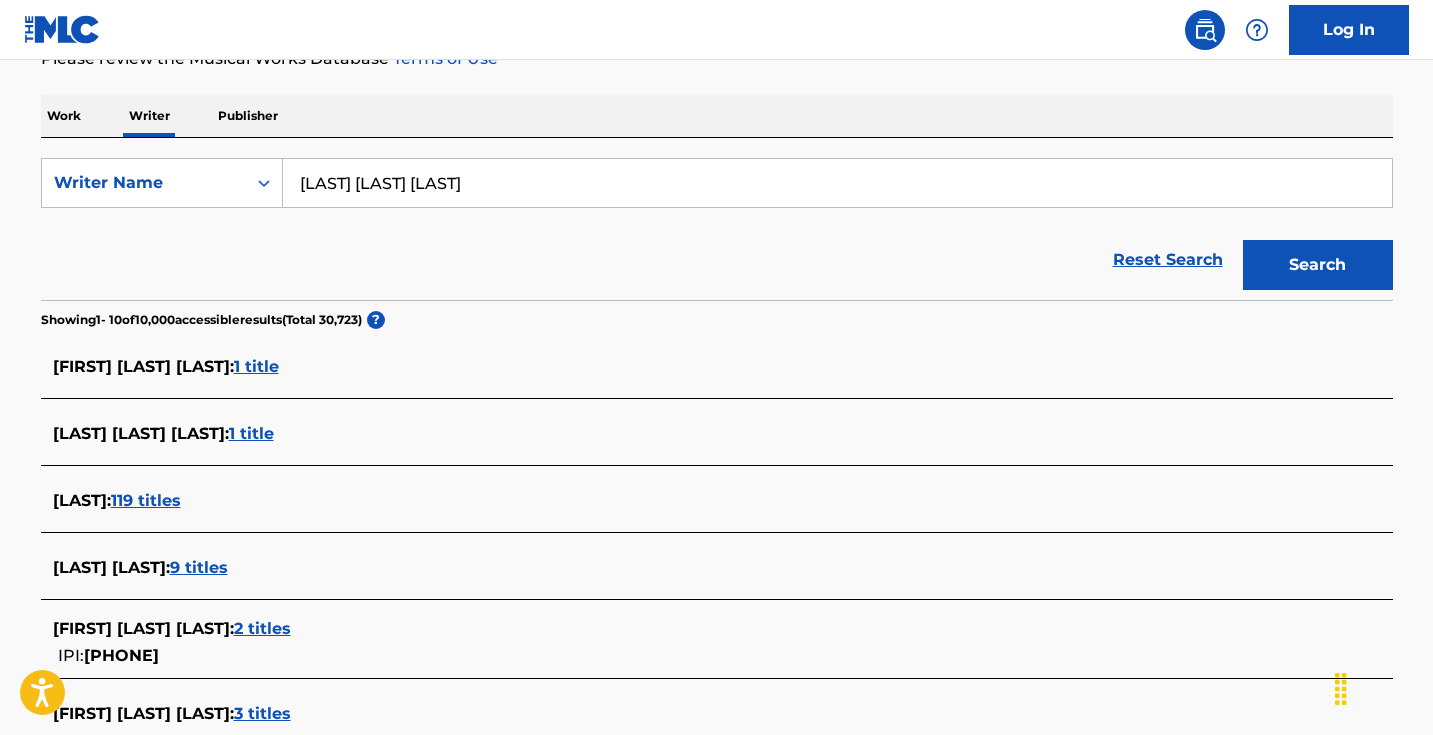 click on "Work" at bounding box center [64, 116] 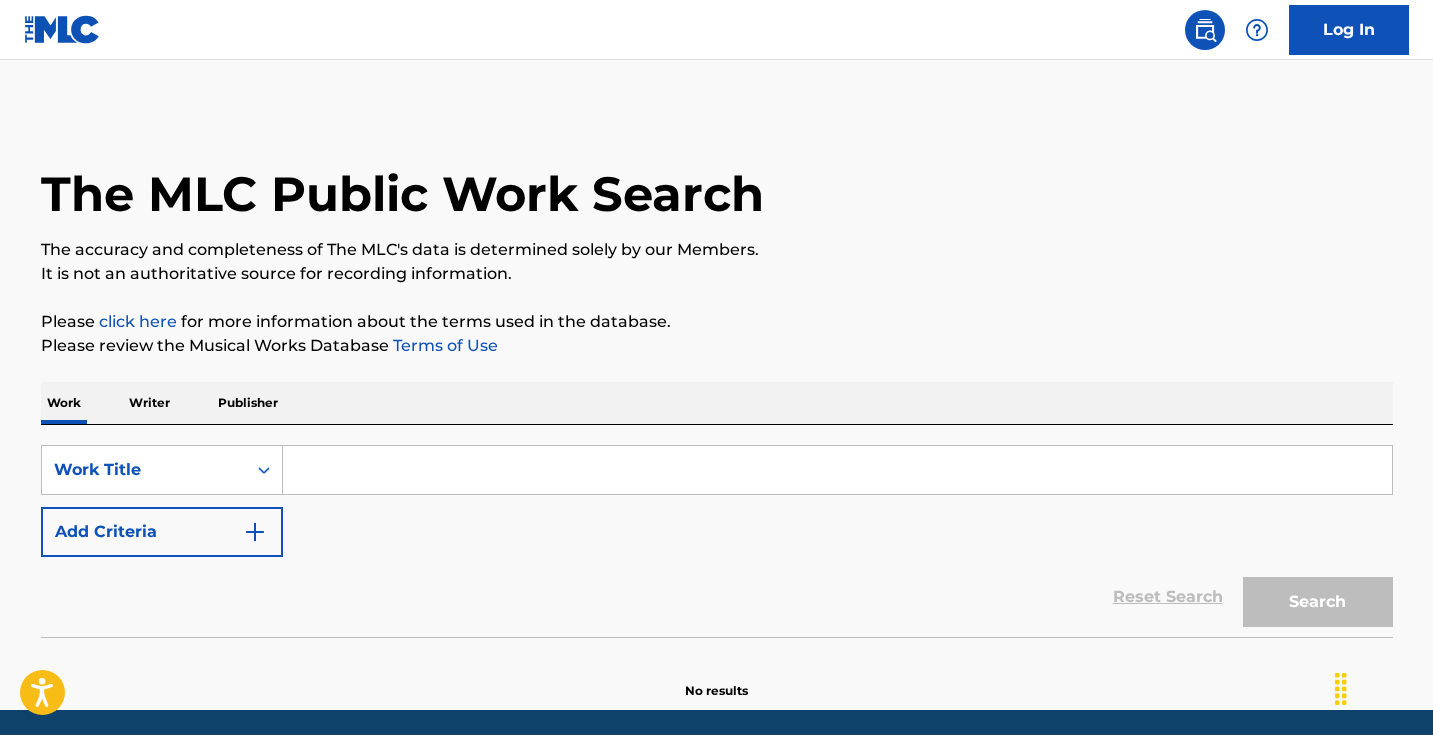 click on "Add Criteria" at bounding box center [162, 532] 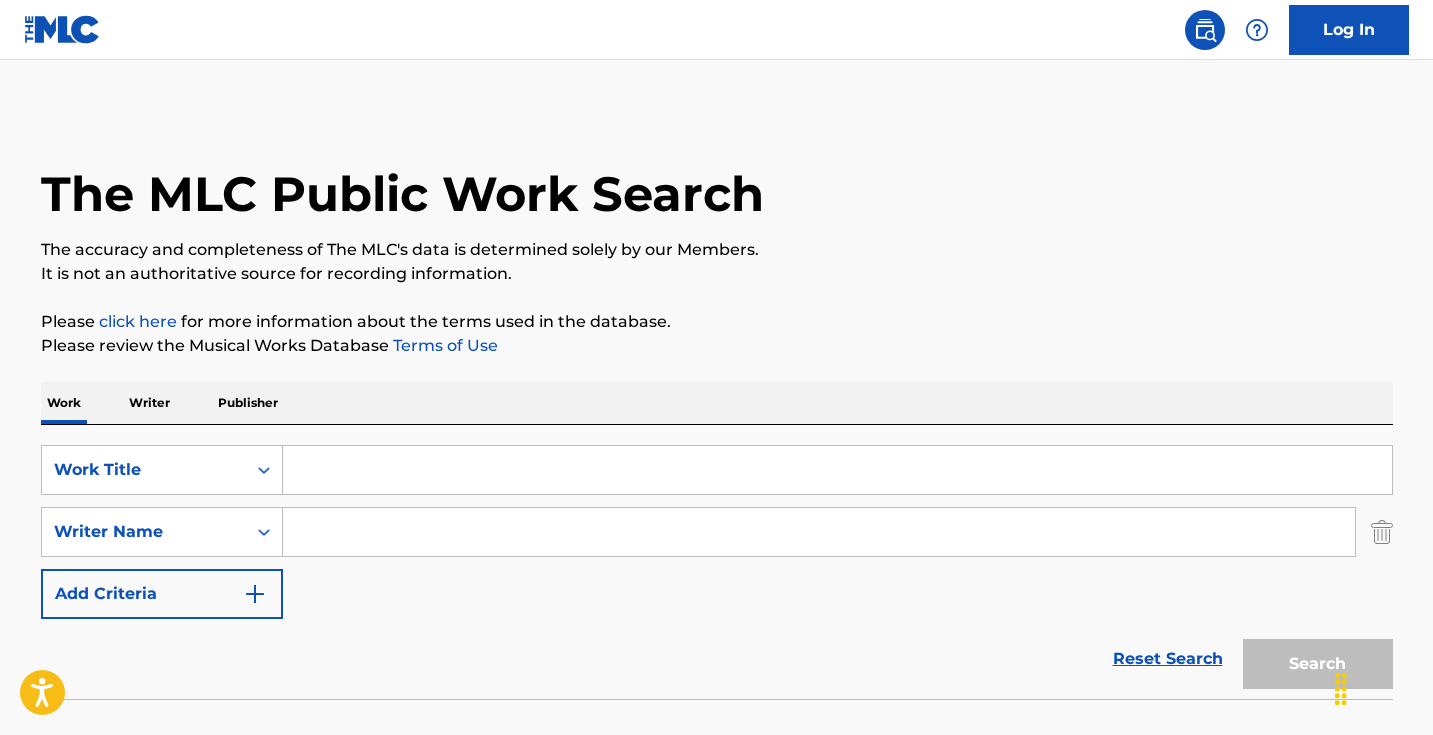 click at bounding box center (819, 532) 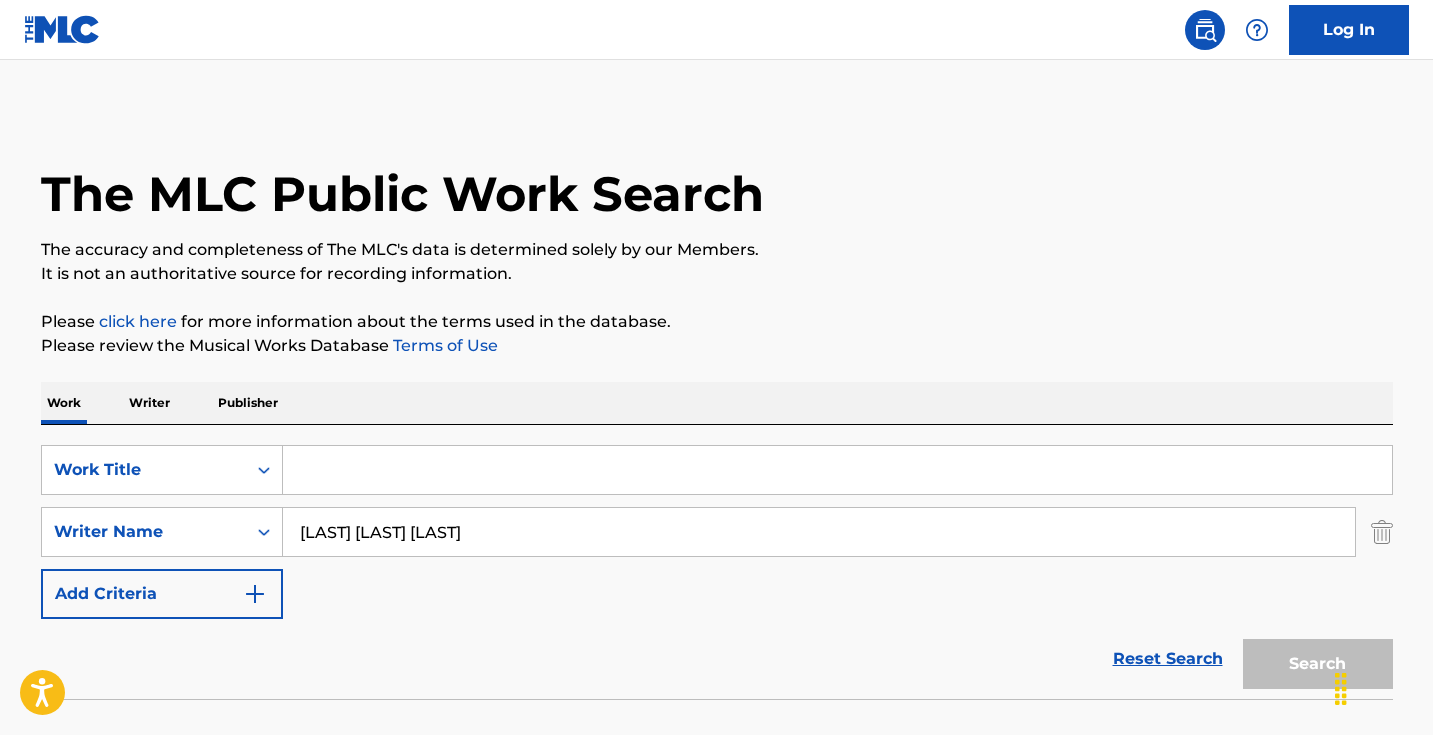 type on "[LAST] [LAST] [LAST]" 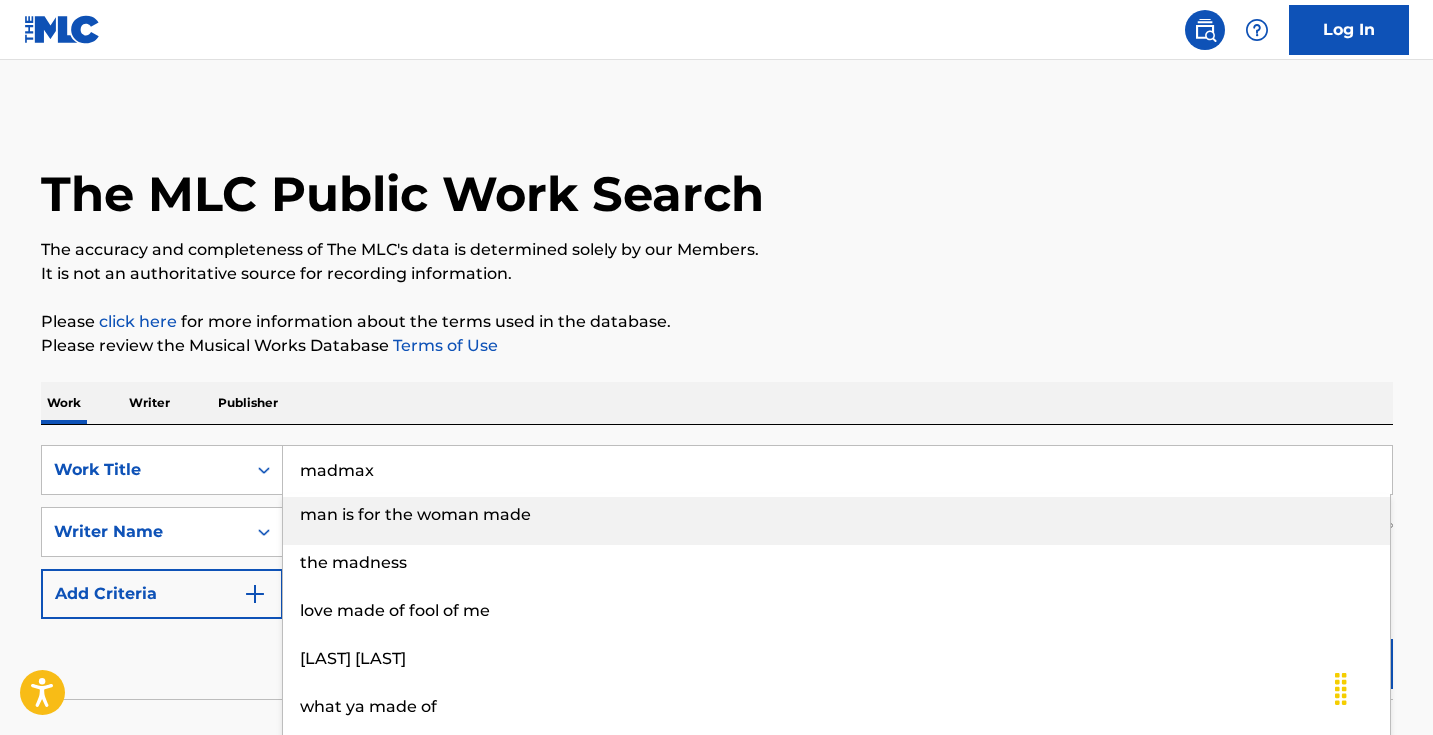 type on "madam" 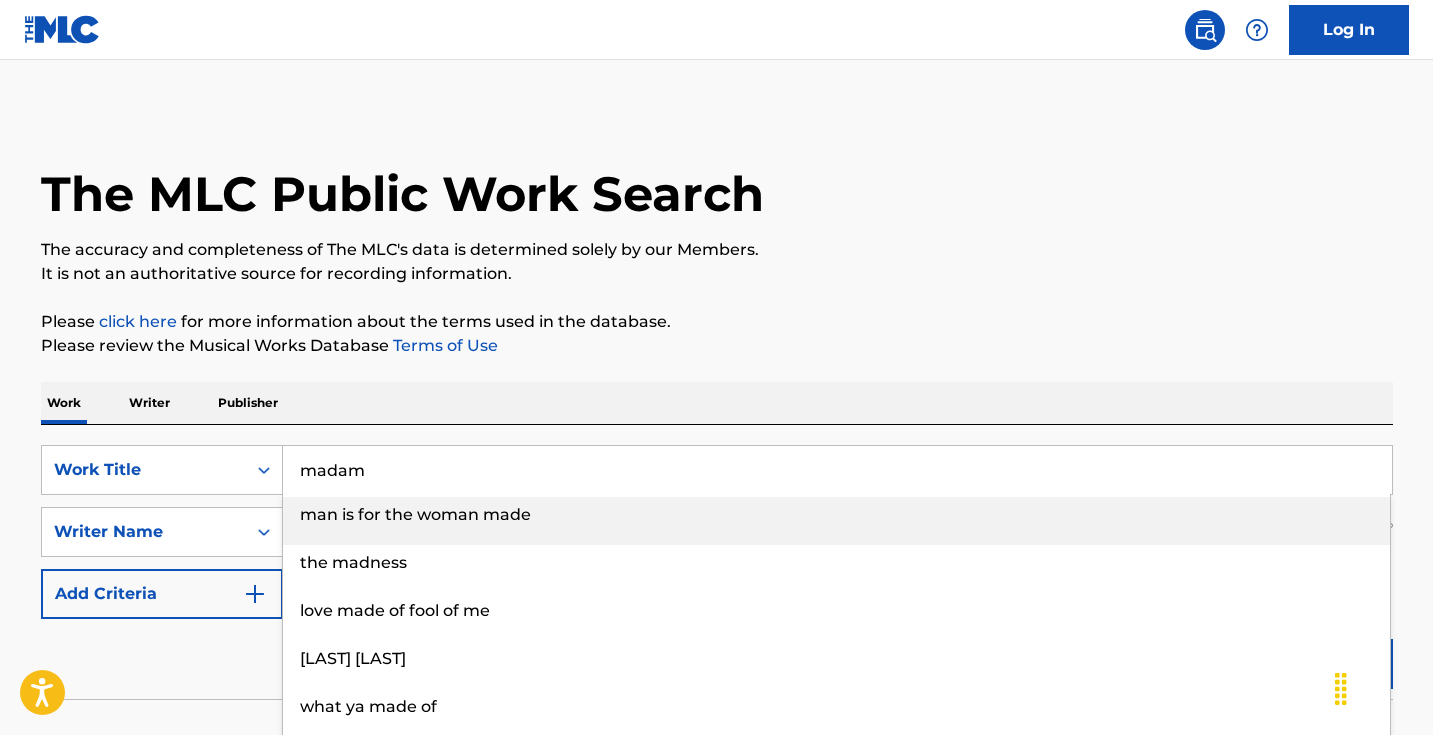 drag, startPoint x: 373, startPoint y: 467, endPoint x: 728, endPoint y: 339, distance: 377.3712 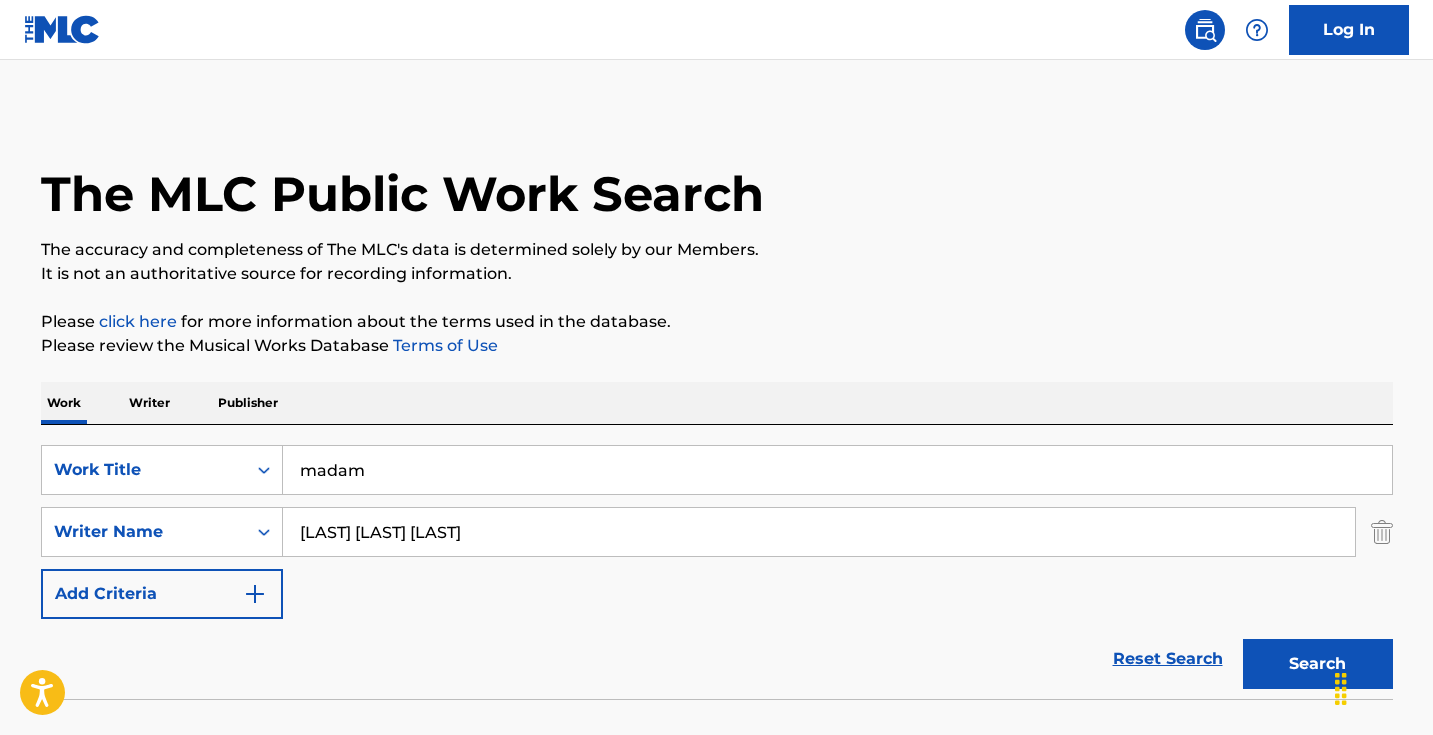 click on "madam" at bounding box center [837, 470] 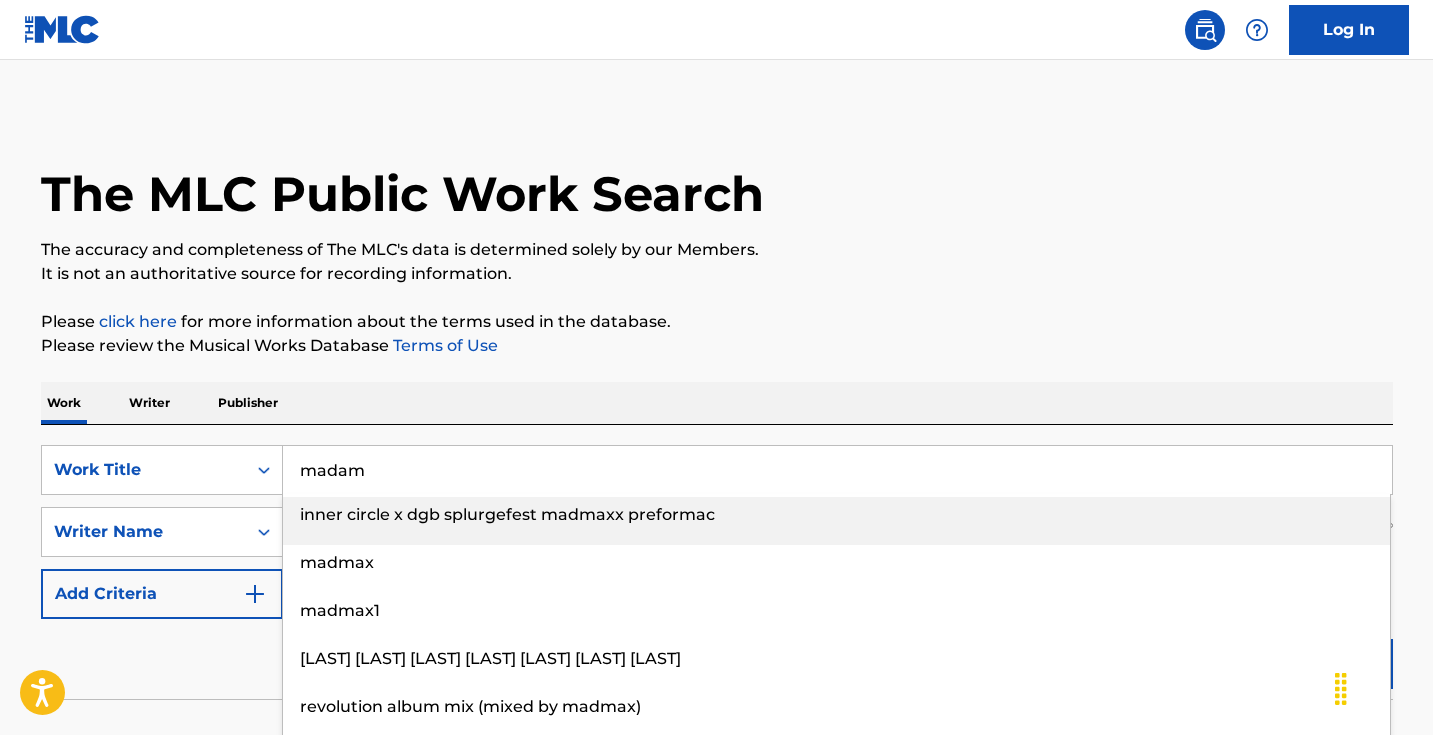 click on "madam" at bounding box center [837, 470] 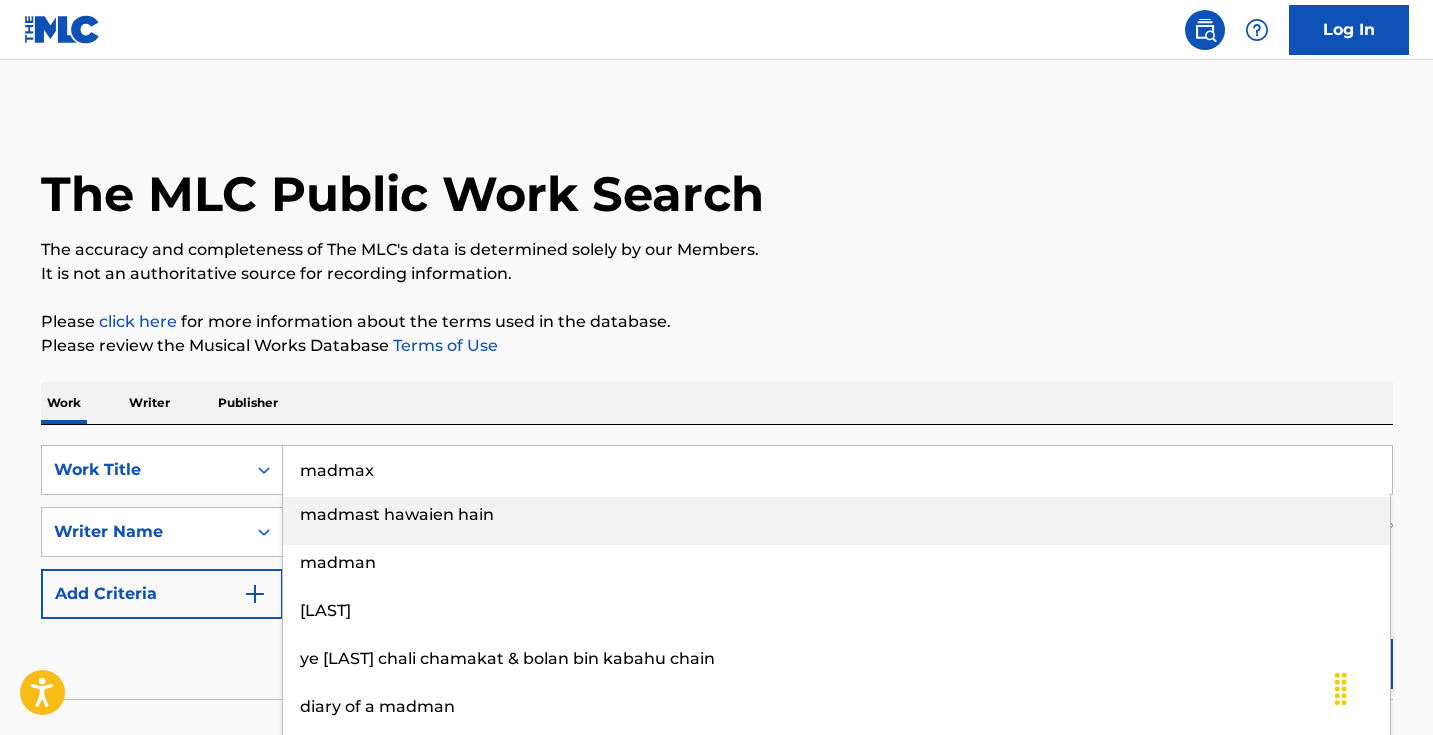 type on "madmax" 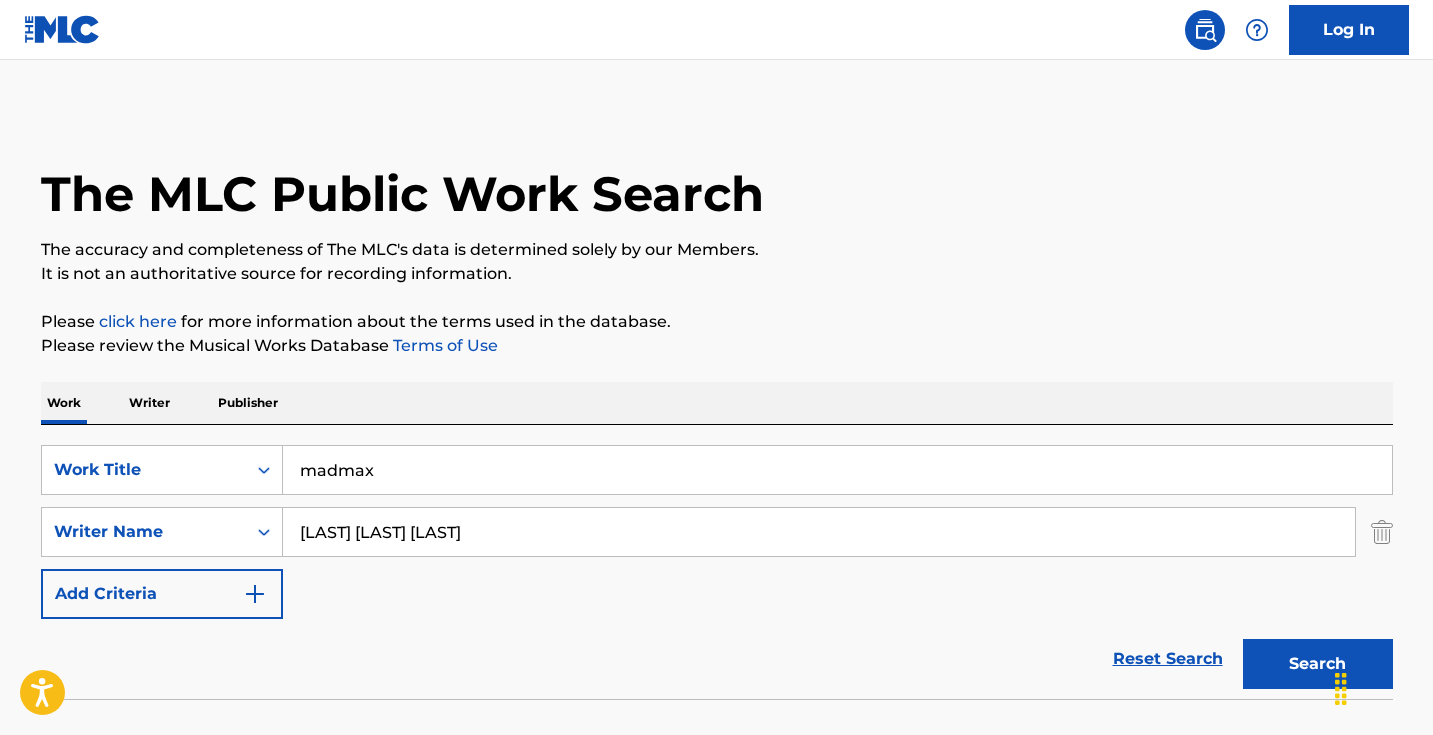 click on "Search" at bounding box center [1318, 664] 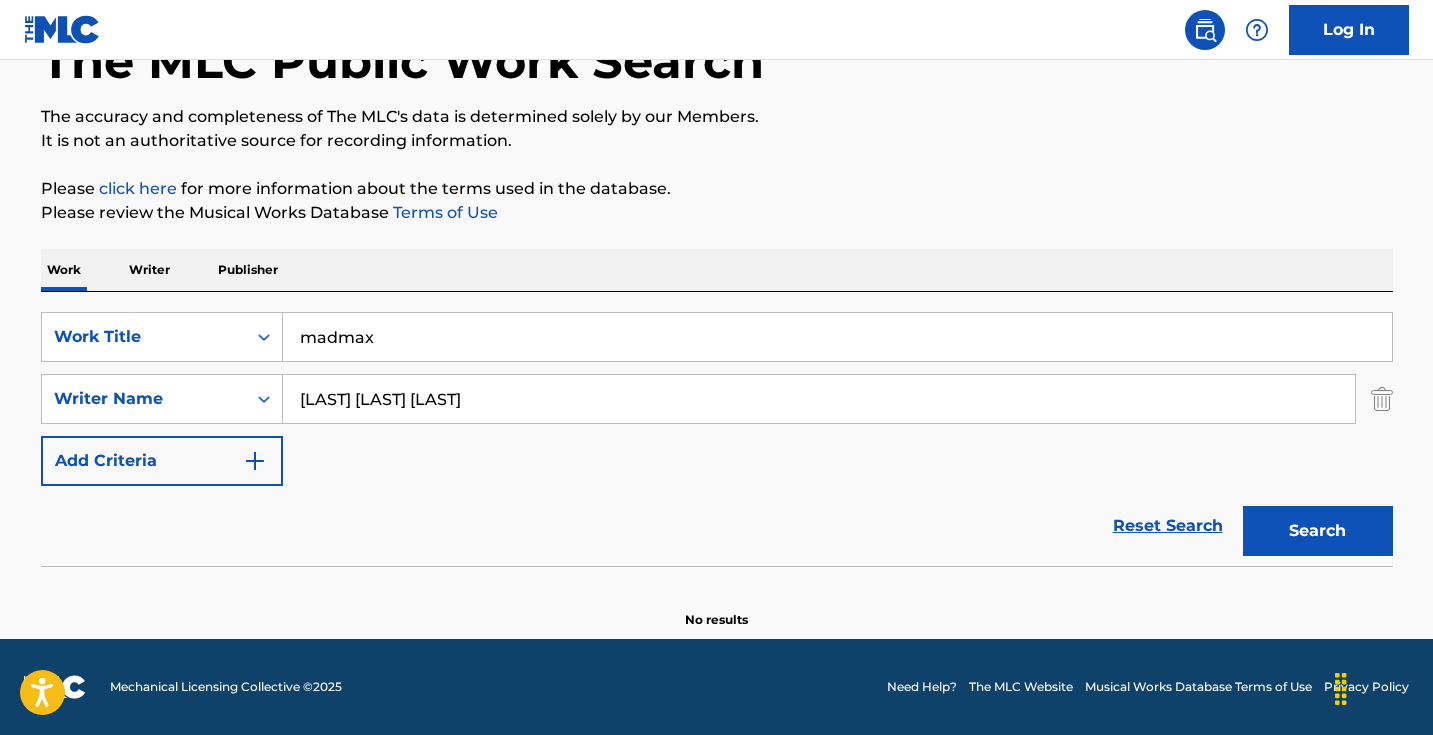 scroll, scrollTop: 133, scrollLeft: 0, axis: vertical 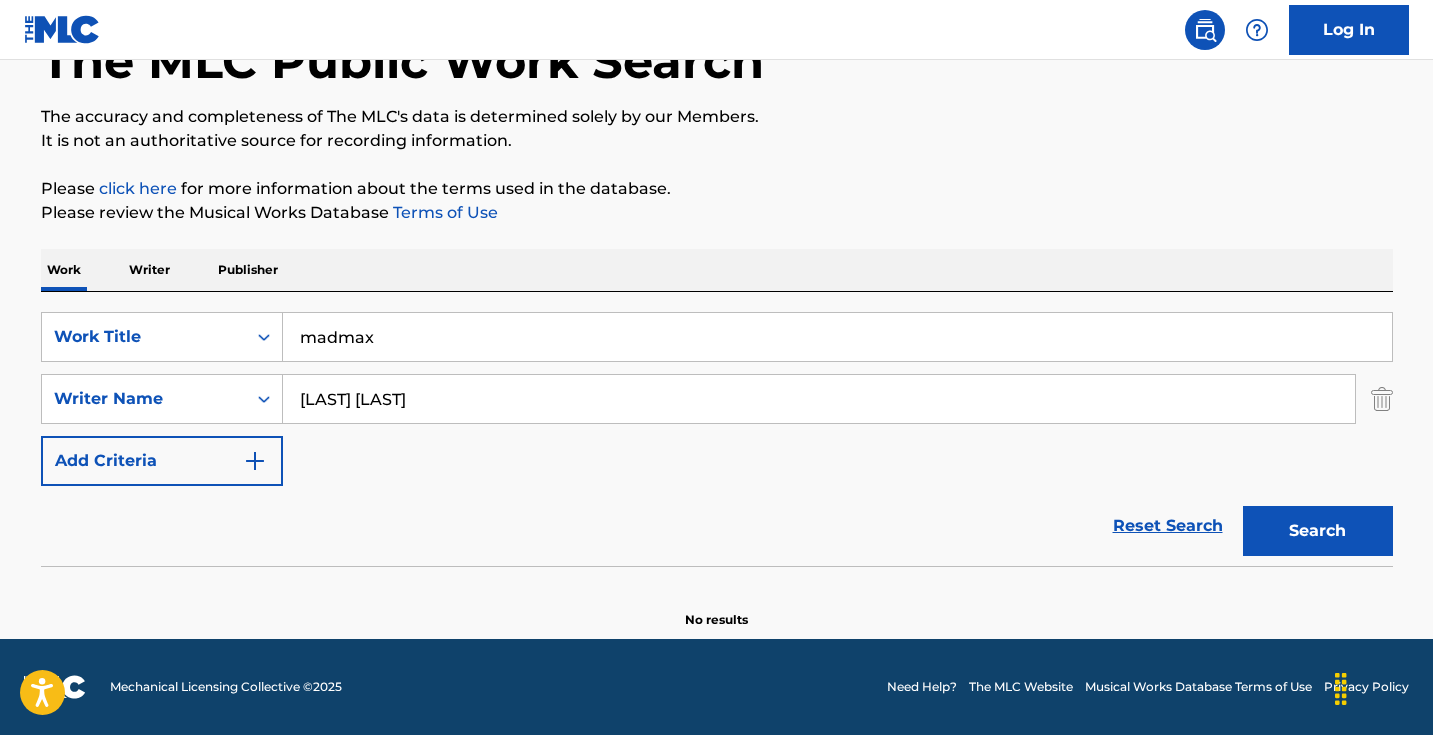 click on "Search" at bounding box center (1318, 531) 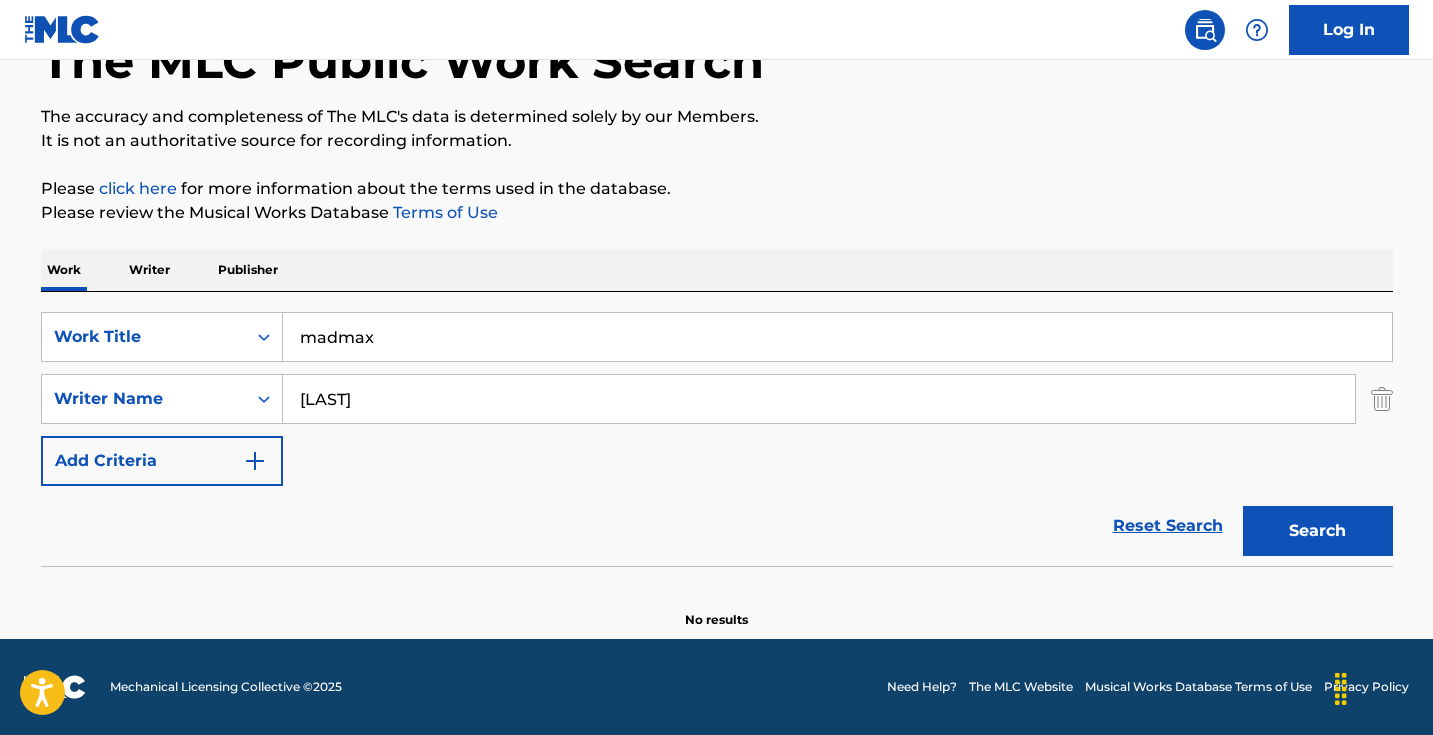 click on "Search" at bounding box center (1318, 531) 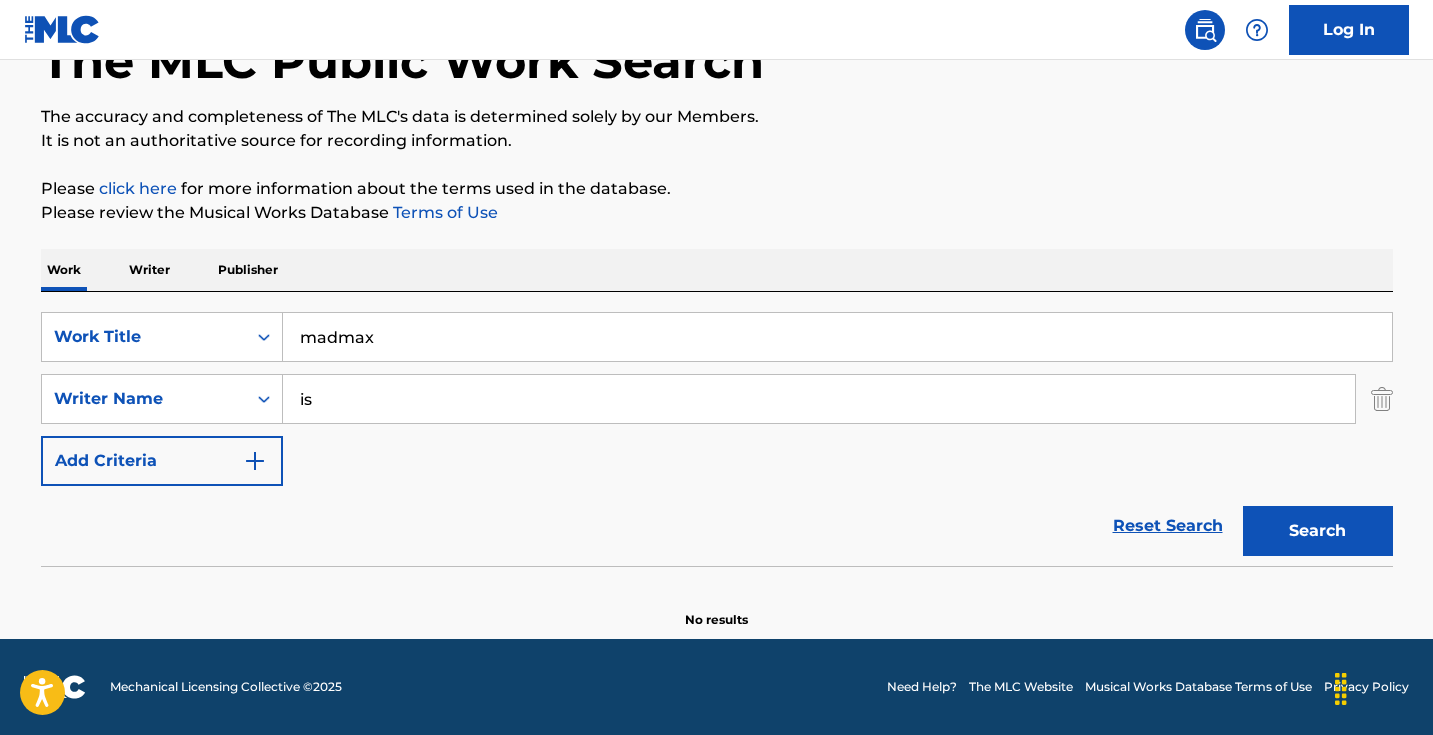 type on "i" 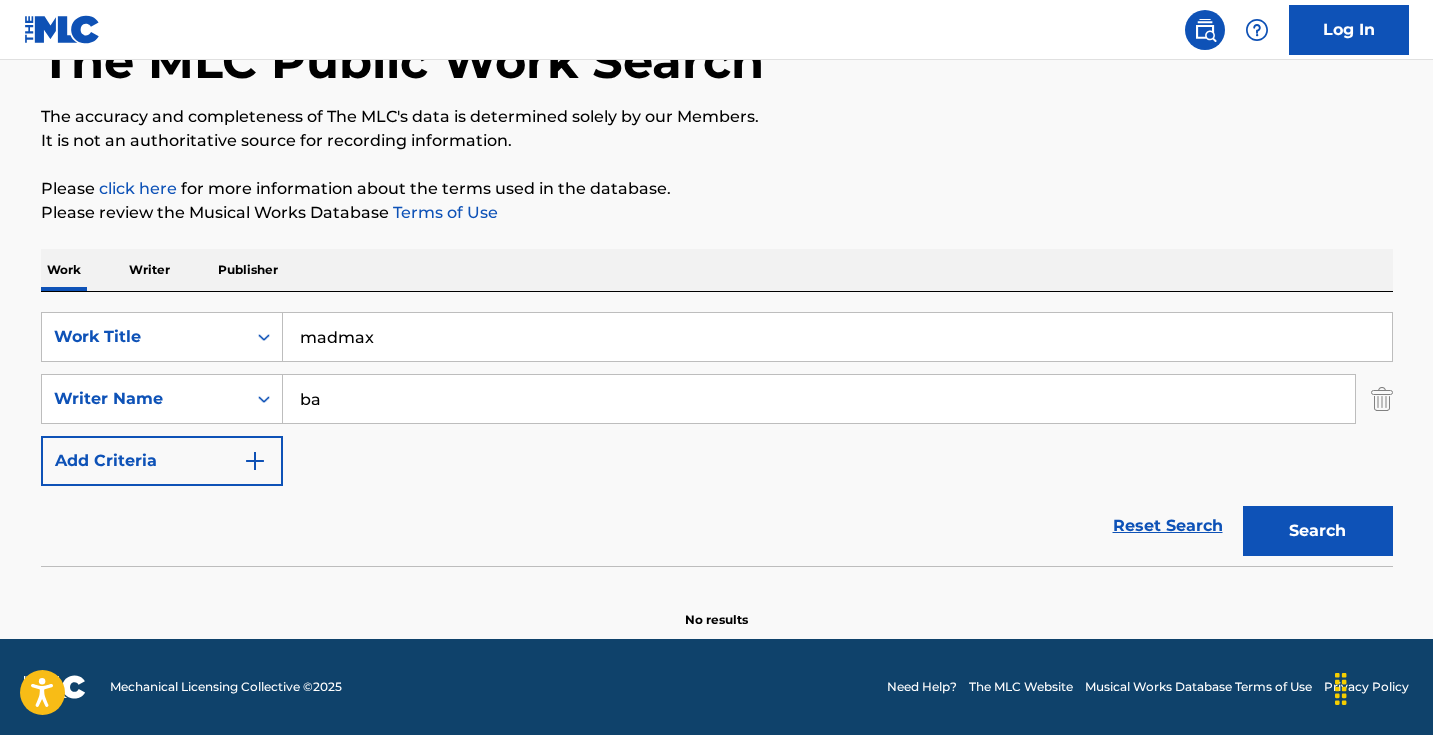 type on "b" 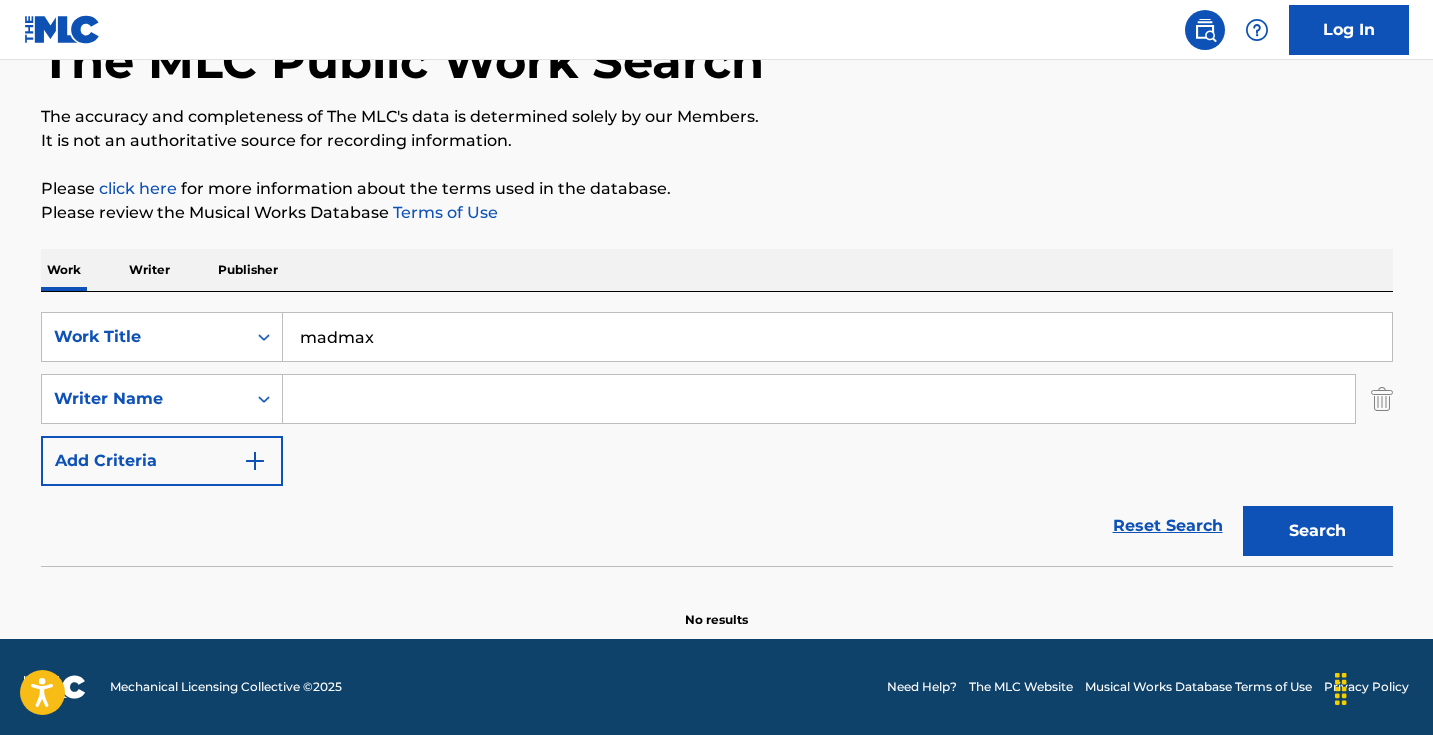 type 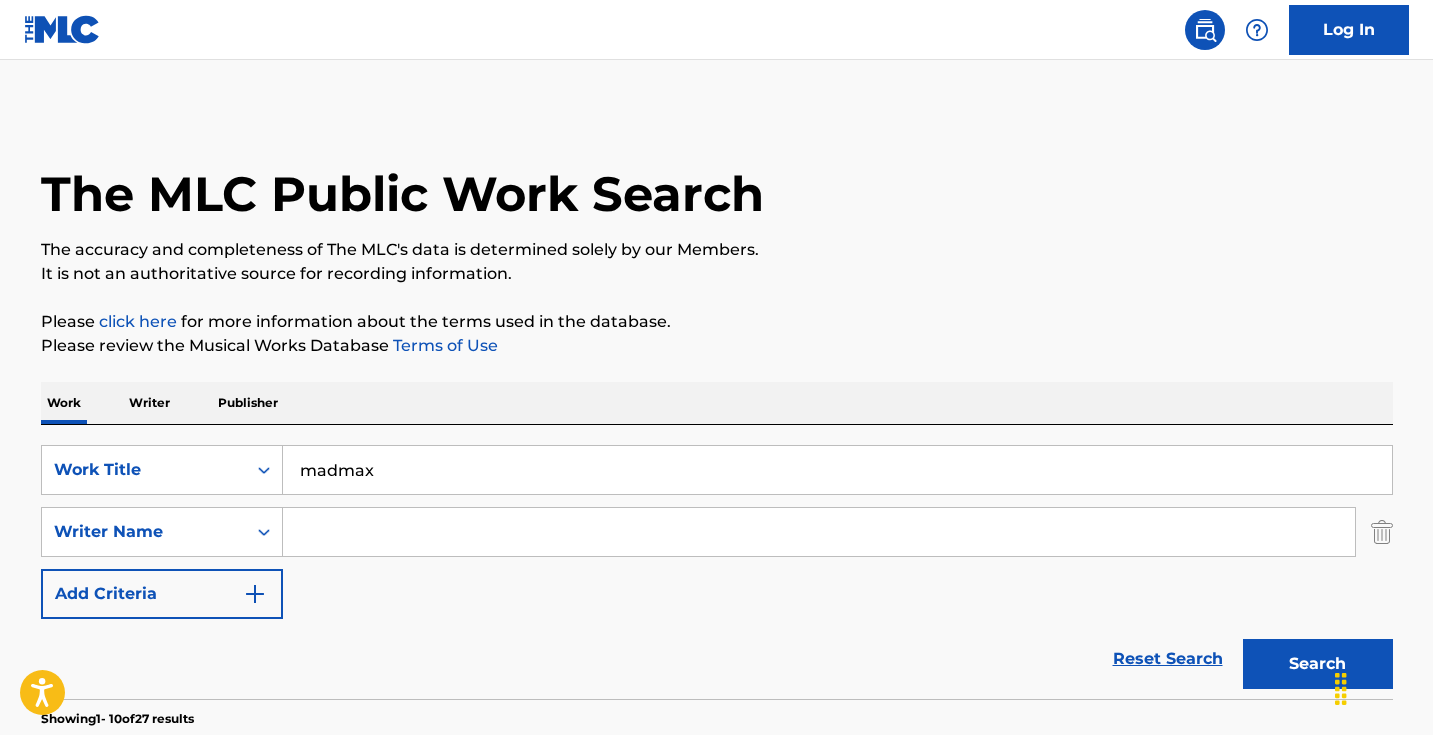 scroll, scrollTop: 411, scrollLeft: 0, axis: vertical 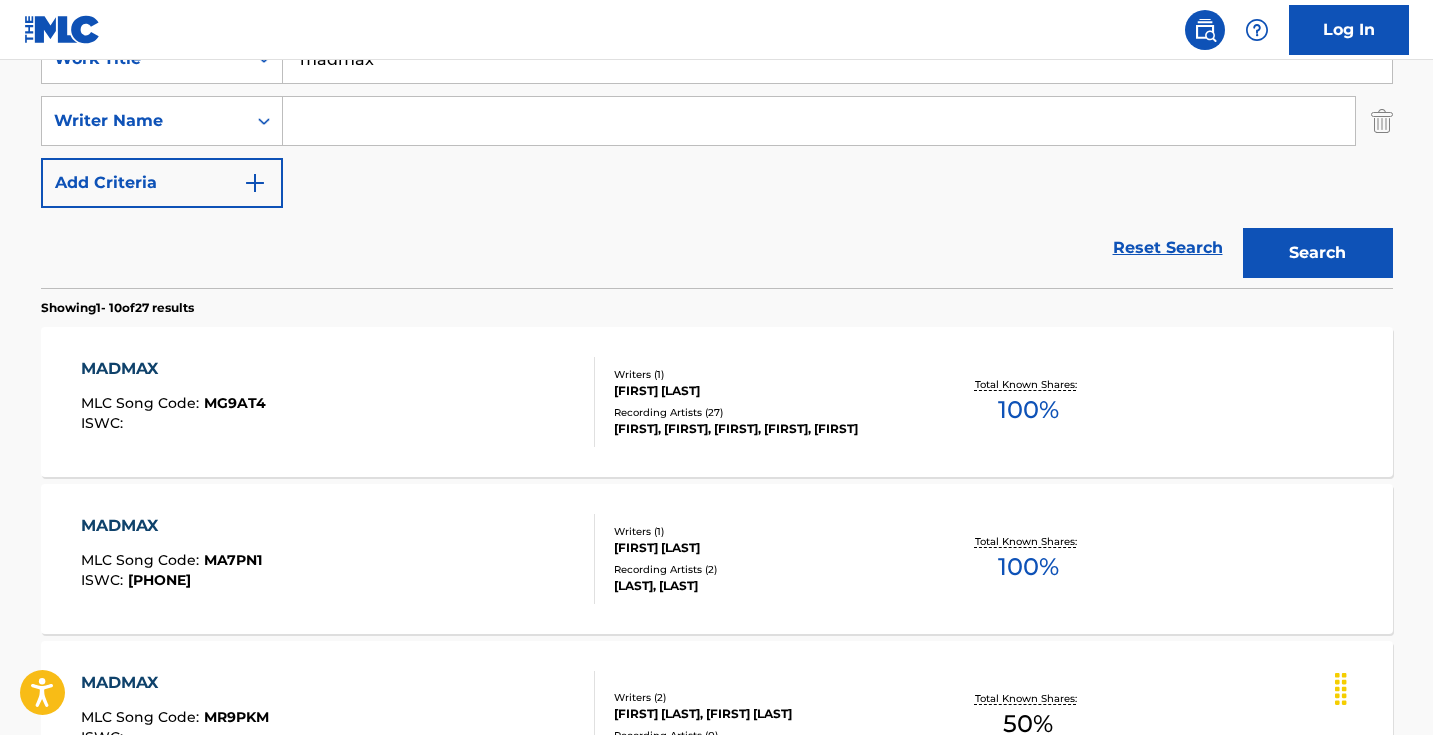 click on "[LAST] Song Code : [PHONE] ISWC :" at bounding box center [338, 402] 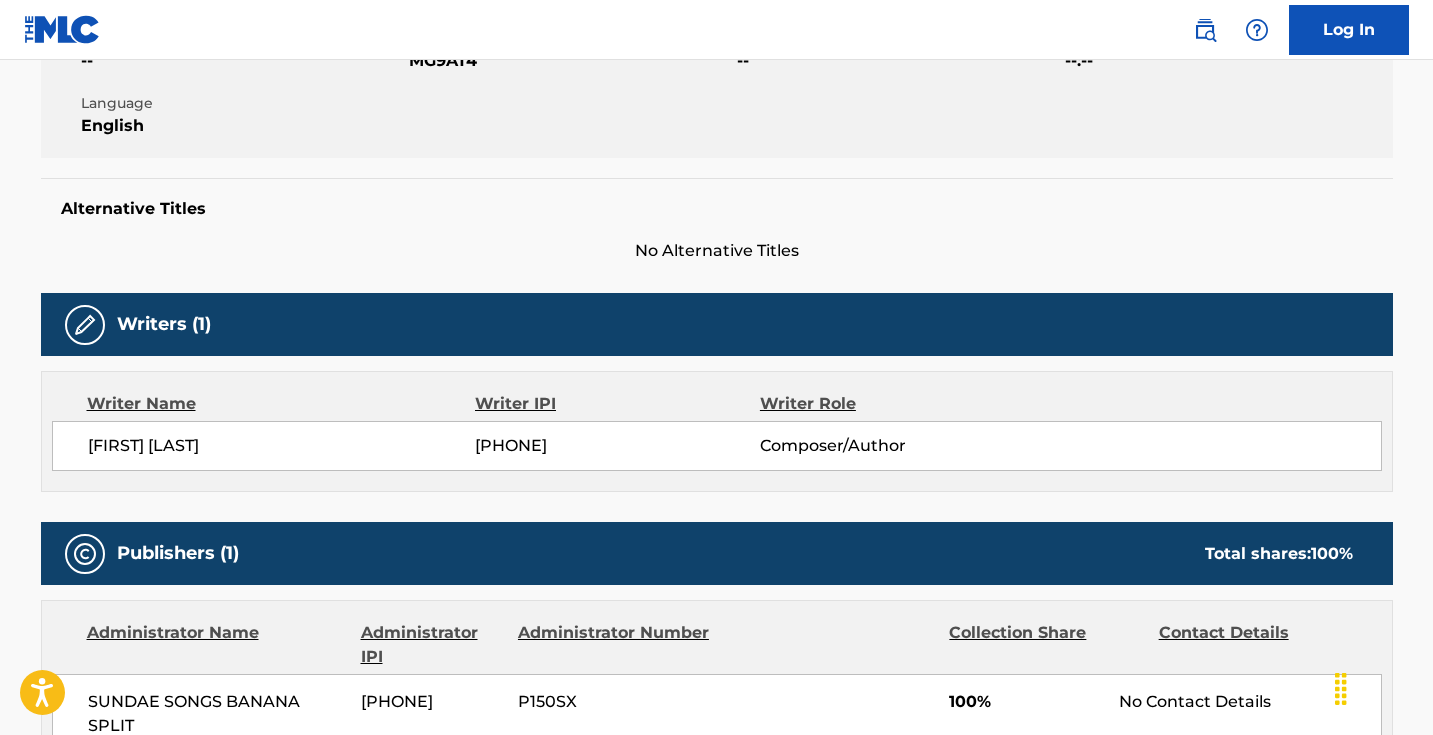scroll, scrollTop: 0, scrollLeft: 0, axis: both 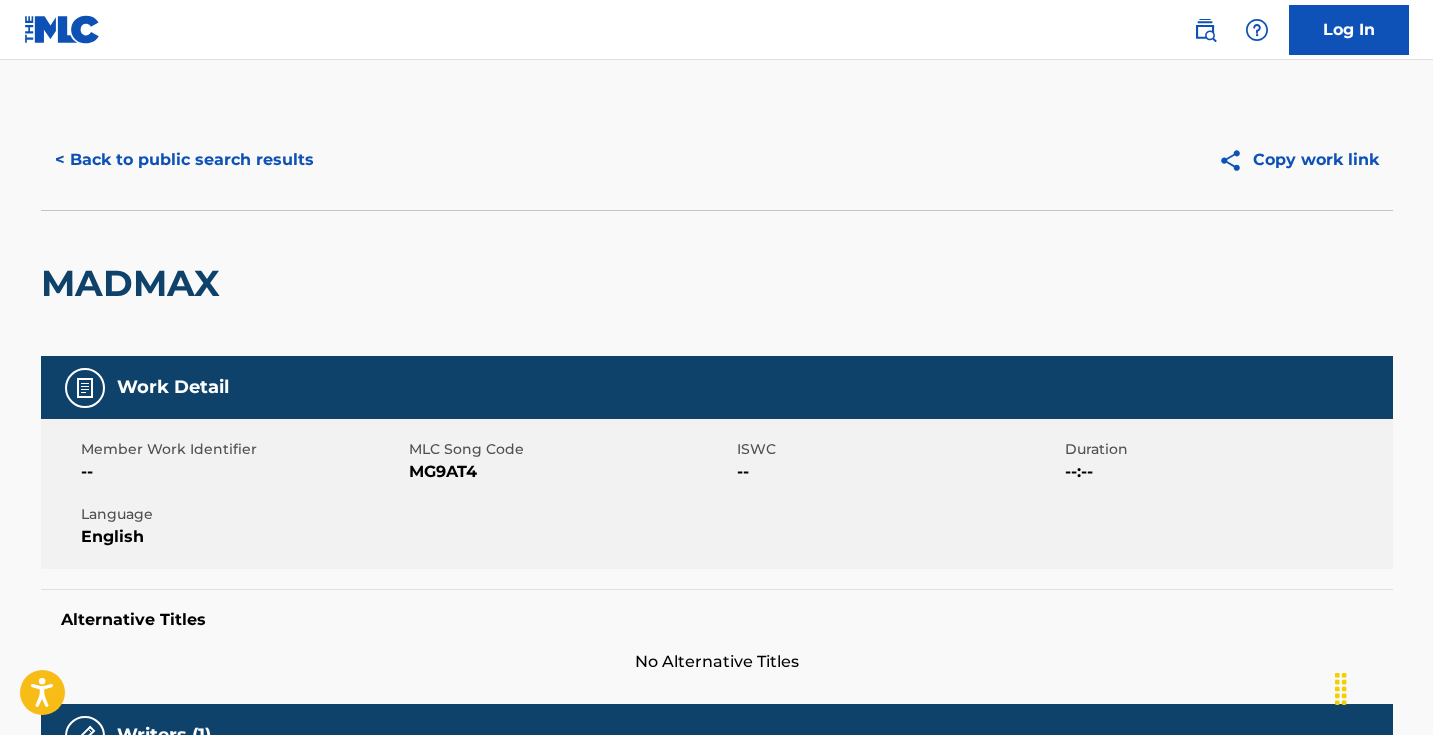 click on "MG9AT4" at bounding box center [570, 472] 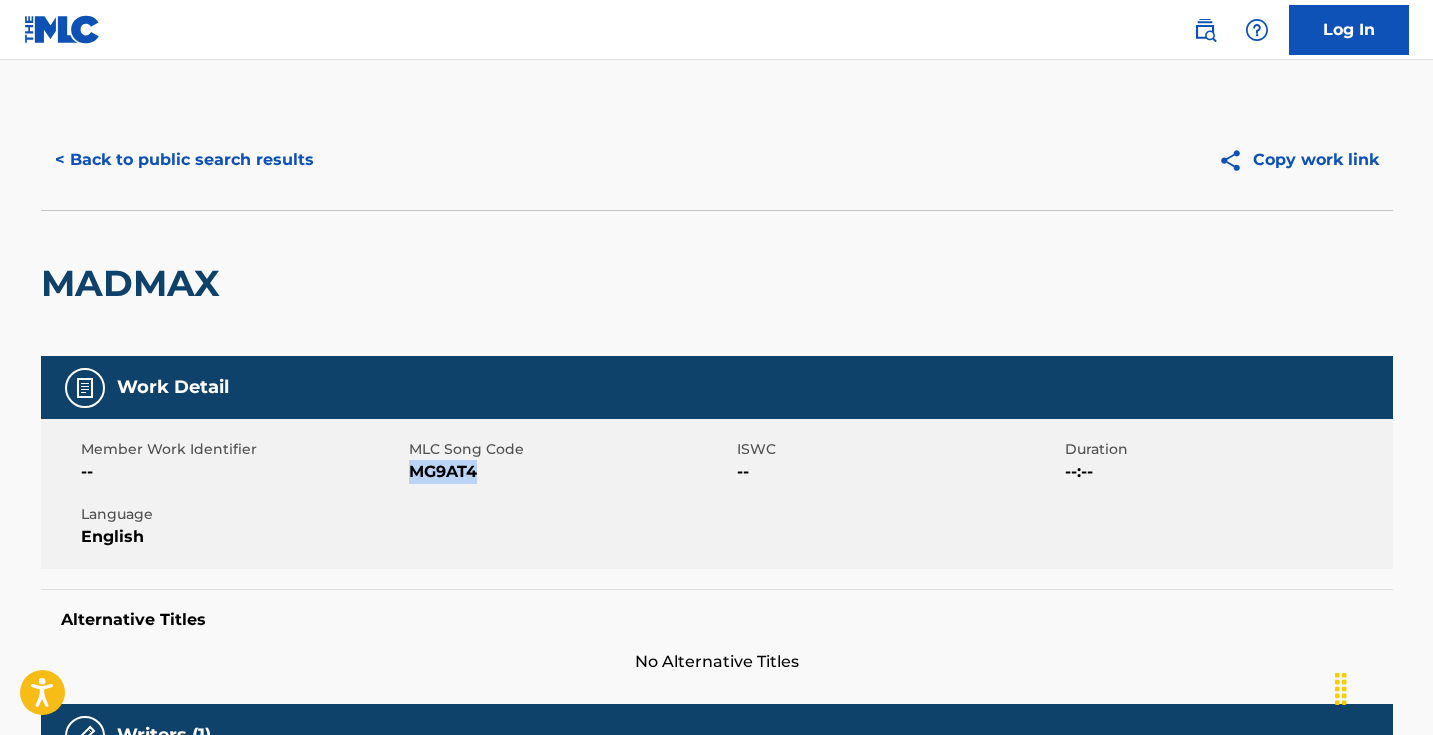 click on "MG9AT4" at bounding box center (570, 472) 